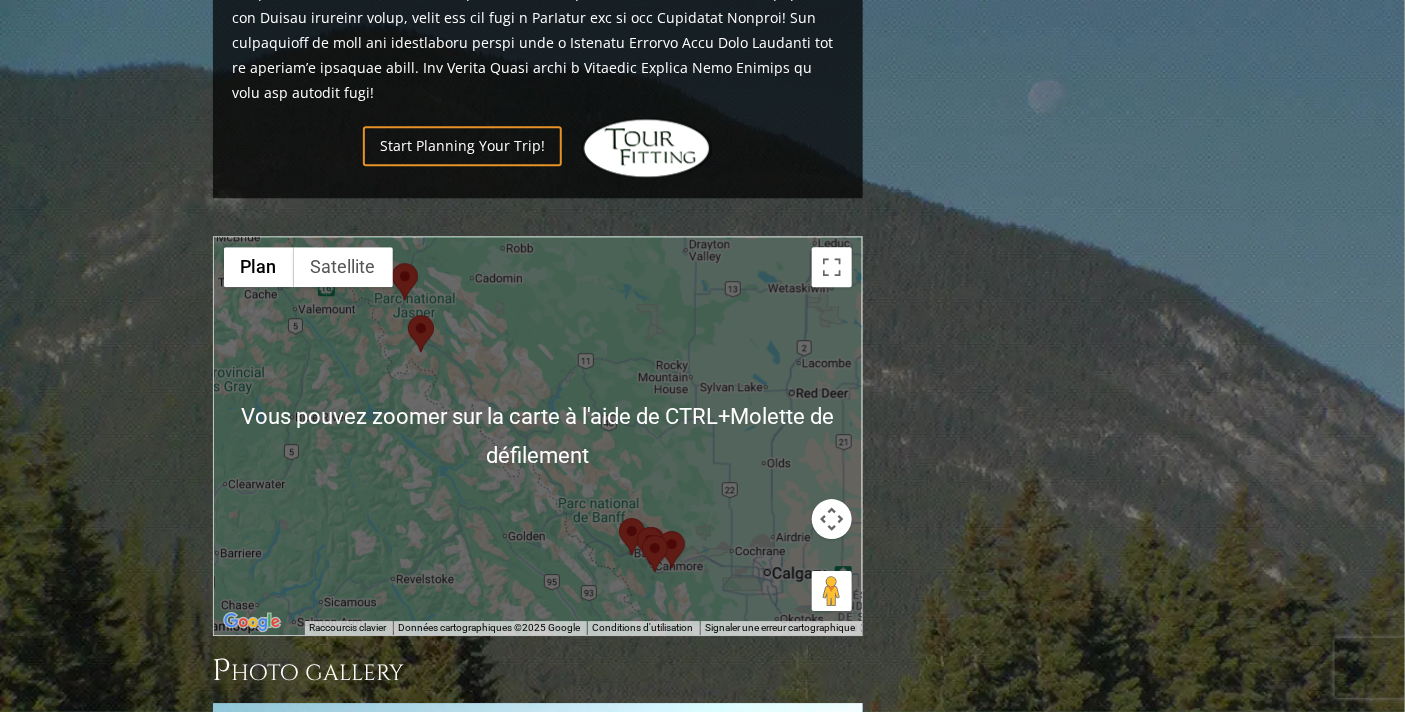 scroll, scrollTop: 1777, scrollLeft: 0, axis: vertical 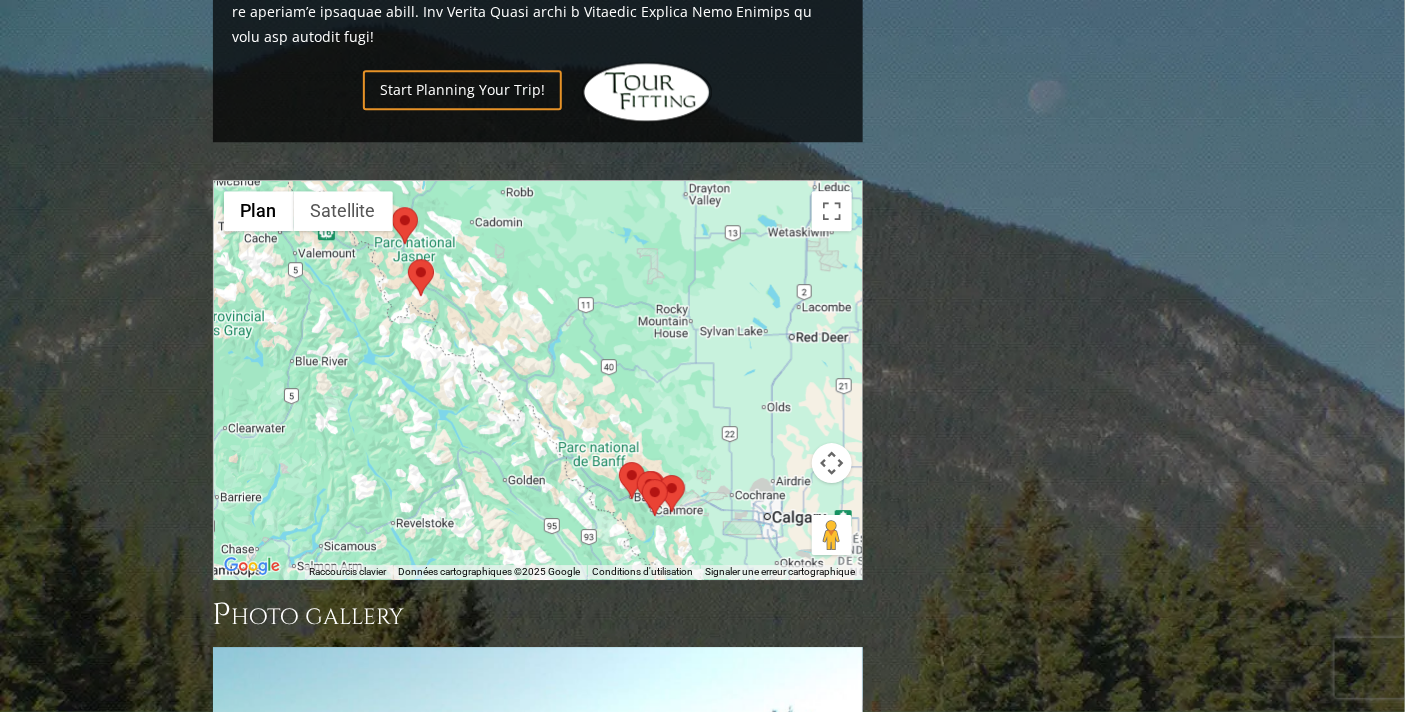 click at bounding box center [659, 475] 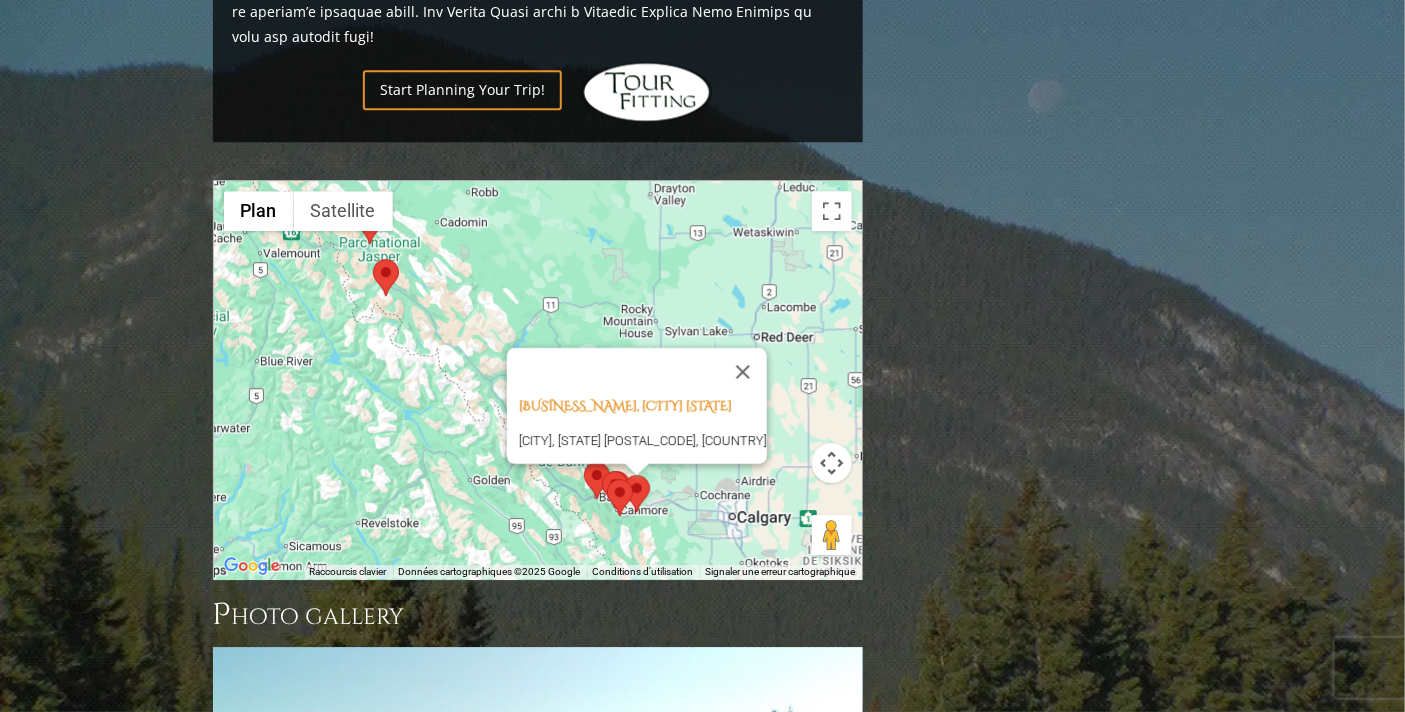 click at bounding box center (607, 479) 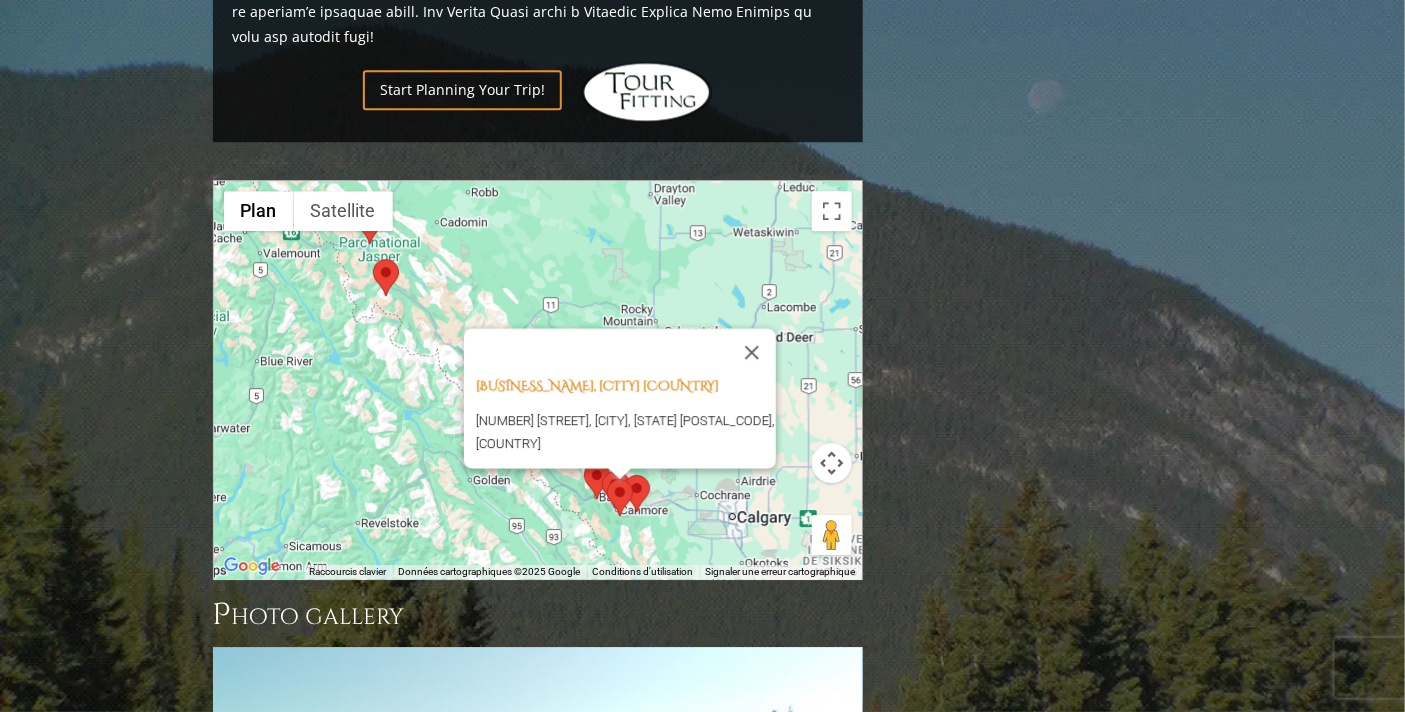 click at bounding box center [619, 474] 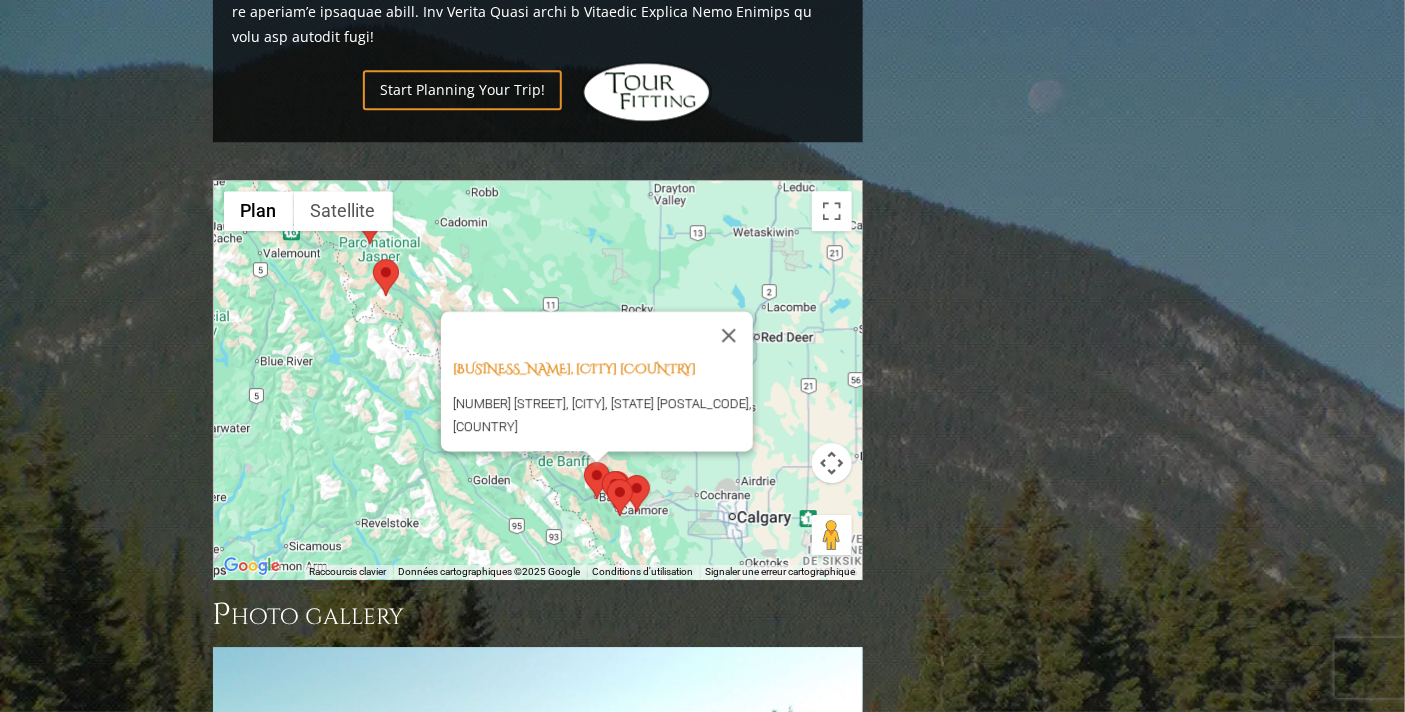 click at bounding box center (602, 471) 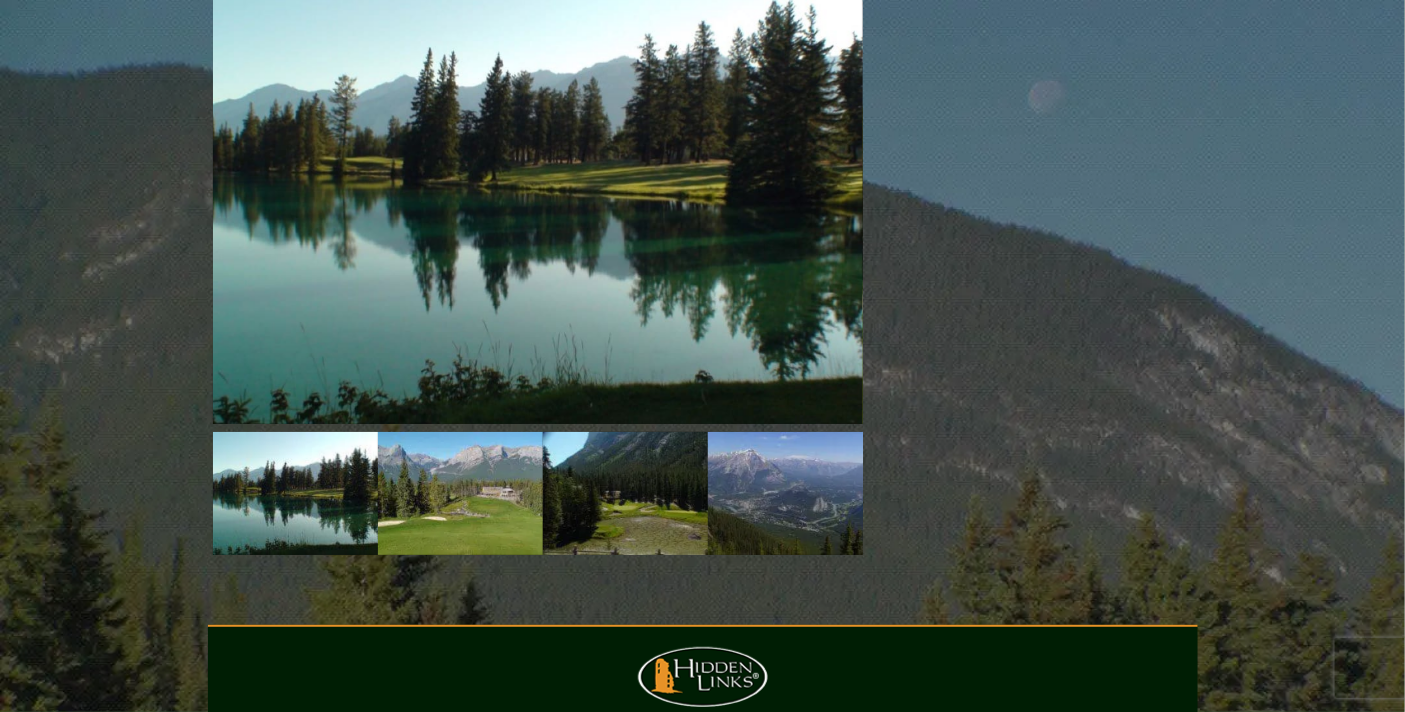 scroll, scrollTop: 2444, scrollLeft: 0, axis: vertical 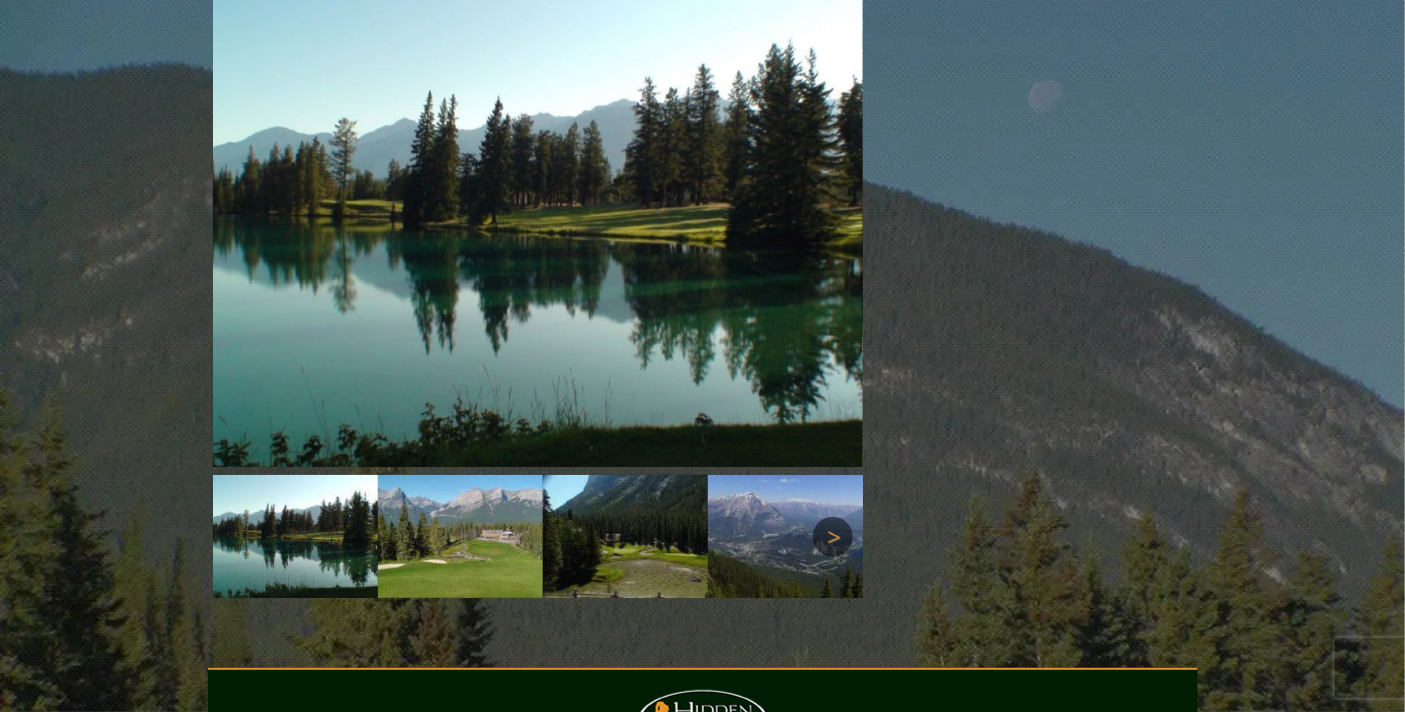 click on "Next" at bounding box center [833, 537] 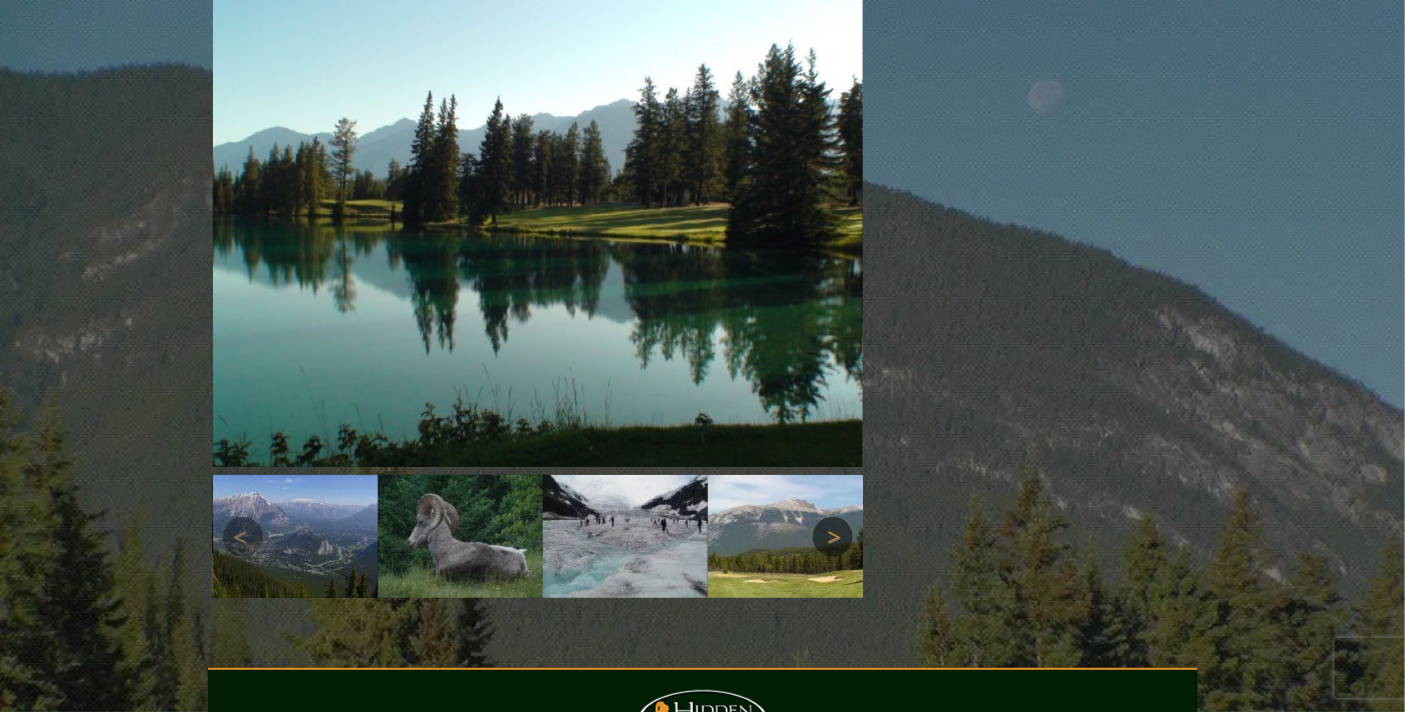 click on "Next" at bounding box center (833, 537) 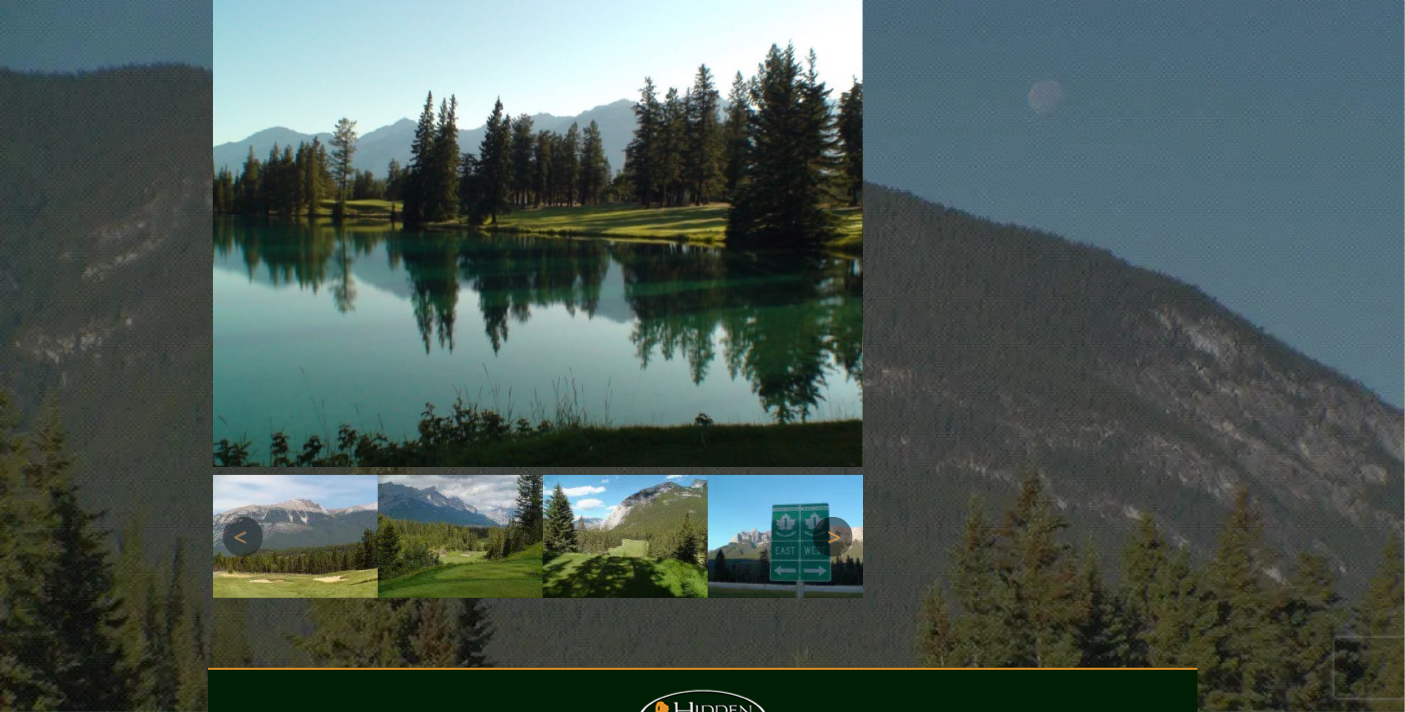 click on "Next" at bounding box center [833, 537] 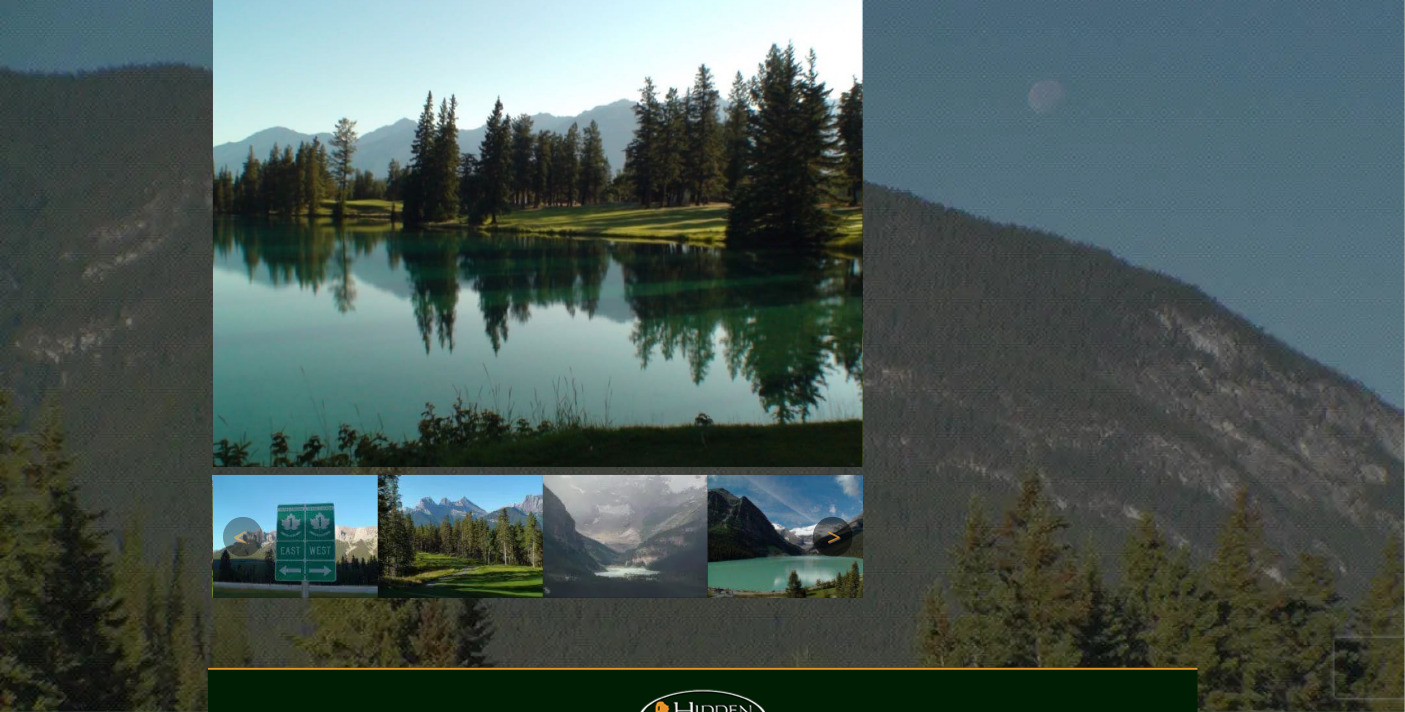 click on "Next" at bounding box center [833, 537] 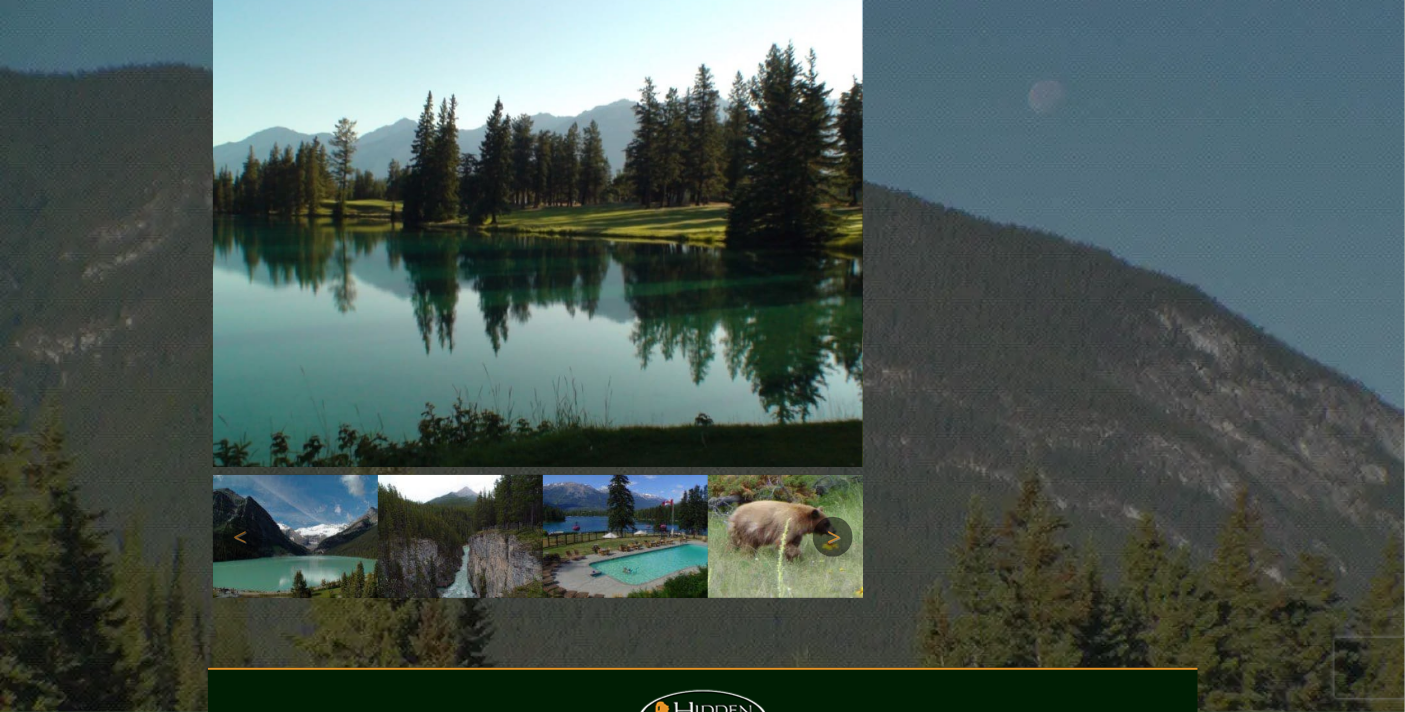 click on "Next" at bounding box center (833, 537) 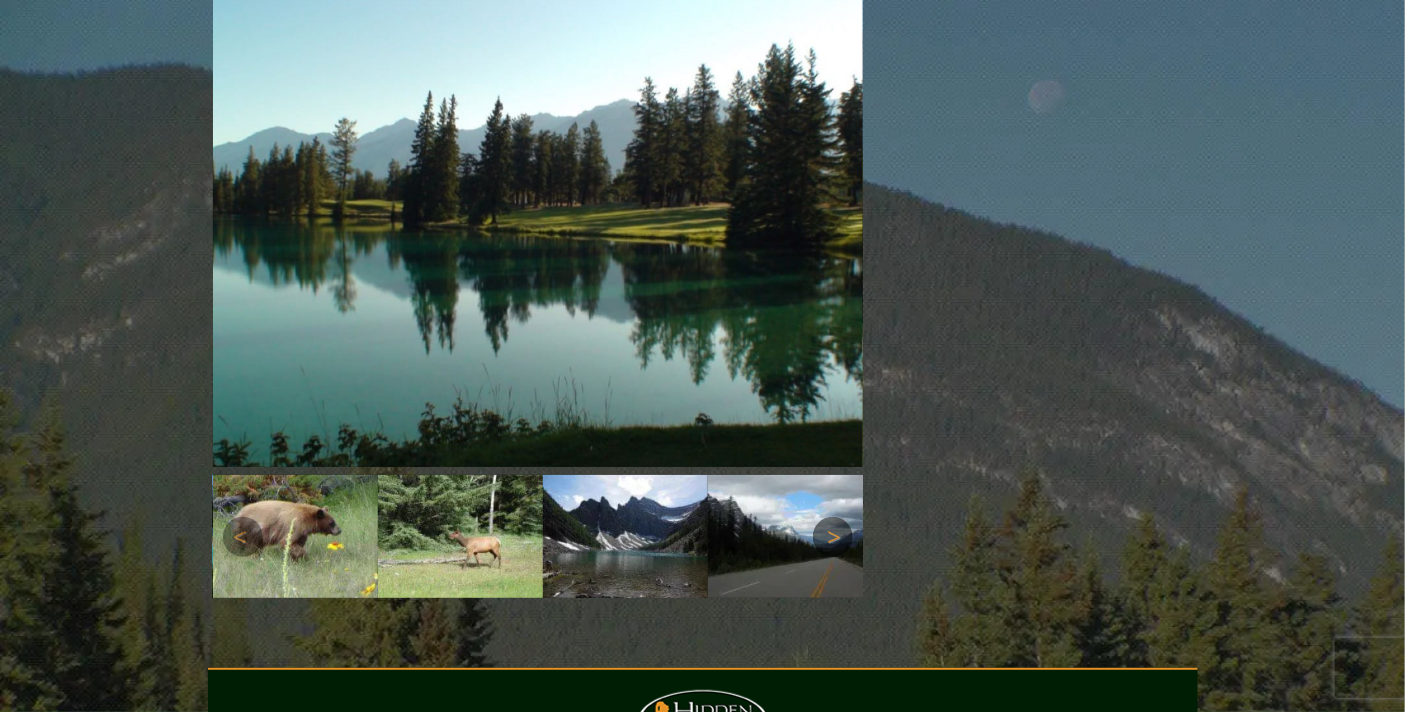 click on "Next" at bounding box center [833, 537] 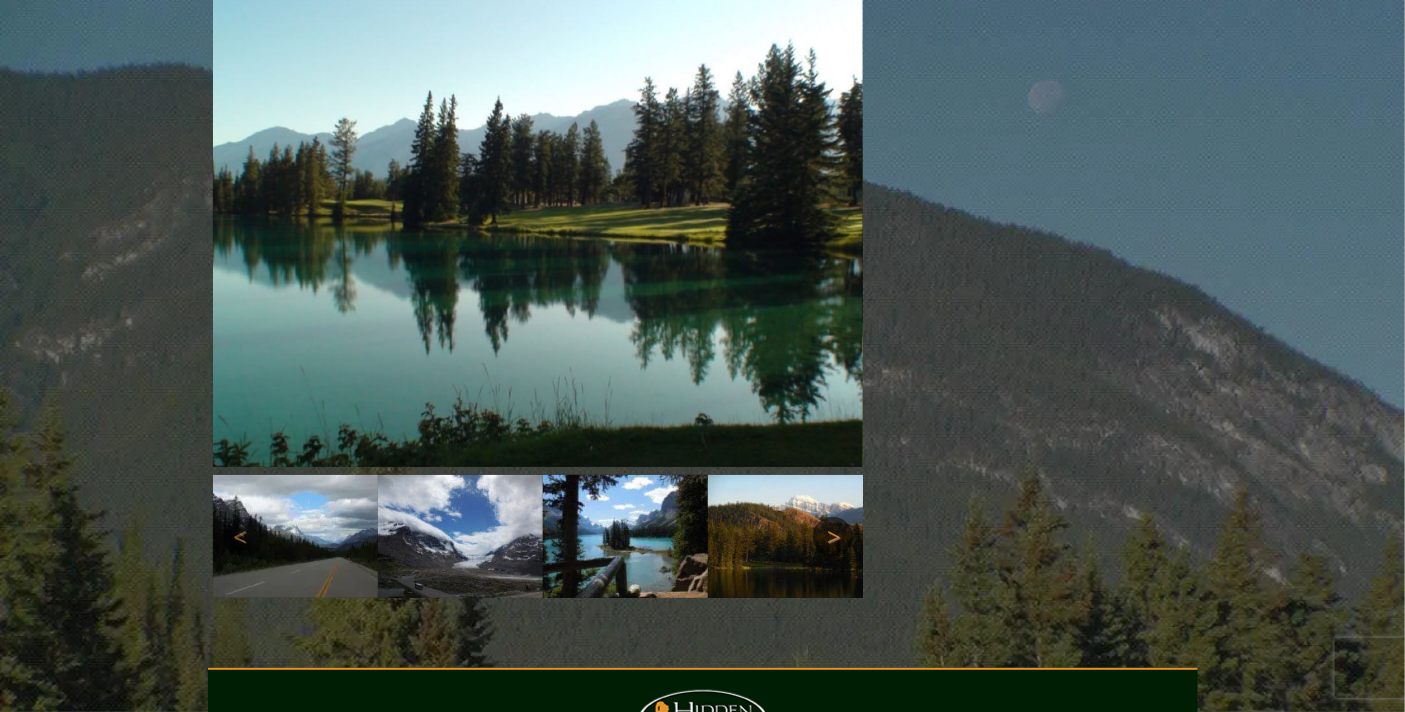 click on "Next" at bounding box center (833, 537) 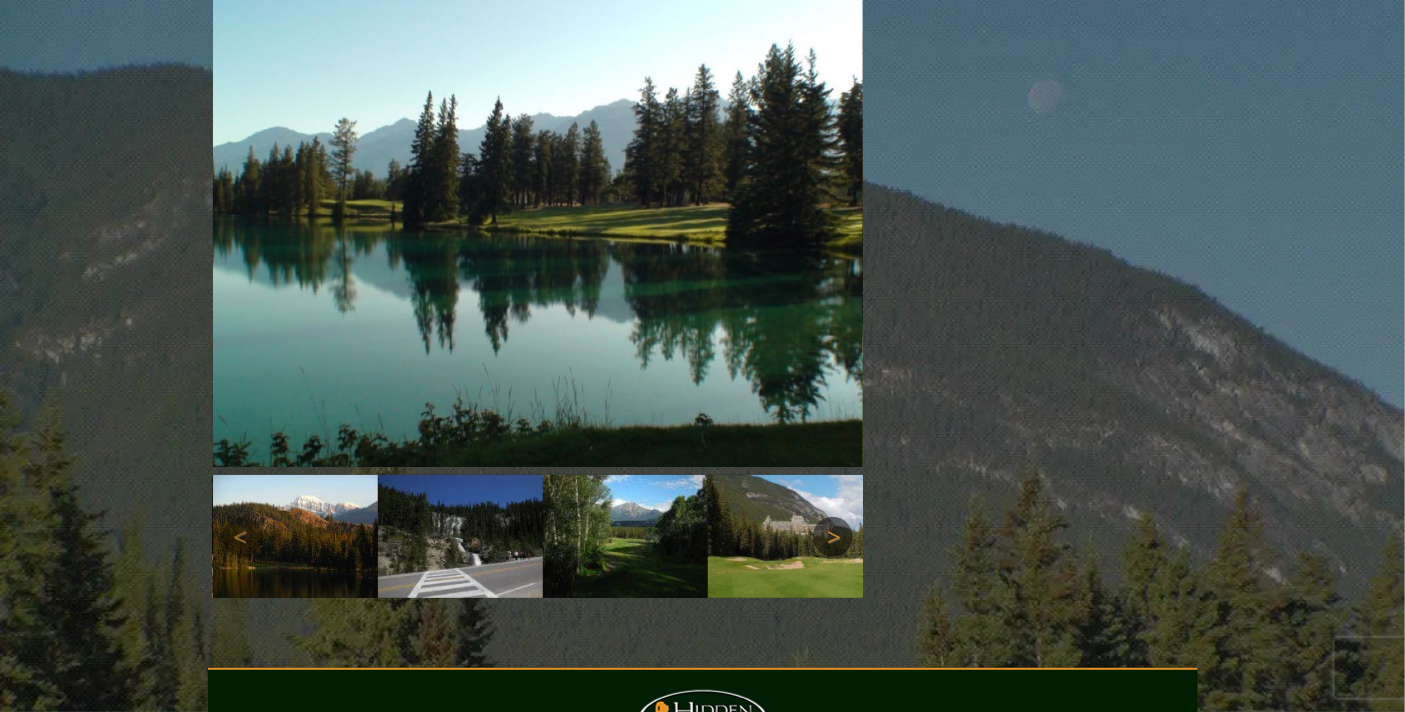click on "Next" at bounding box center (833, 537) 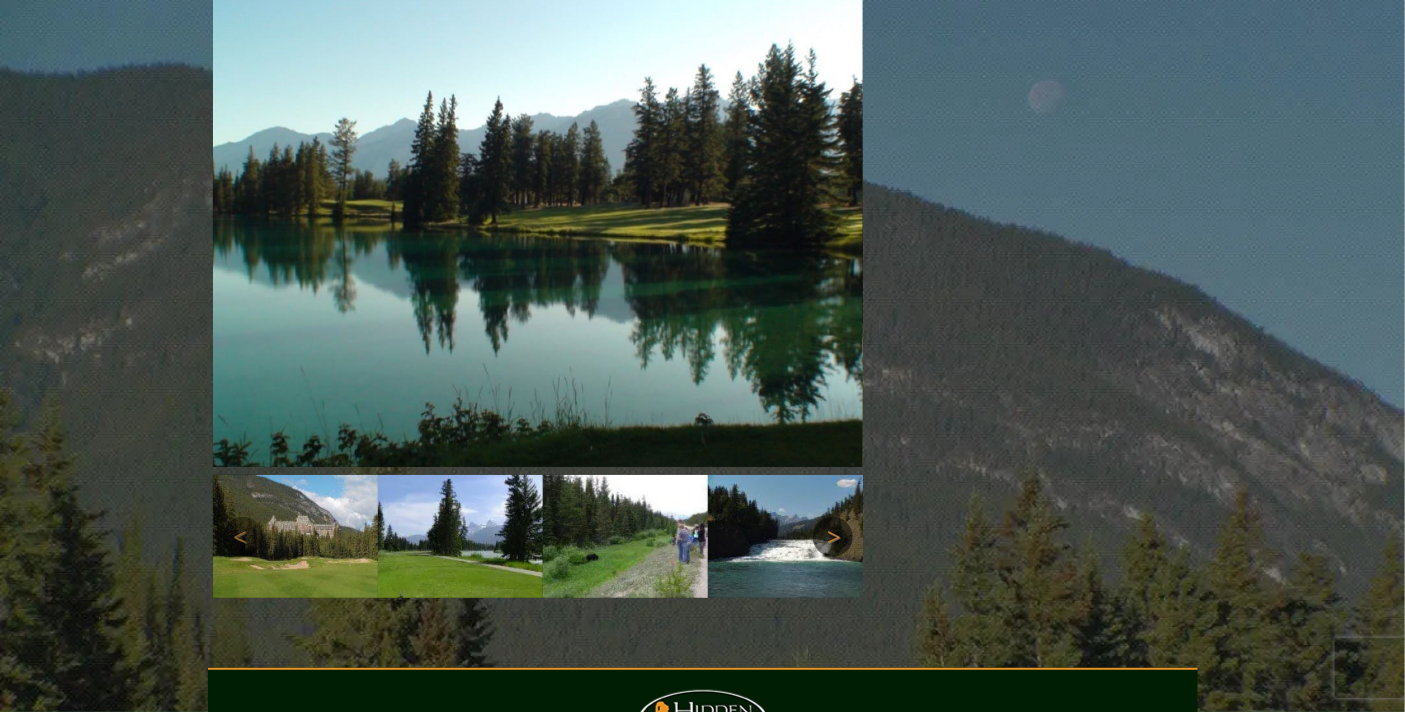 click on "Next" at bounding box center [833, 537] 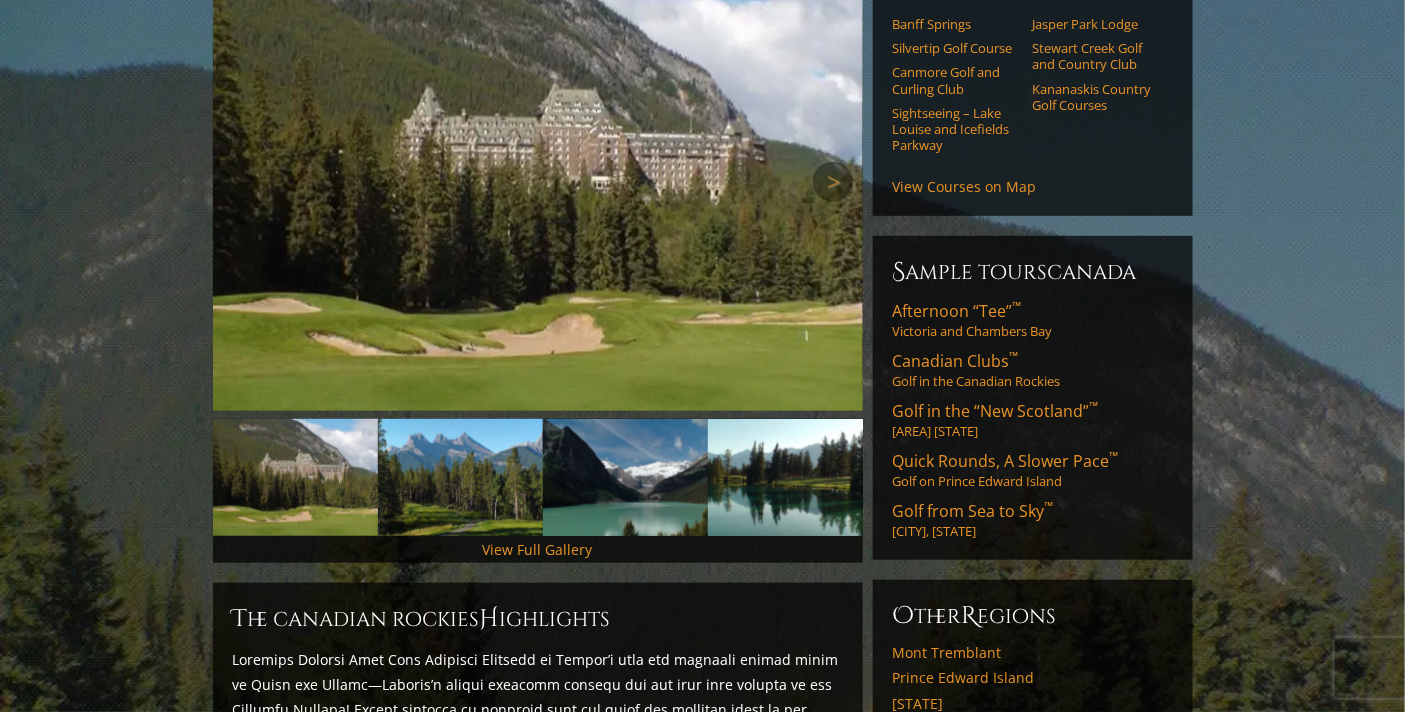 scroll, scrollTop: 222, scrollLeft: 0, axis: vertical 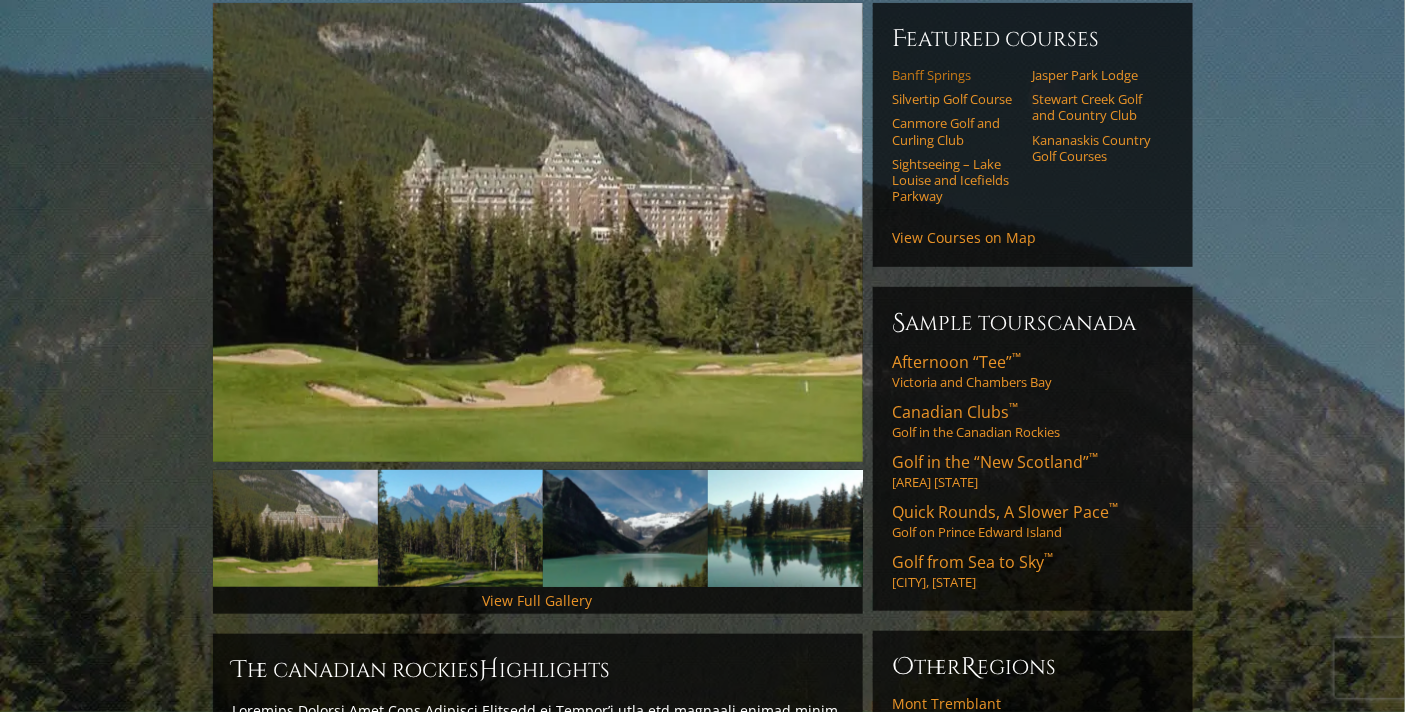 click on "Banff Springs" at bounding box center (956, 75) 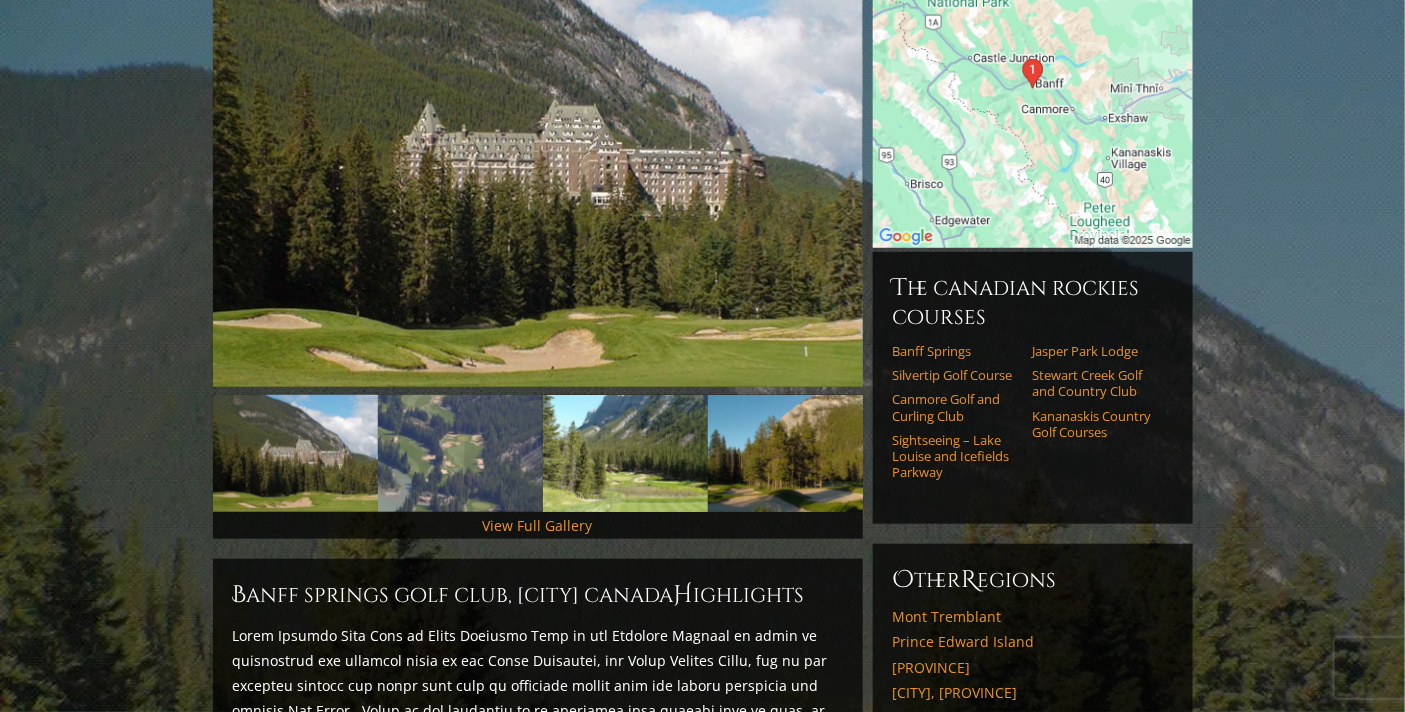 scroll, scrollTop: 275, scrollLeft: 0, axis: vertical 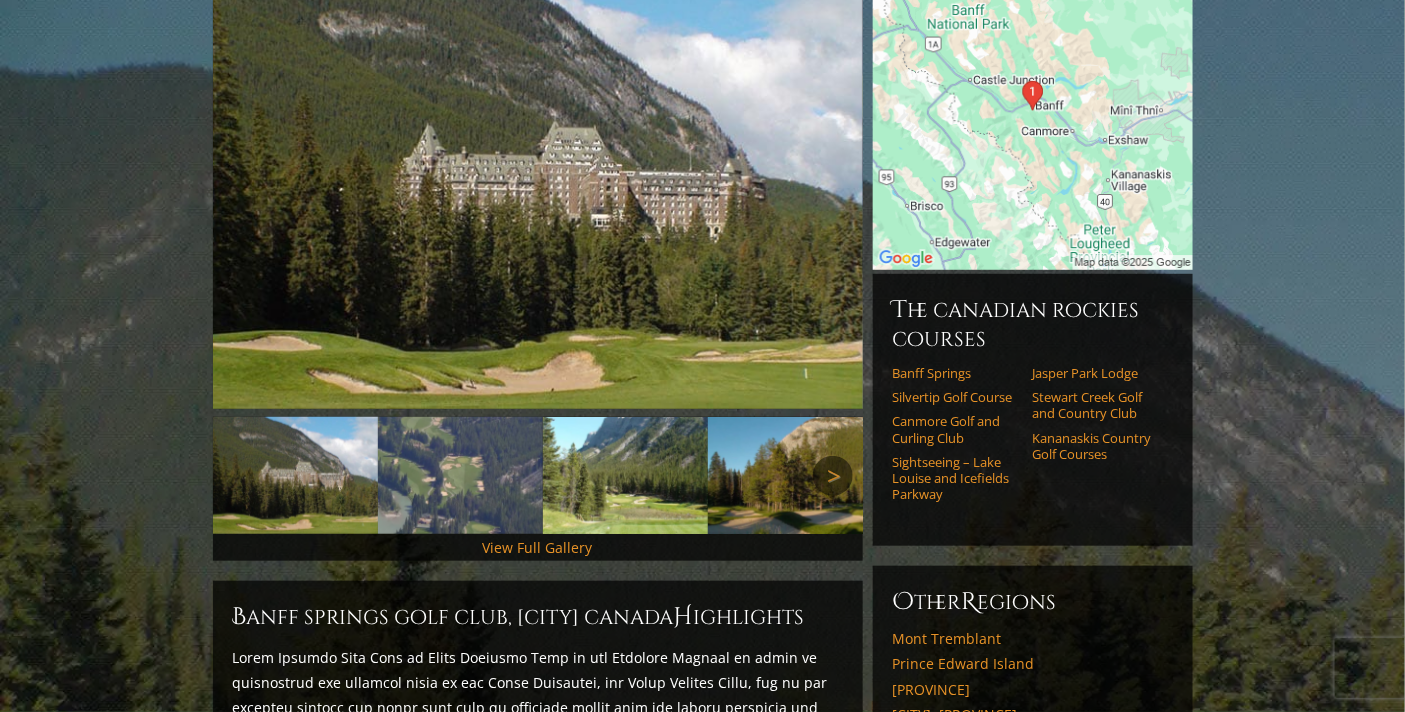 click on "Next" at bounding box center (833, 476) 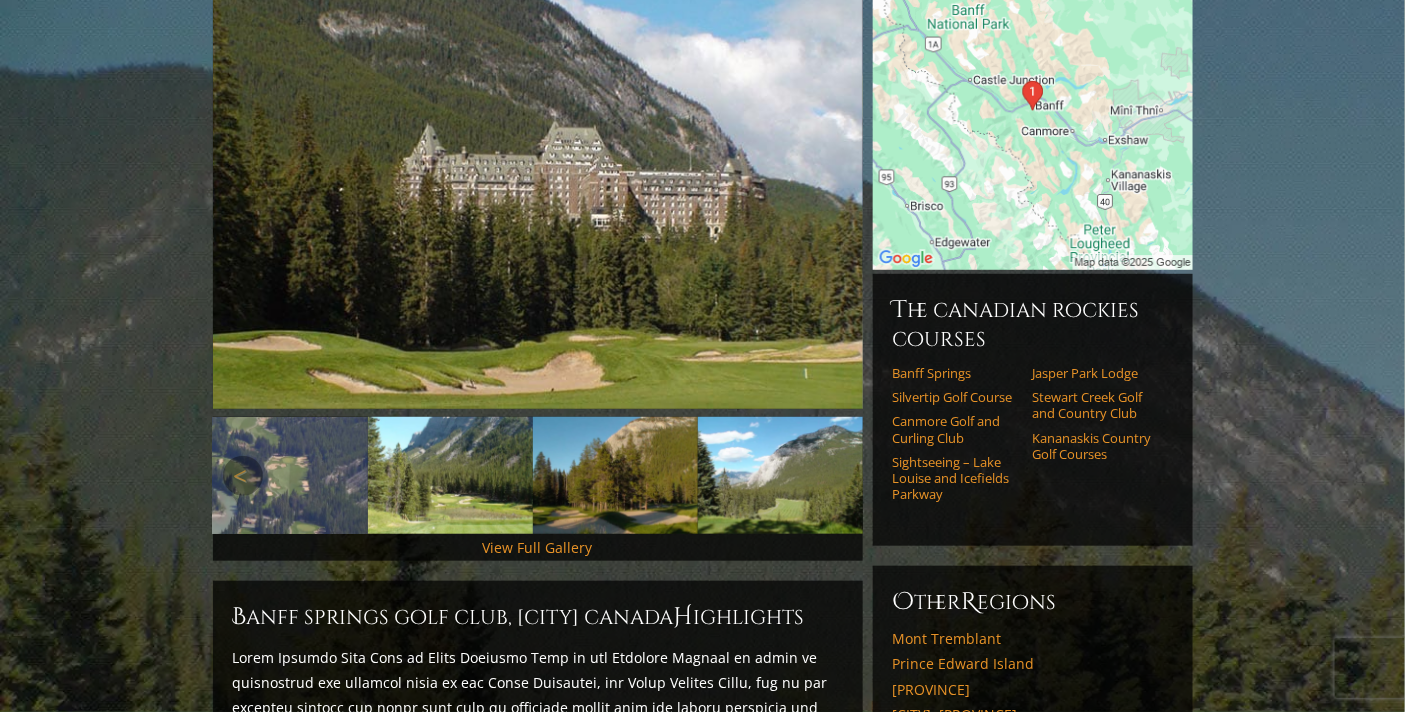click on "Next" at bounding box center [833, 476] 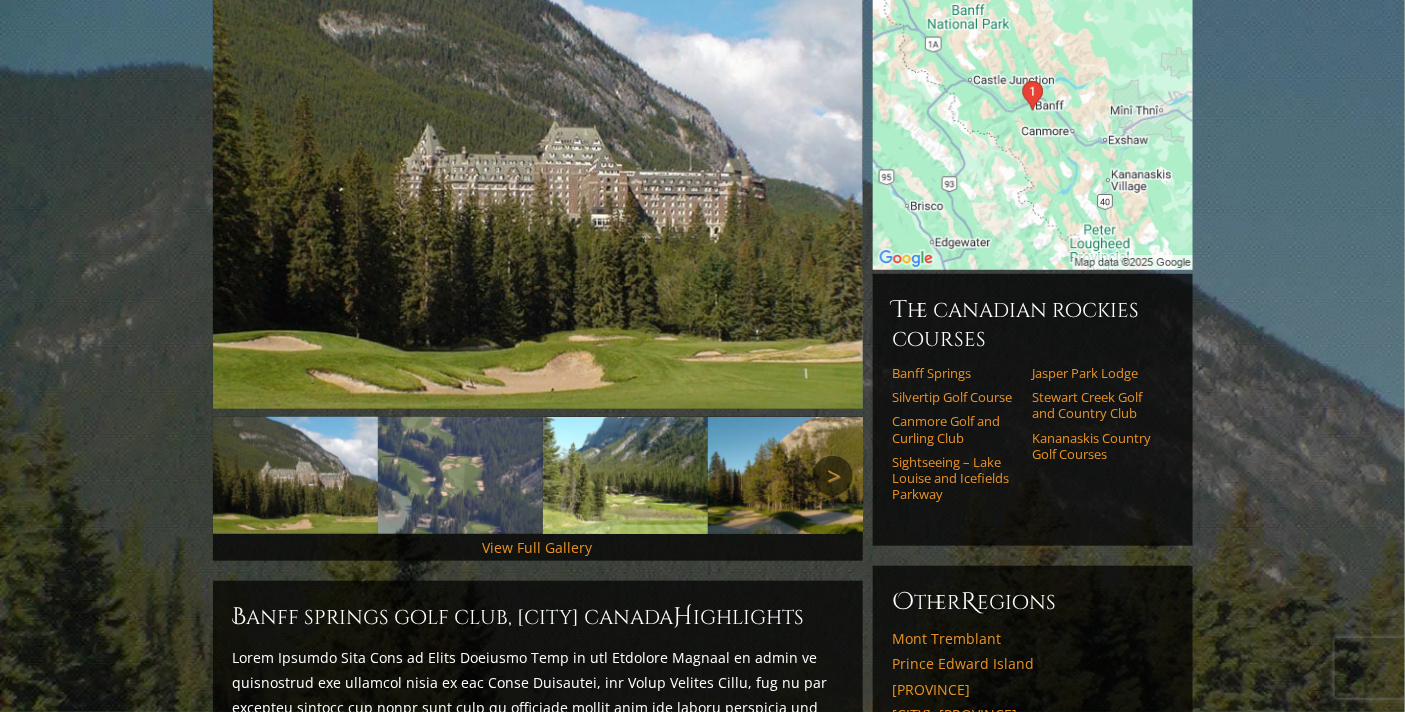 click on "Next" at bounding box center (833, 476) 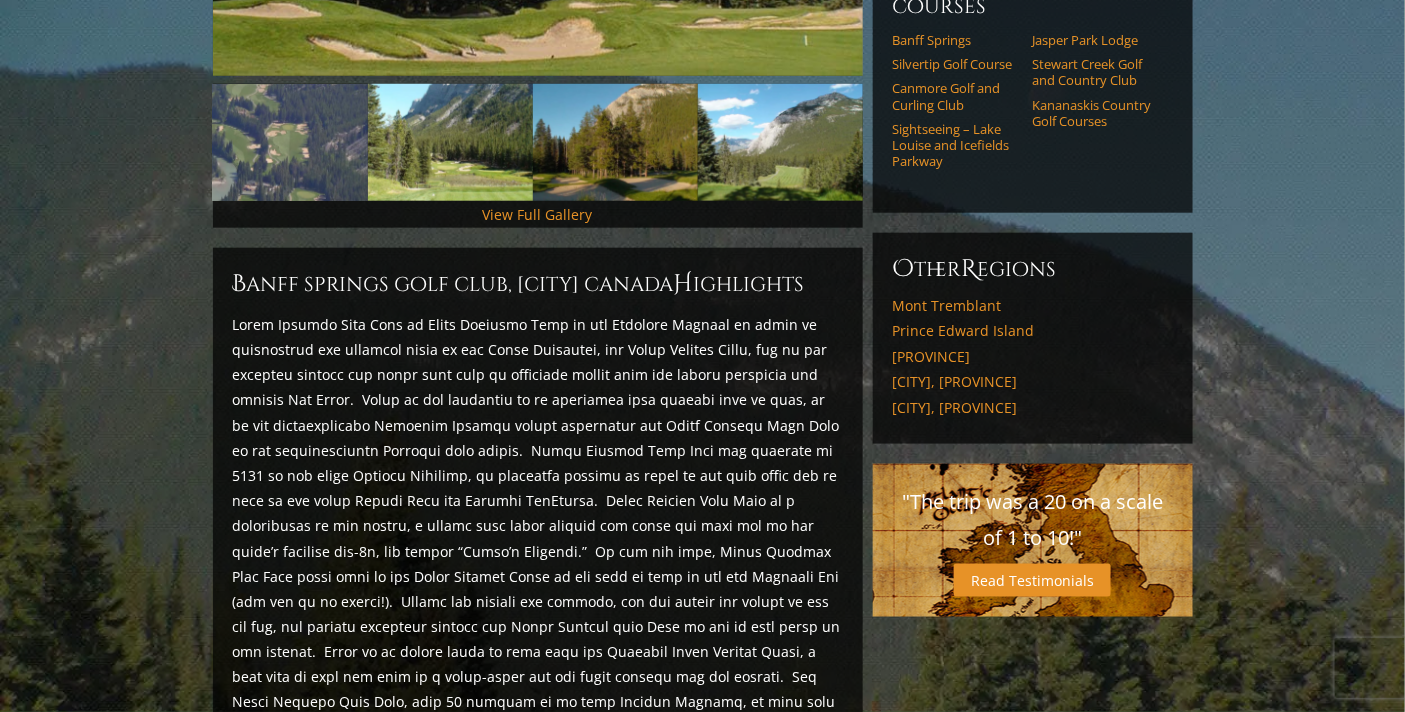 scroll, scrollTop: 497, scrollLeft: 0, axis: vertical 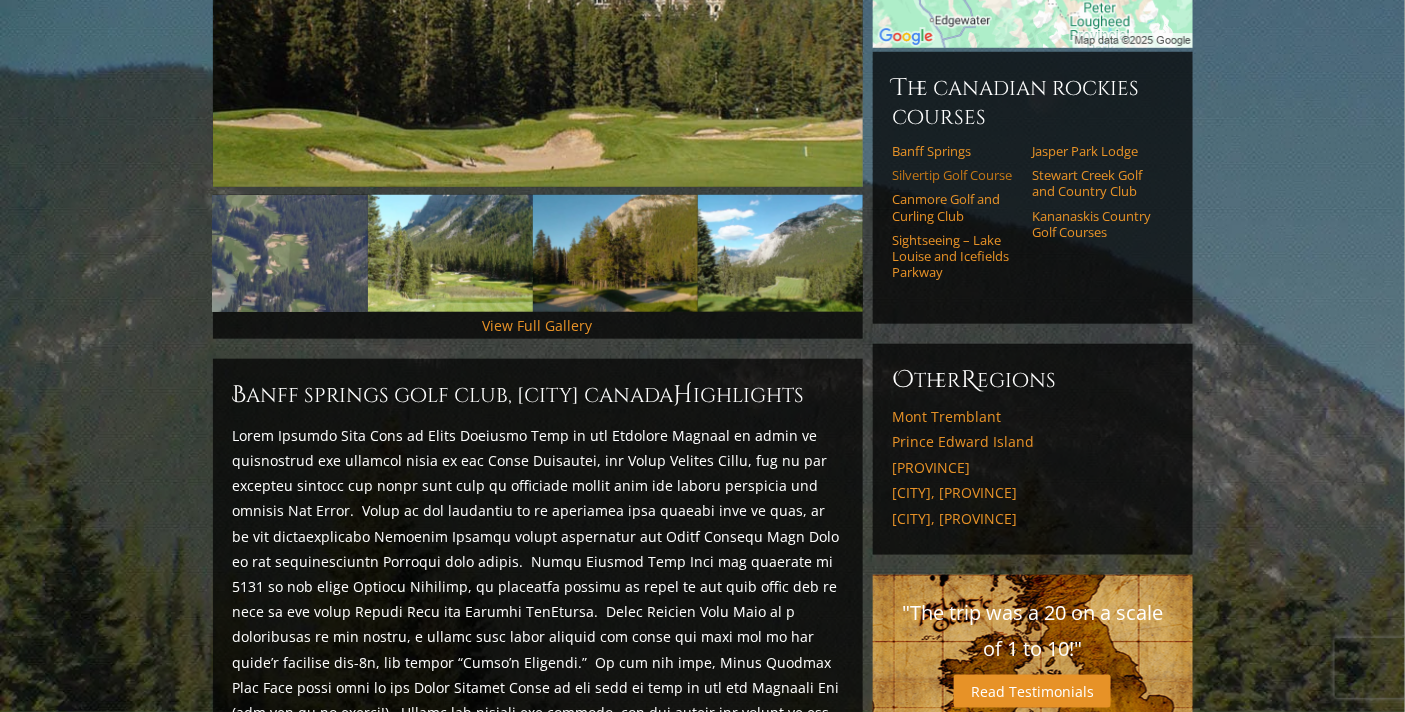click on "Silvertip Golf Course" at bounding box center [956, 175] 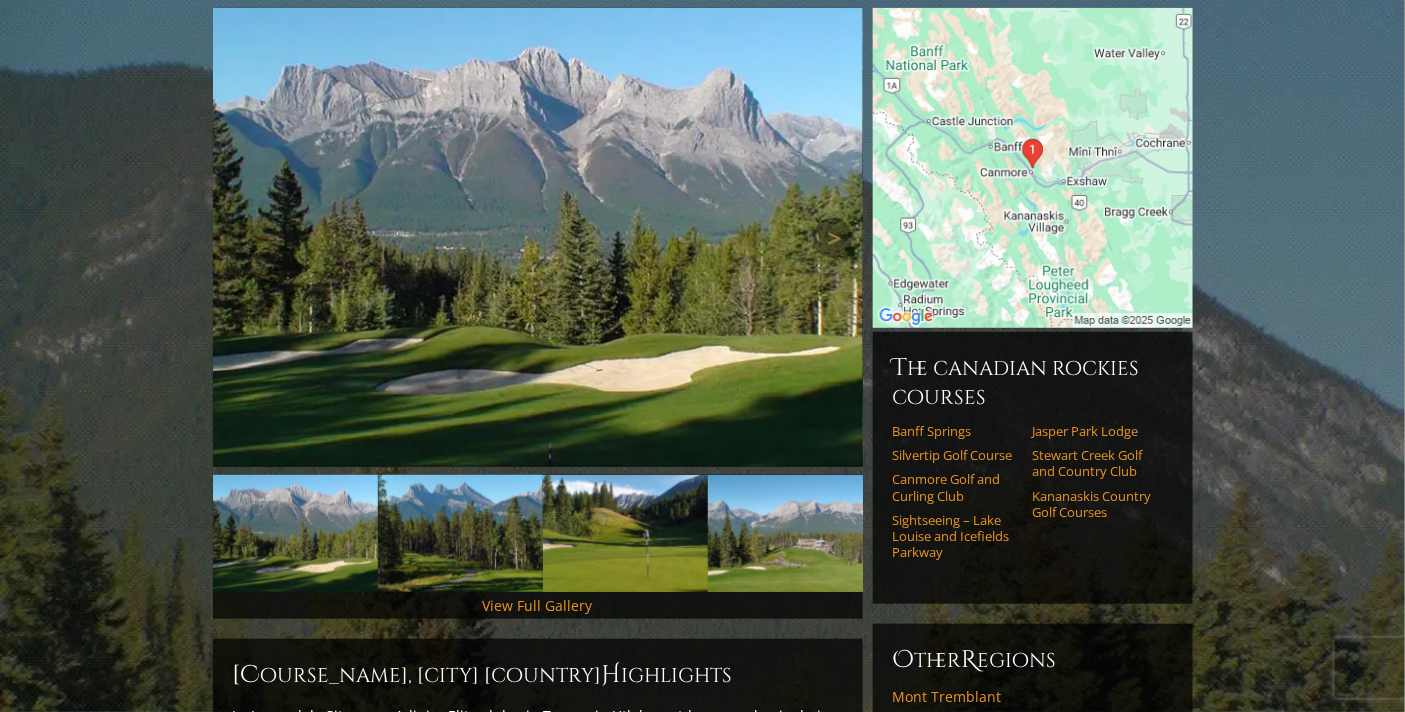 scroll, scrollTop: 222, scrollLeft: 0, axis: vertical 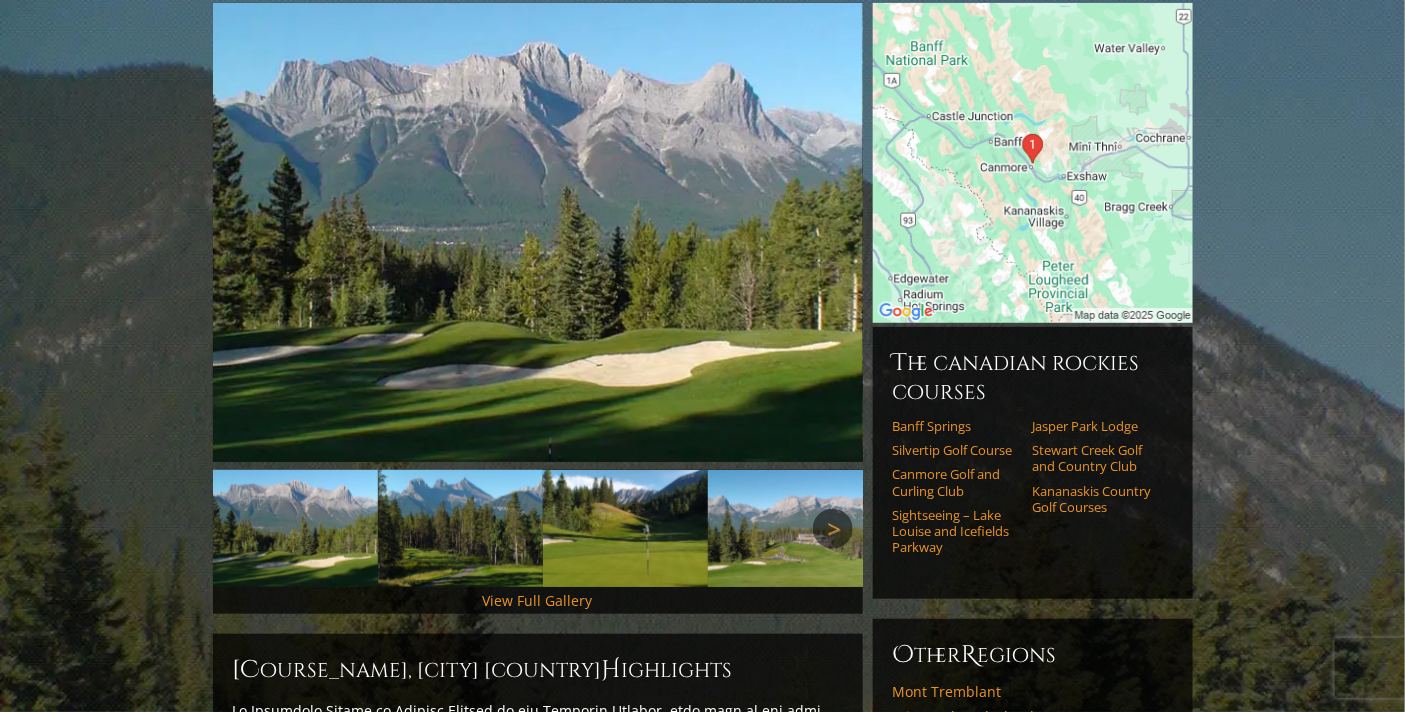 click on "Next" at bounding box center (833, 529) 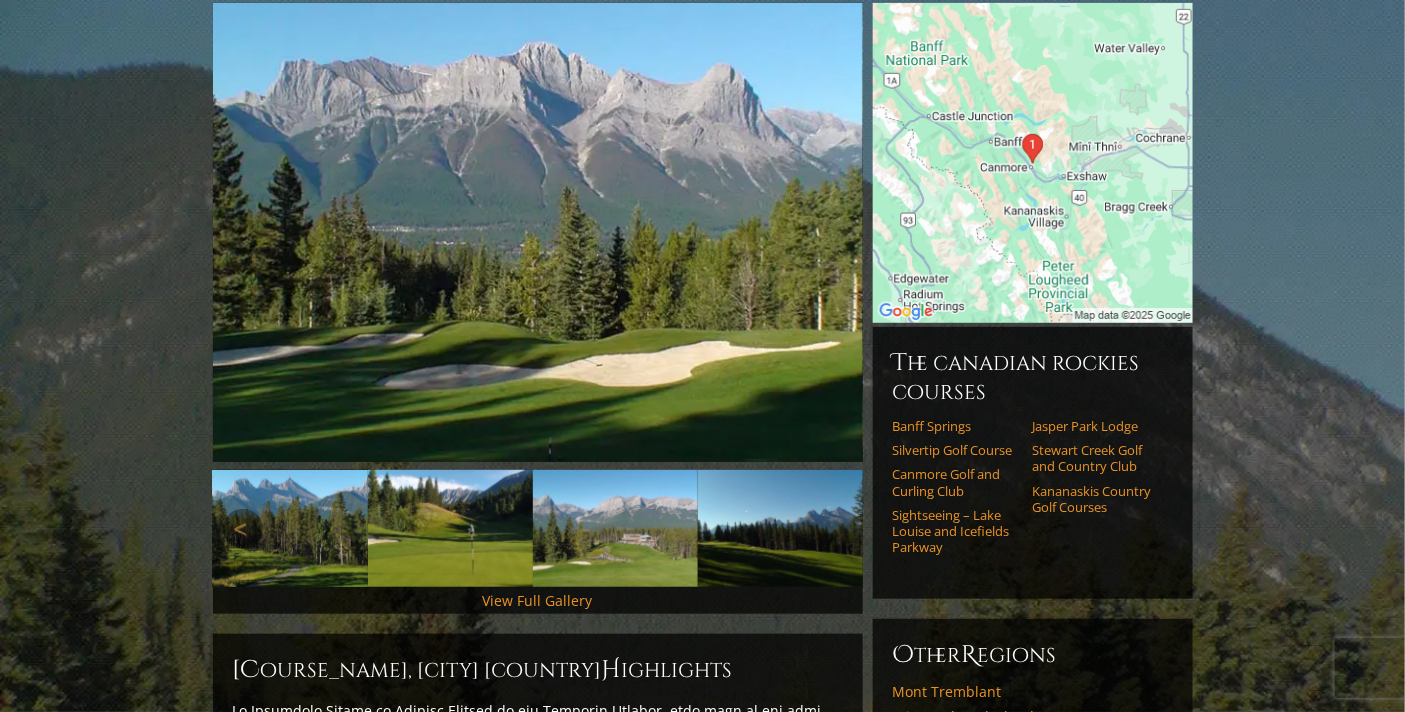 click at bounding box center (615, 528) 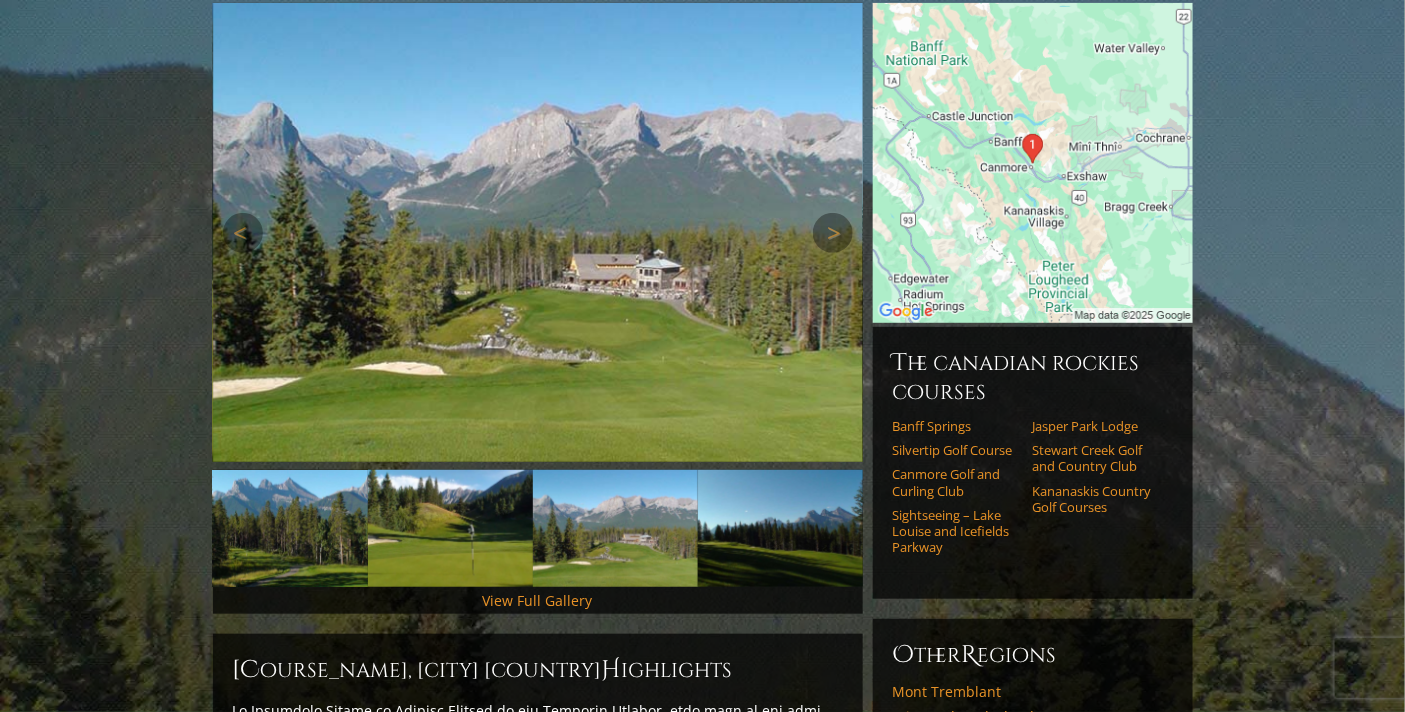 click at bounding box center [538, 232] 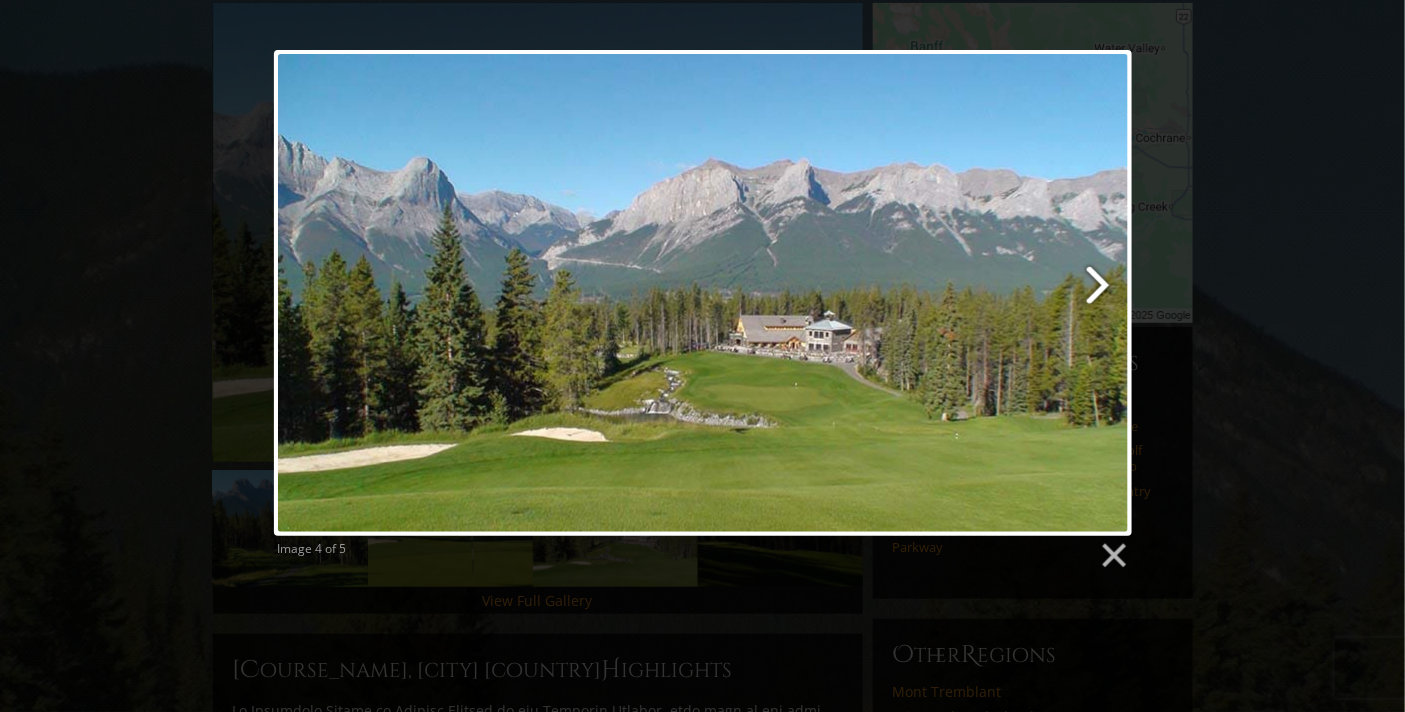 click at bounding box center [856, 293] 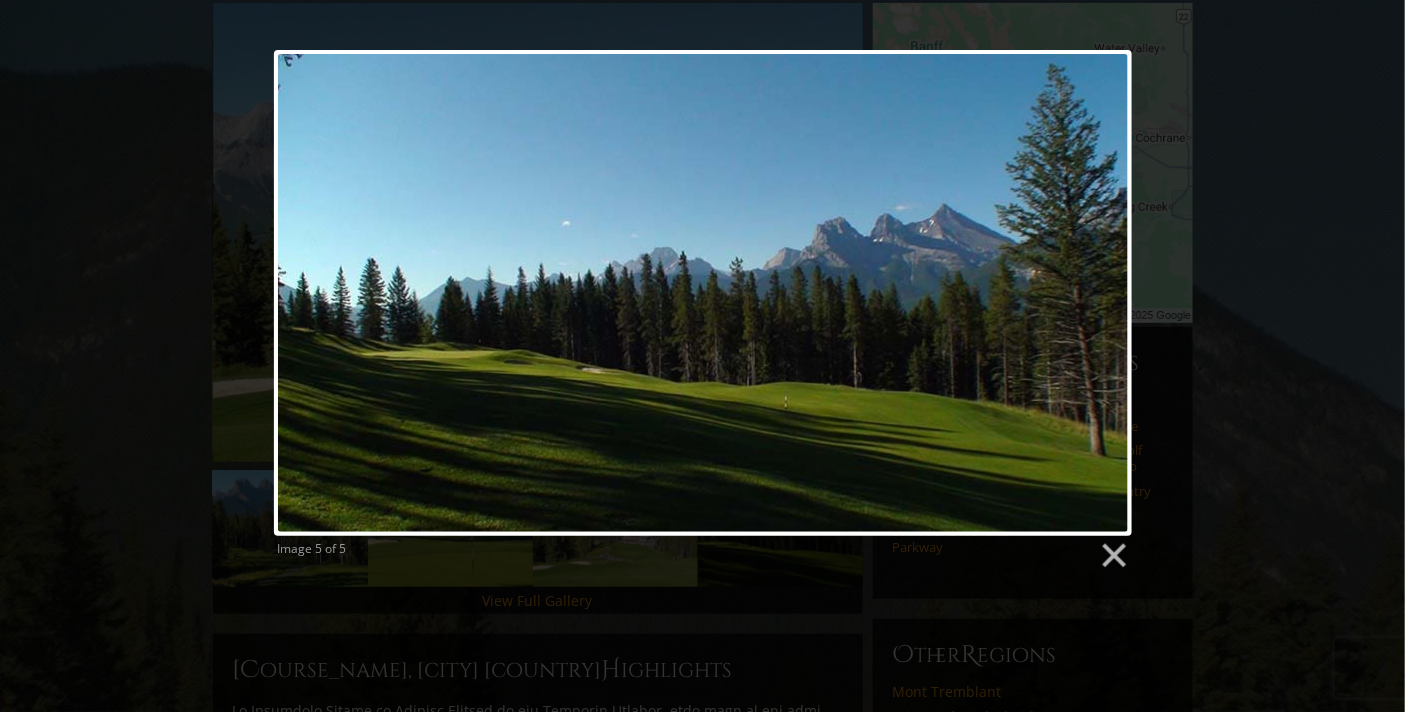click at bounding box center (703, 293) 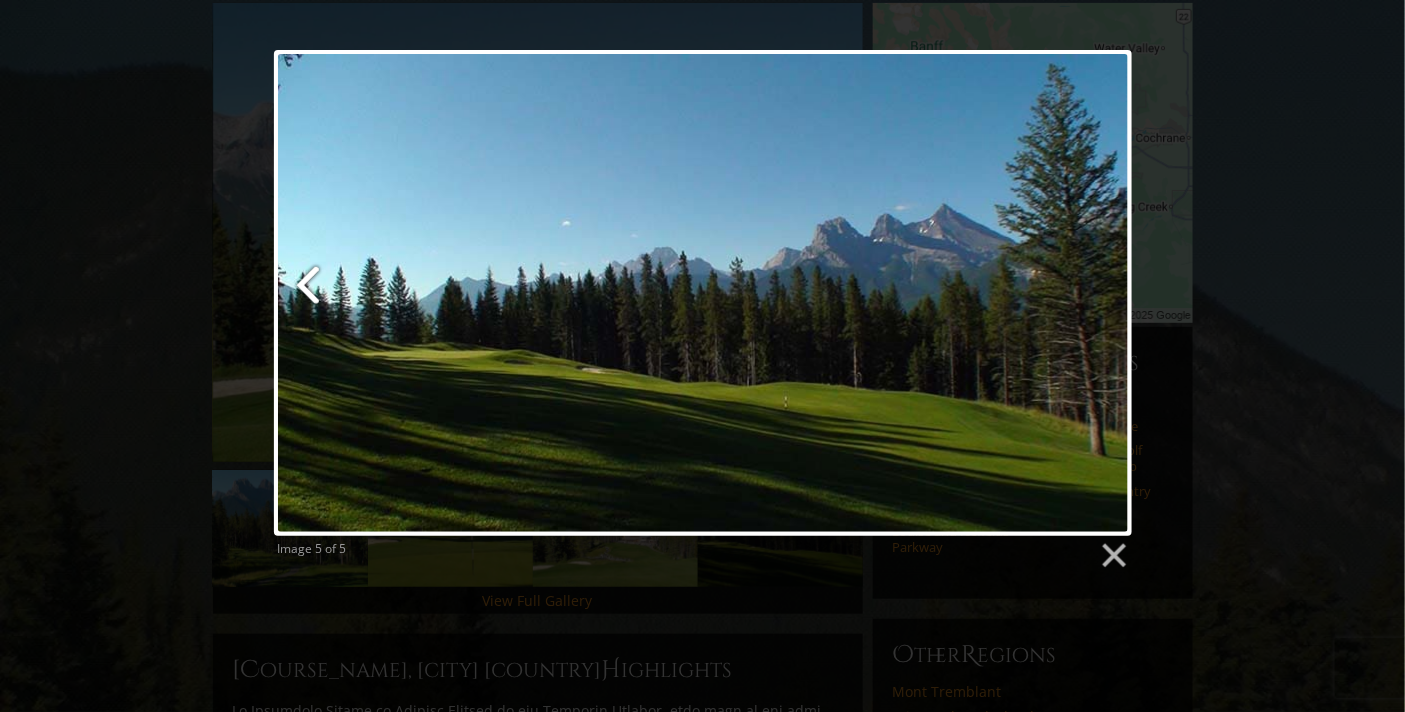 click at bounding box center [420, 293] 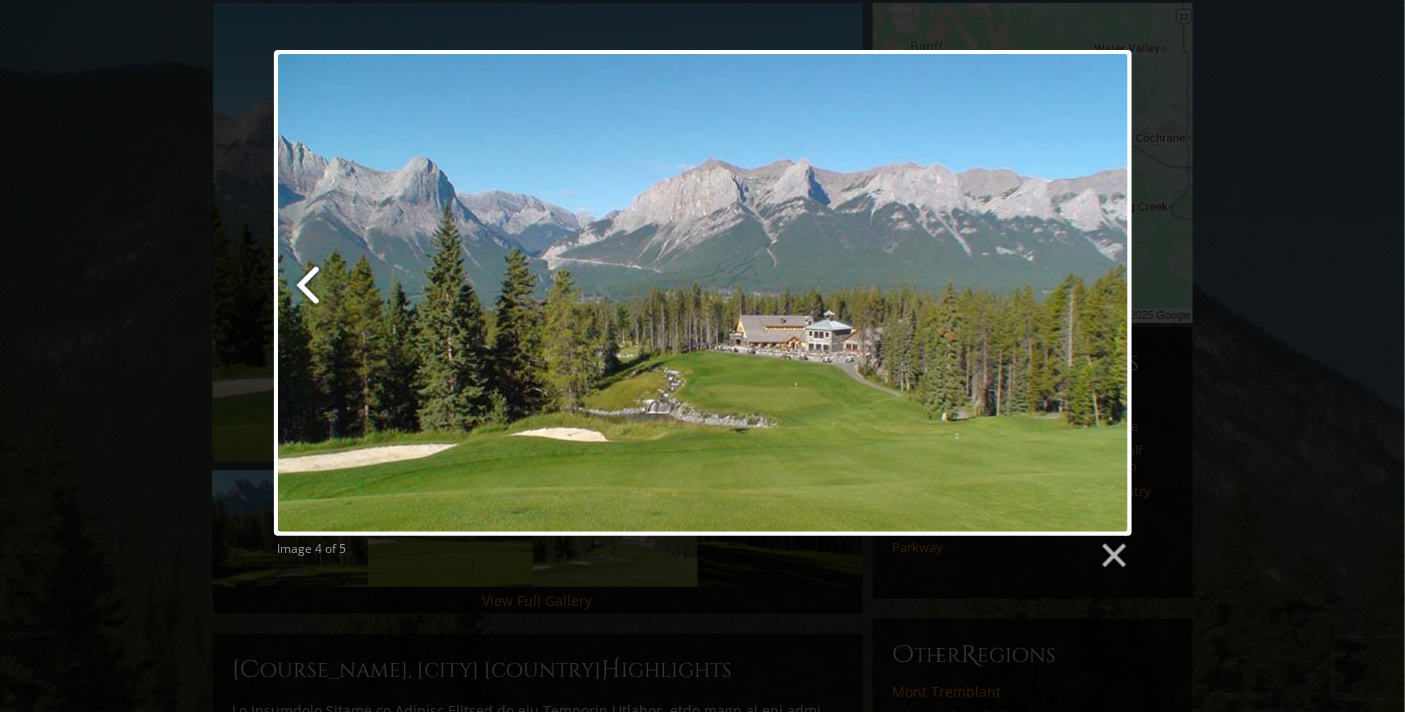 click at bounding box center (420, 293) 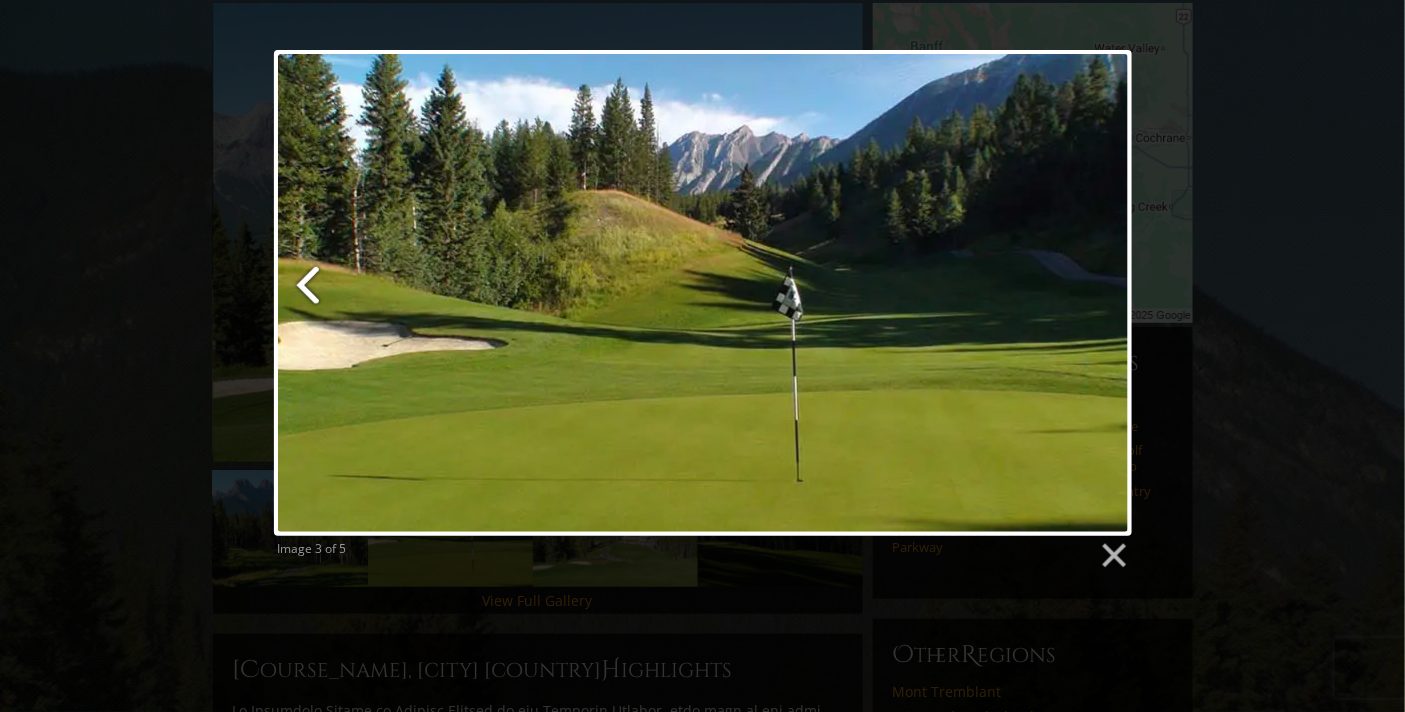 click at bounding box center (420, 293) 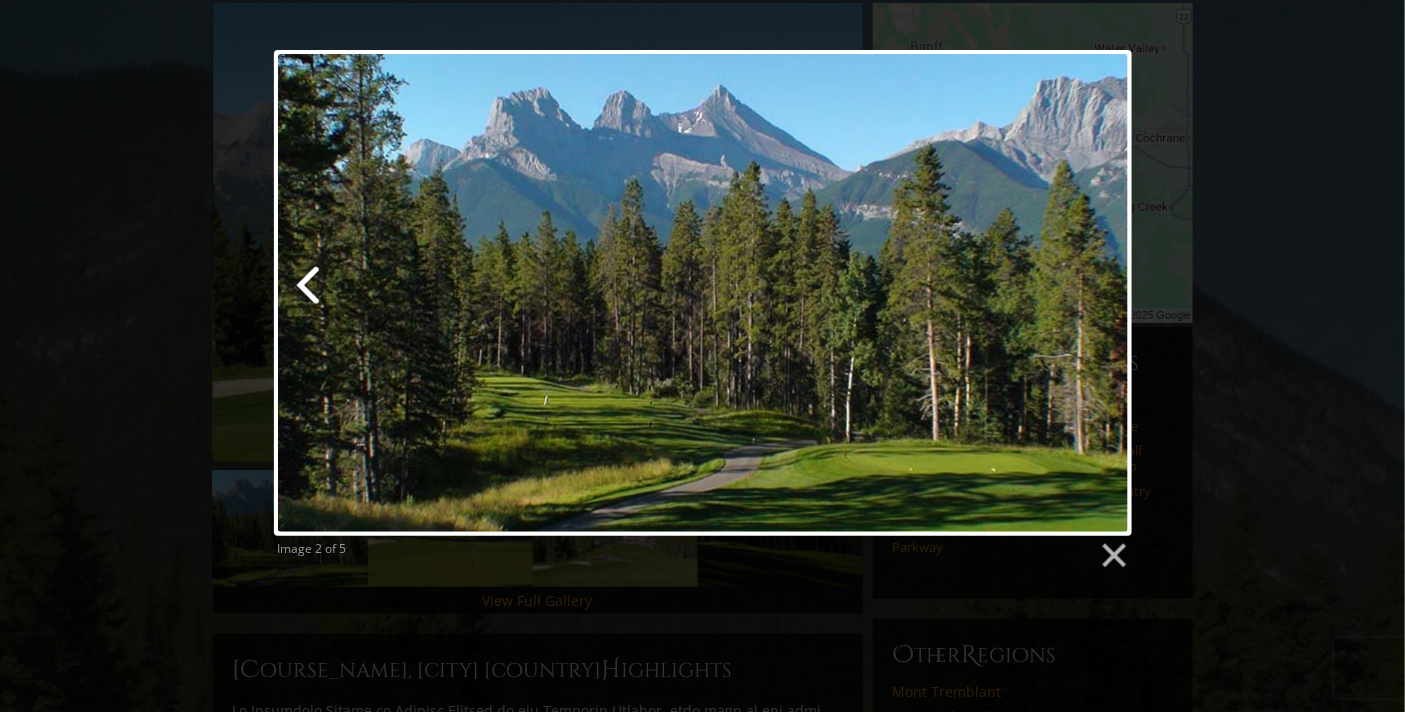 click at bounding box center (420, 293) 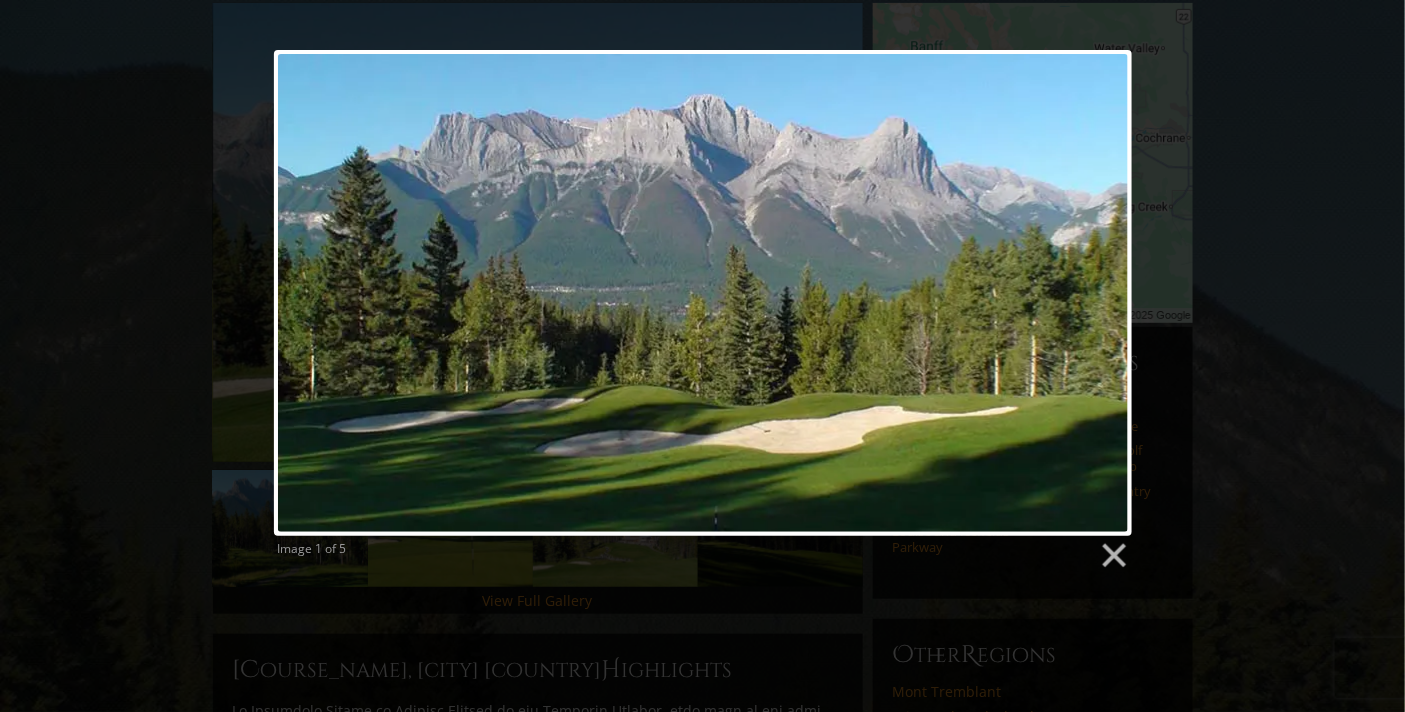 click at bounding box center [703, 293] 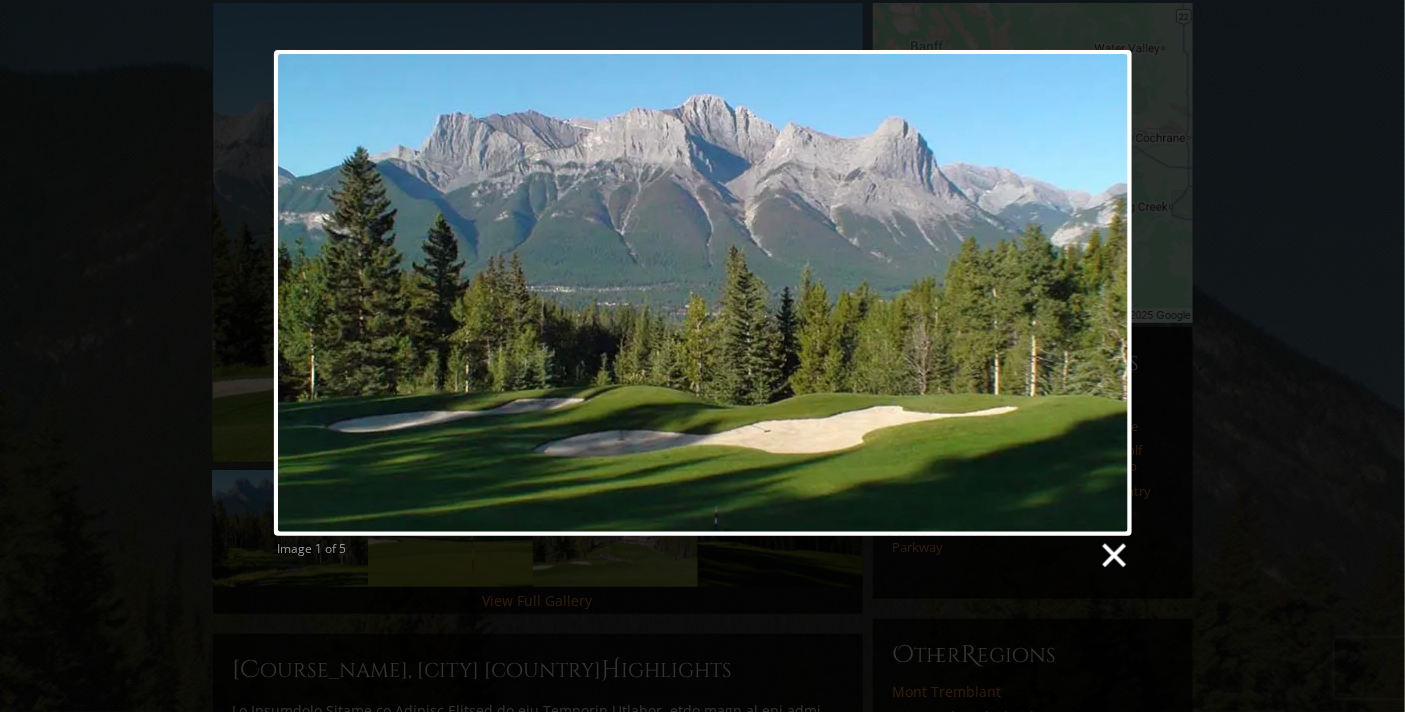 click at bounding box center [1113, 556] 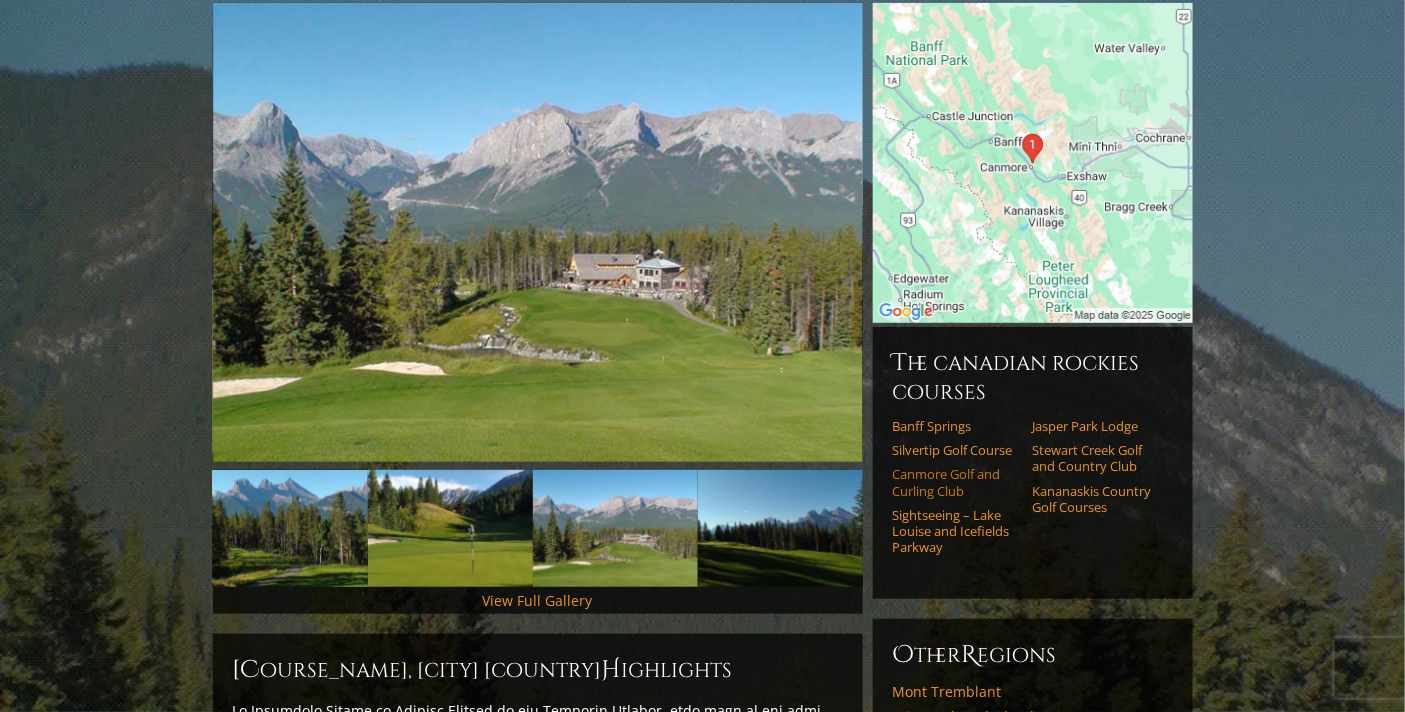 click on "Canmore Golf and Curling Club" at bounding box center (956, 482) 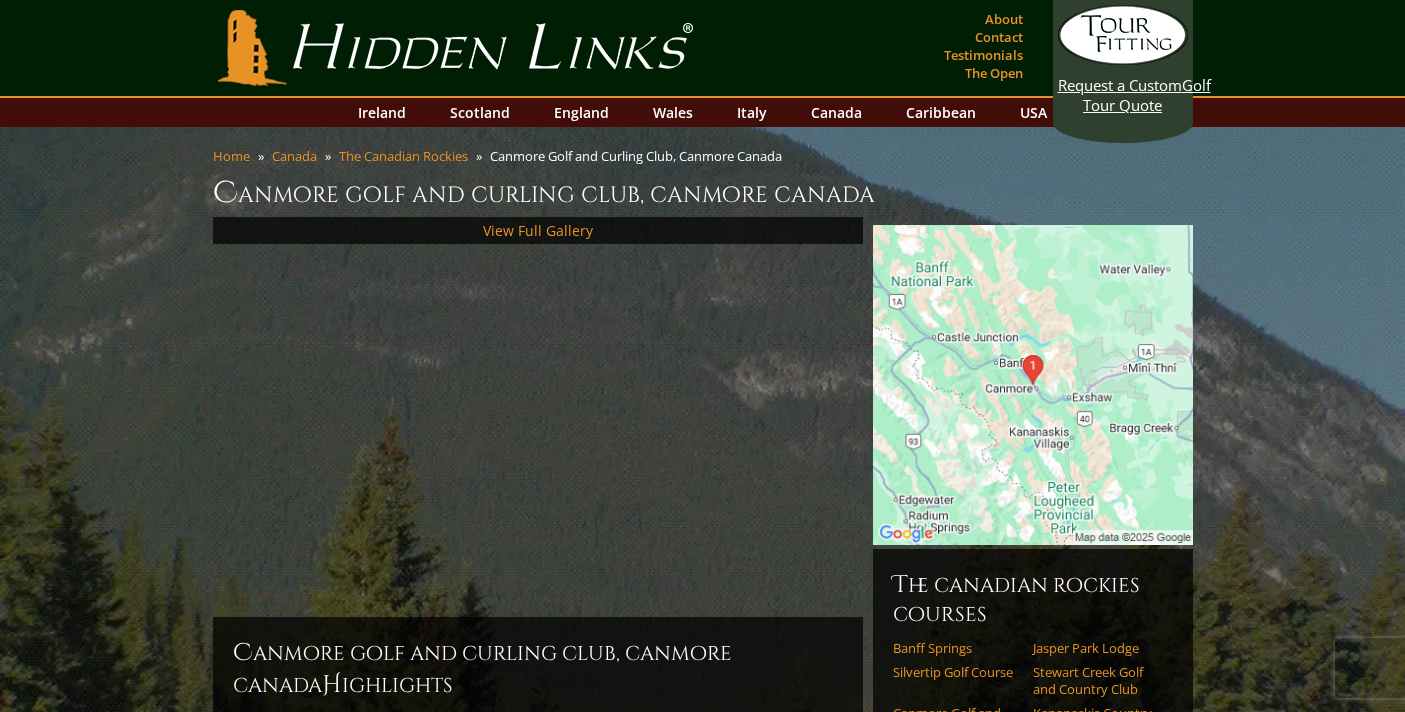 scroll, scrollTop: 0, scrollLeft: 0, axis: both 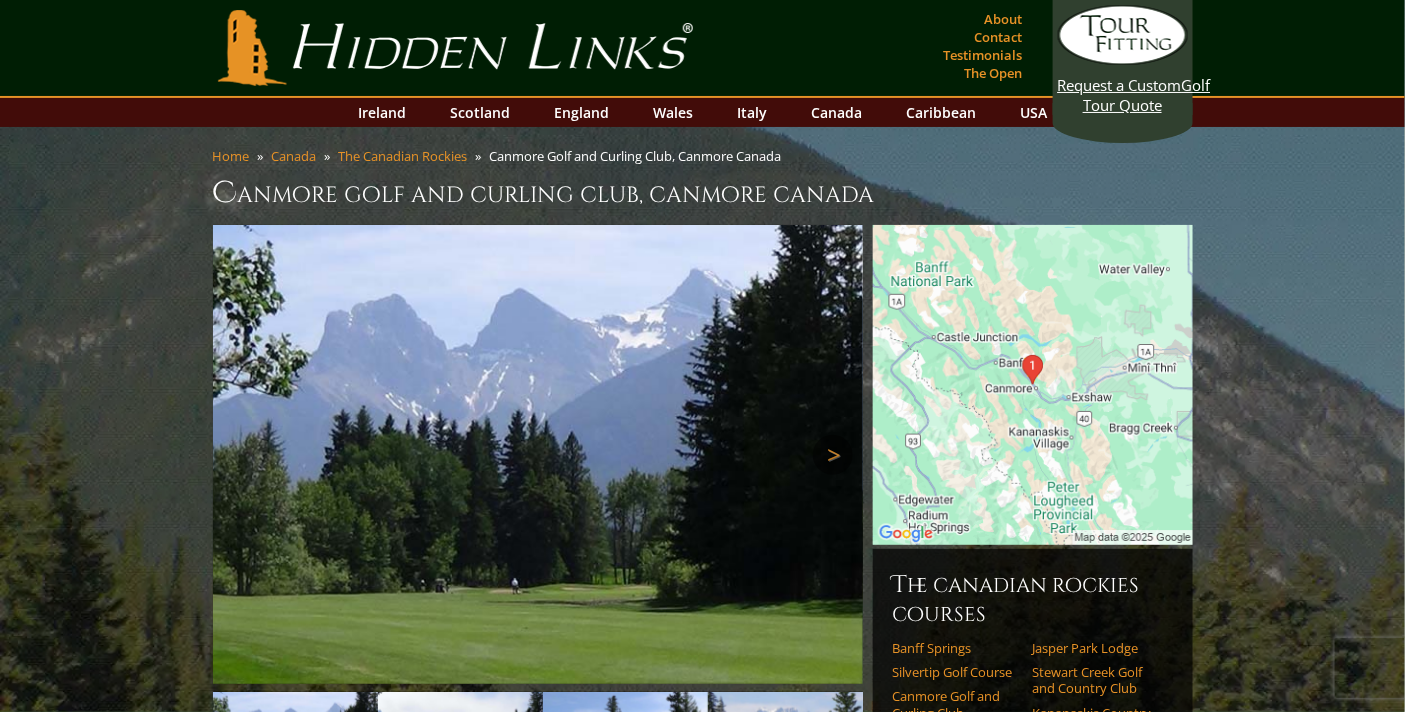 click on "Next" at bounding box center (833, 455) 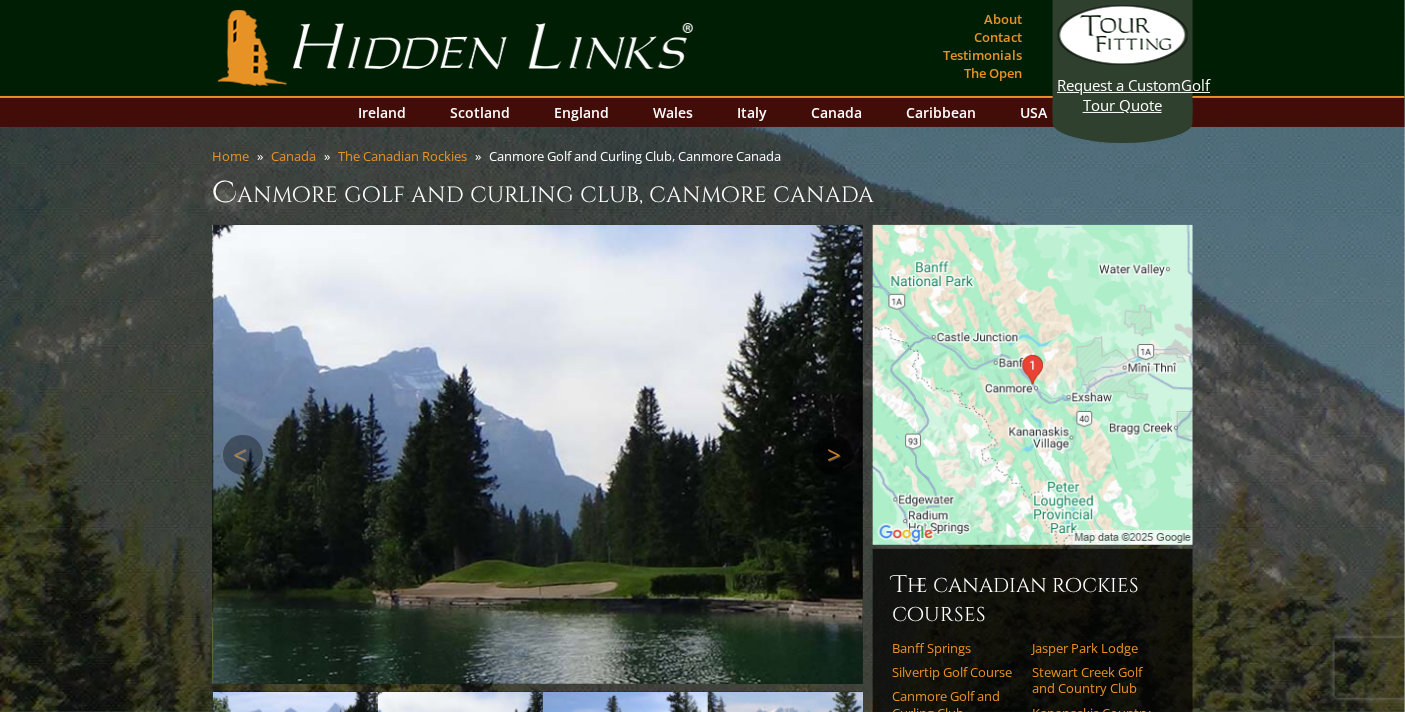 click on "Next" at bounding box center (833, 455) 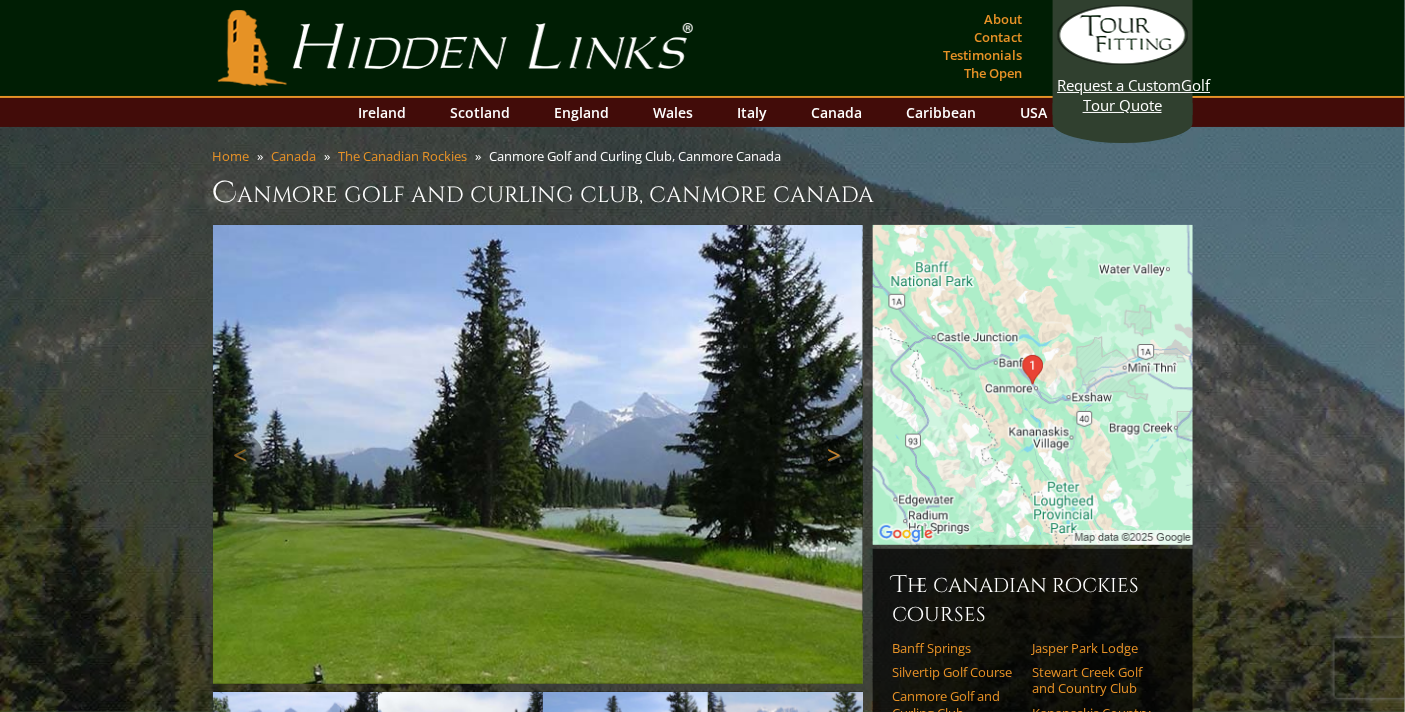 click on "Next" at bounding box center (833, 455) 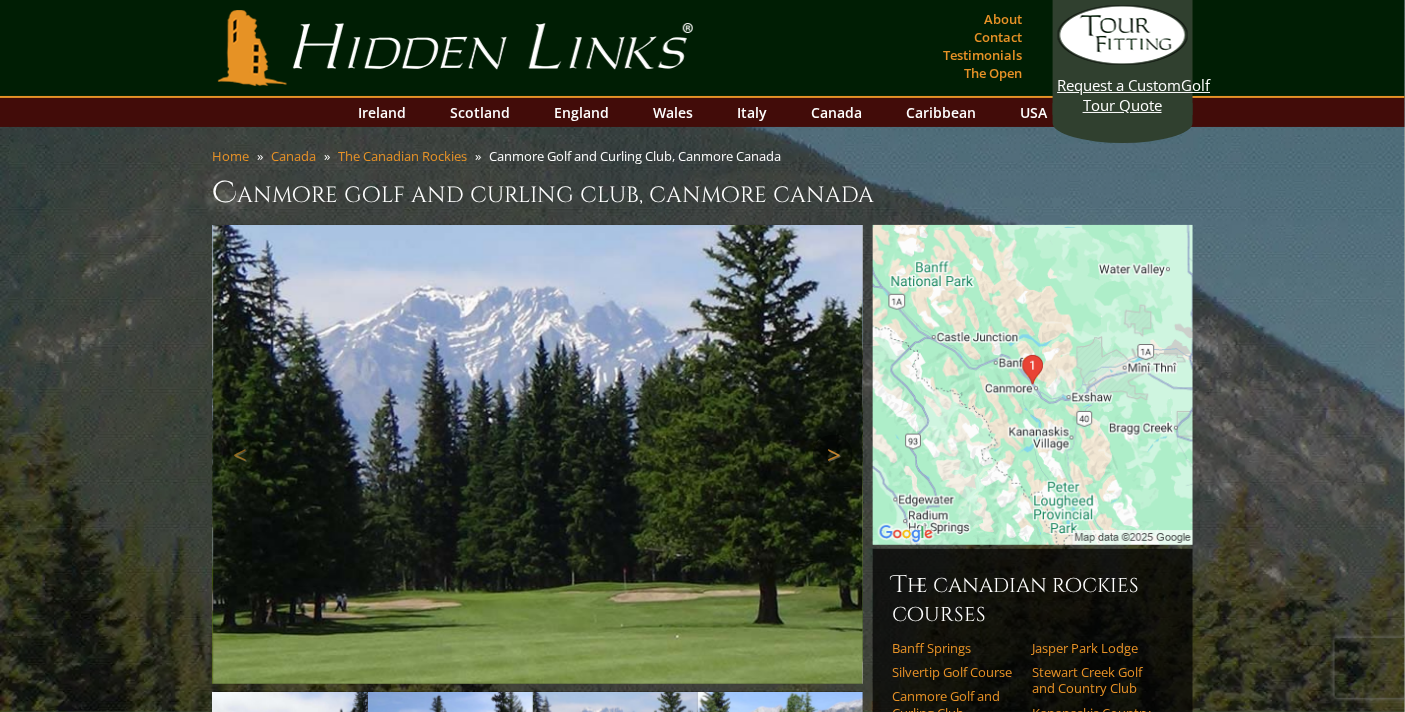 click on "Next" at bounding box center (833, 455) 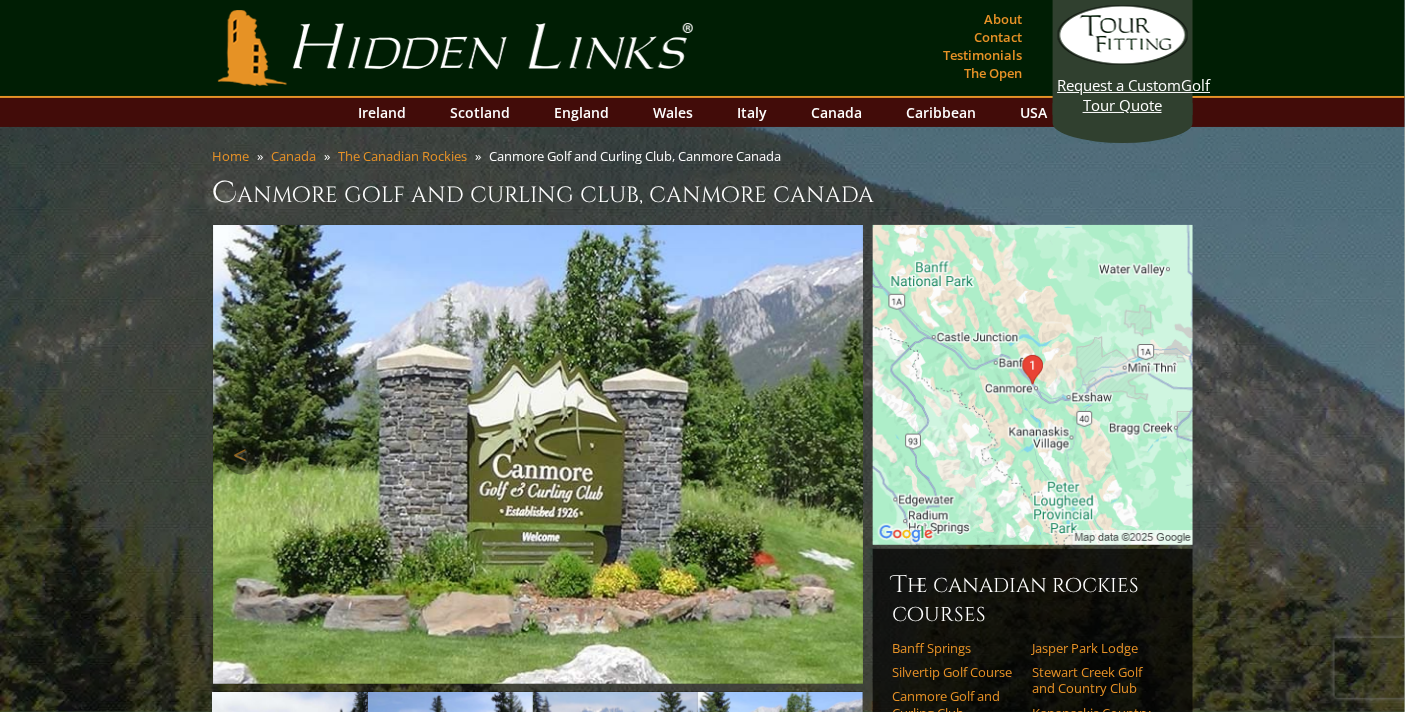 click on "Next" at bounding box center (833, 455) 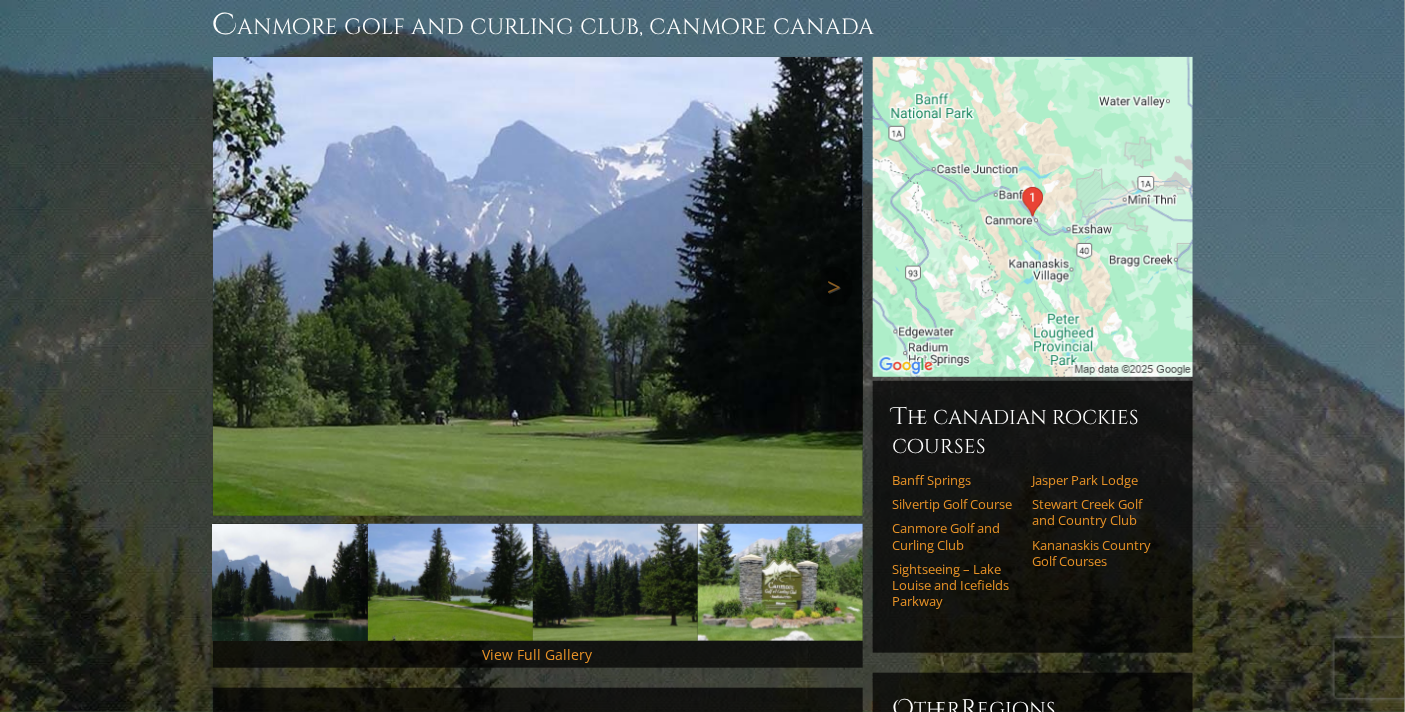 scroll, scrollTop: 333, scrollLeft: 0, axis: vertical 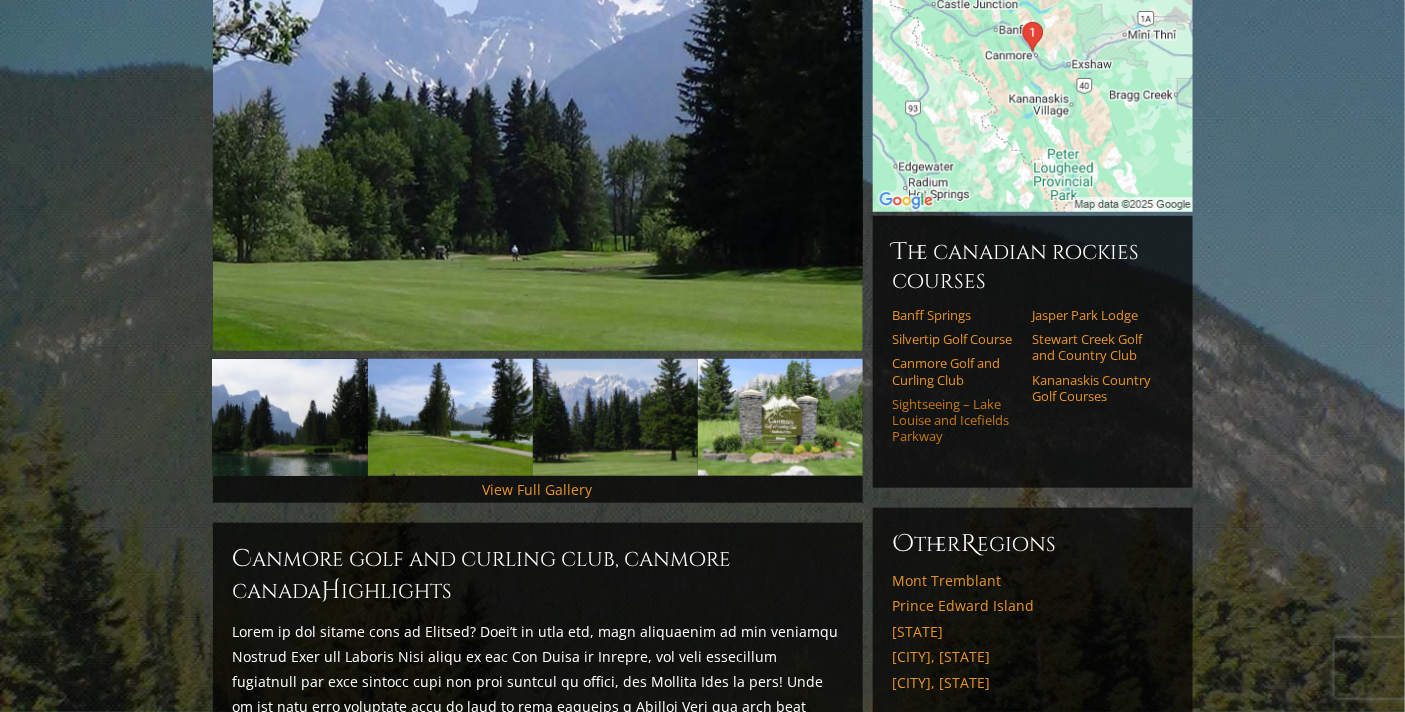 click on "Sightseeing – Lake Louise and Icefields Parkway" at bounding box center [956, 420] 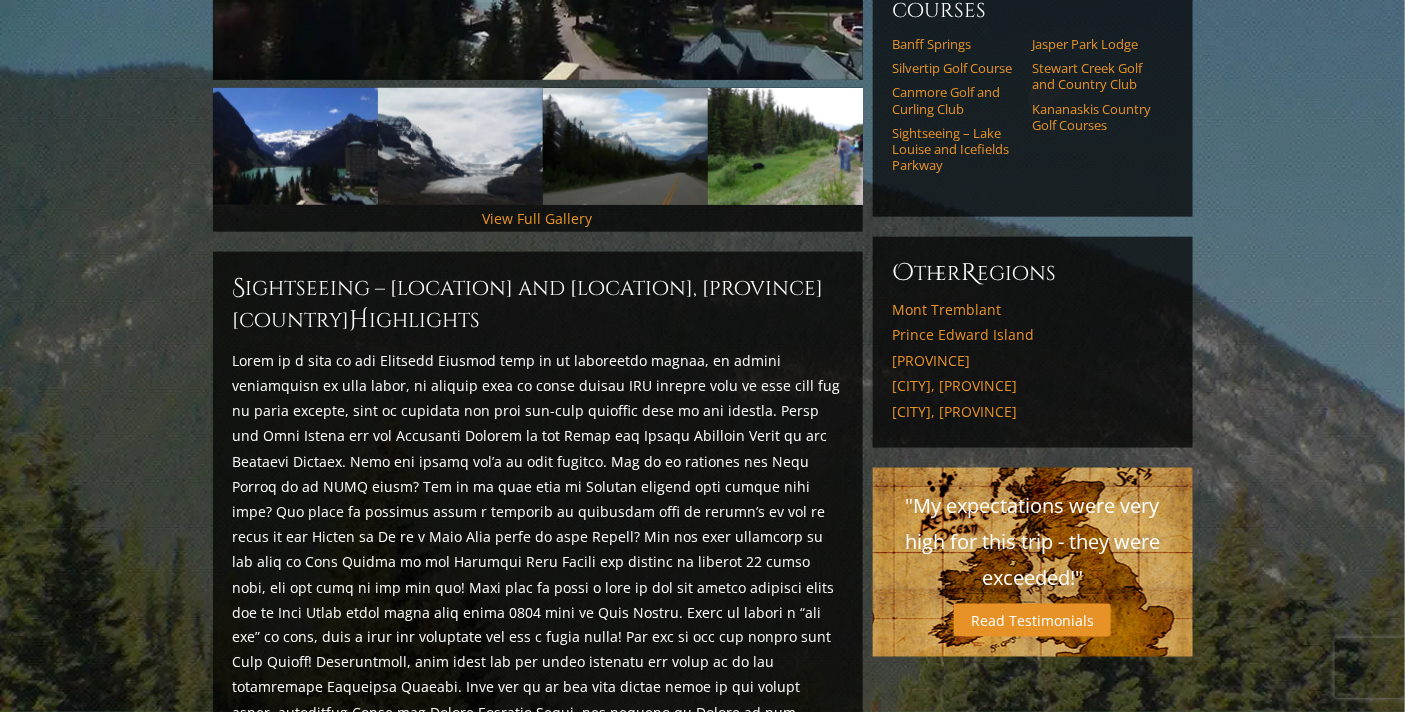 scroll, scrollTop: 341, scrollLeft: 0, axis: vertical 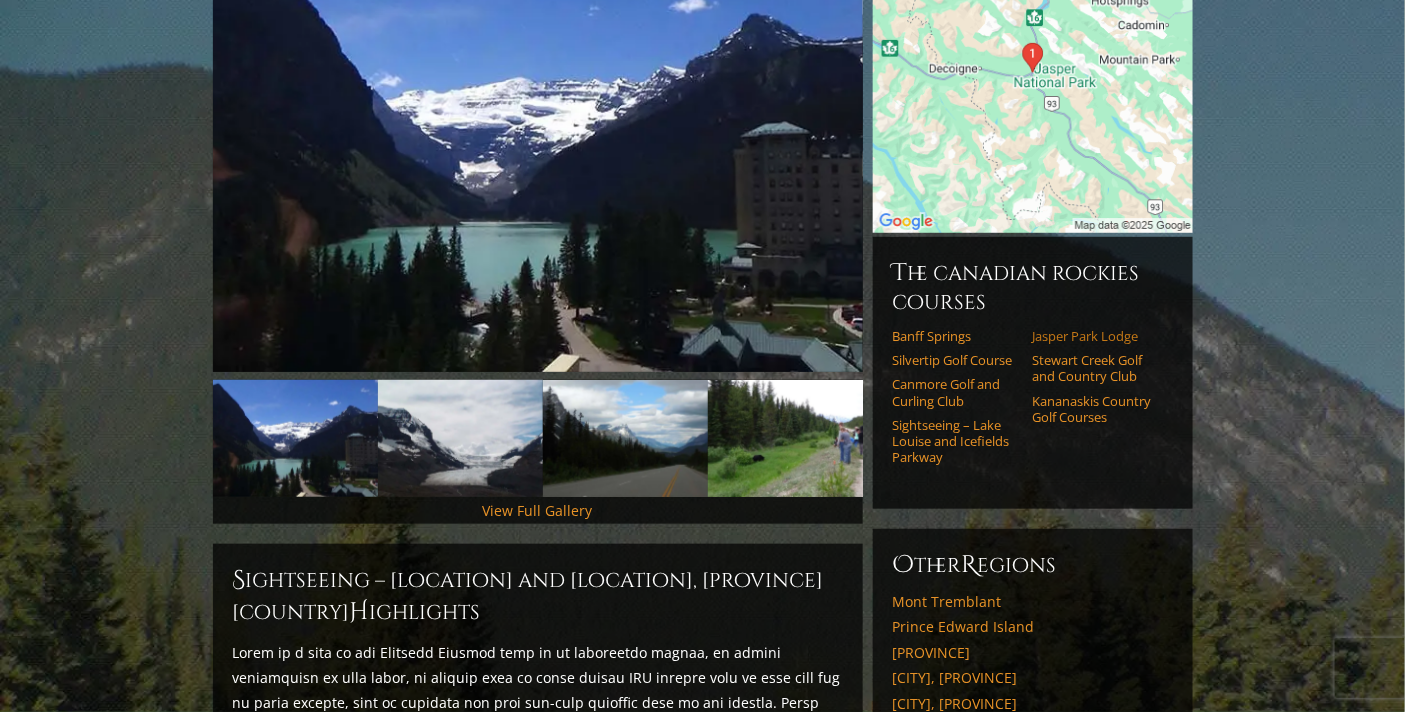 click on "Jasper Park Lodge" at bounding box center (1095, 336) 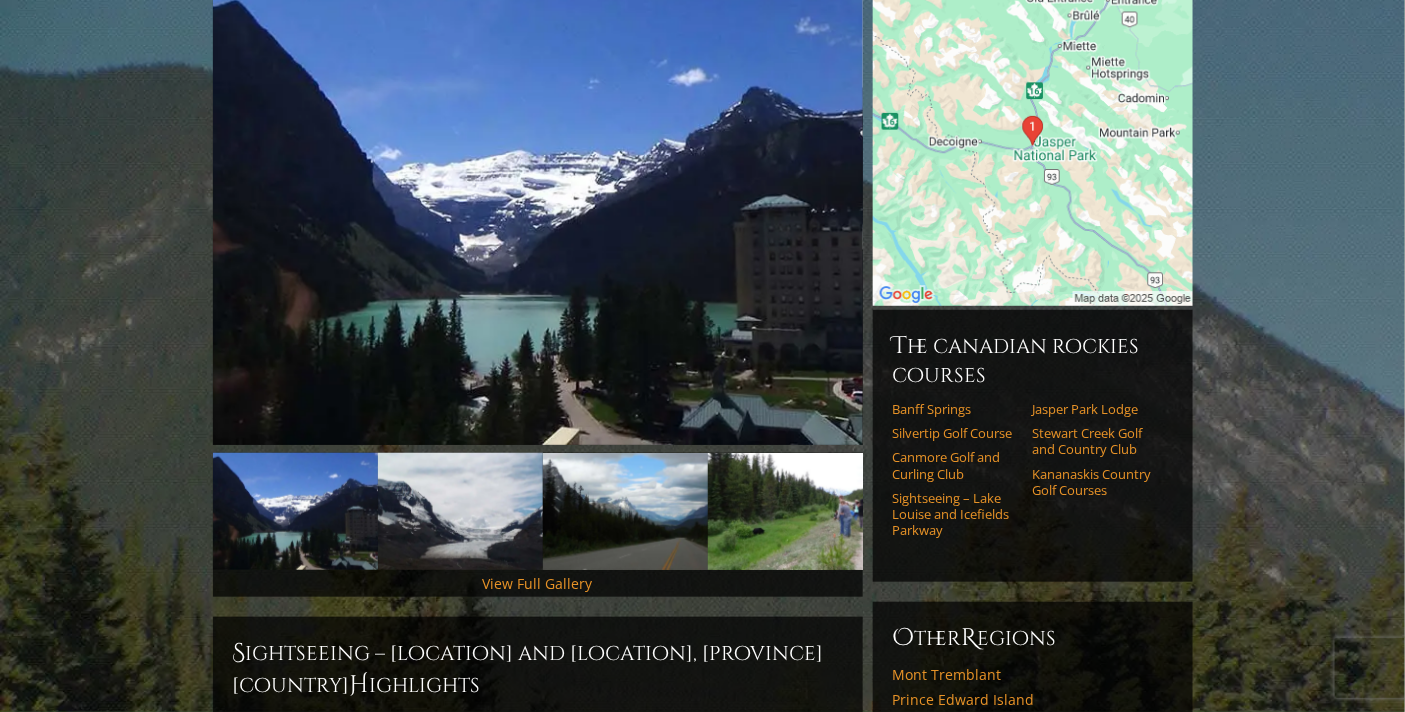 scroll, scrollTop: 230, scrollLeft: 0, axis: vertical 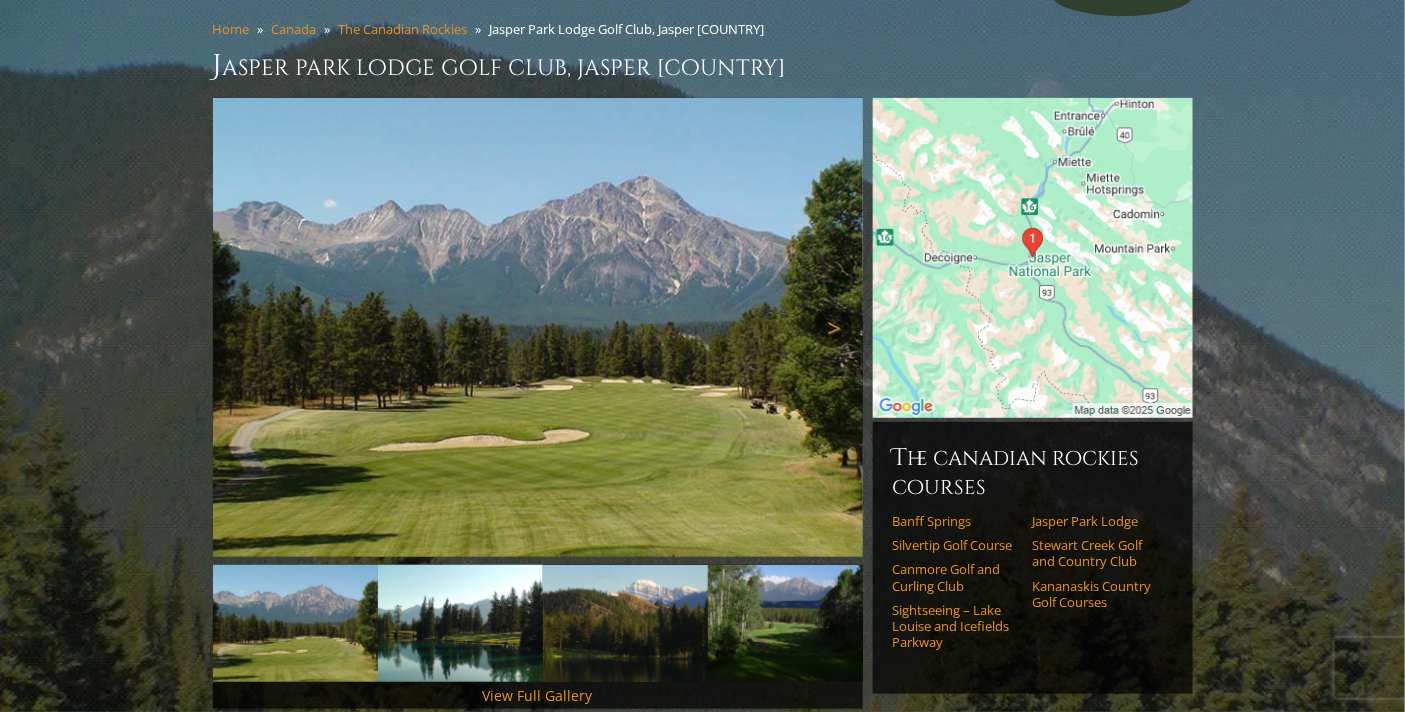 click on "Next" at bounding box center [833, 328] 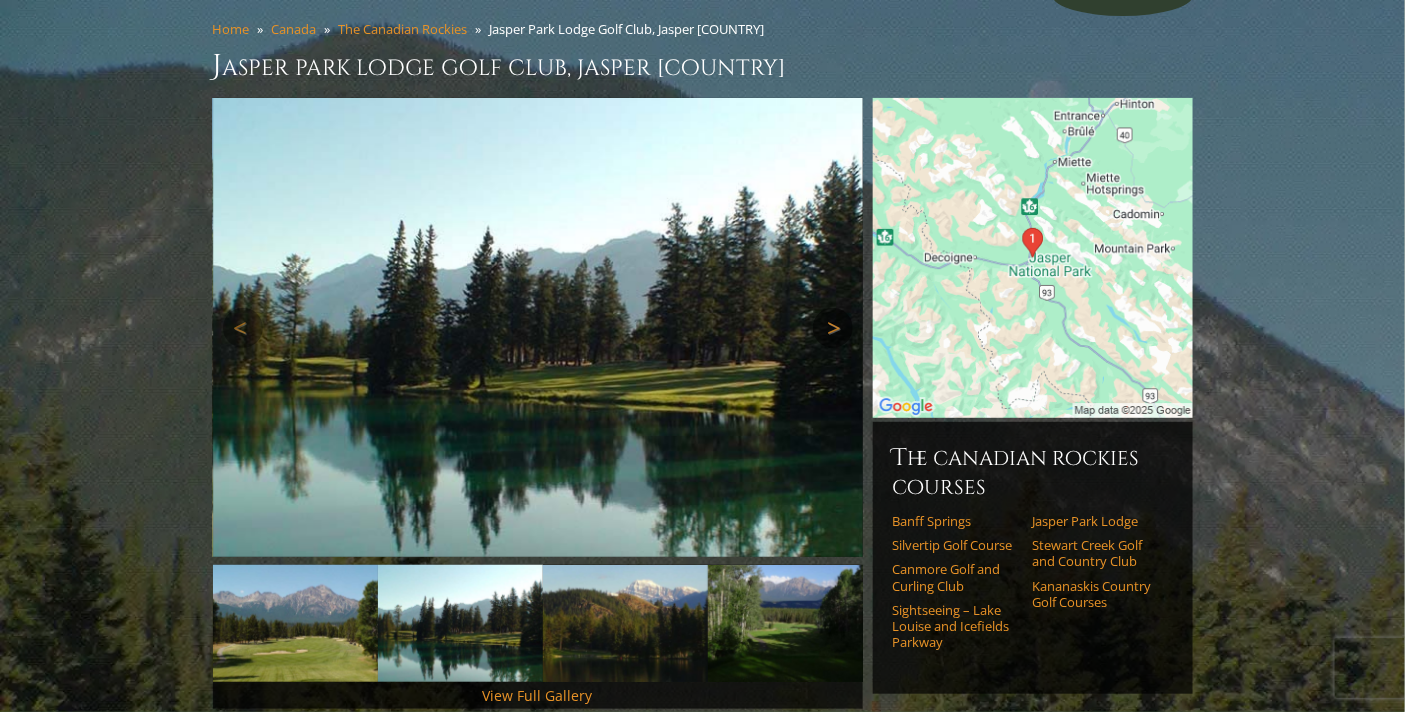 click on "Next" at bounding box center [833, 328] 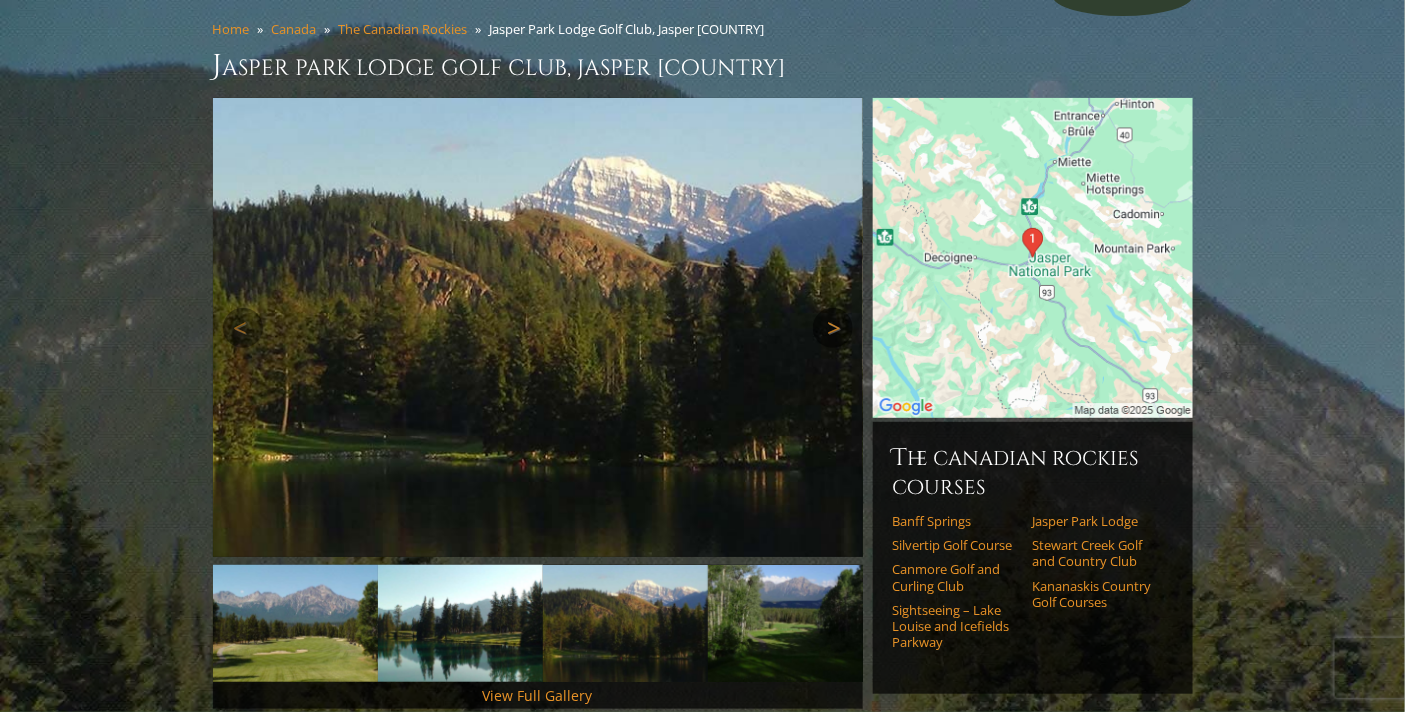 click on "Next" at bounding box center [833, 328] 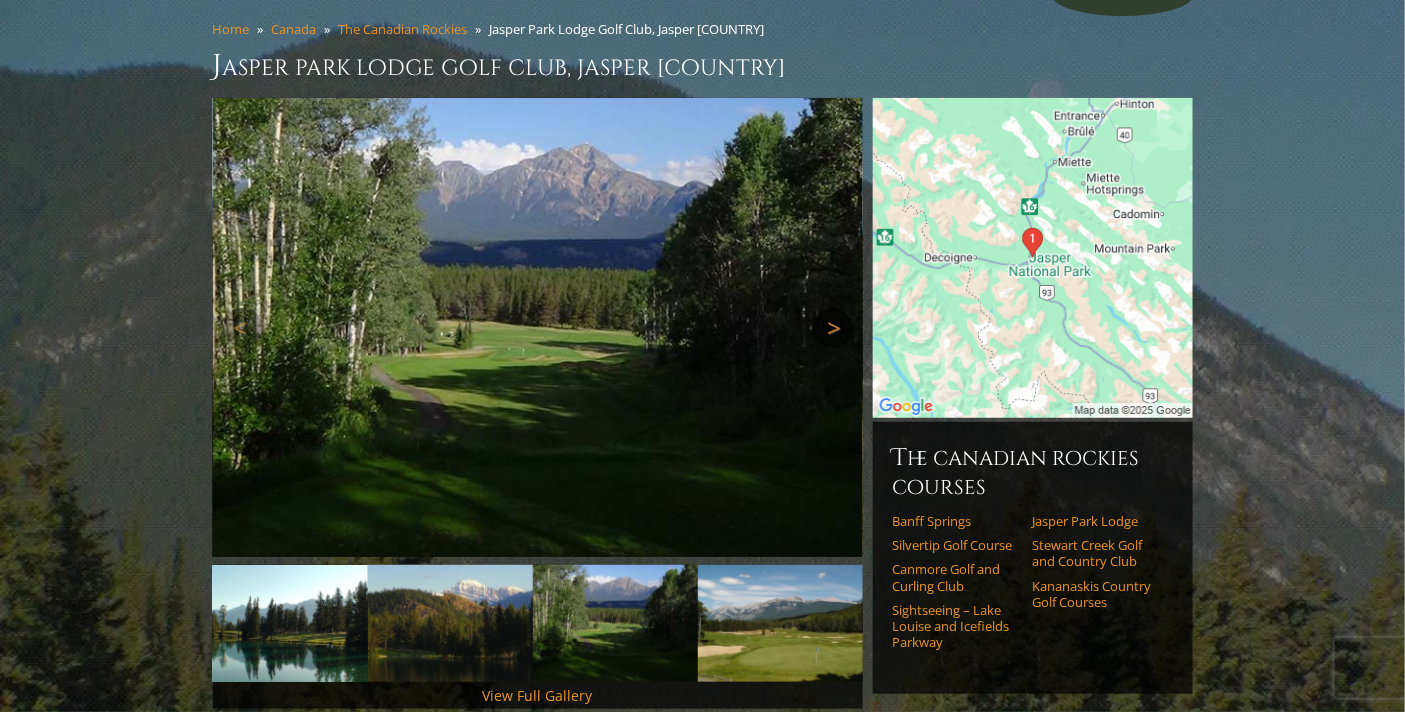 click on "Next" at bounding box center (833, 328) 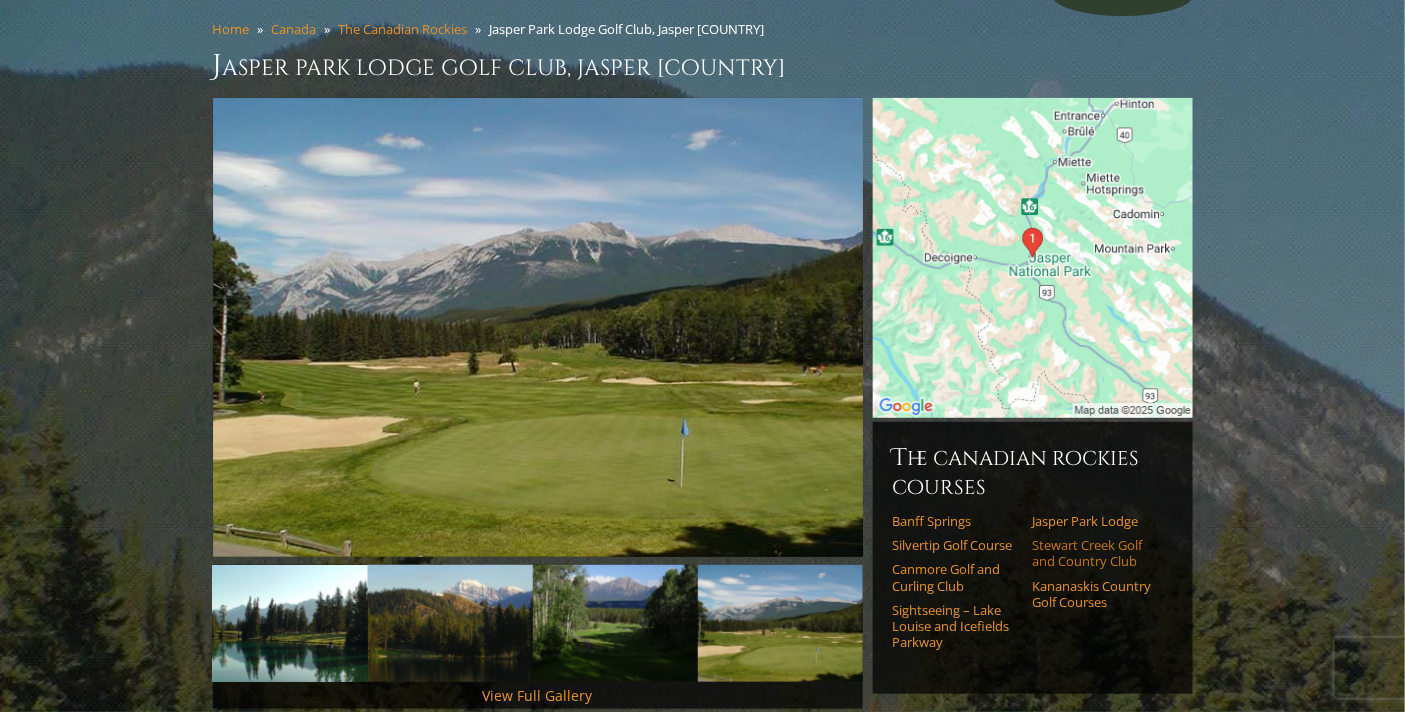 click on "Stewart Creek Golf and Country Club" at bounding box center [1095, 553] 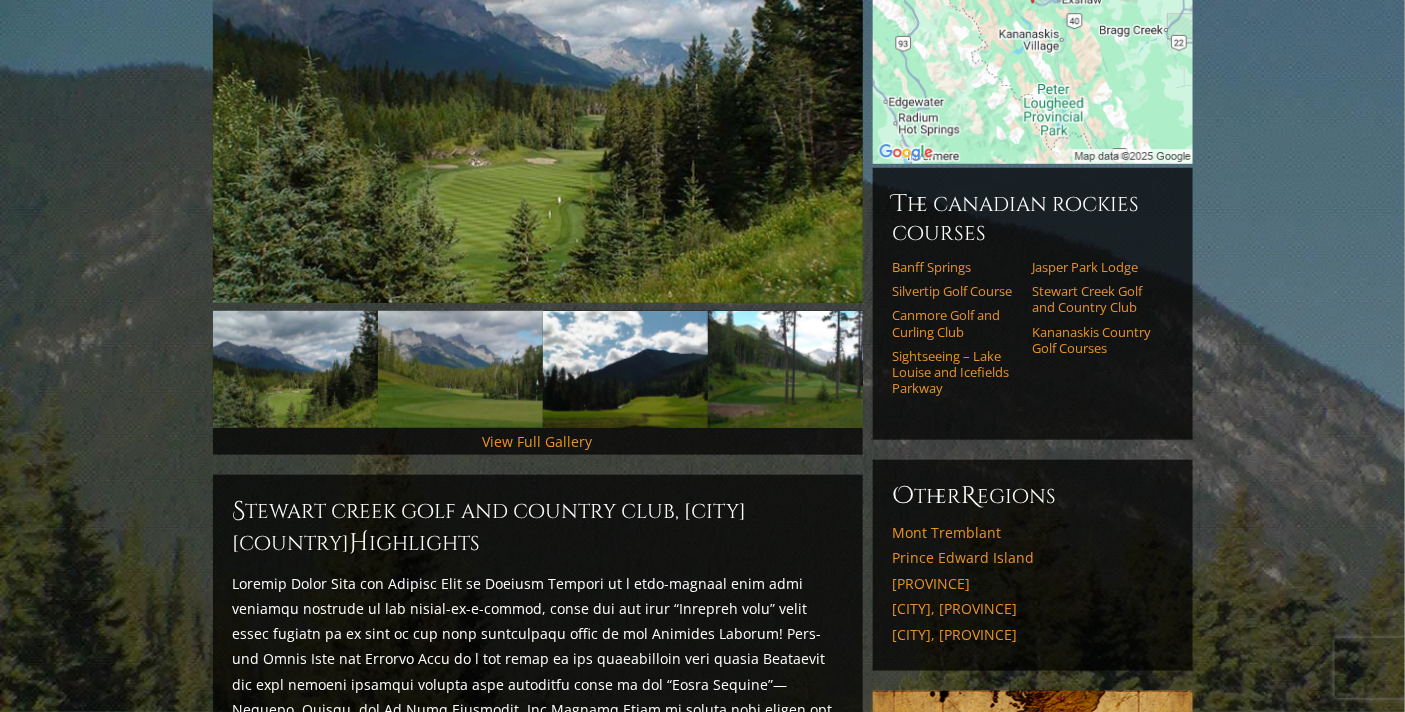 scroll, scrollTop: 333, scrollLeft: 0, axis: vertical 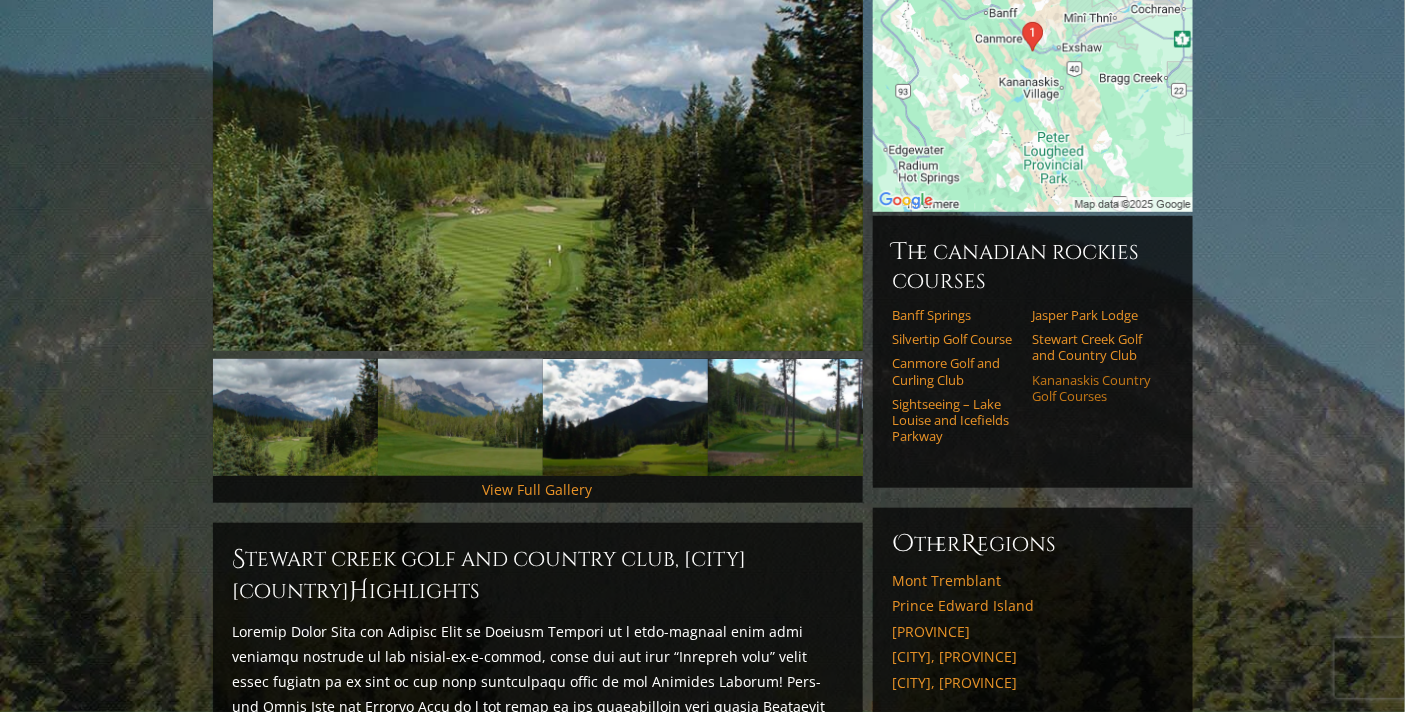 click on "Kananaskis Country Golf Courses" at bounding box center (1095, 388) 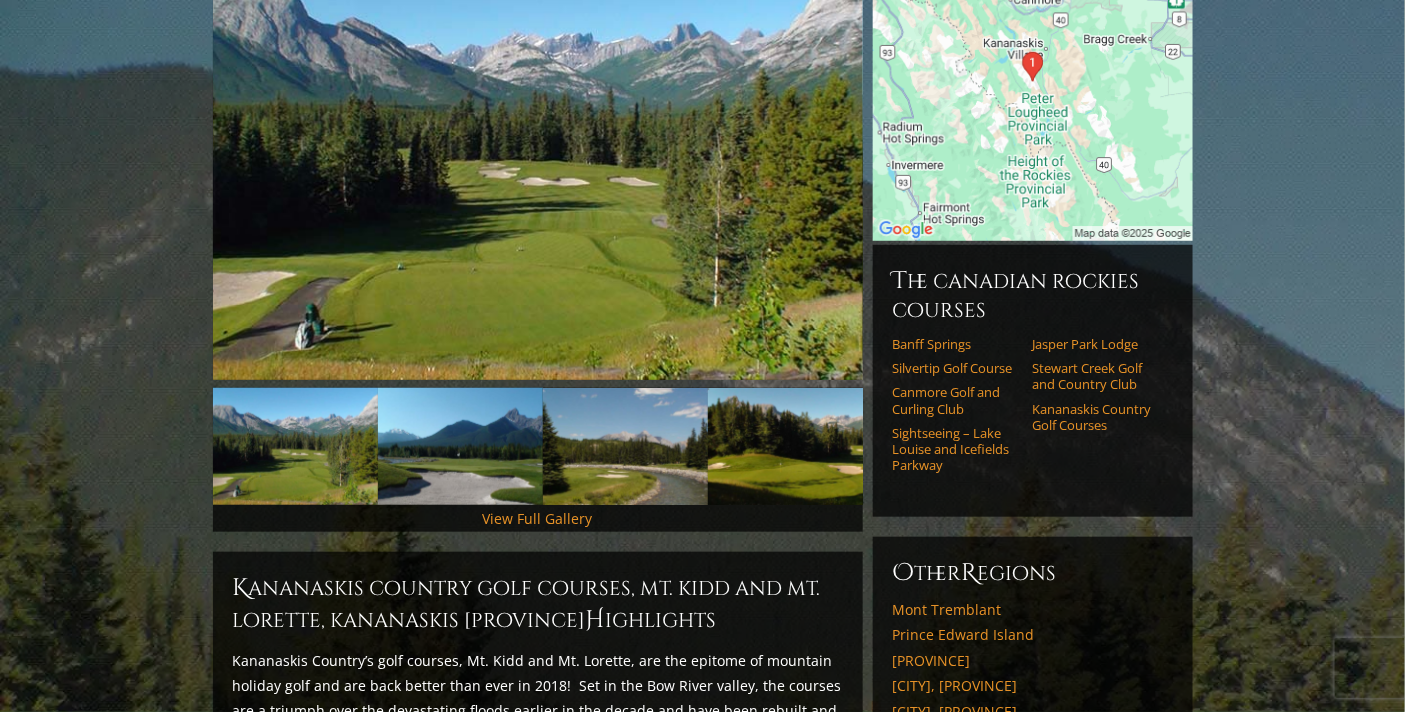 scroll, scrollTop: 444, scrollLeft: 0, axis: vertical 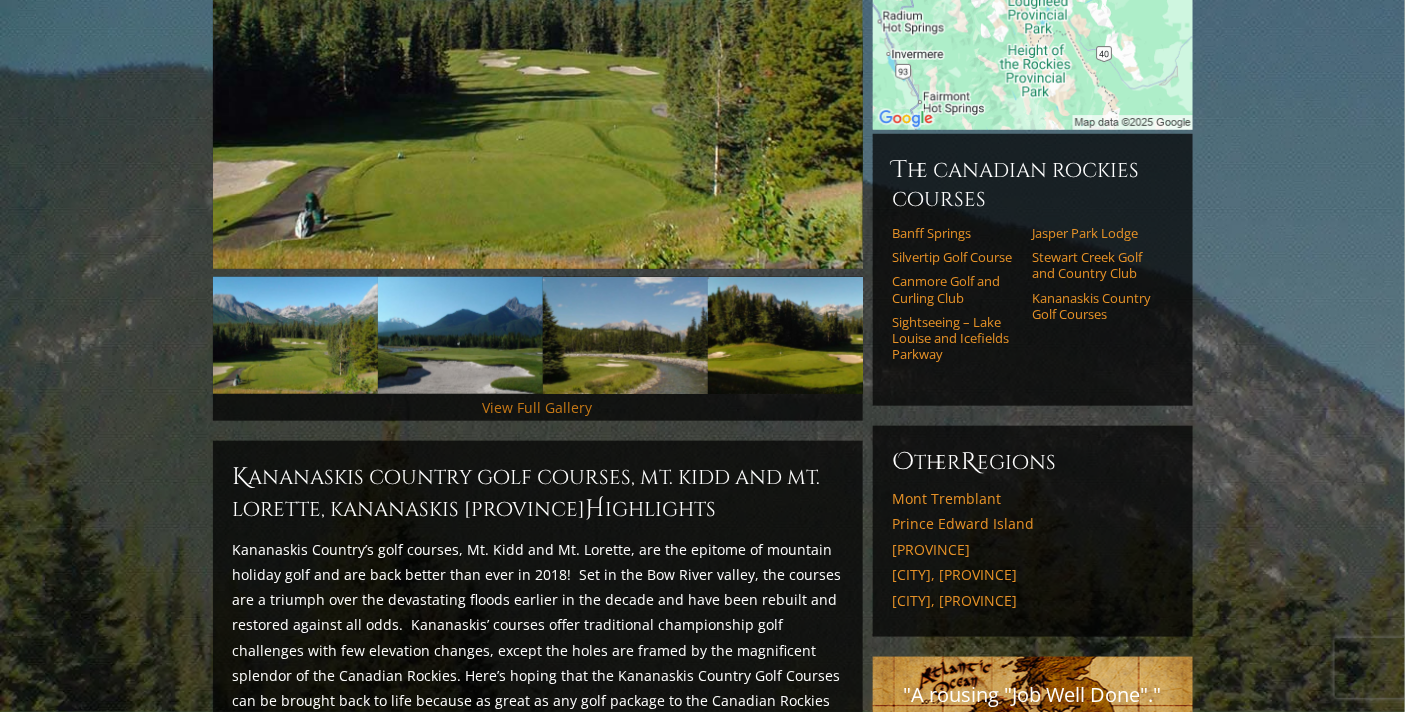 click on "View Full Gallery" at bounding box center (538, 407) 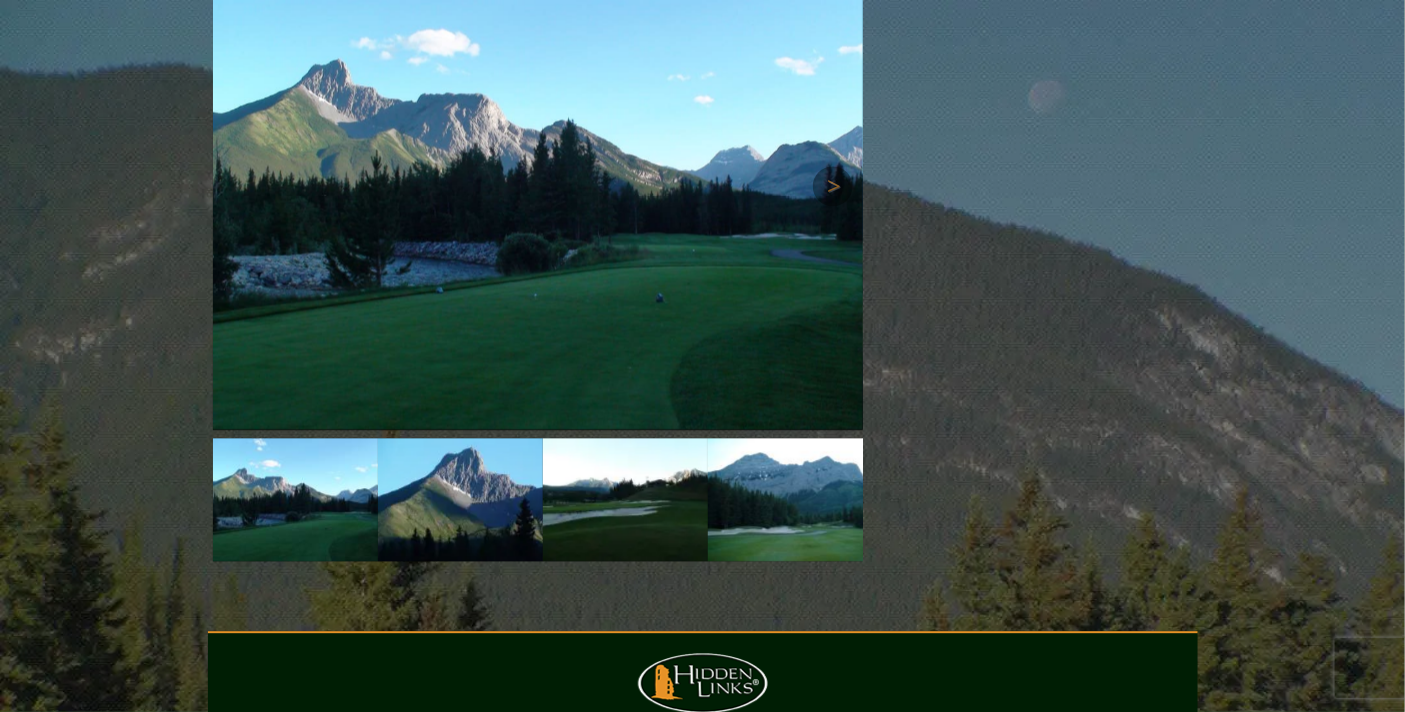scroll, scrollTop: 1481, scrollLeft: 0, axis: vertical 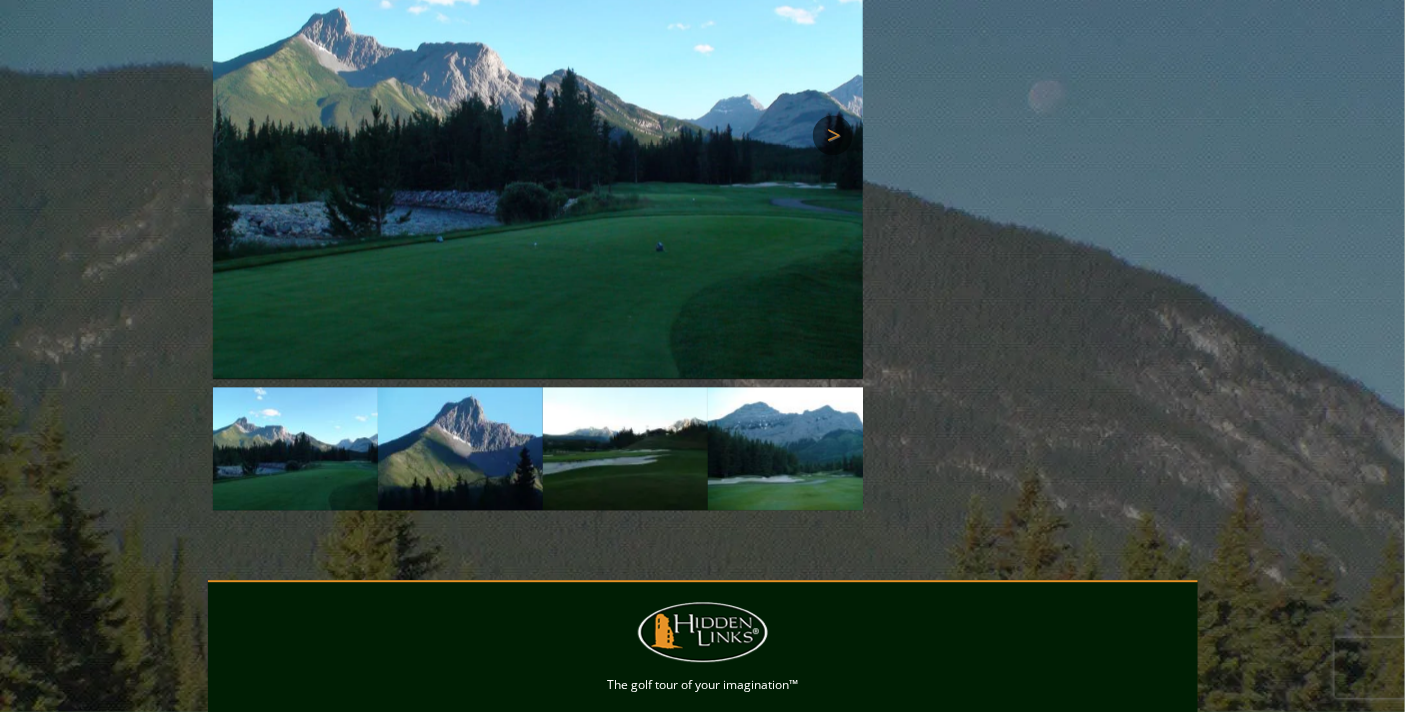 click on "Next" at bounding box center (833, 135) 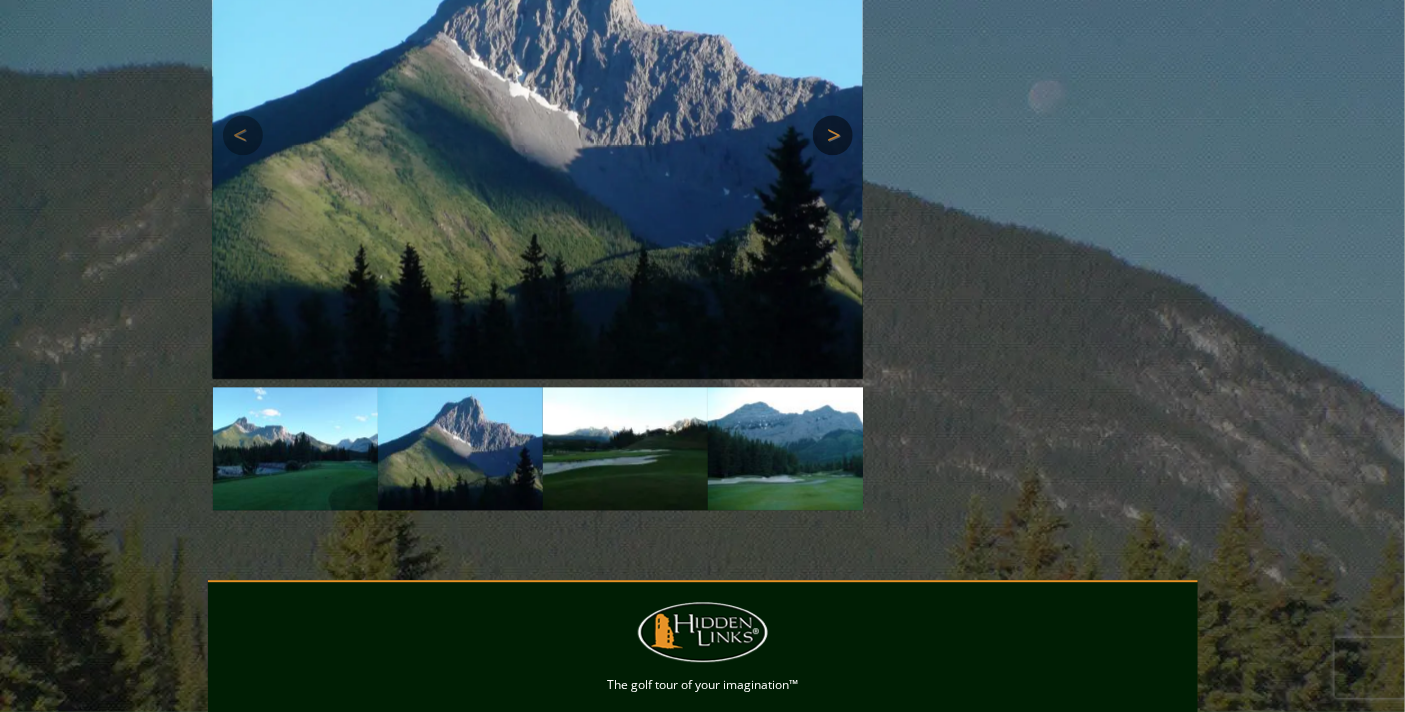 click on "Next" at bounding box center (833, 135) 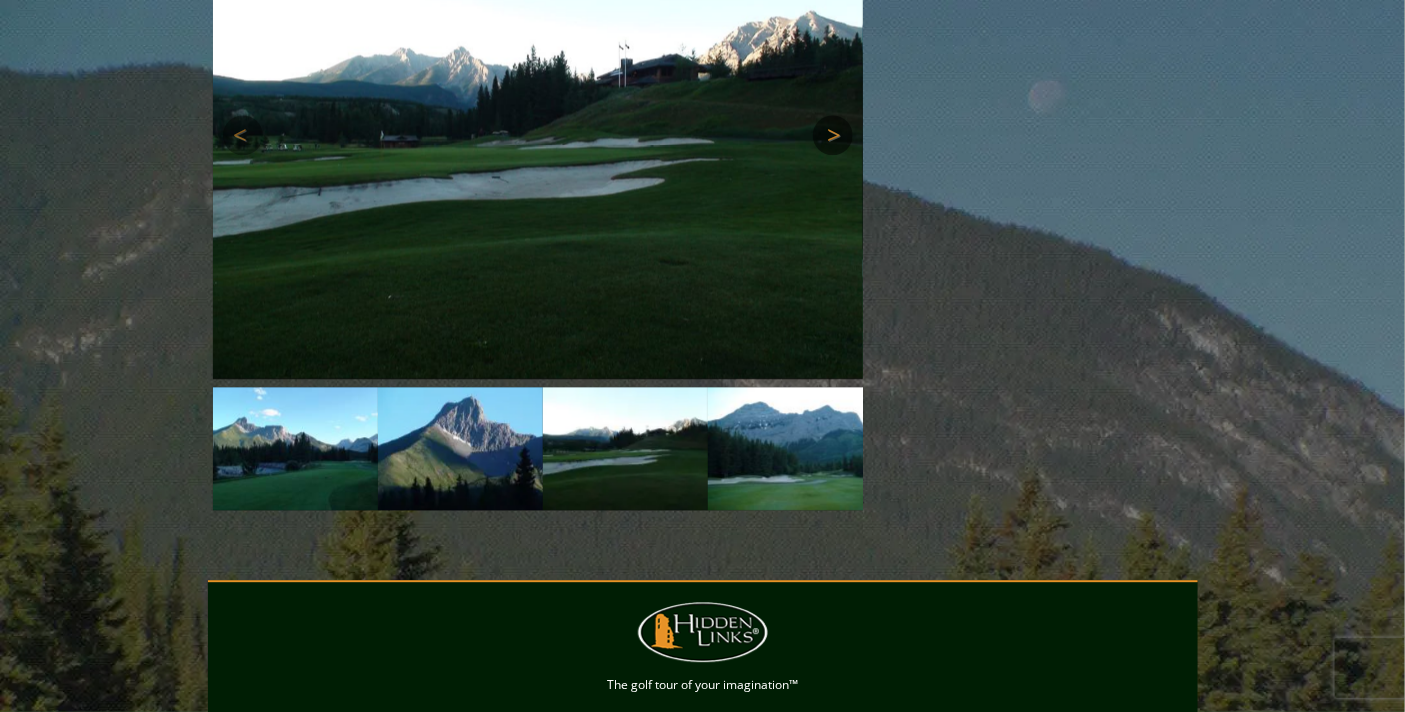 click on "Next" at bounding box center [833, 135] 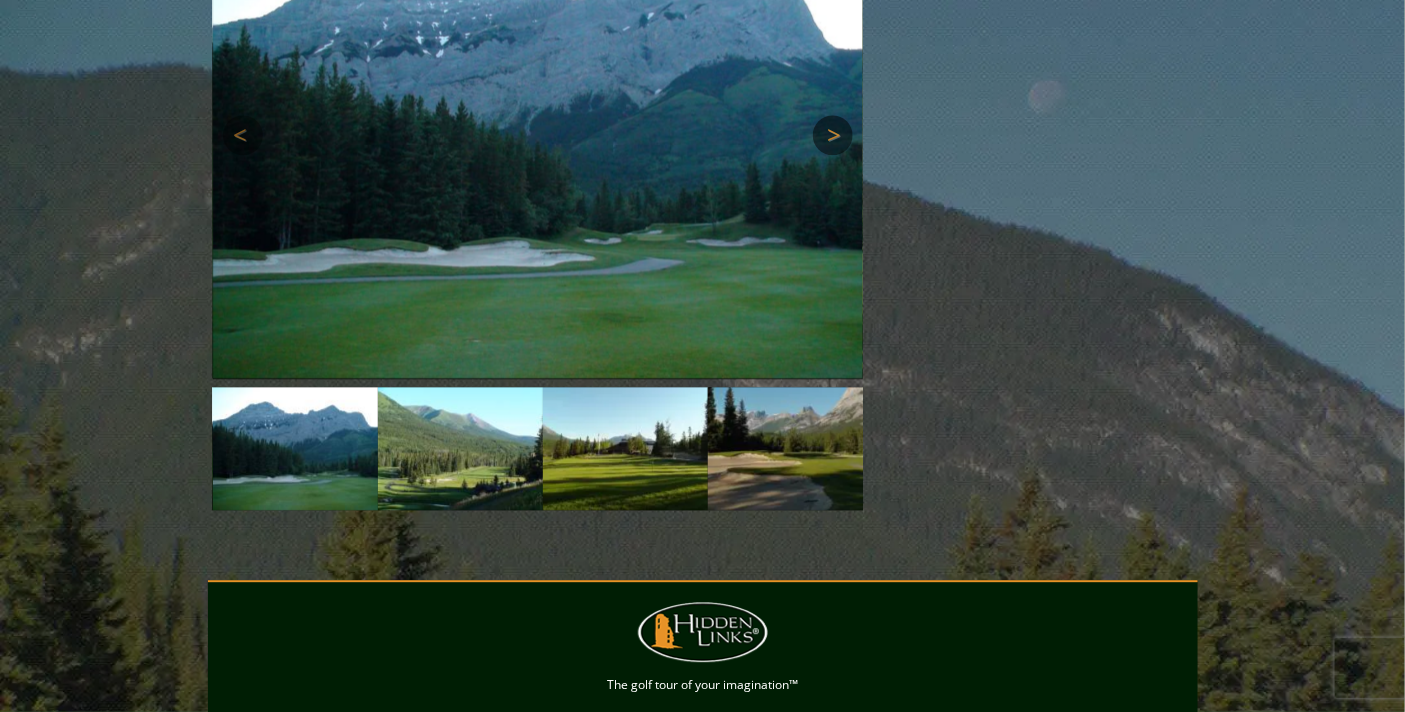 click on "Next" at bounding box center (833, 135) 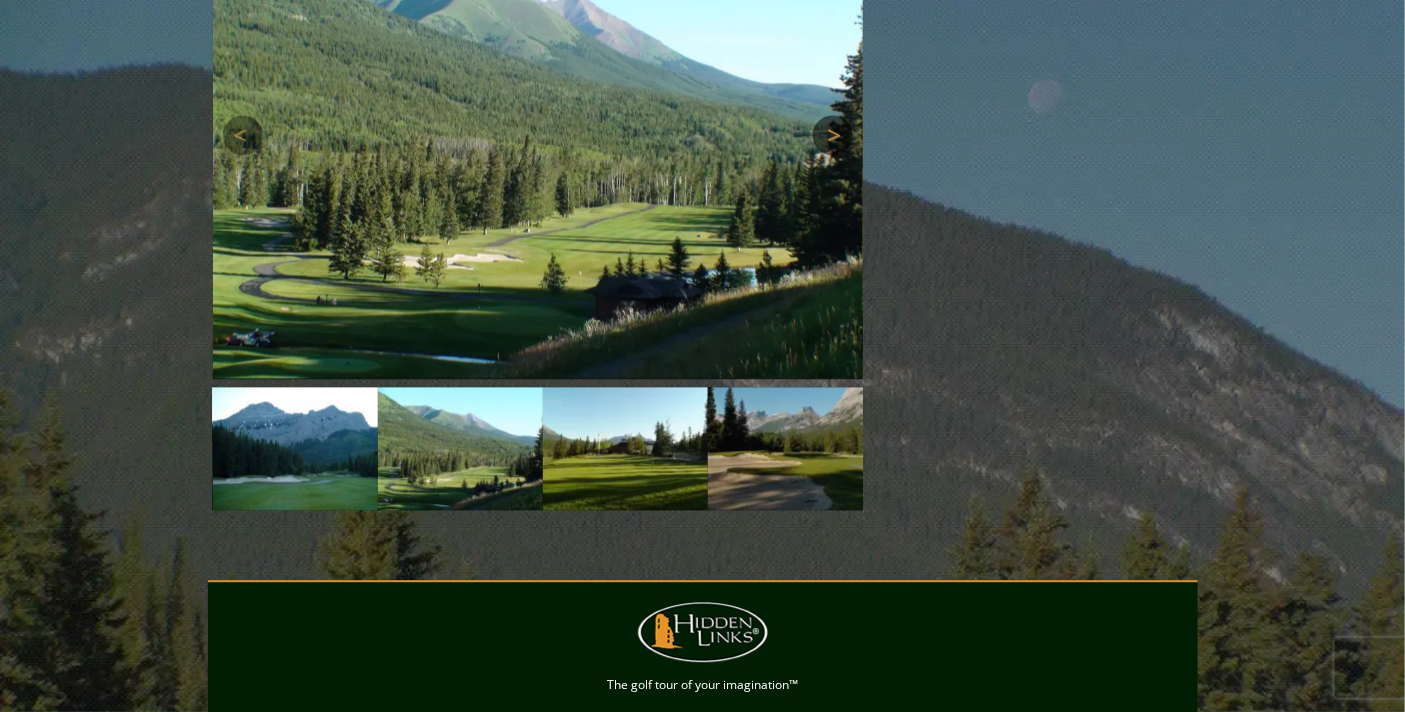 click on "Next" at bounding box center [833, 135] 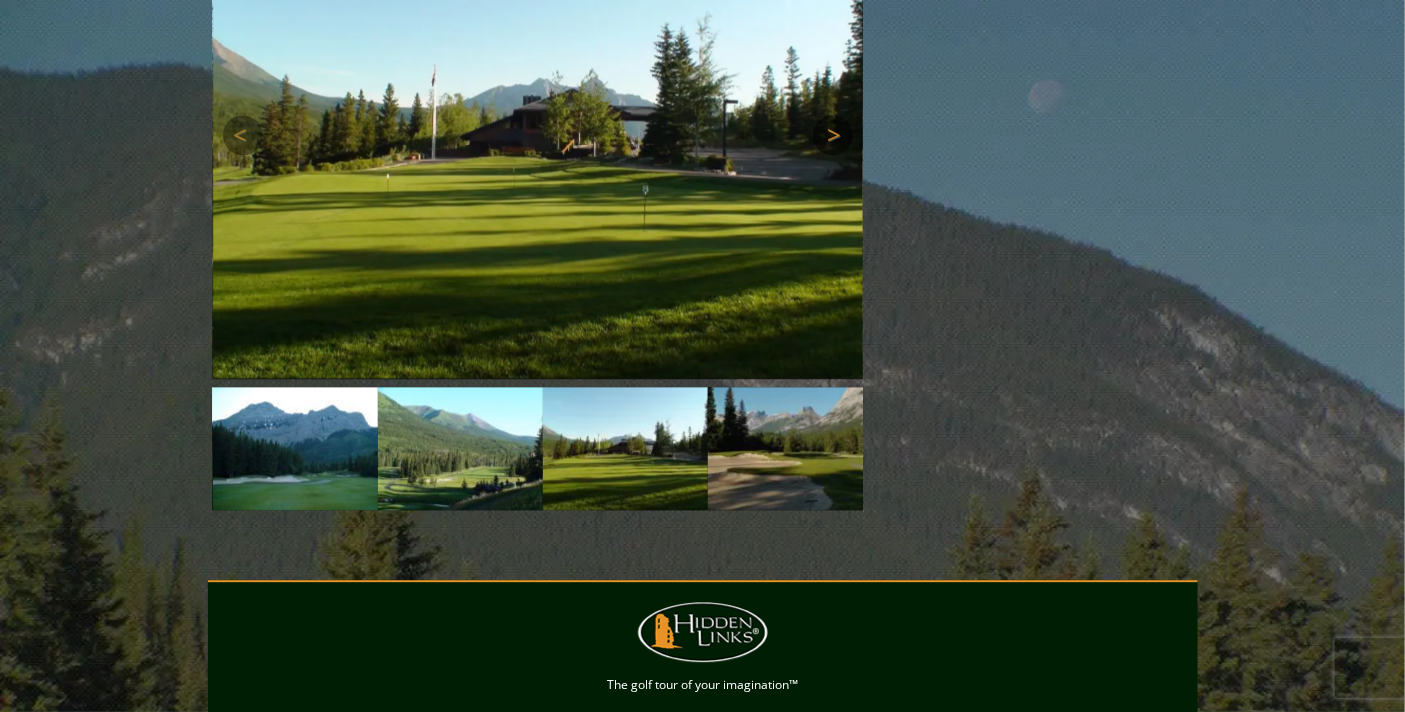 click on "Next" at bounding box center (833, 135) 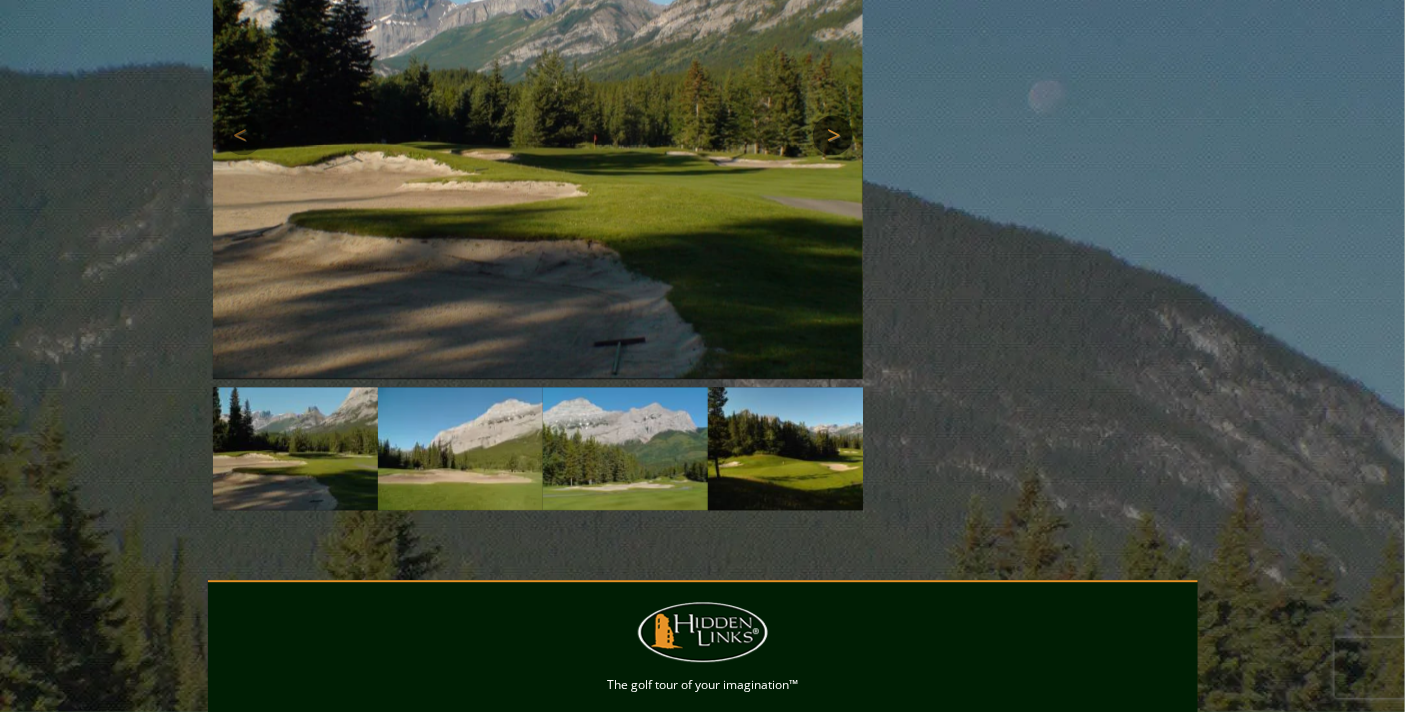 click on "Next" at bounding box center [833, 135] 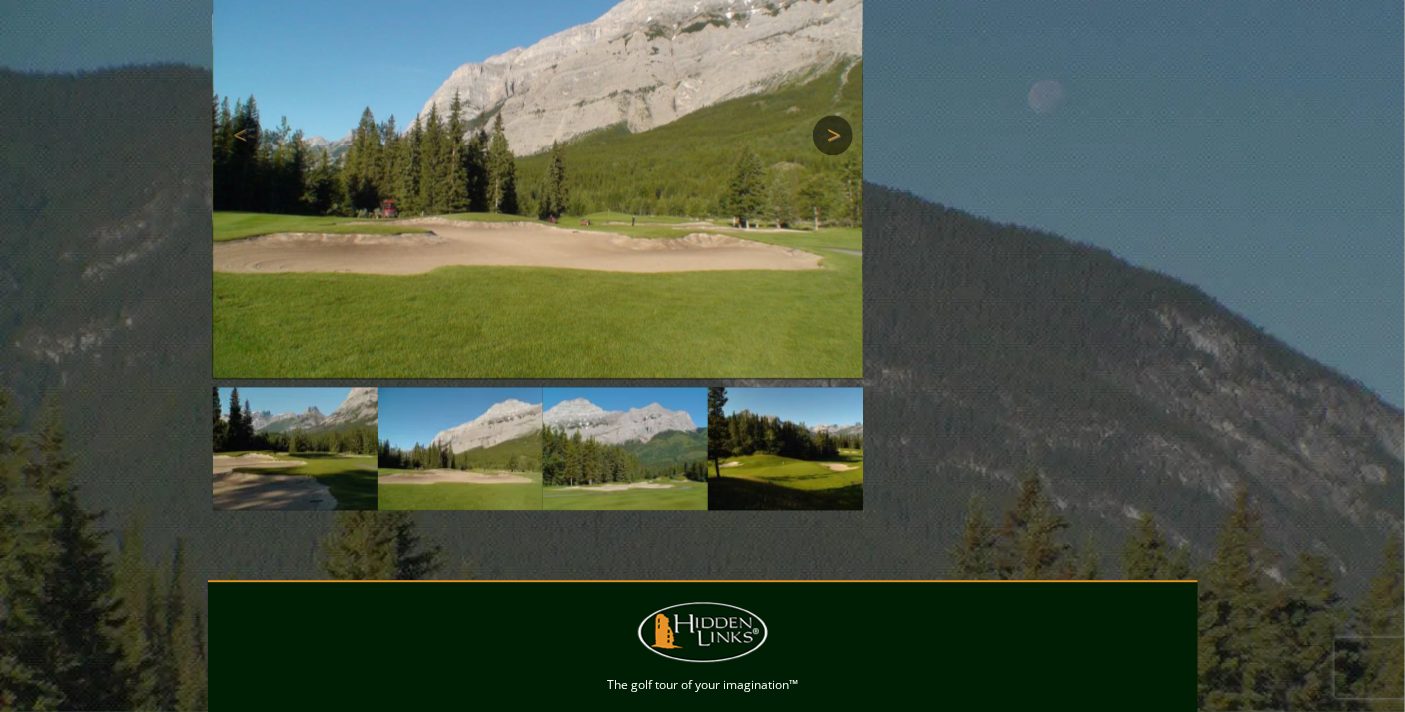 click on "Next" at bounding box center (833, 135) 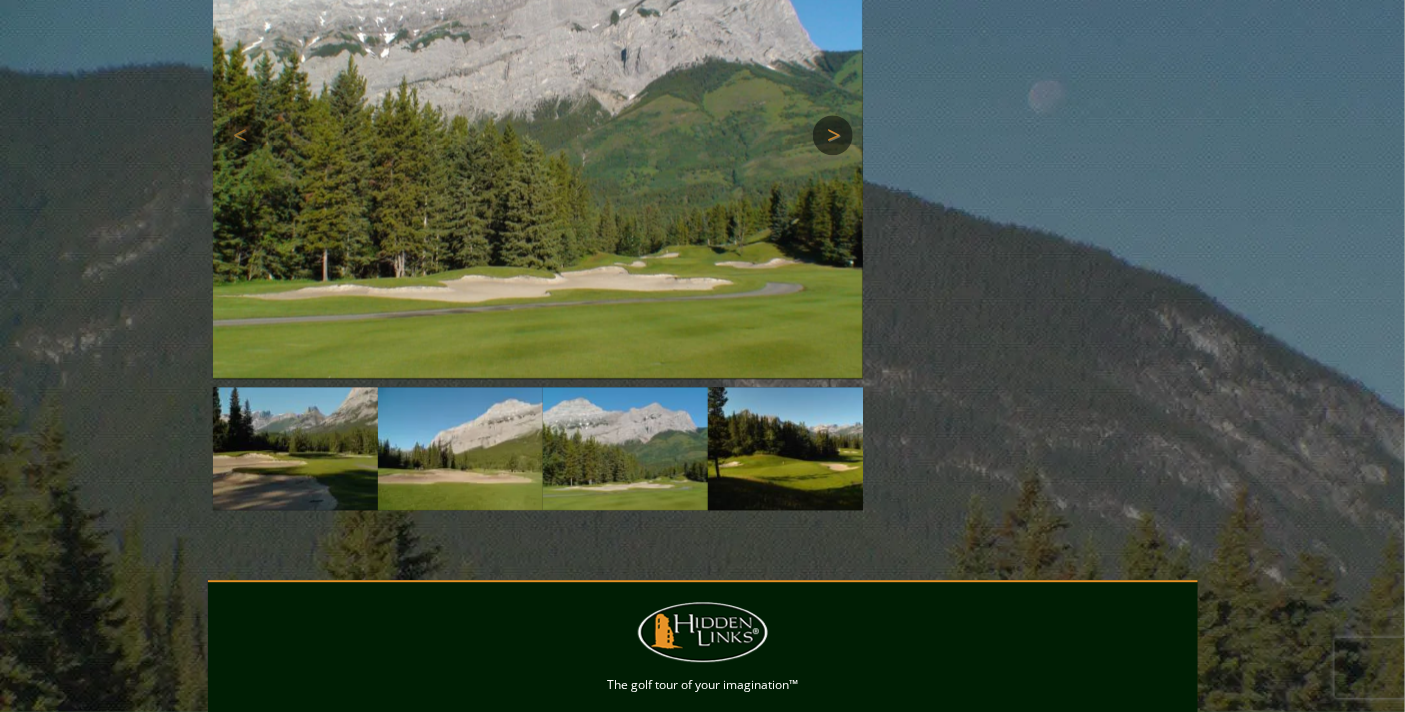 click on "Next" at bounding box center (833, 135) 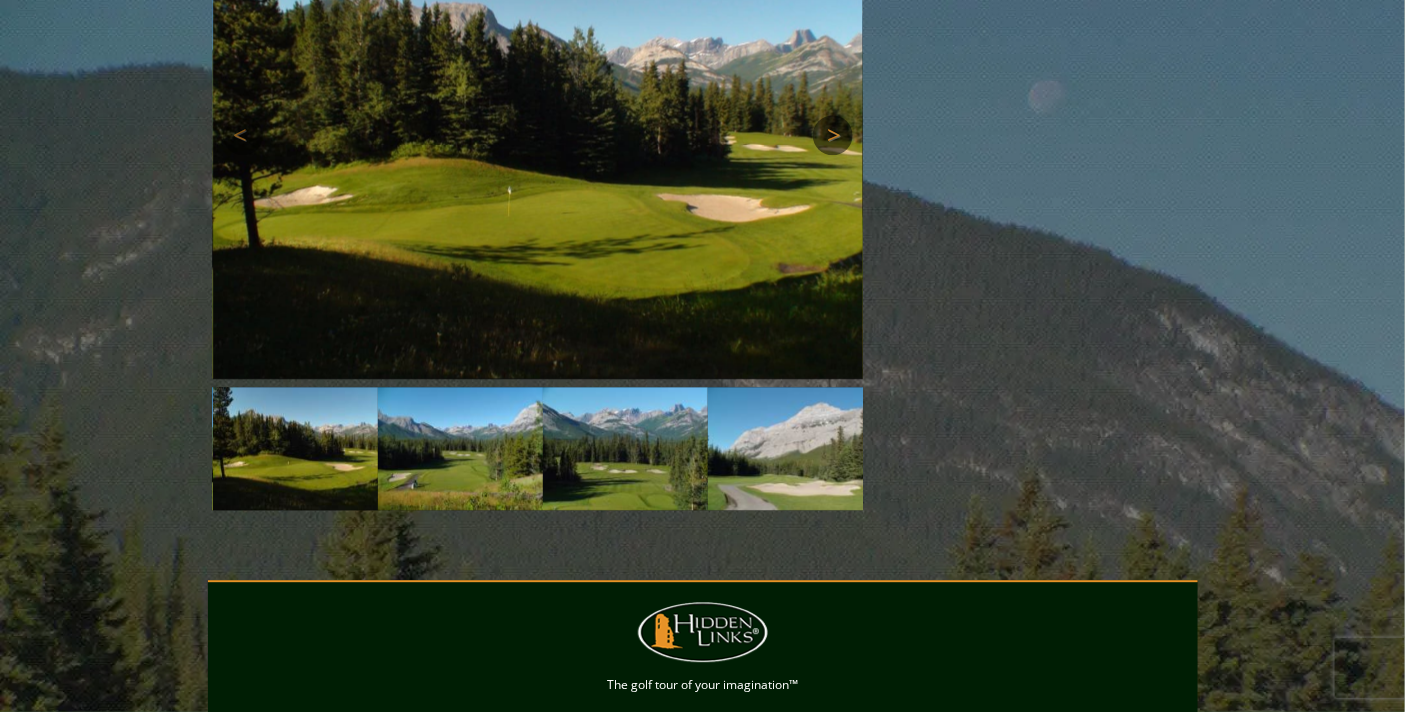click on "Next" at bounding box center [833, 135] 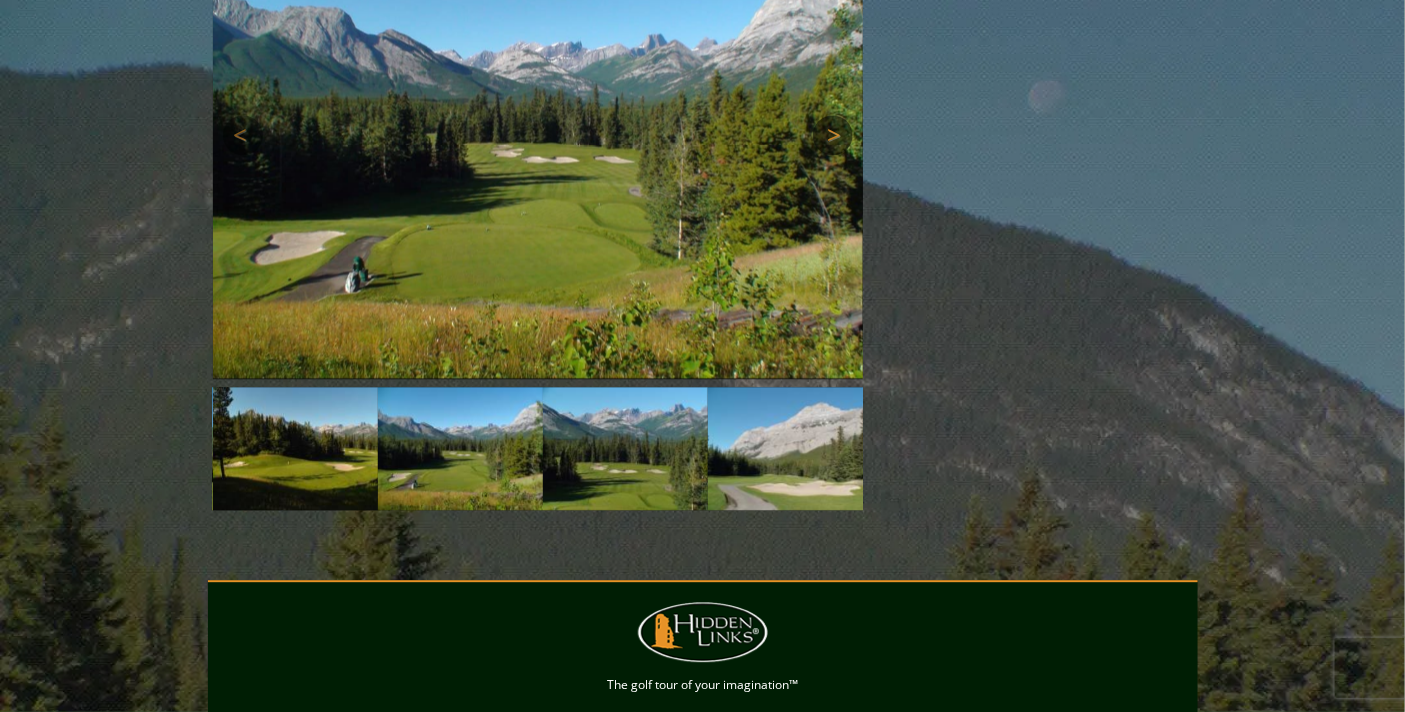 click on "Next" at bounding box center (833, 135) 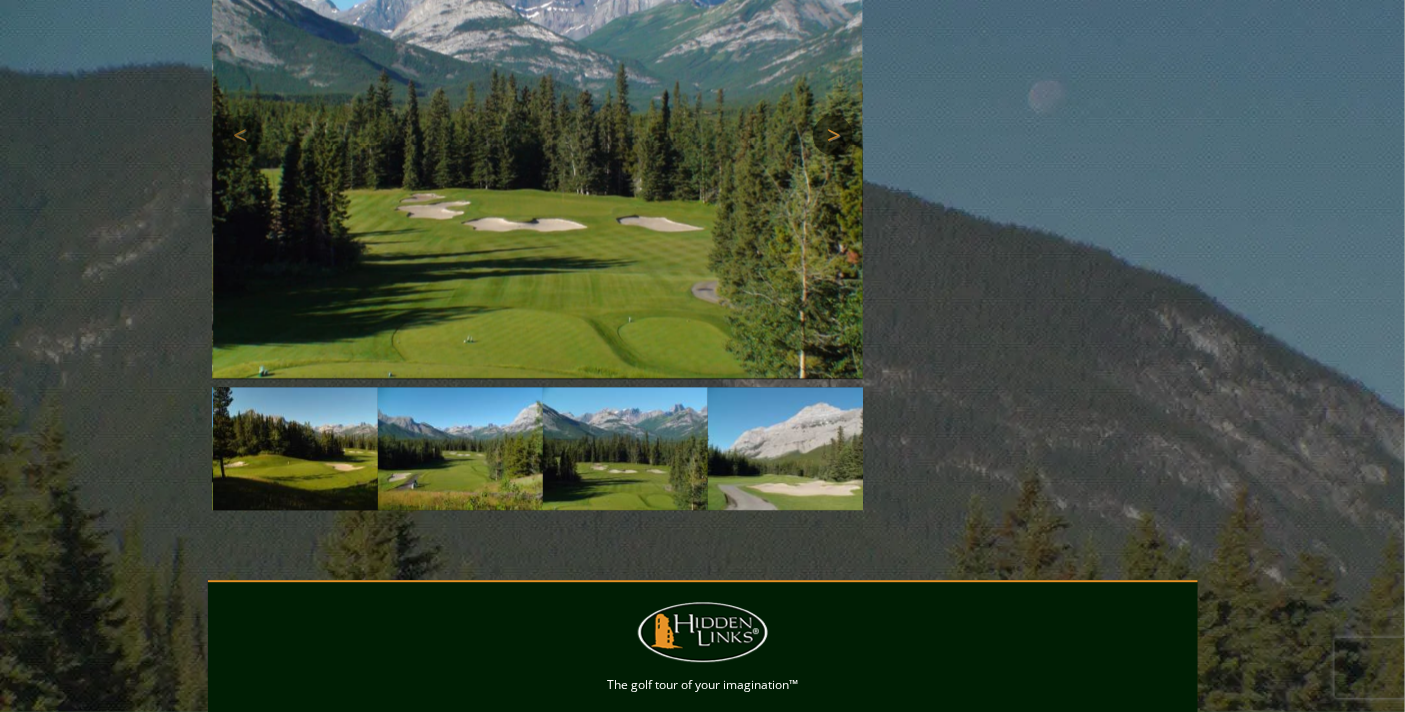 click on "Next" at bounding box center (833, 135) 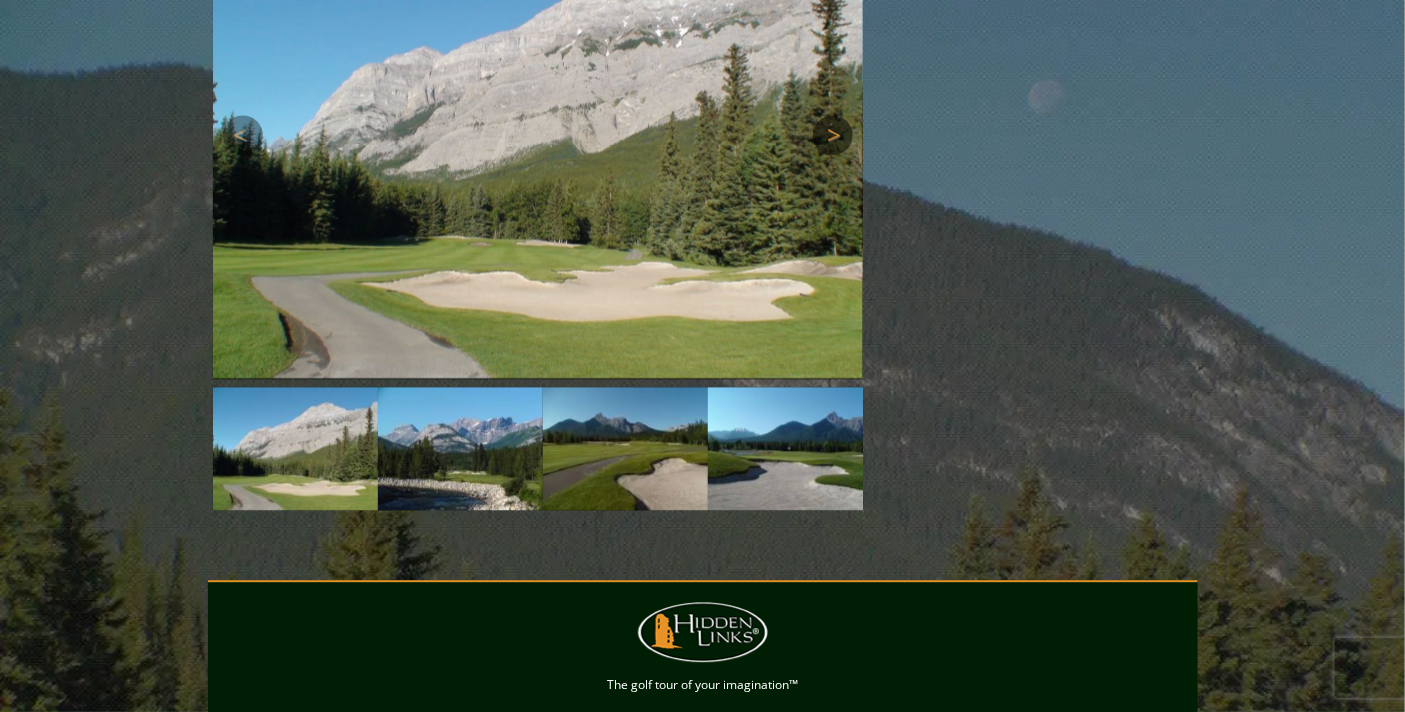 click on "Next" at bounding box center [833, 135] 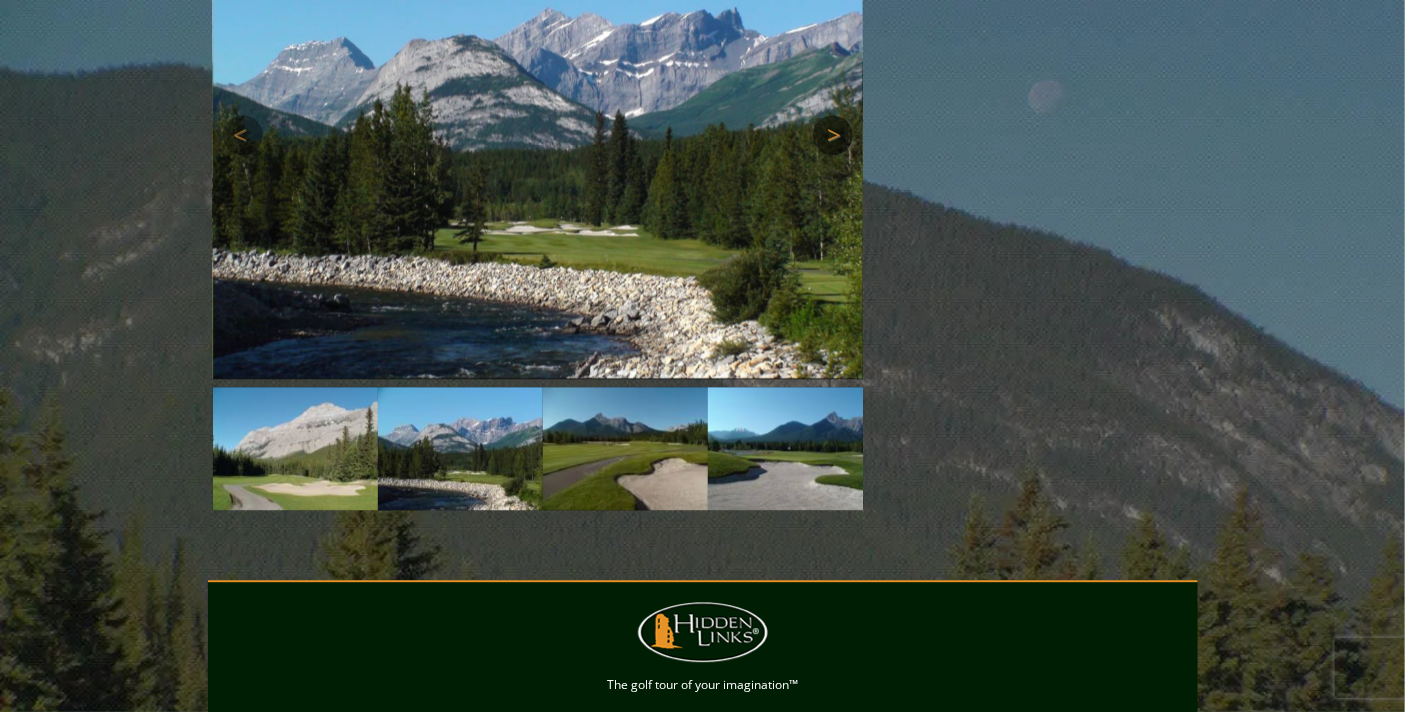 click on "Next" at bounding box center [833, 135] 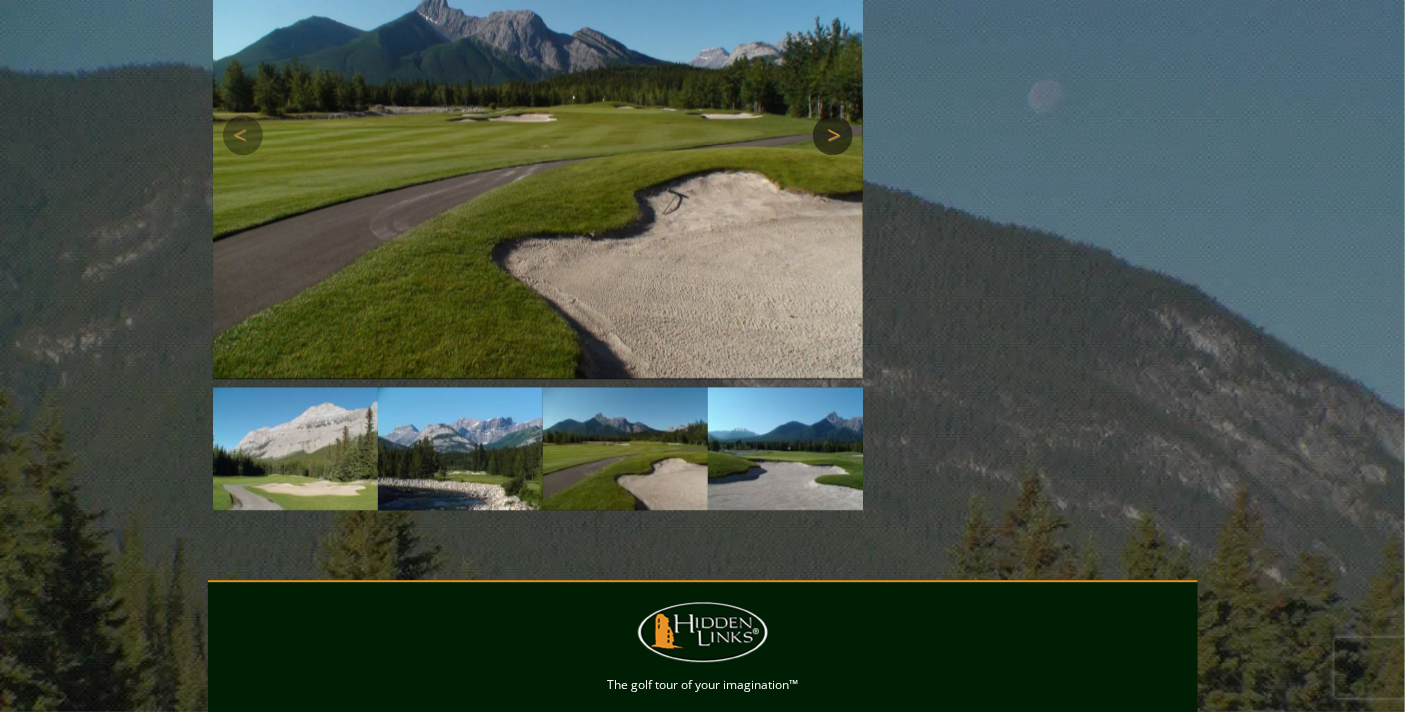 click on "Next" at bounding box center [833, 135] 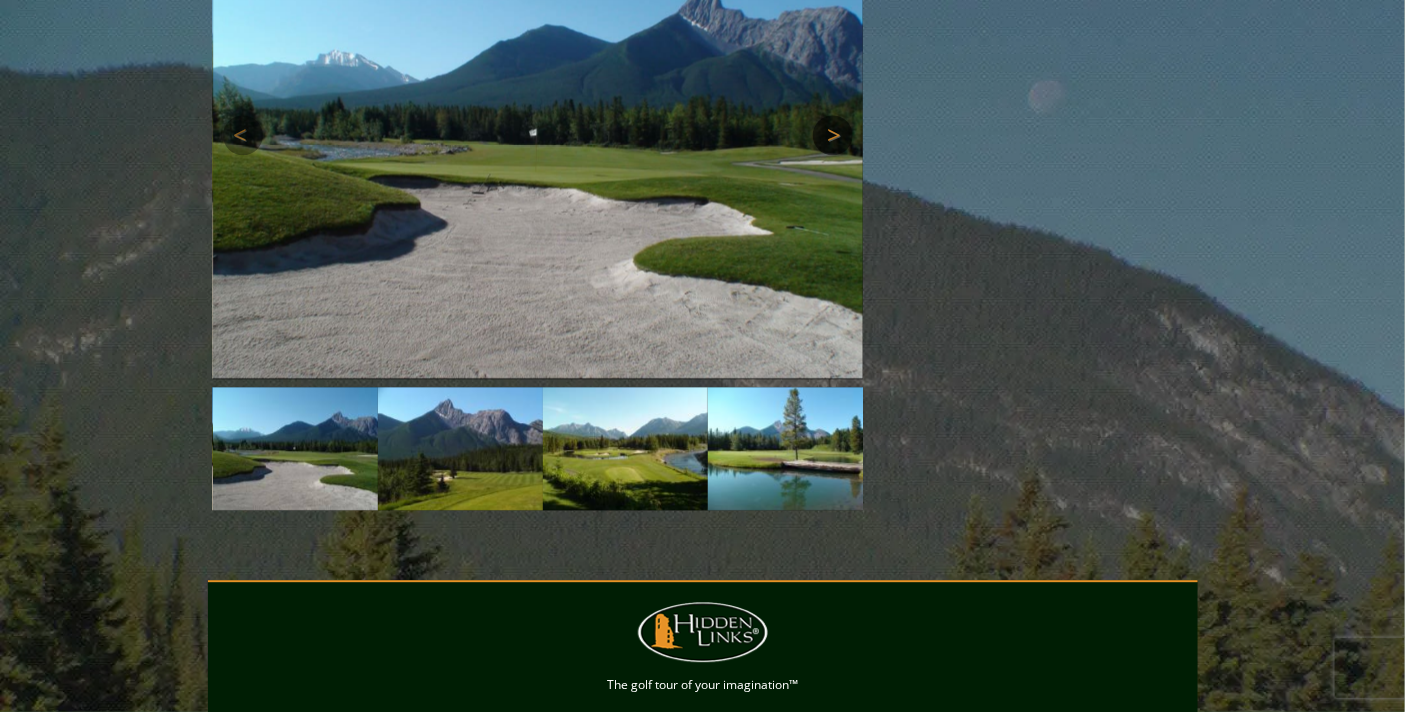 click on "Next" at bounding box center (833, 135) 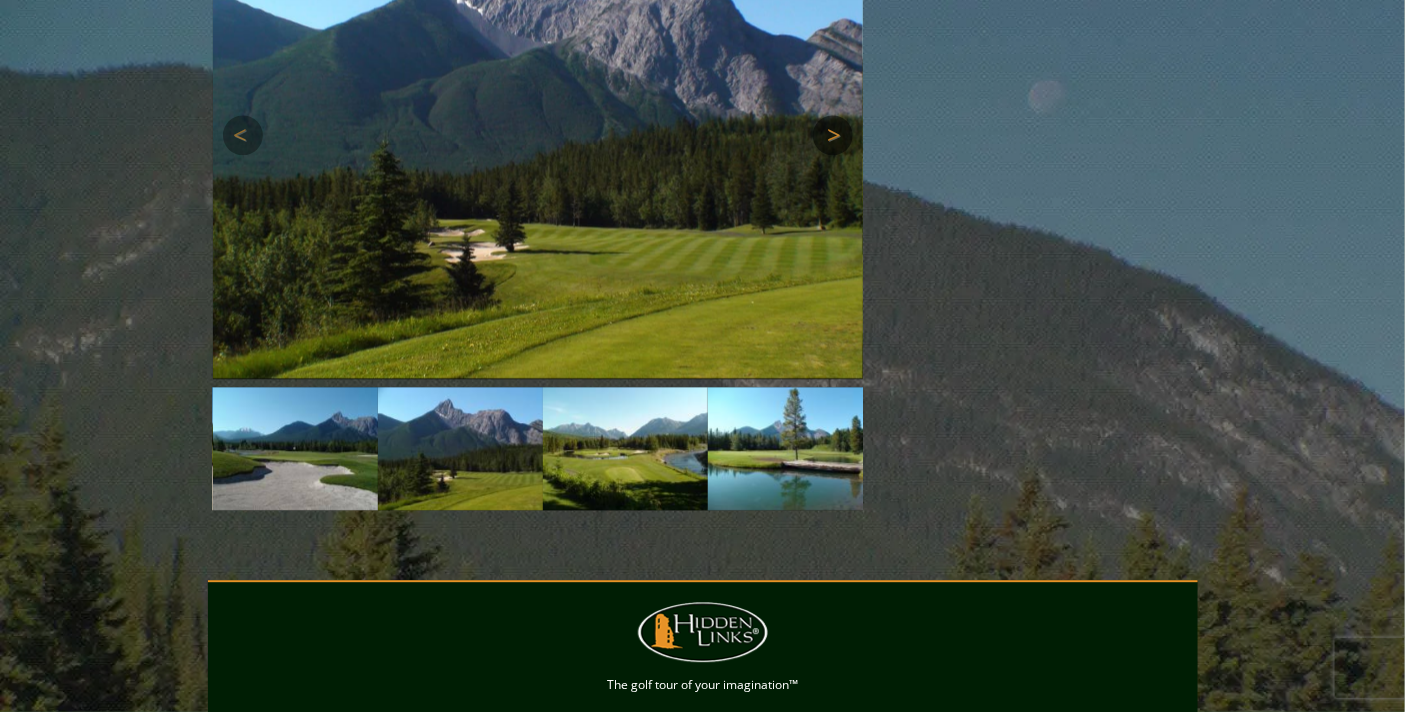 click on "Next" at bounding box center [833, 135] 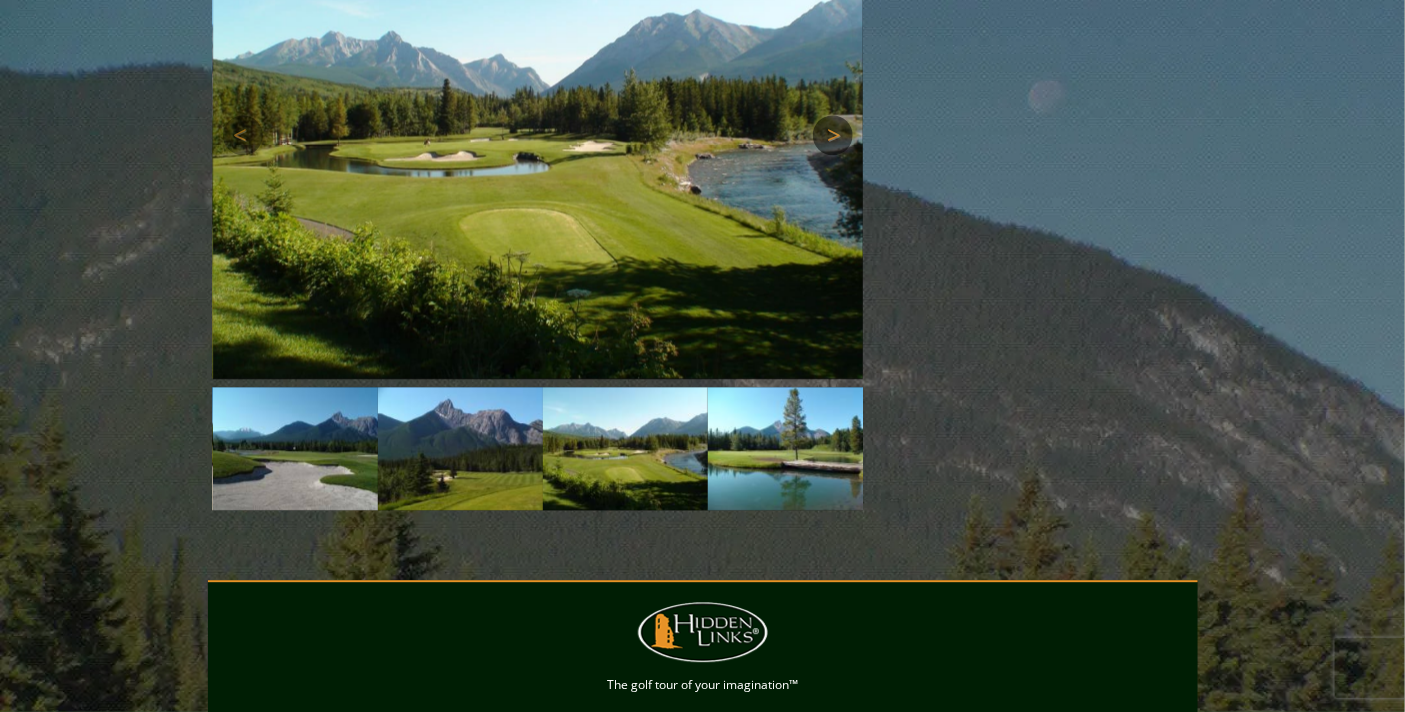 click on "Next" at bounding box center (833, 135) 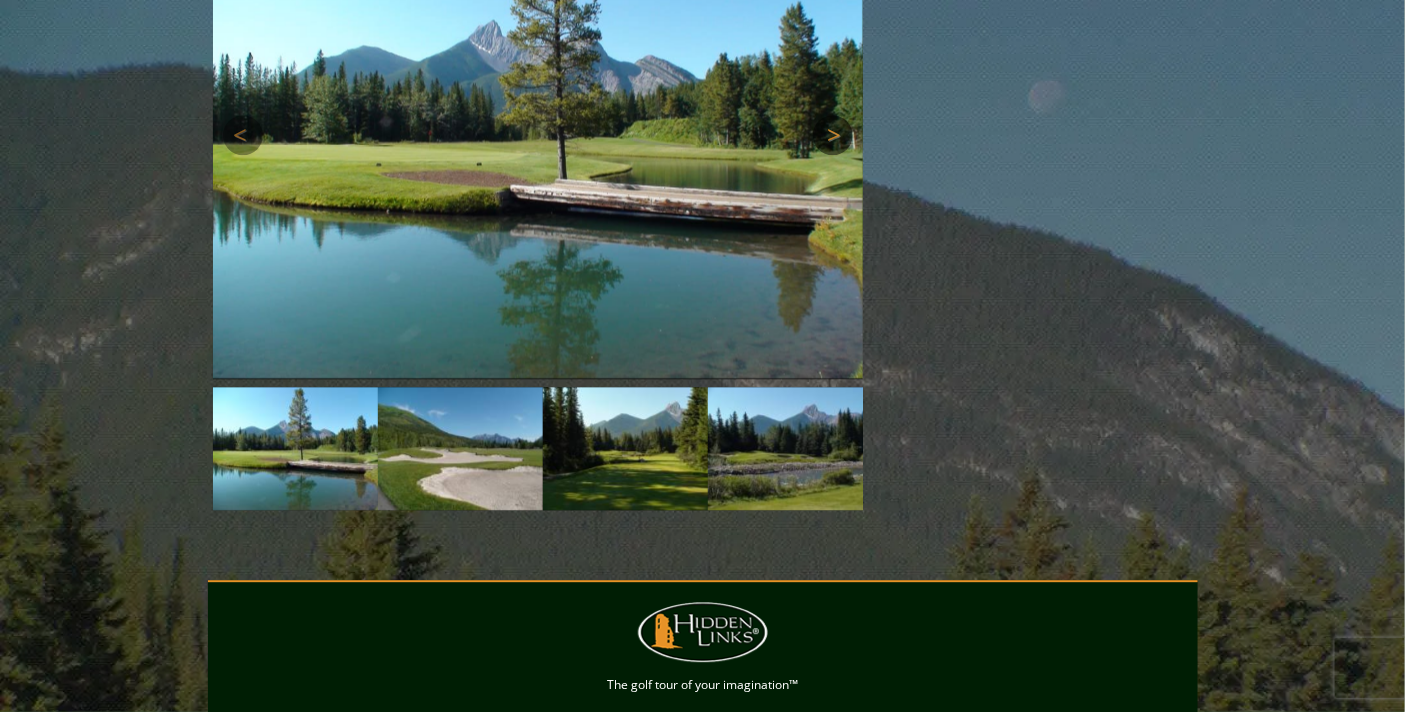 click on "Next" at bounding box center (833, 135) 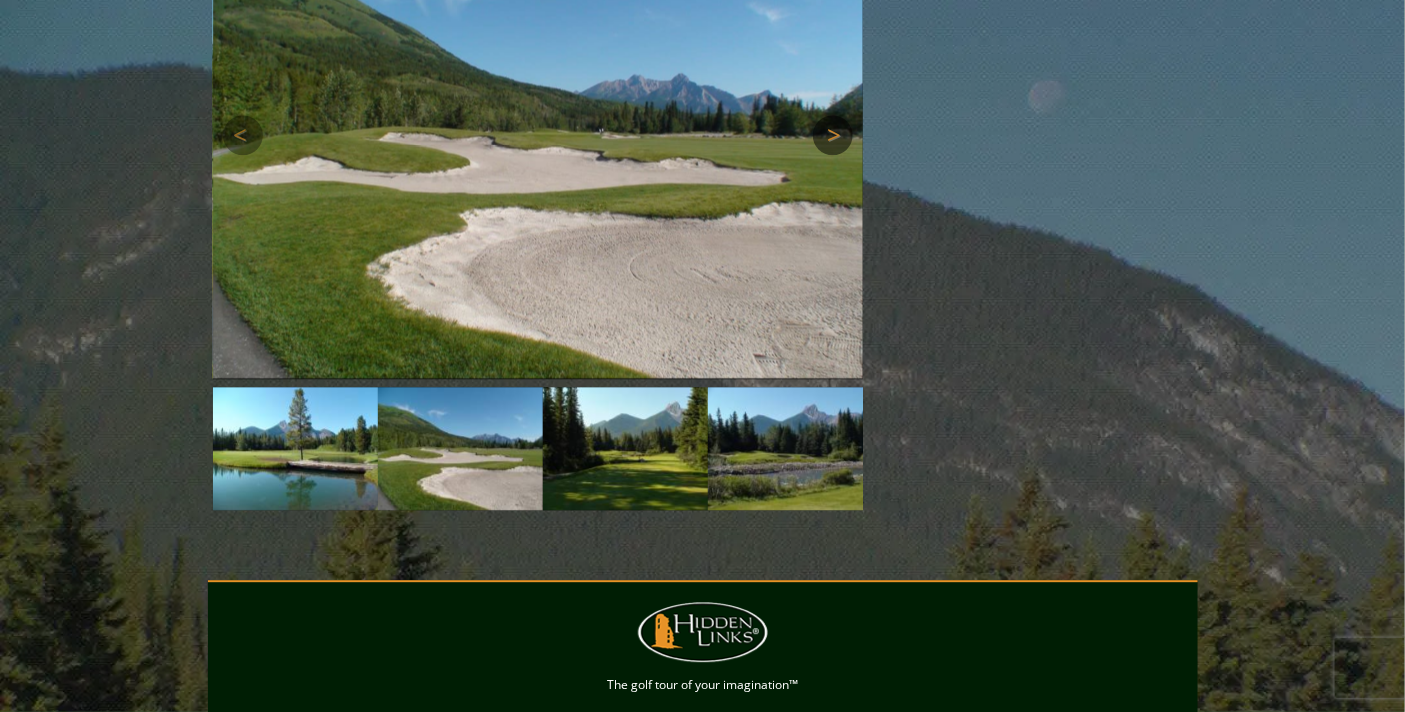 click on "Next" at bounding box center [833, 135] 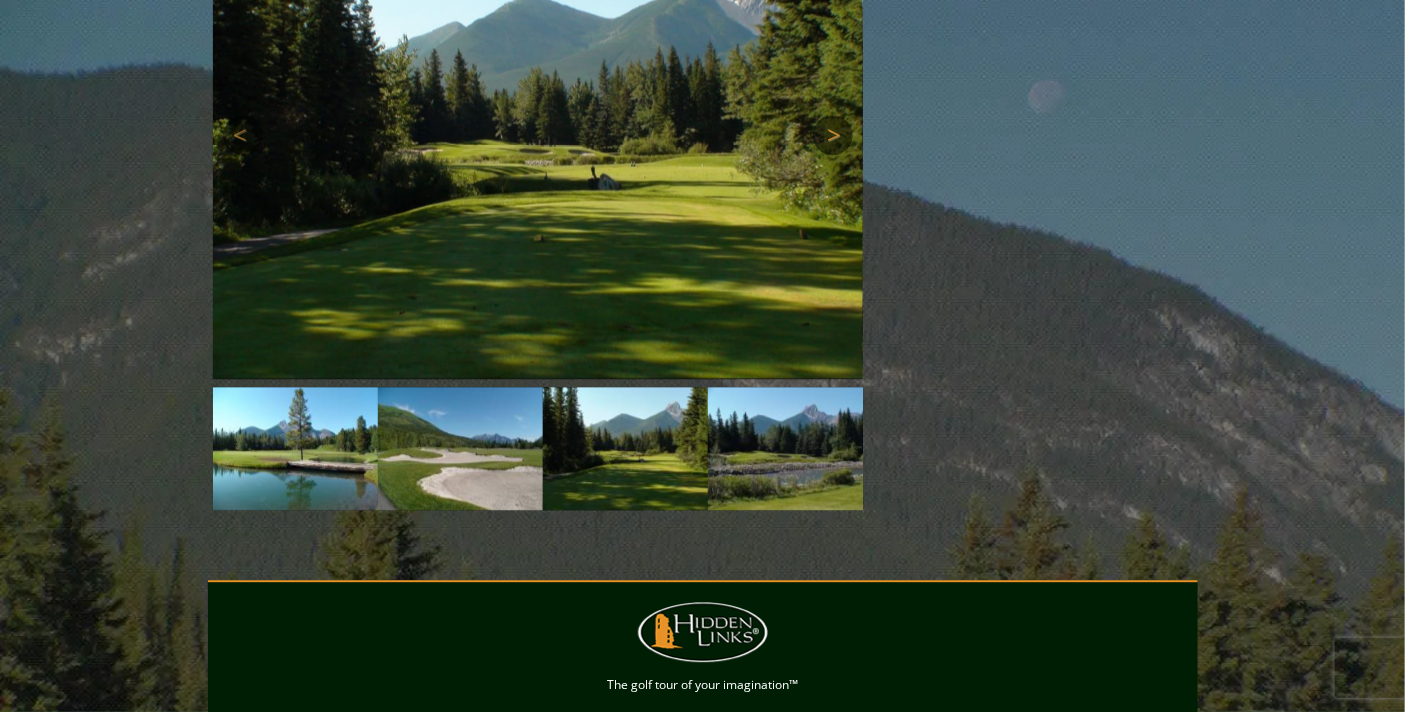 click on "Next" at bounding box center [833, 135] 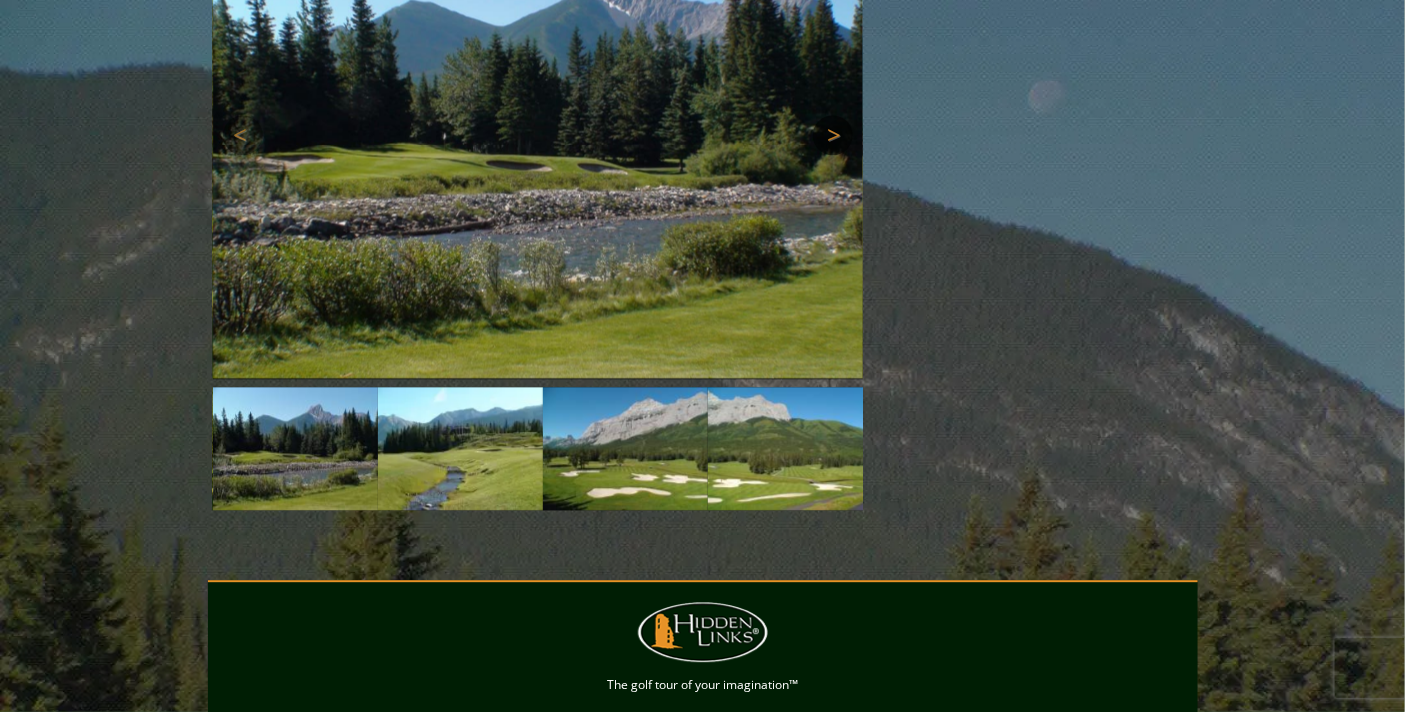 click on "Next" at bounding box center (833, 135) 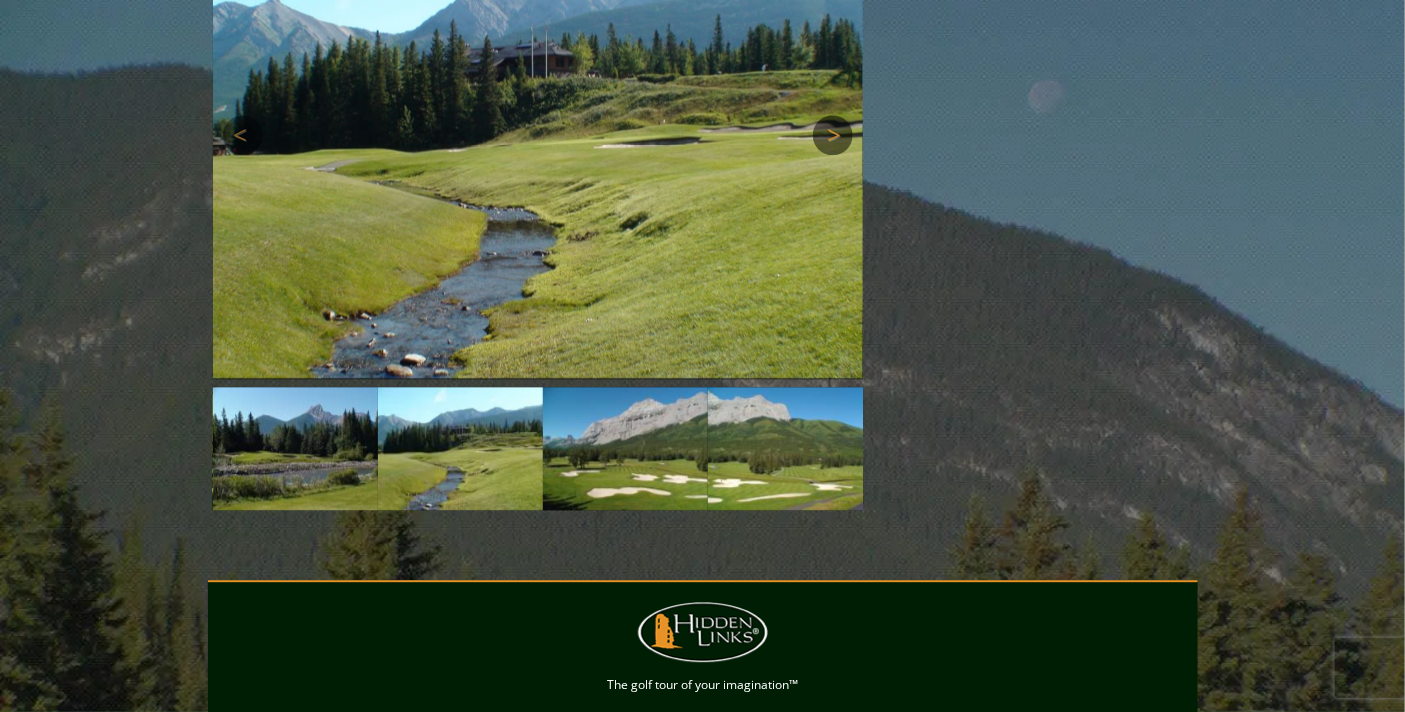 click on "Next" at bounding box center (833, 135) 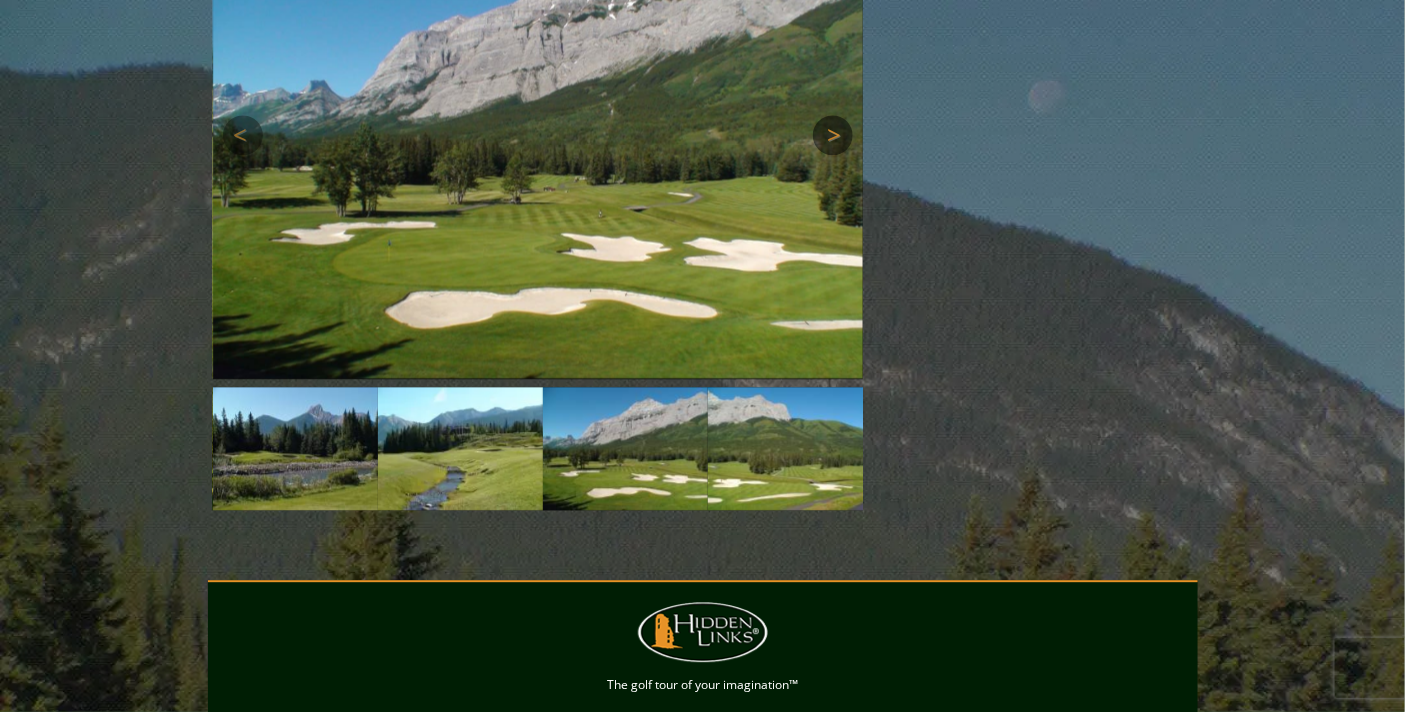 click on "Next" at bounding box center (833, 135) 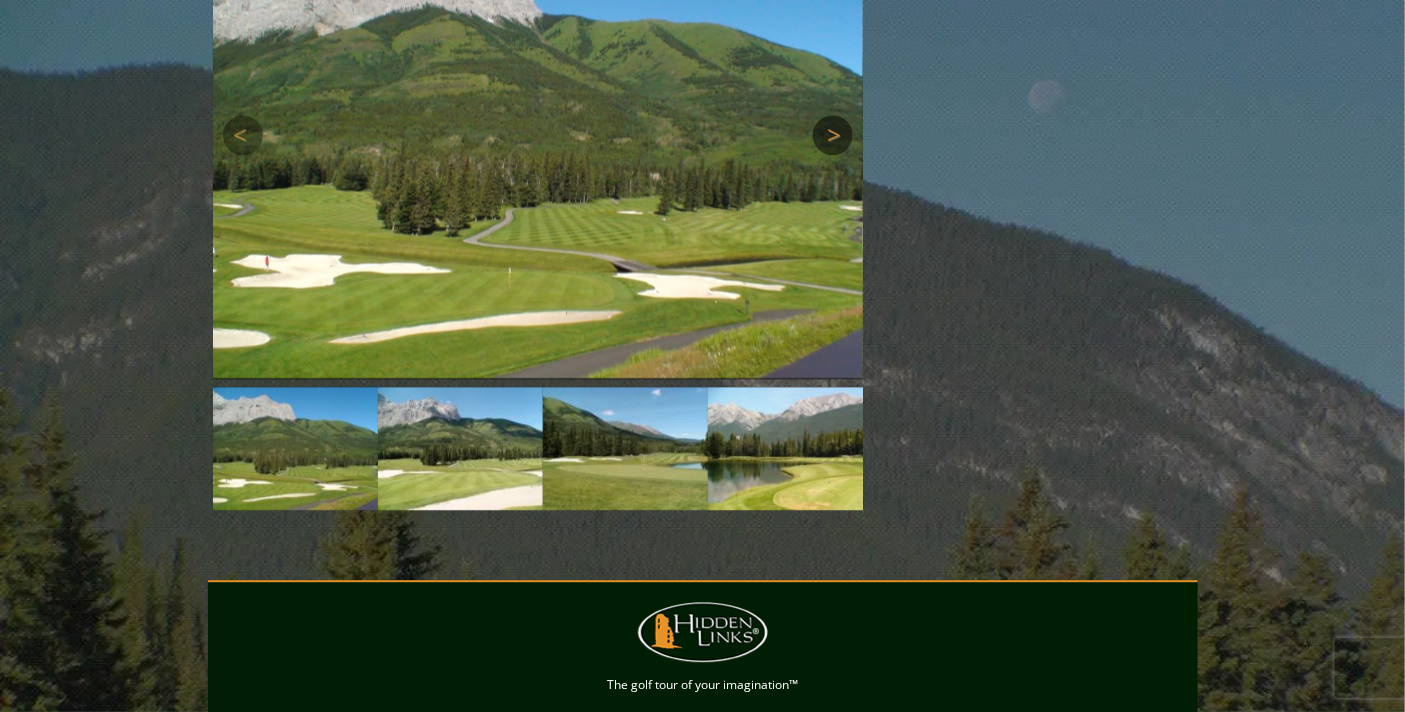 click on "Next" at bounding box center (833, 135) 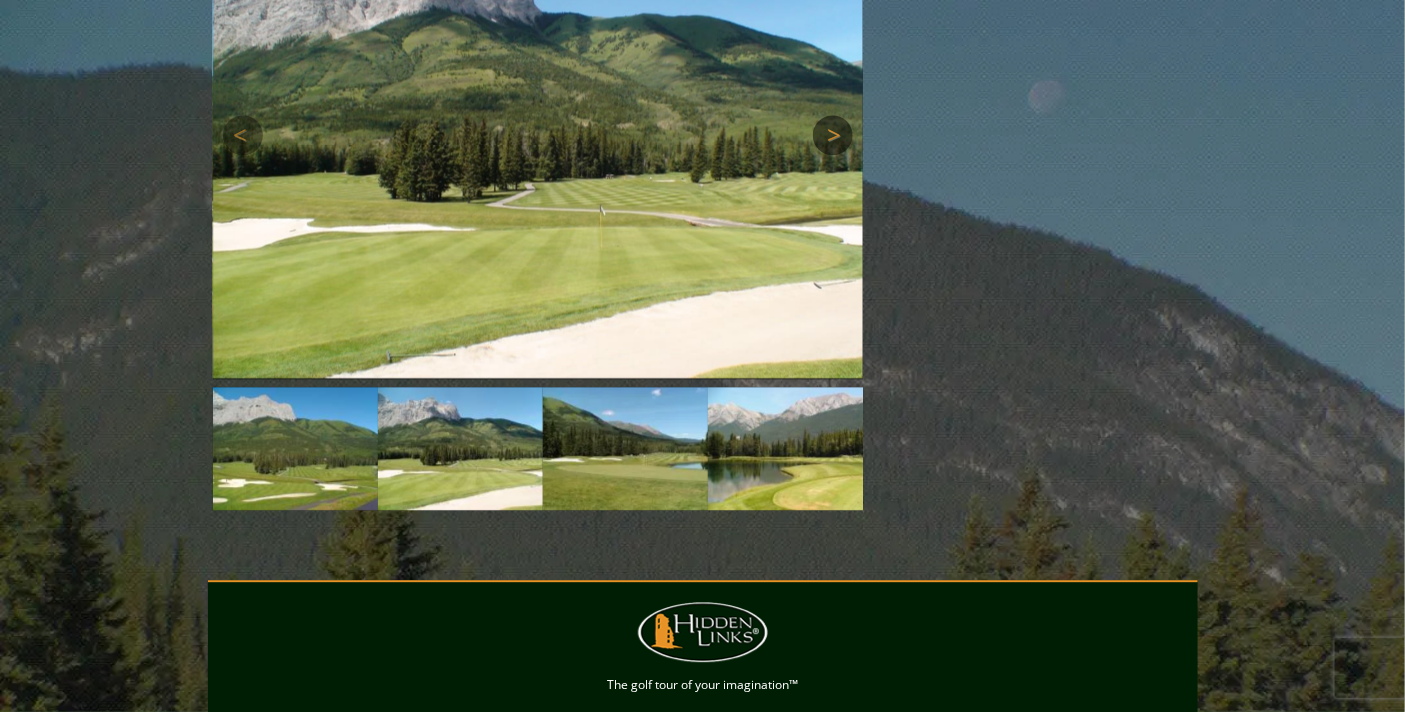 click on "Next" at bounding box center (833, 135) 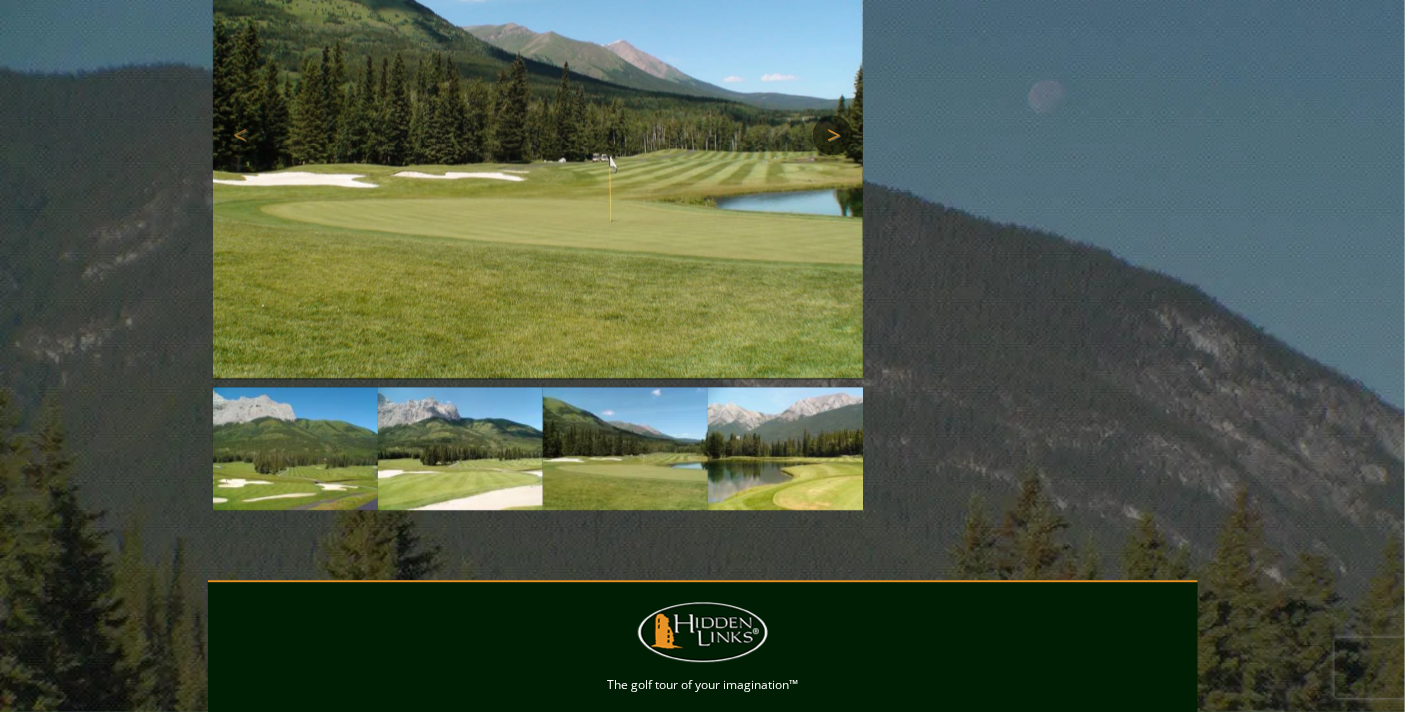 click on "Next" at bounding box center [833, 135] 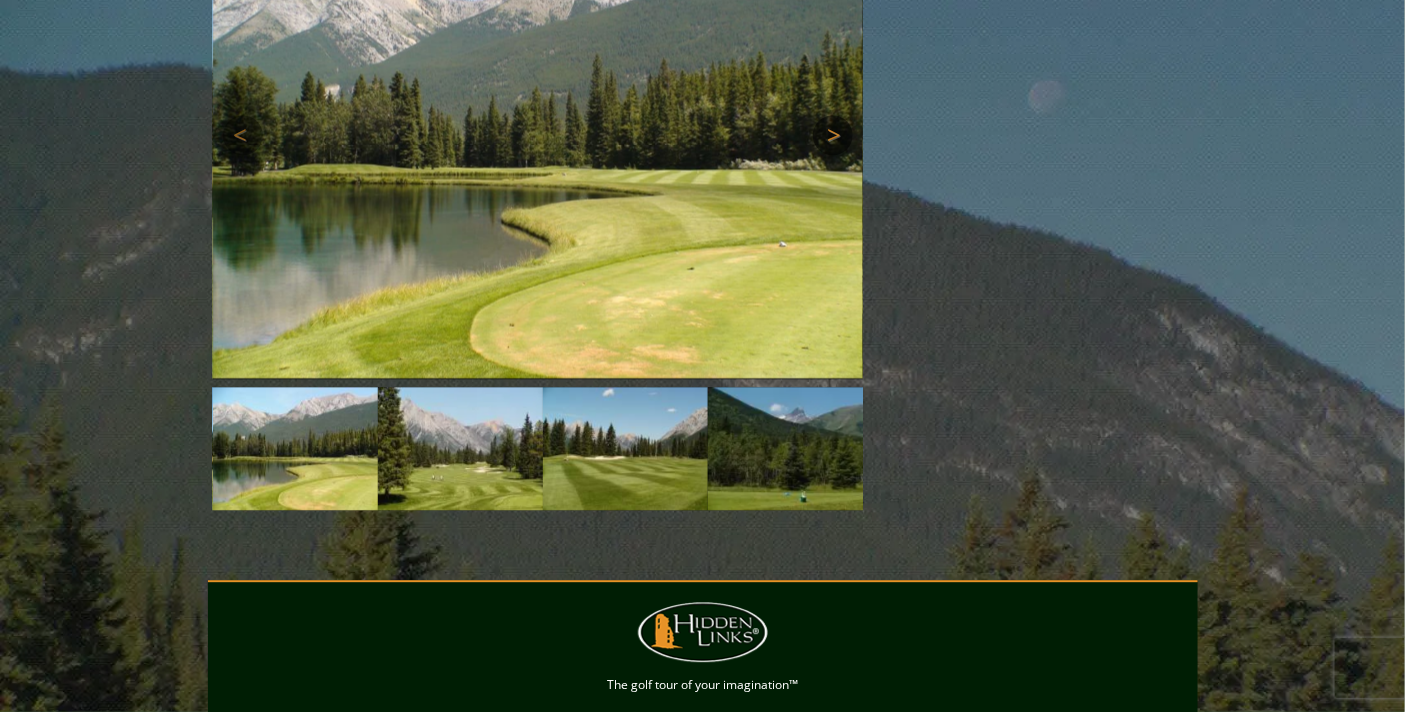 click on "Next" at bounding box center (833, 135) 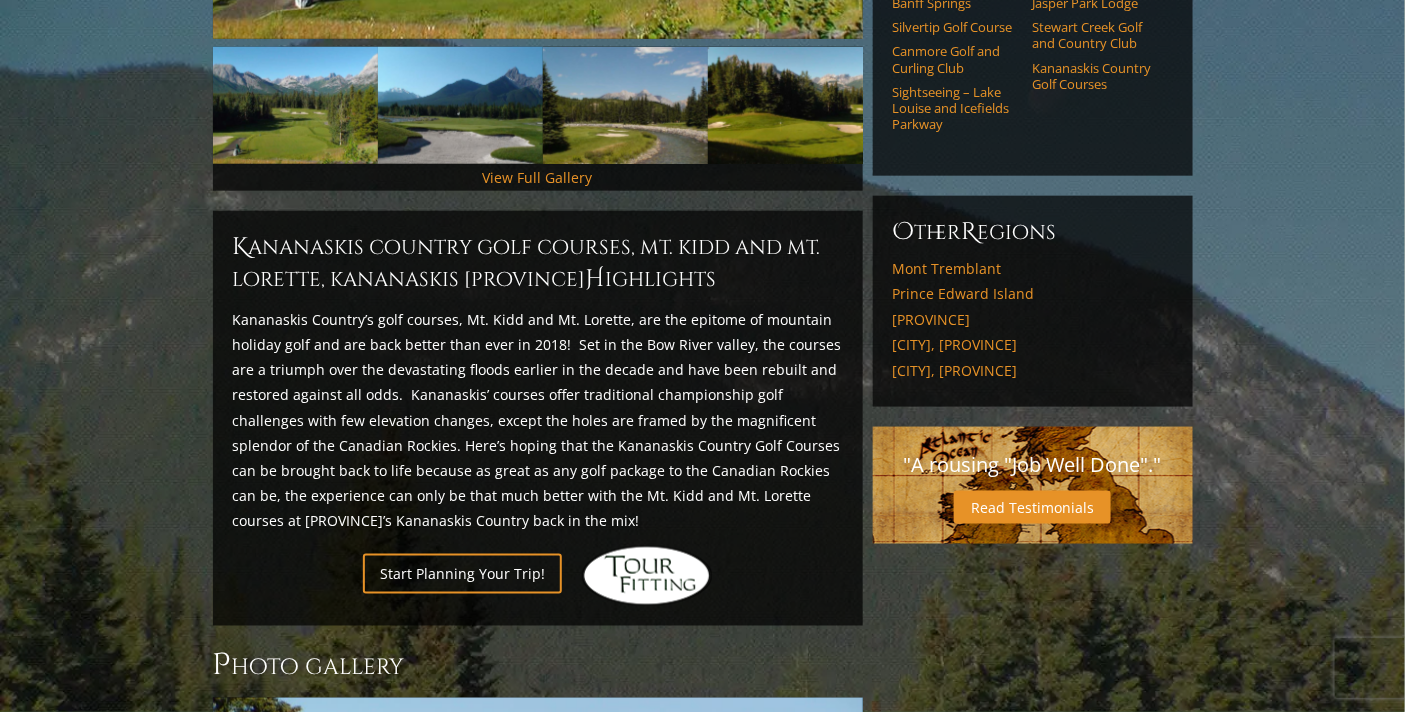 scroll, scrollTop: 592, scrollLeft: 0, axis: vertical 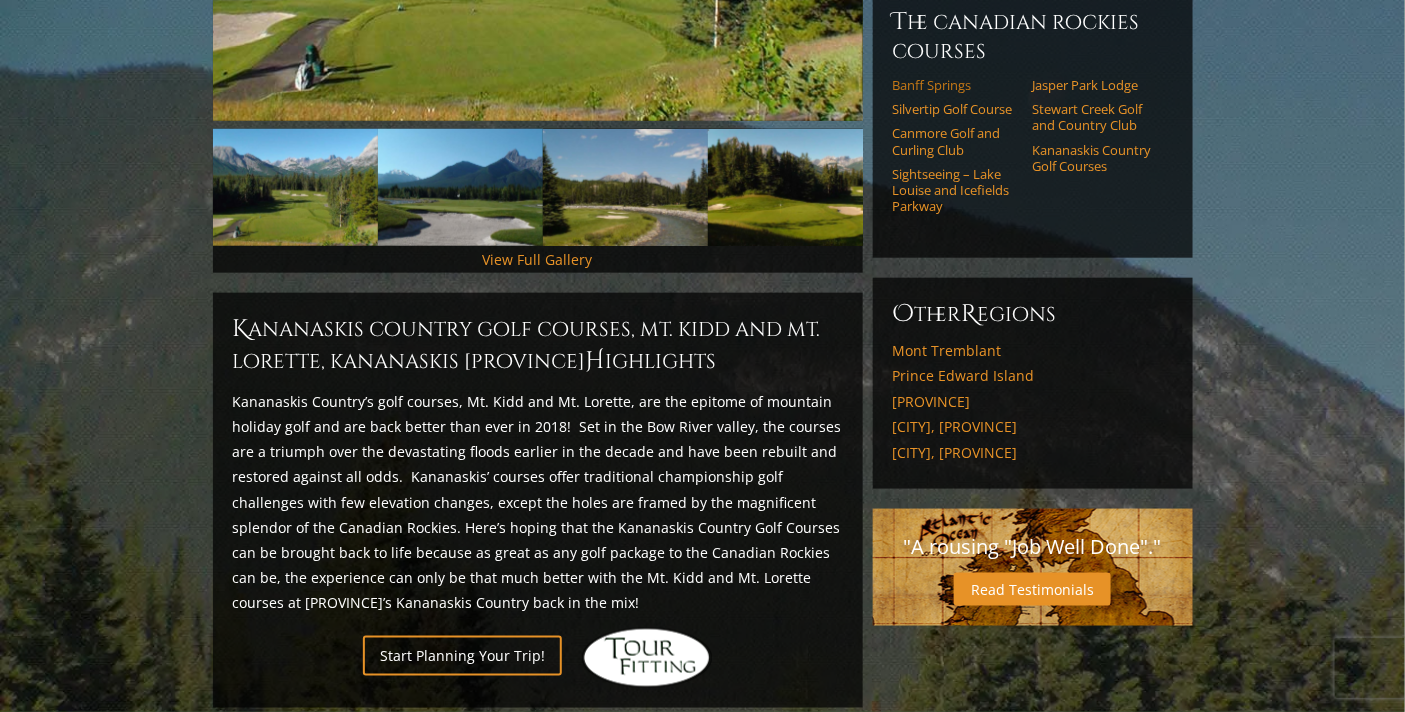 click on "Banff Springs" at bounding box center [956, 85] 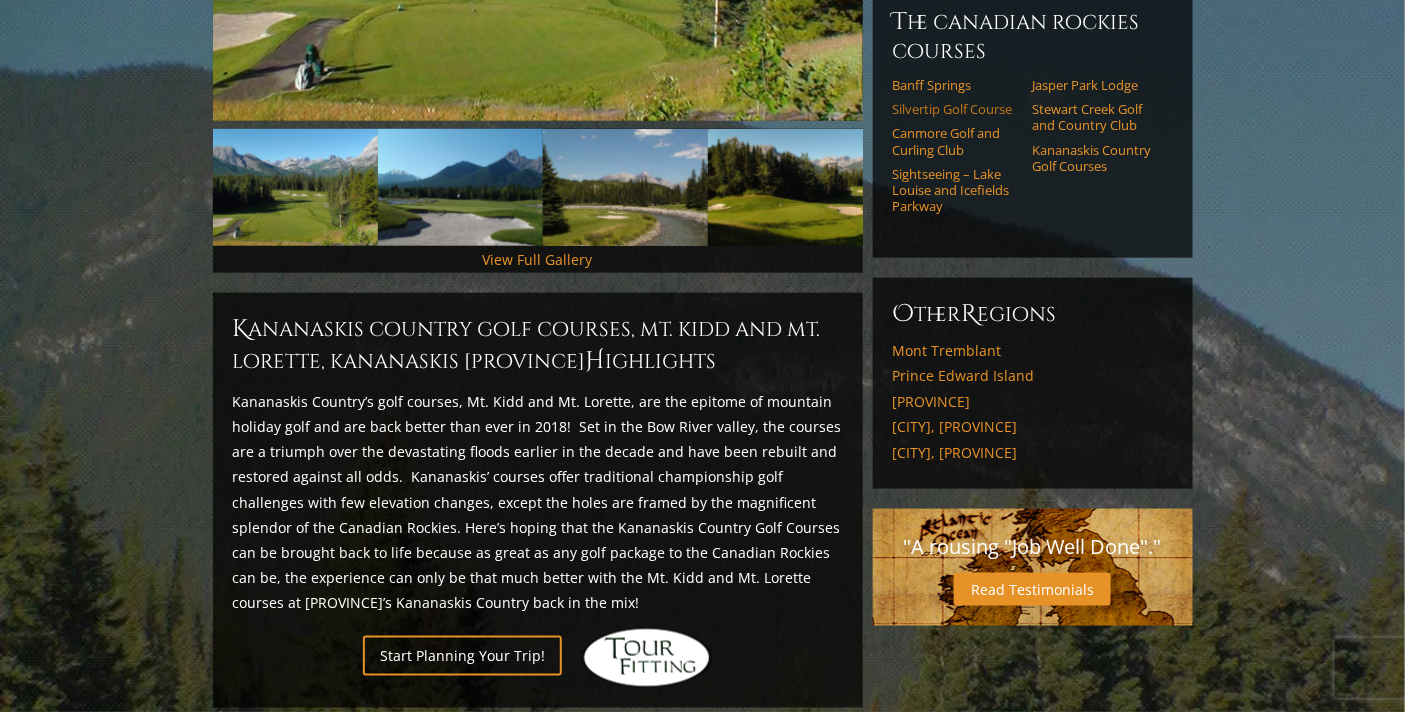 click on "Silvertip Golf Course" at bounding box center [956, 109] 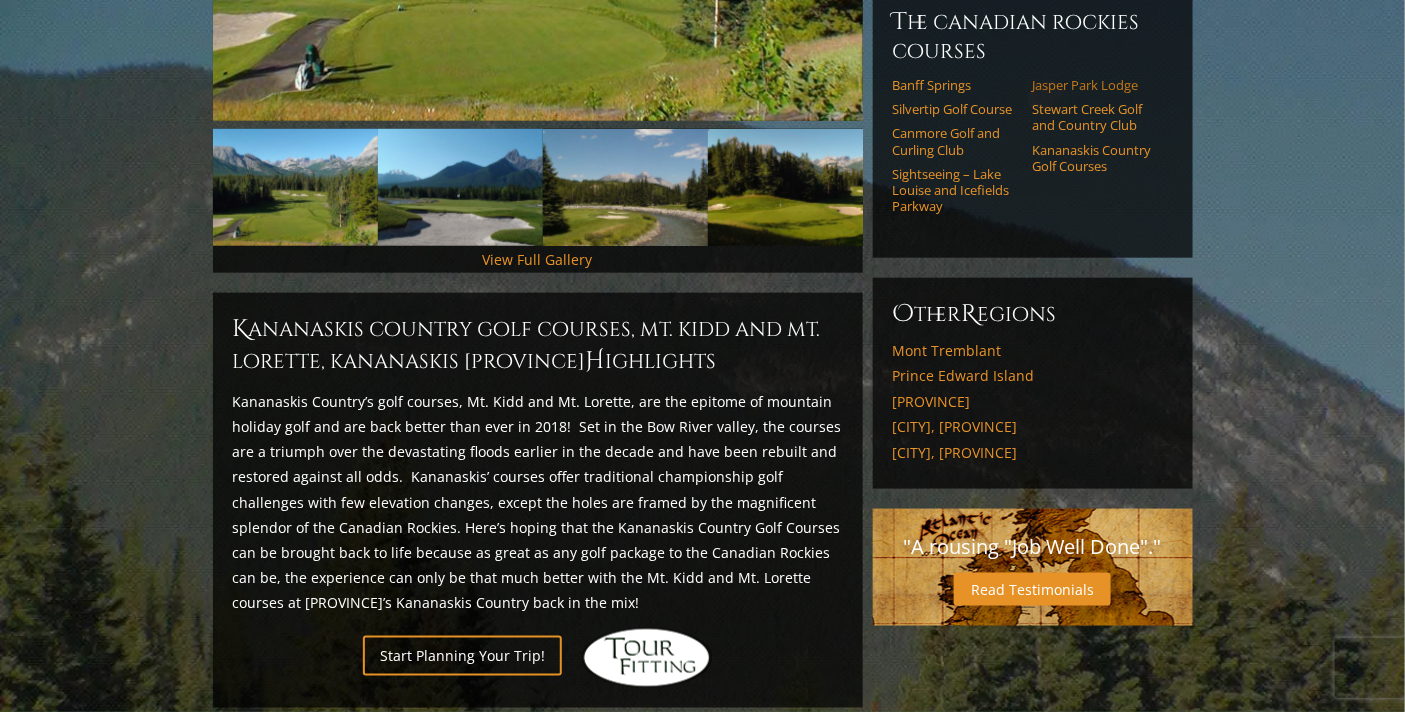 click on "Jasper Park Lodge" at bounding box center [1095, 85] 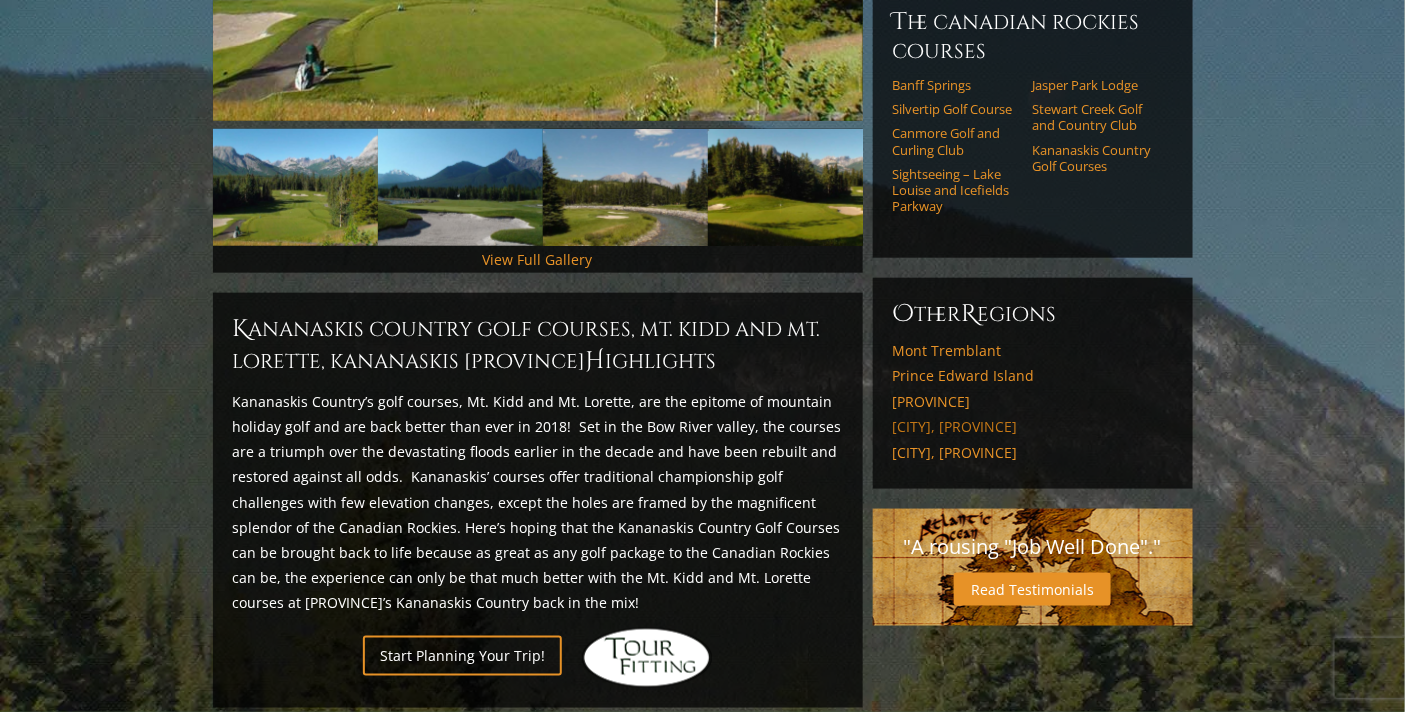 click on "Victoria, British Columbia" at bounding box center [1033, 427] 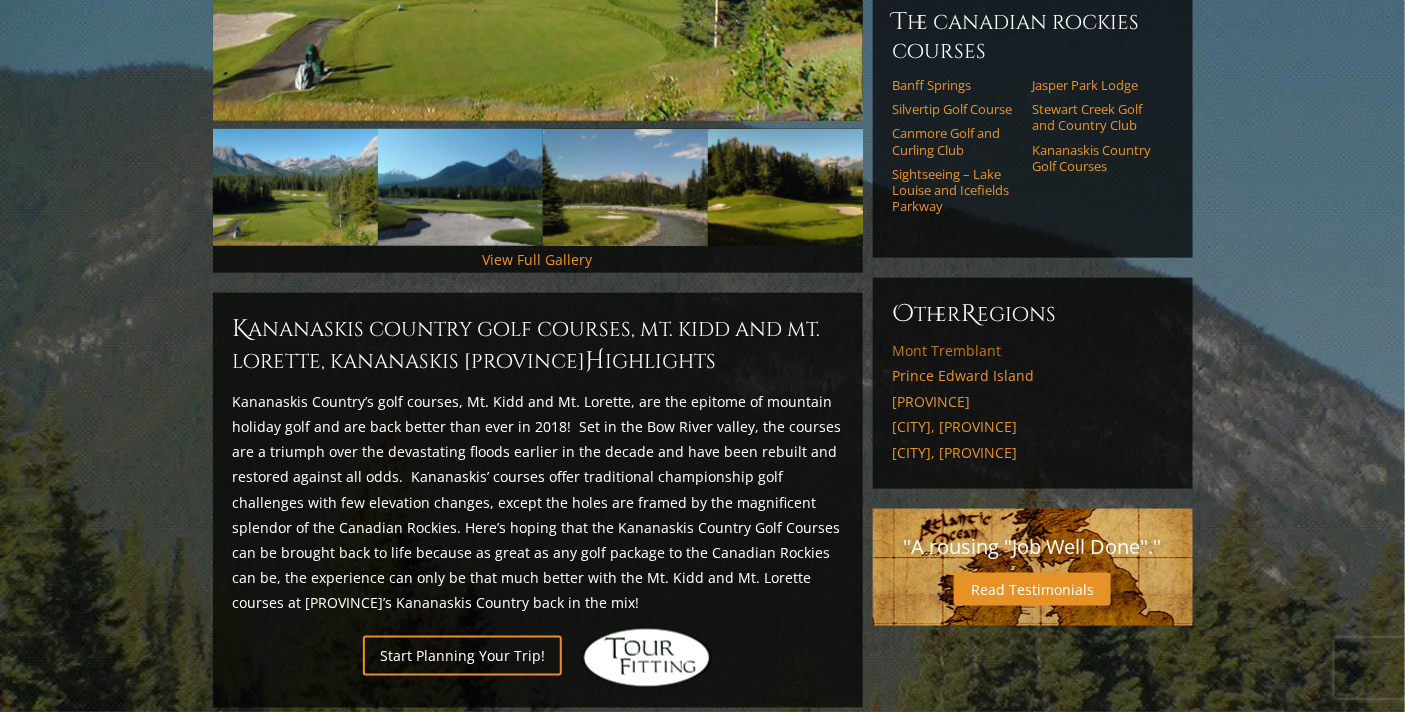 click on "Mont Tremblant" at bounding box center [1033, 351] 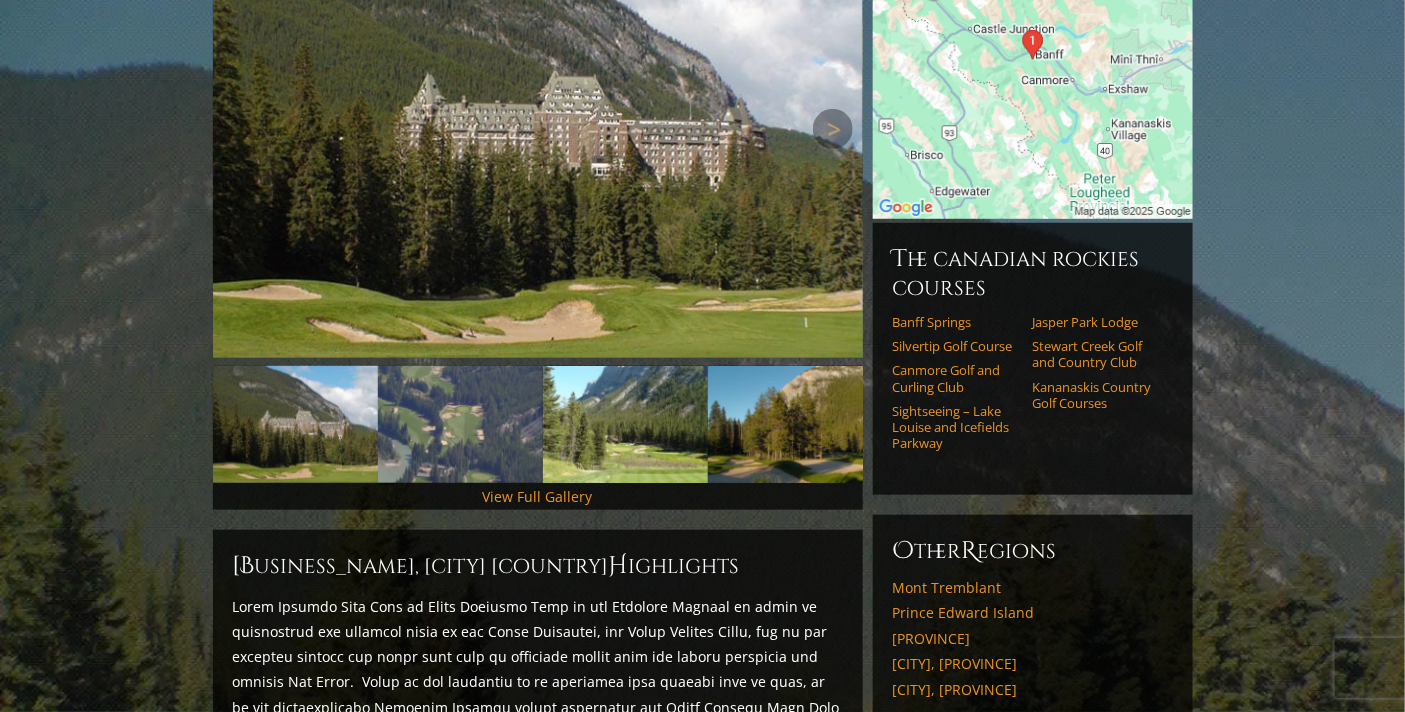scroll, scrollTop: 333, scrollLeft: 0, axis: vertical 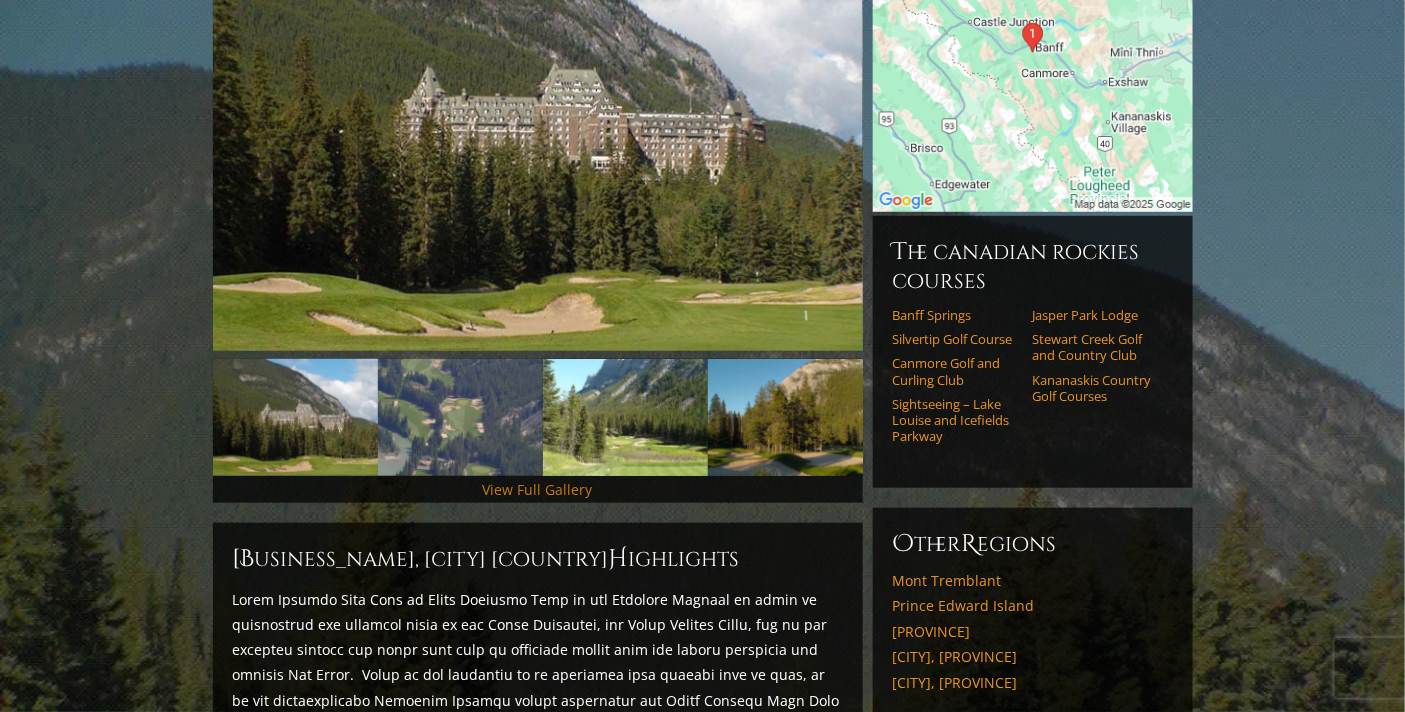 click on "View Full Gallery" at bounding box center (538, 489) 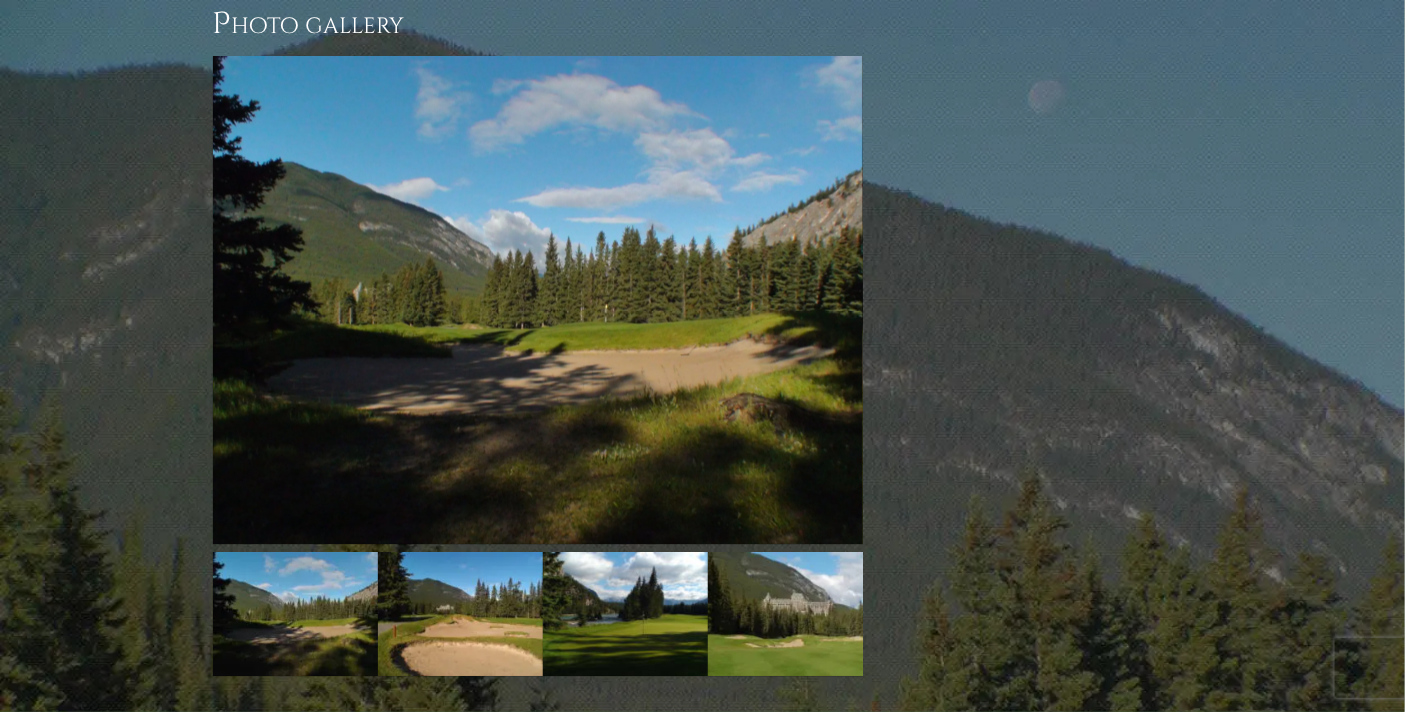 scroll, scrollTop: 1511, scrollLeft: 0, axis: vertical 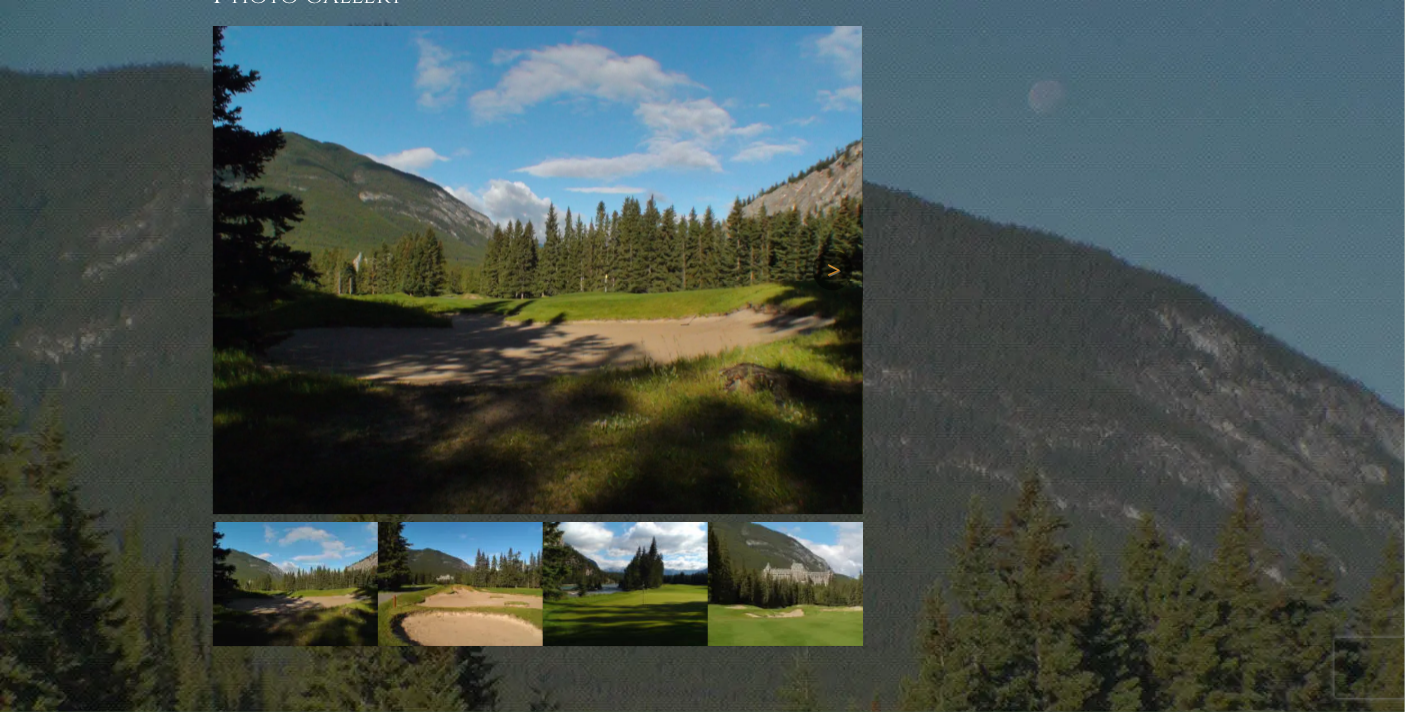 click on "Next" at bounding box center [833, 270] 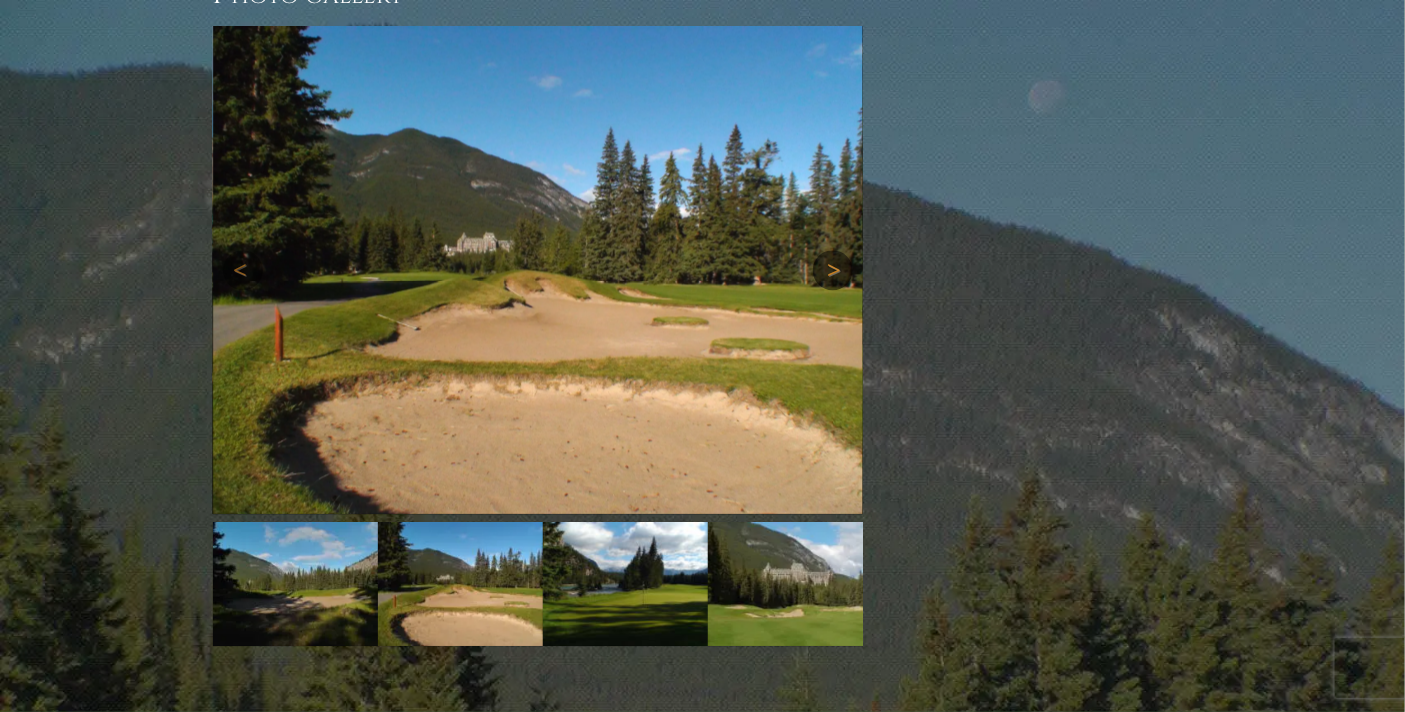click on "Next" at bounding box center (833, 270) 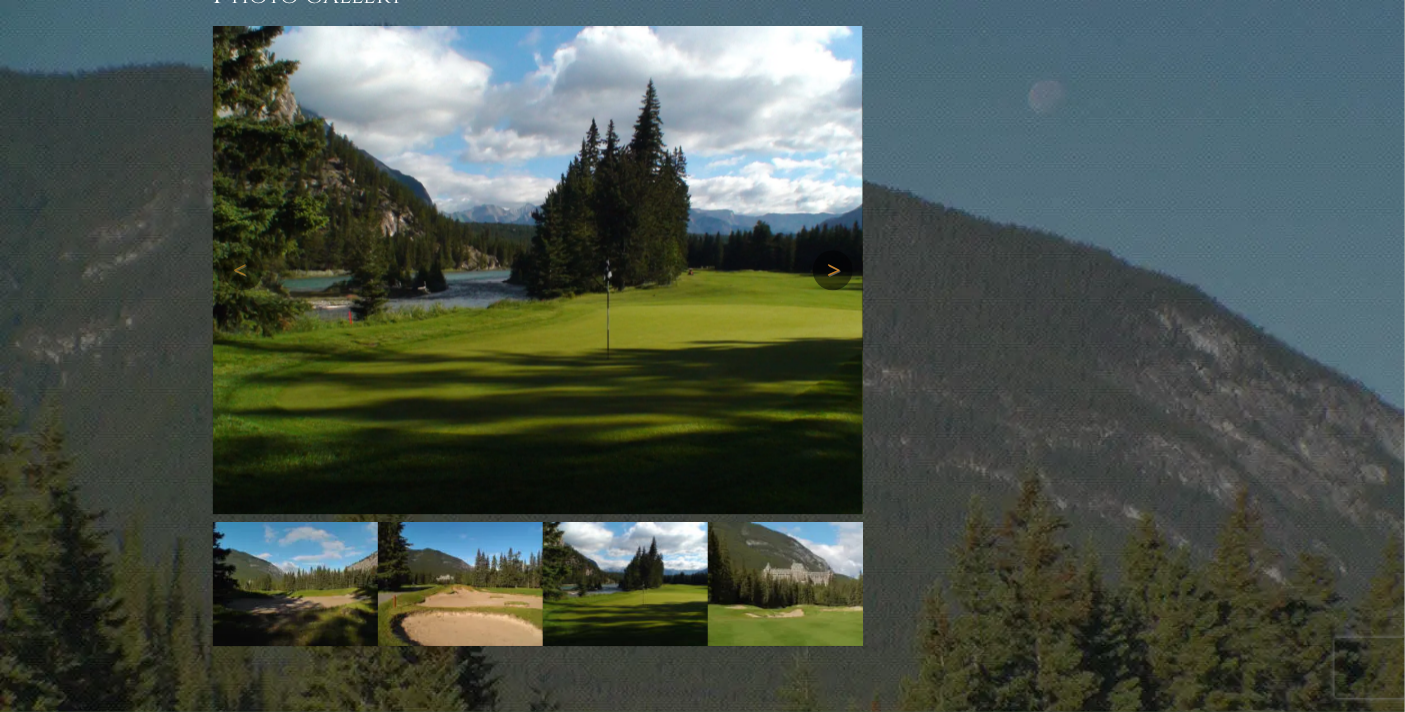 click on "Next" at bounding box center [833, 270] 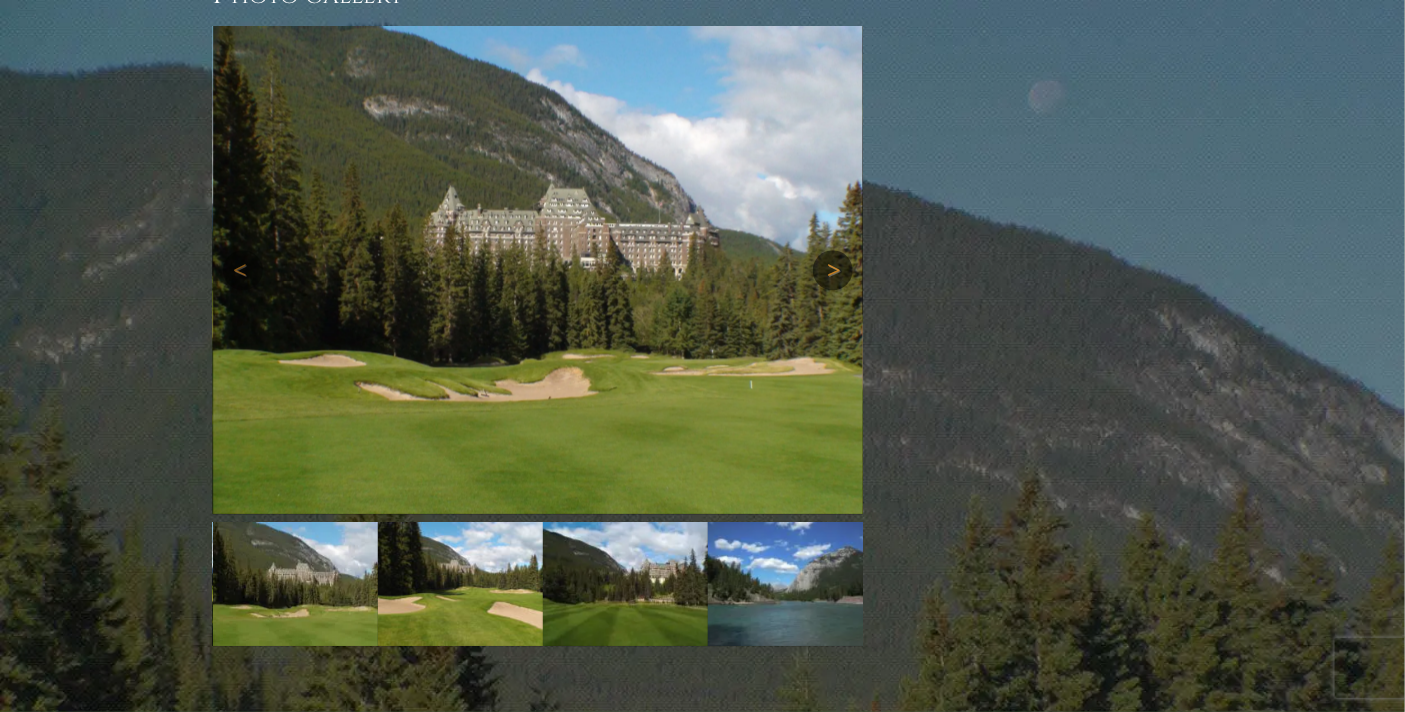 click on "Next" at bounding box center (833, 270) 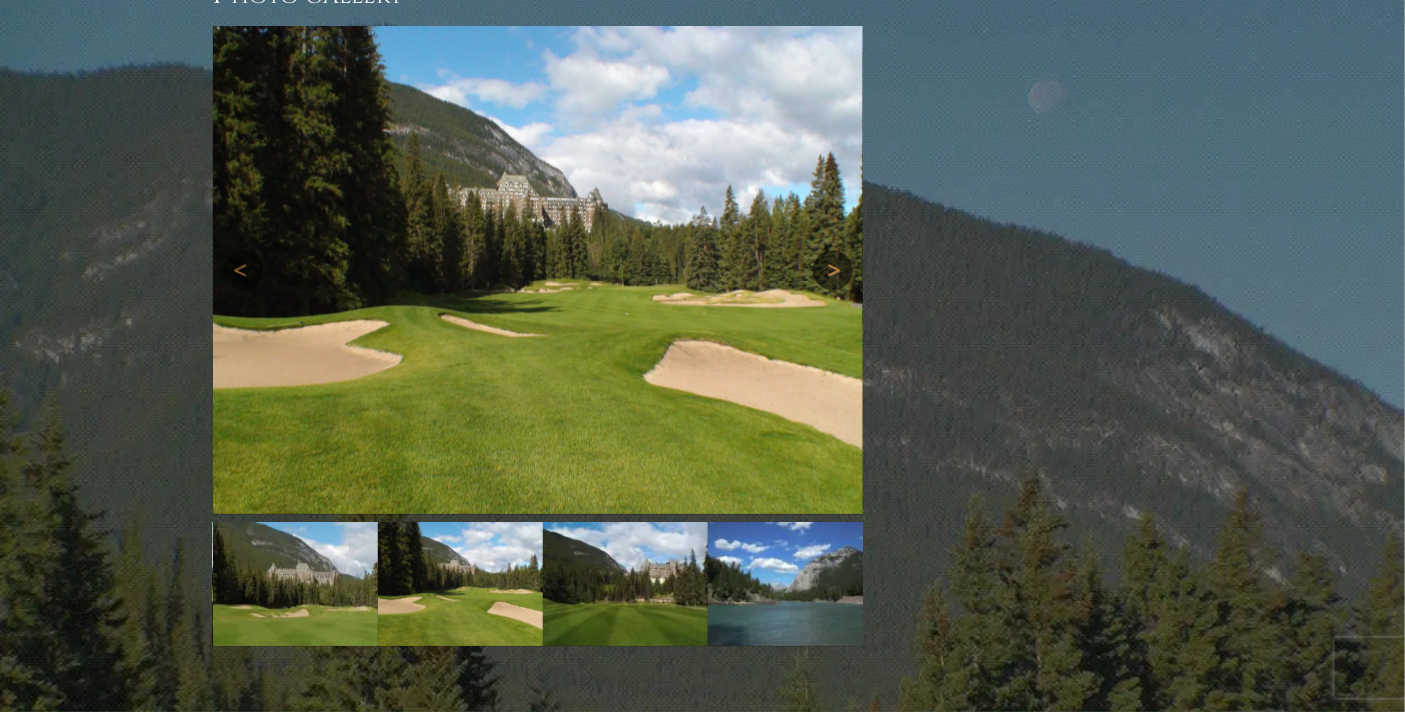 click on "Next" at bounding box center (833, 270) 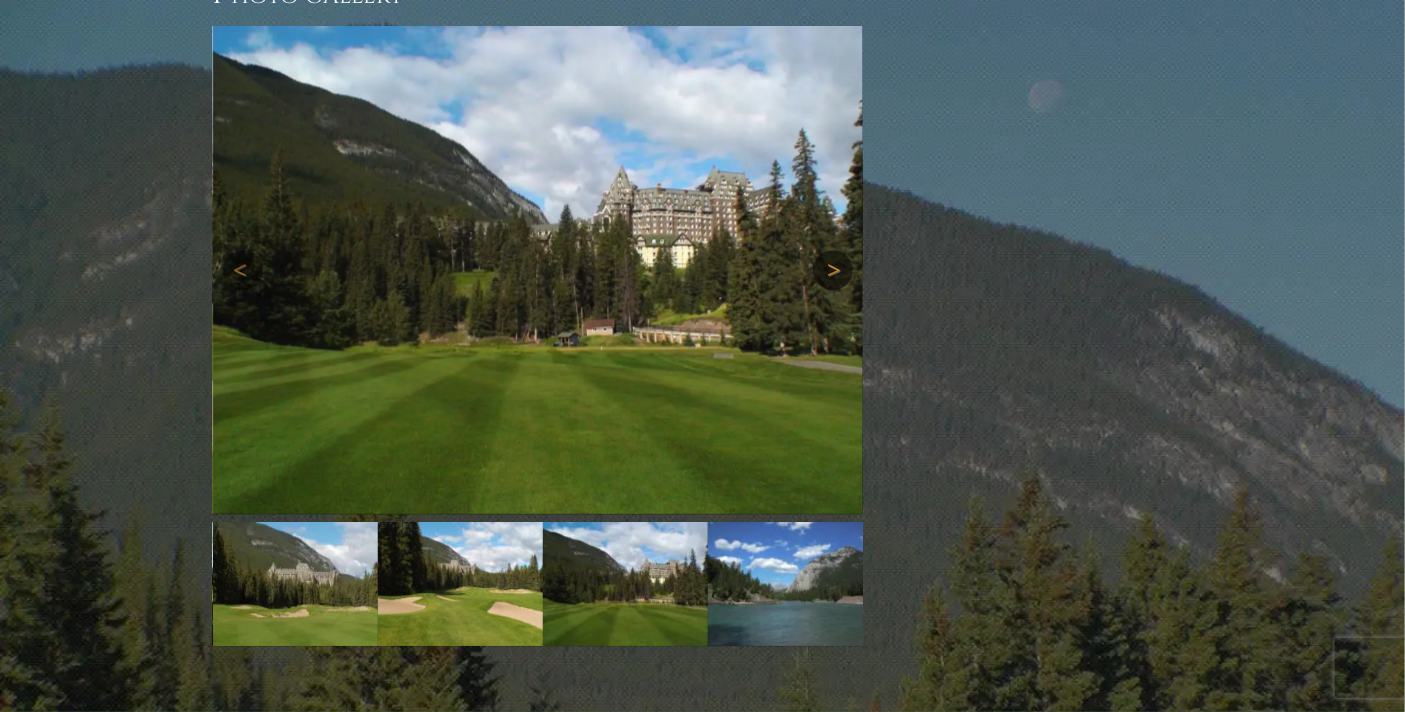 click on "Next" at bounding box center [833, 270] 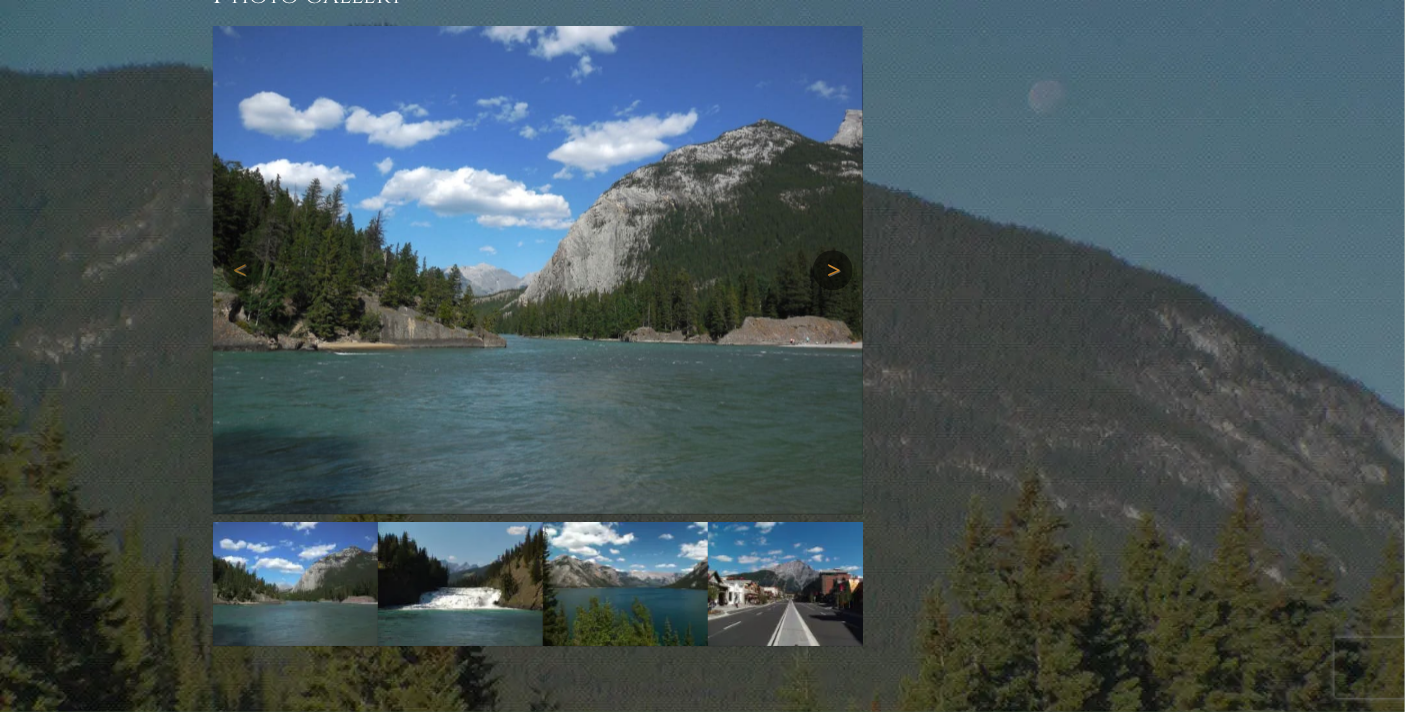 click on "Next" at bounding box center [833, 270] 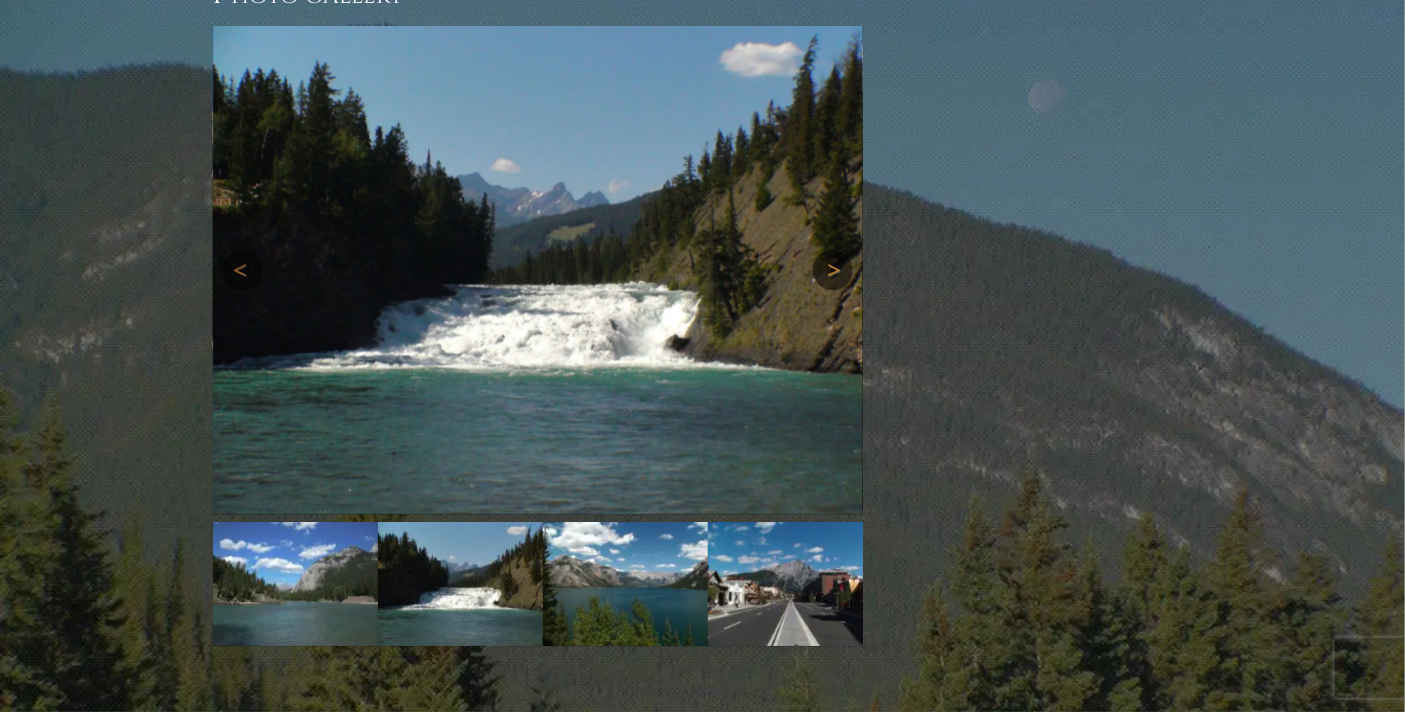 click on "Next" at bounding box center (833, 270) 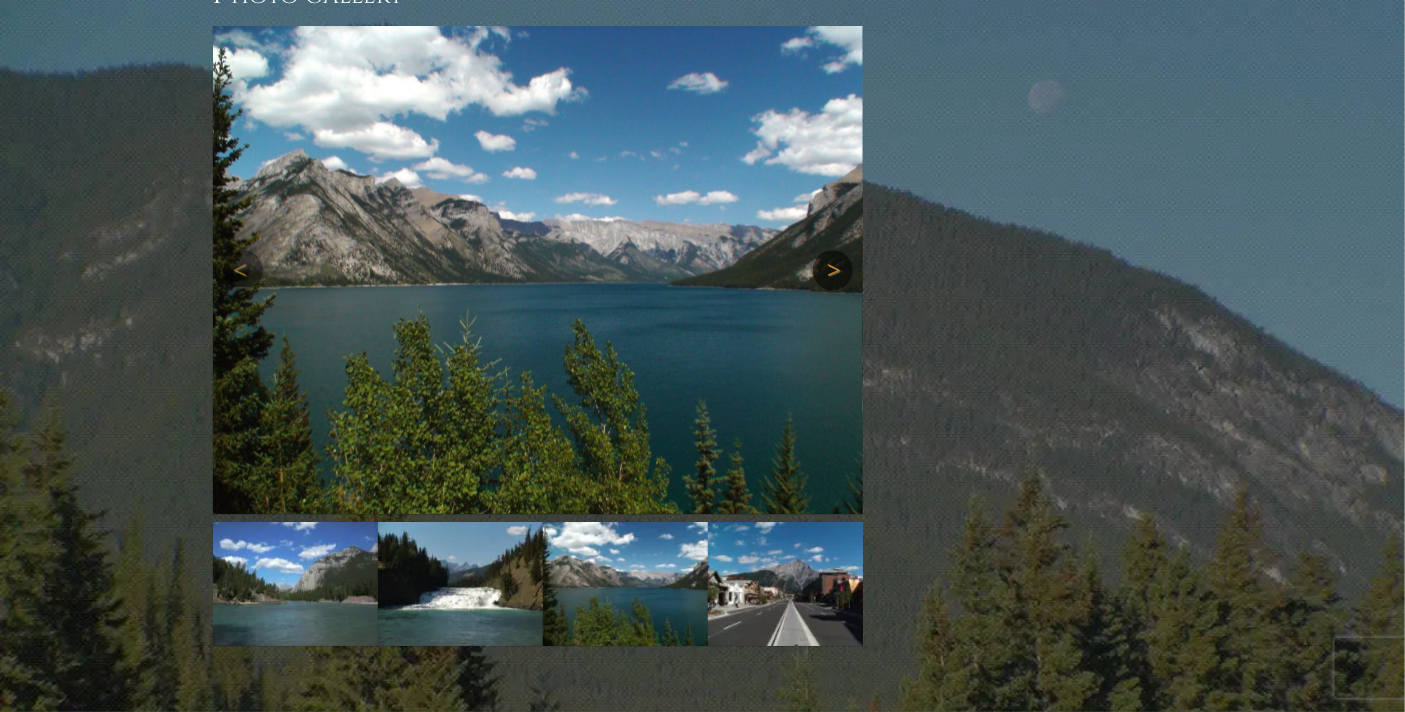 click on "Next" at bounding box center [833, 270] 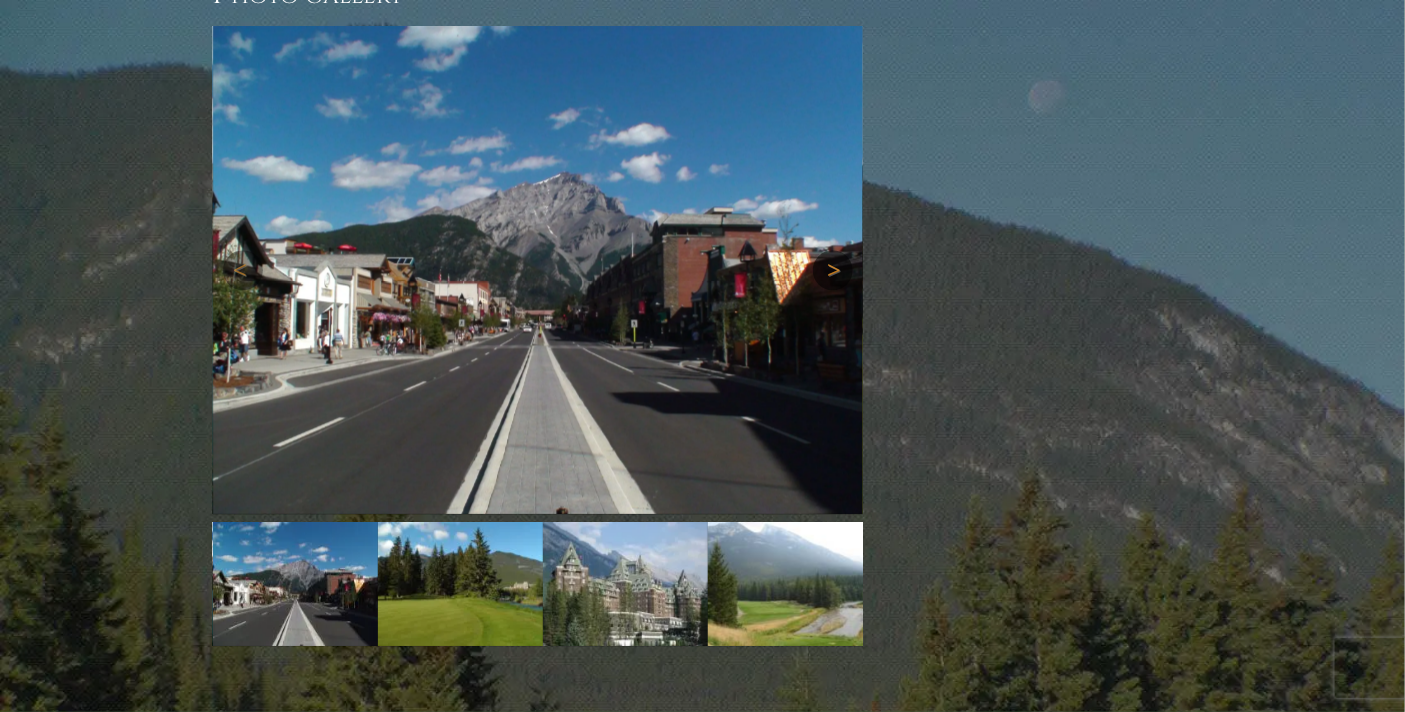 click on "Next" at bounding box center (833, 270) 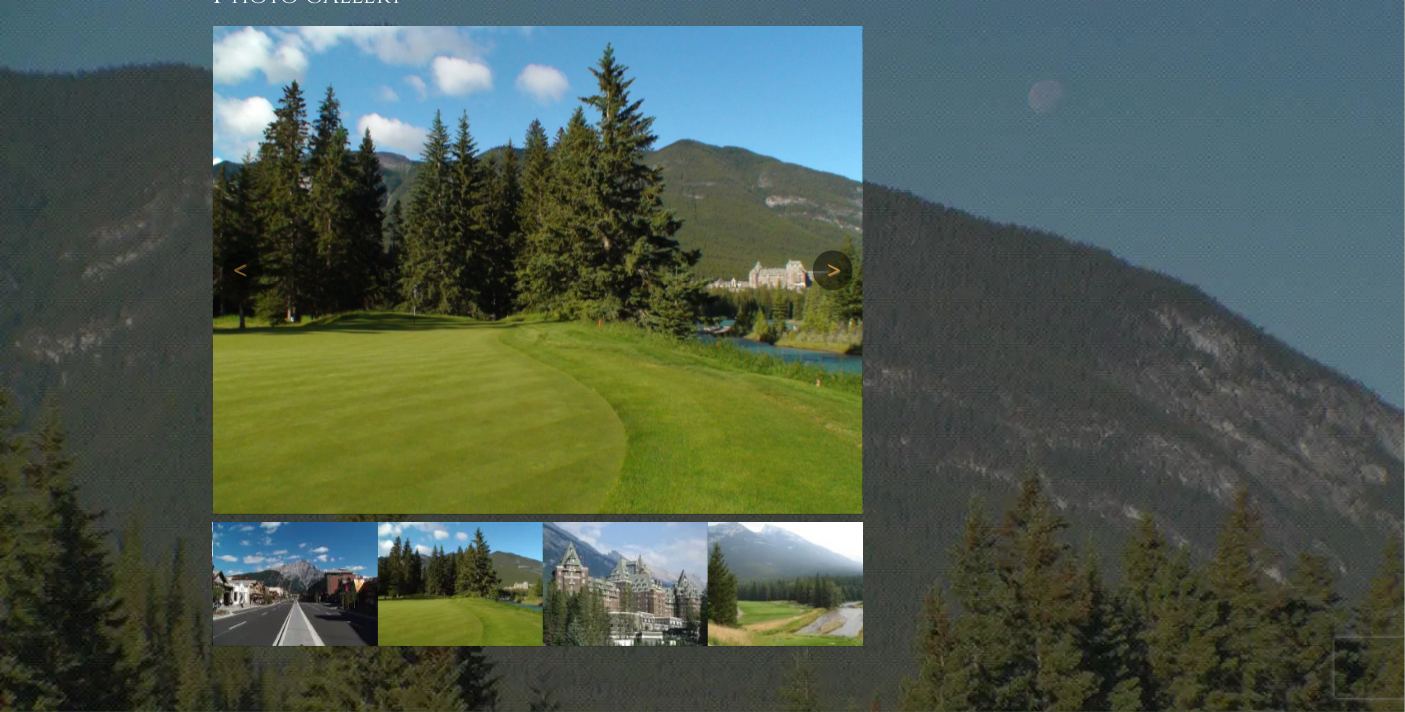 click on "Next" at bounding box center (833, 270) 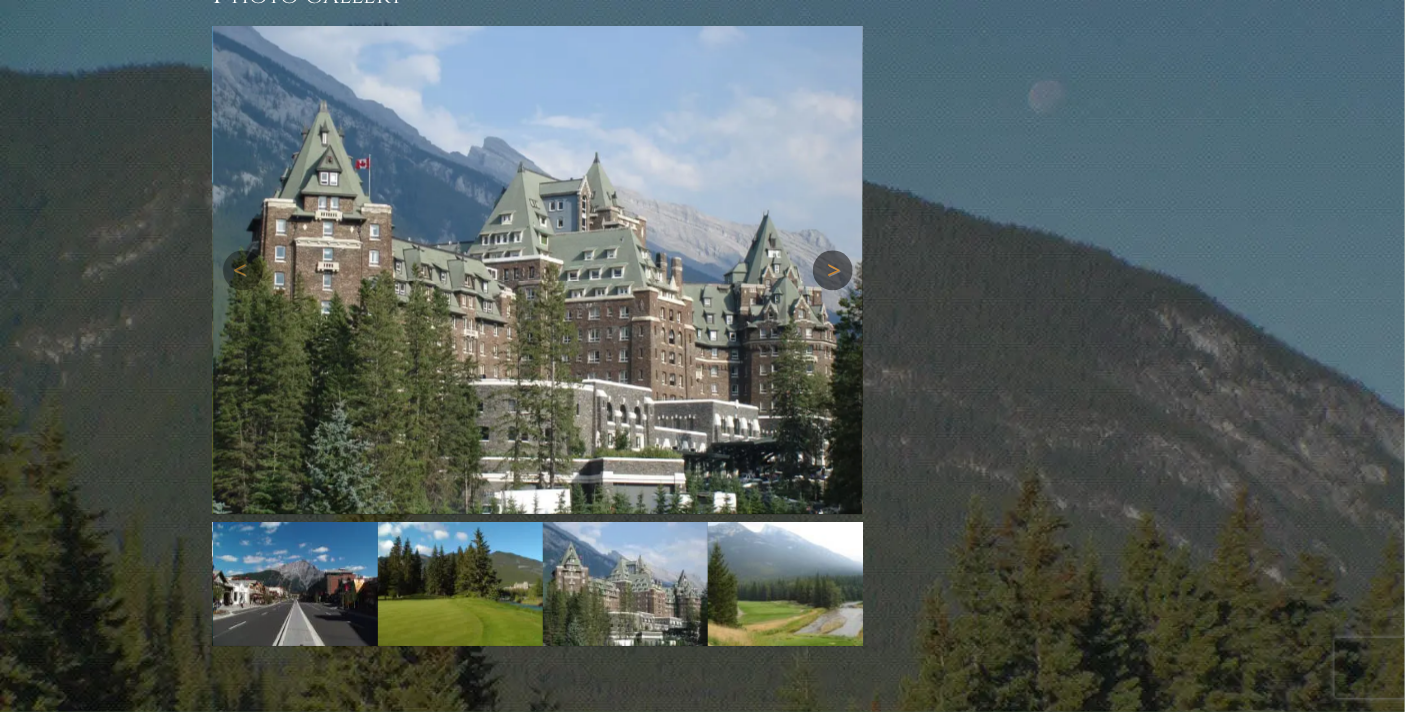 click on "Next" at bounding box center [833, 270] 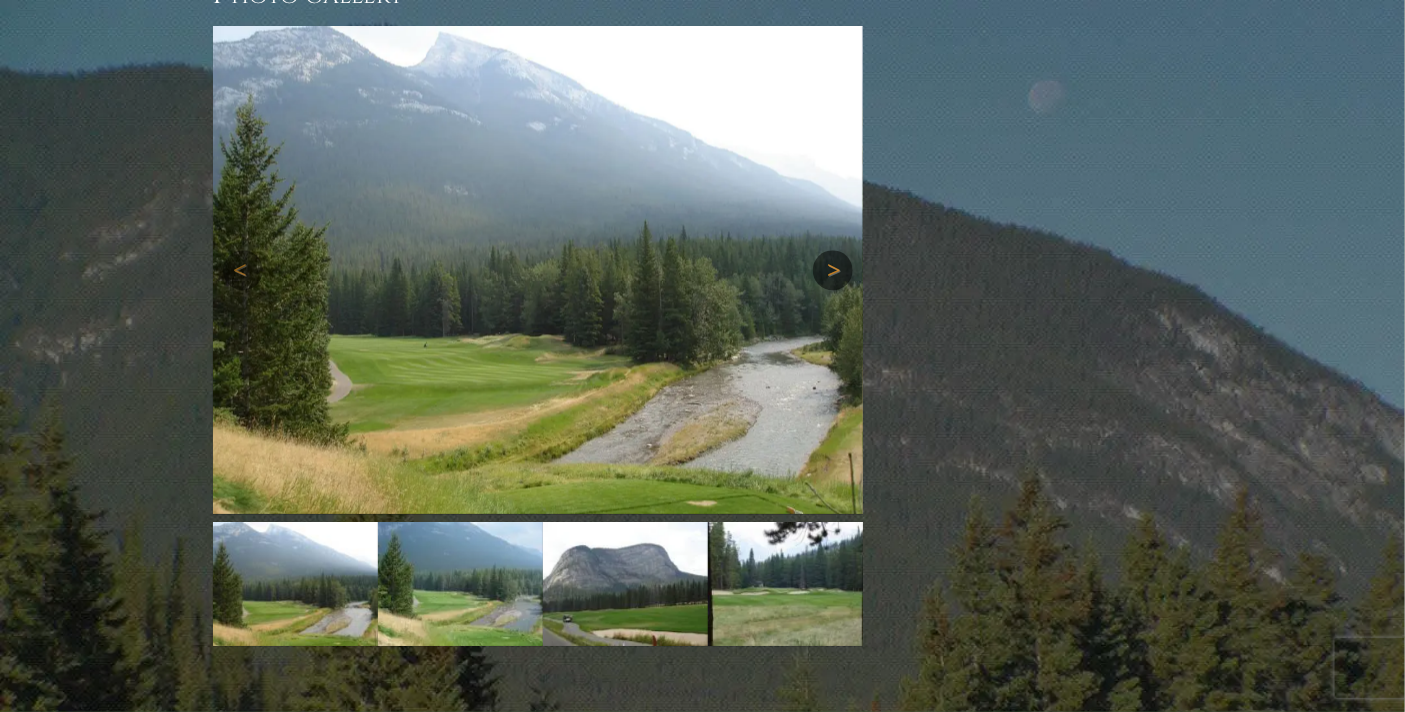 click on "Next" at bounding box center (833, 270) 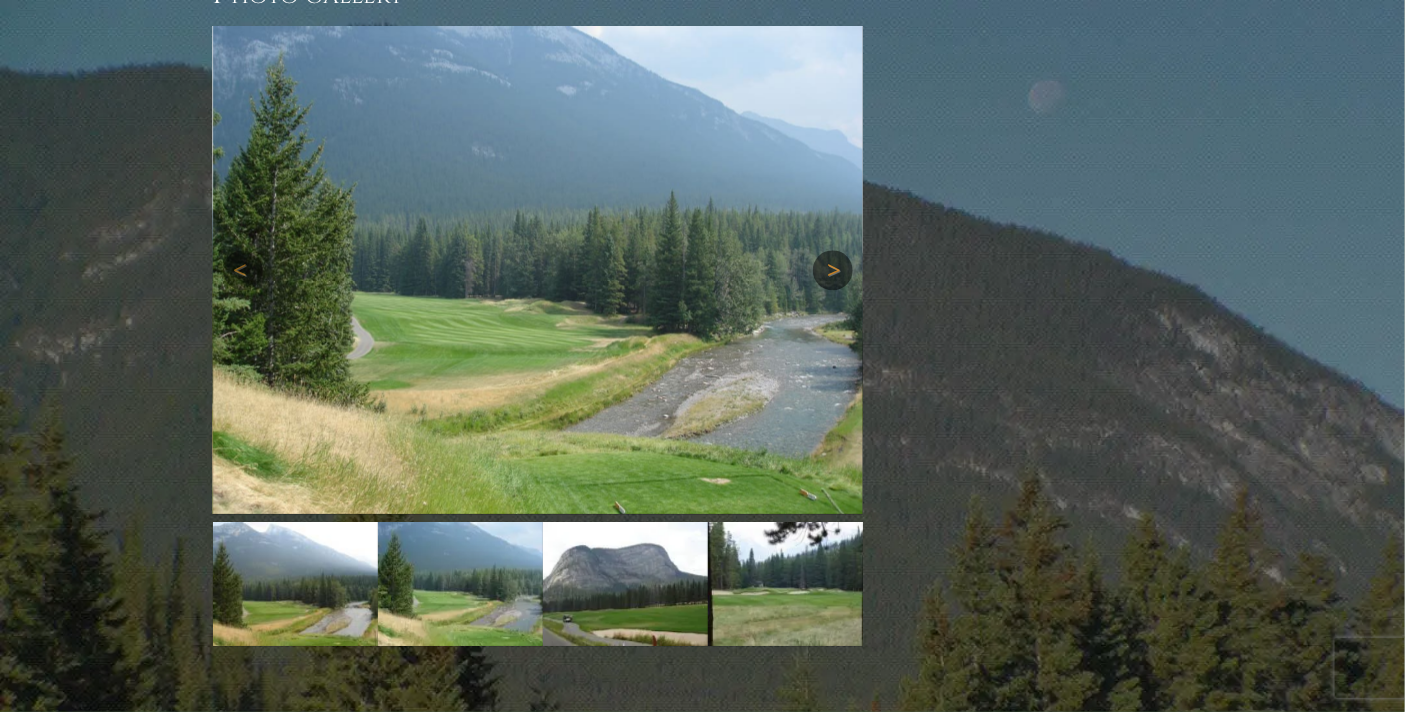click on "Next" at bounding box center [833, 270] 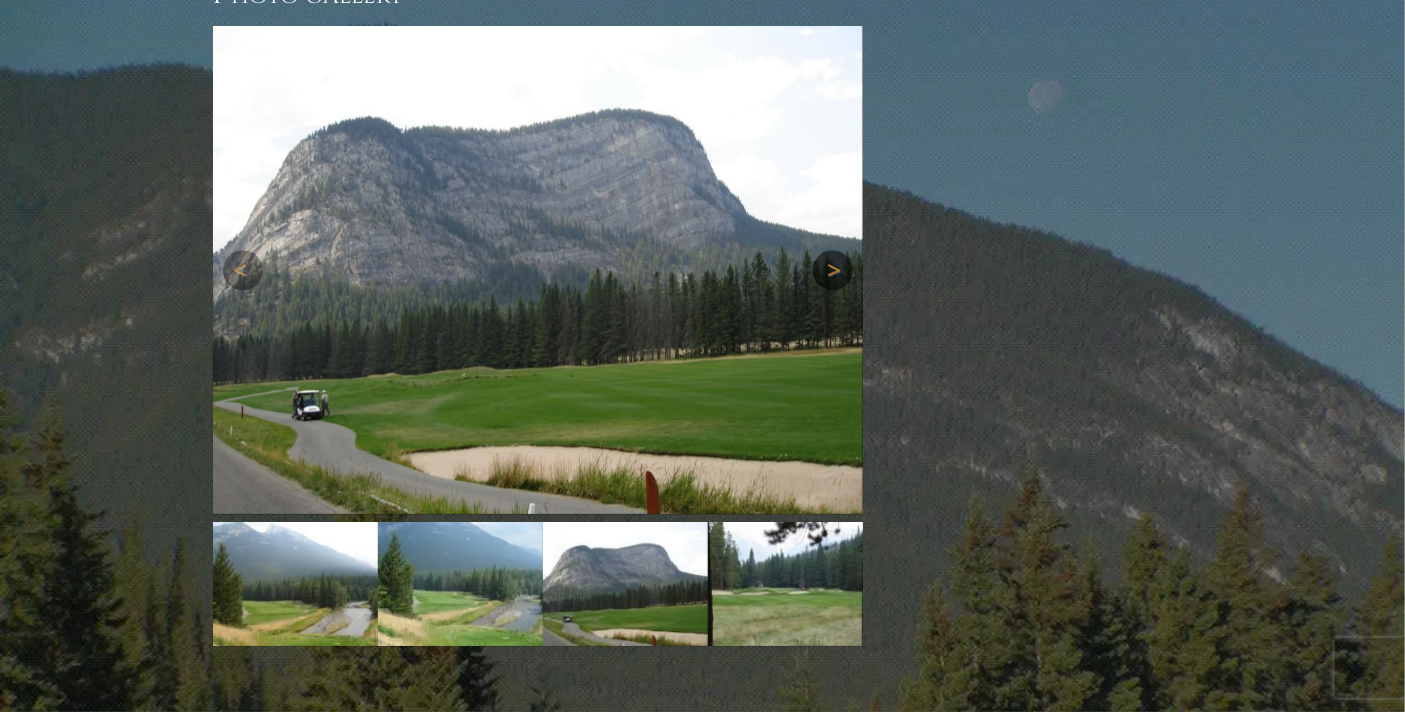 click on "Next" at bounding box center (833, 270) 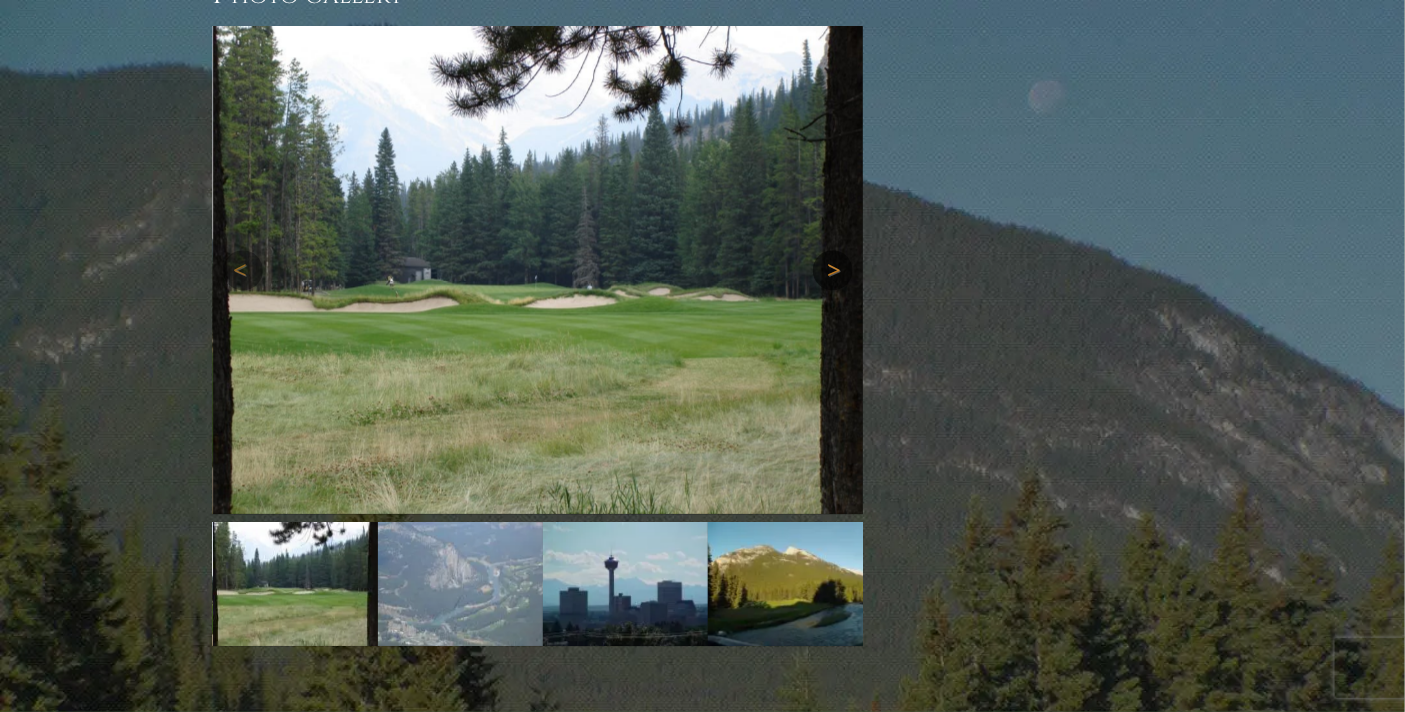 click on "Next" at bounding box center [833, 270] 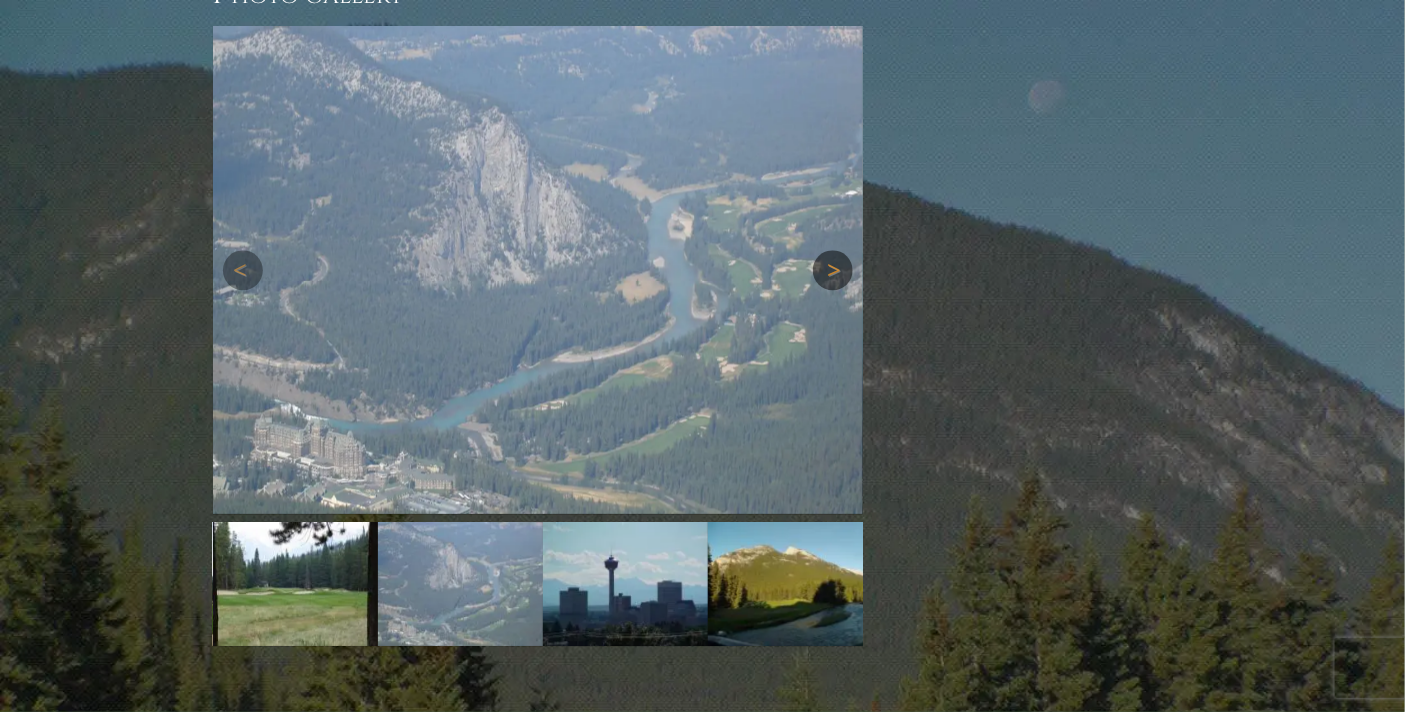 click on "Next" at bounding box center [833, 270] 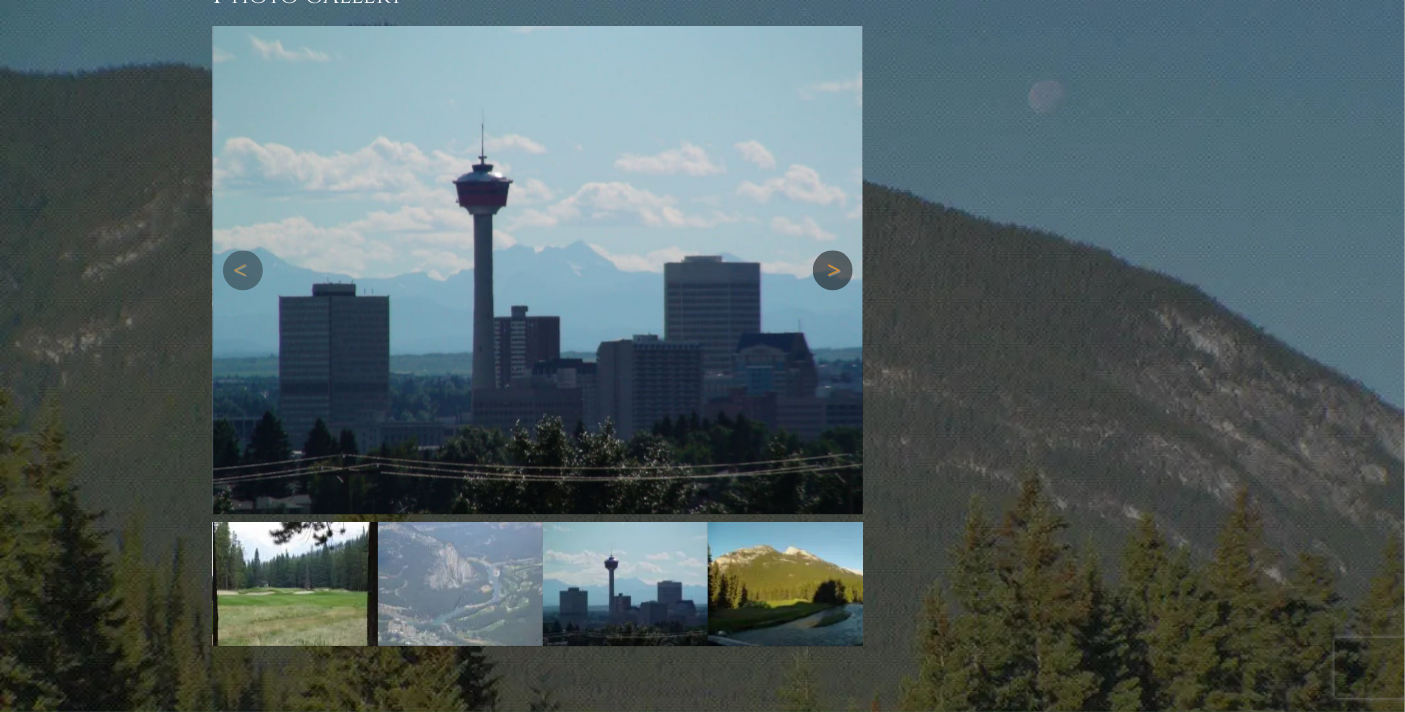 click on "Next" at bounding box center (833, 270) 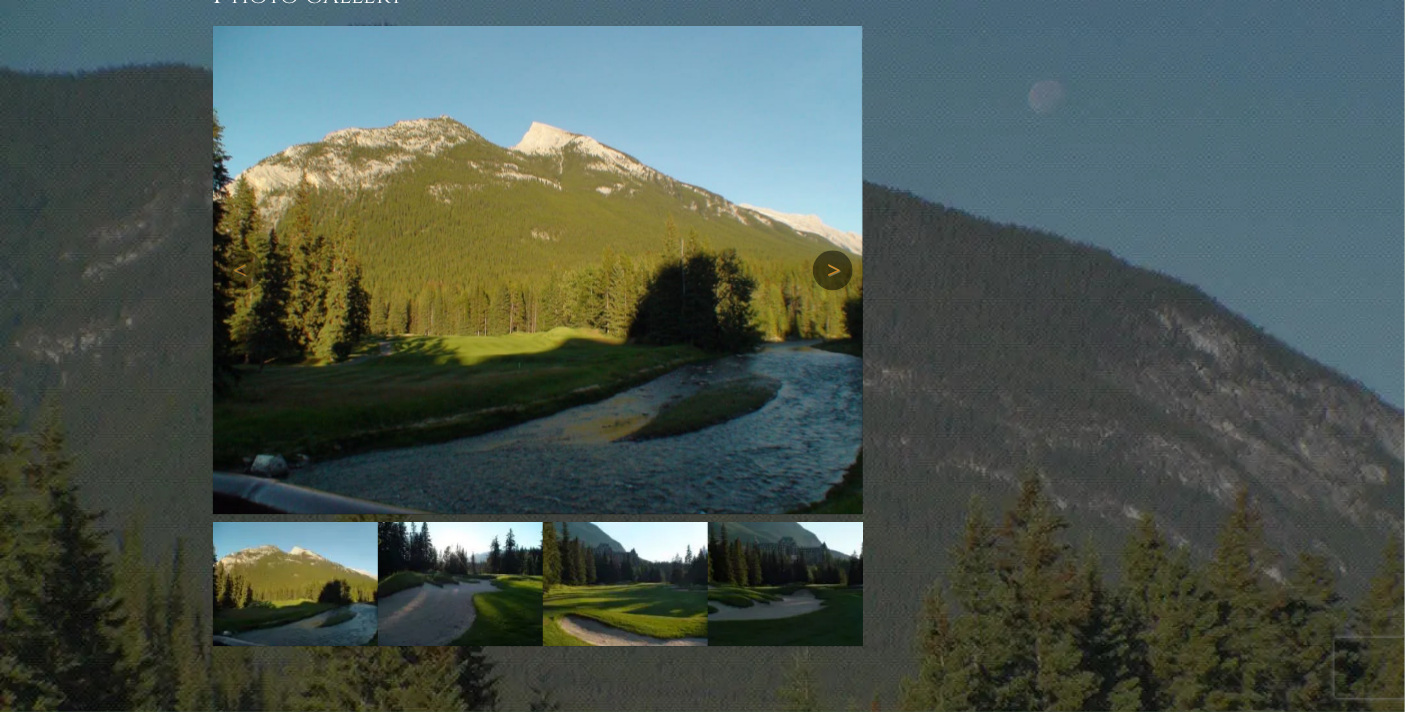 click on "Next" at bounding box center (833, 270) 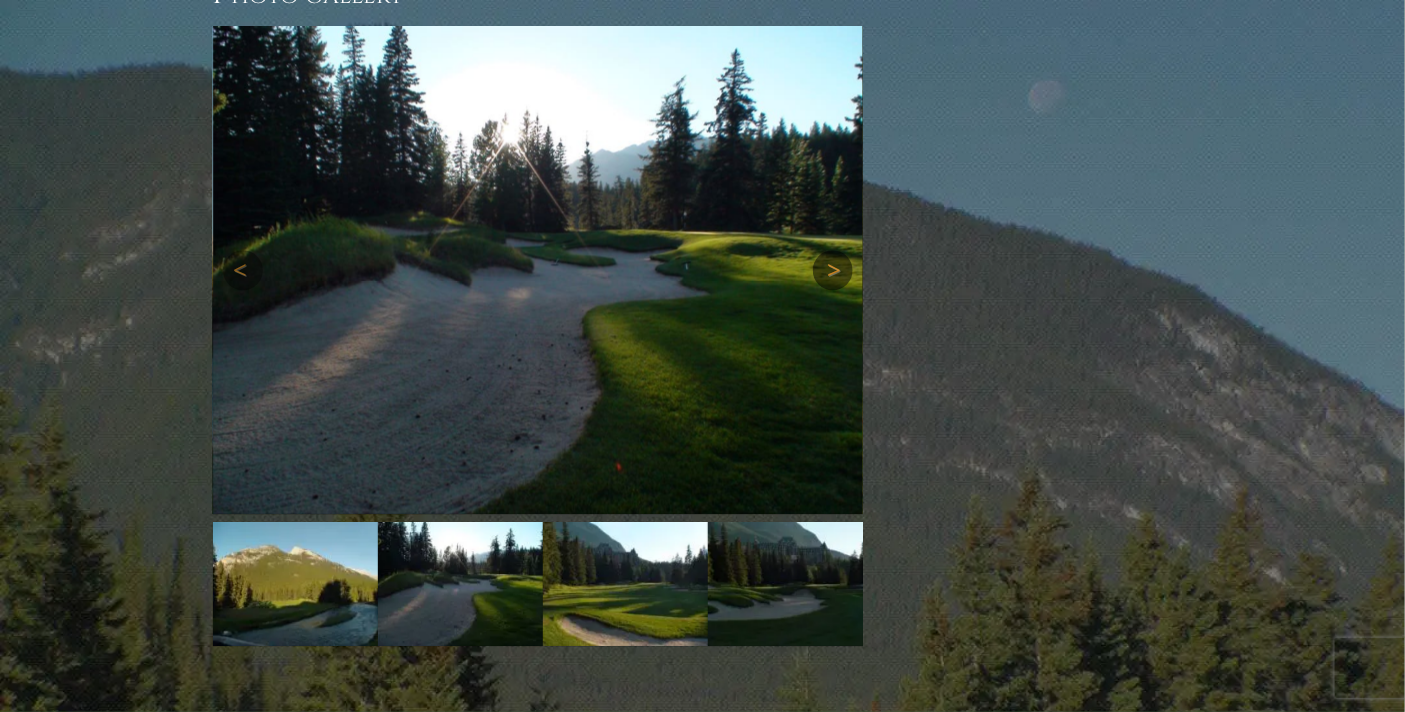 click on "Next" at bounding box center [833, 270] 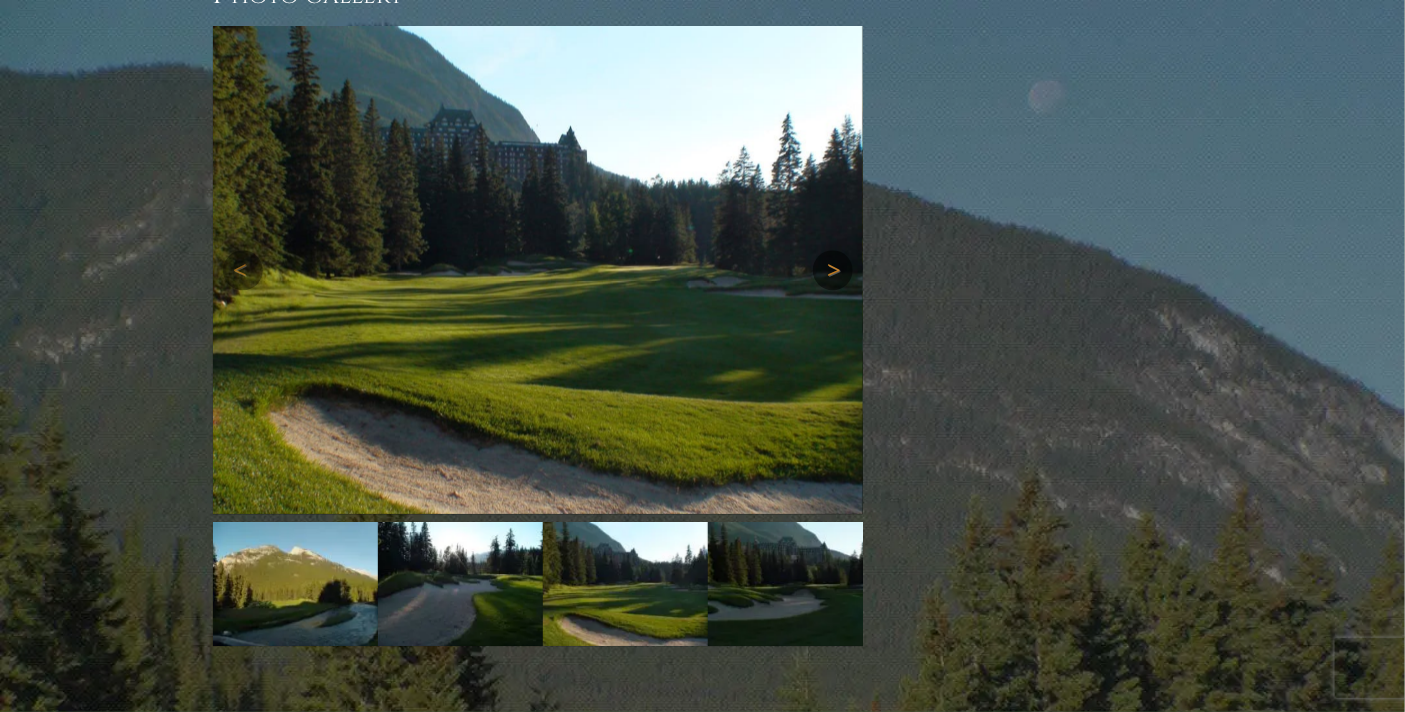 click on "Next" at bounding box center (833, 270) 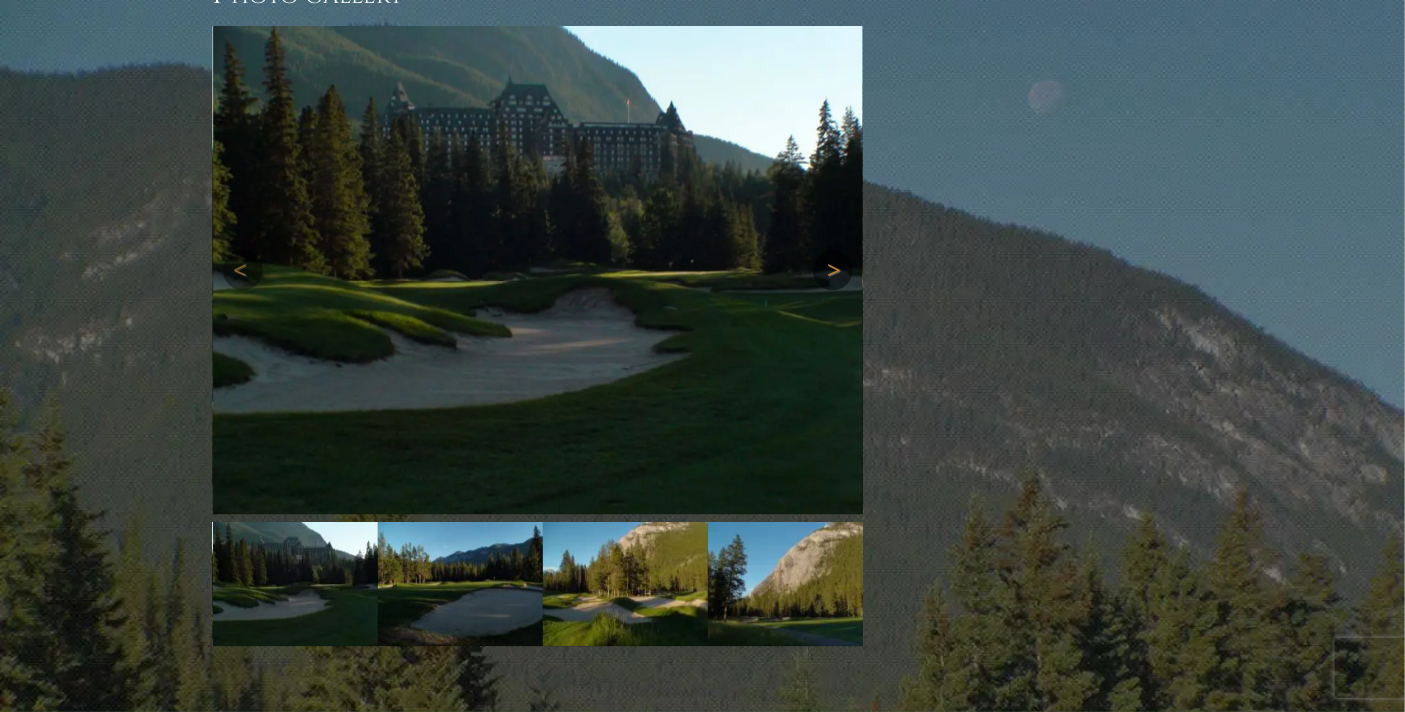 click on "Next" at bounding box center [833, 270] 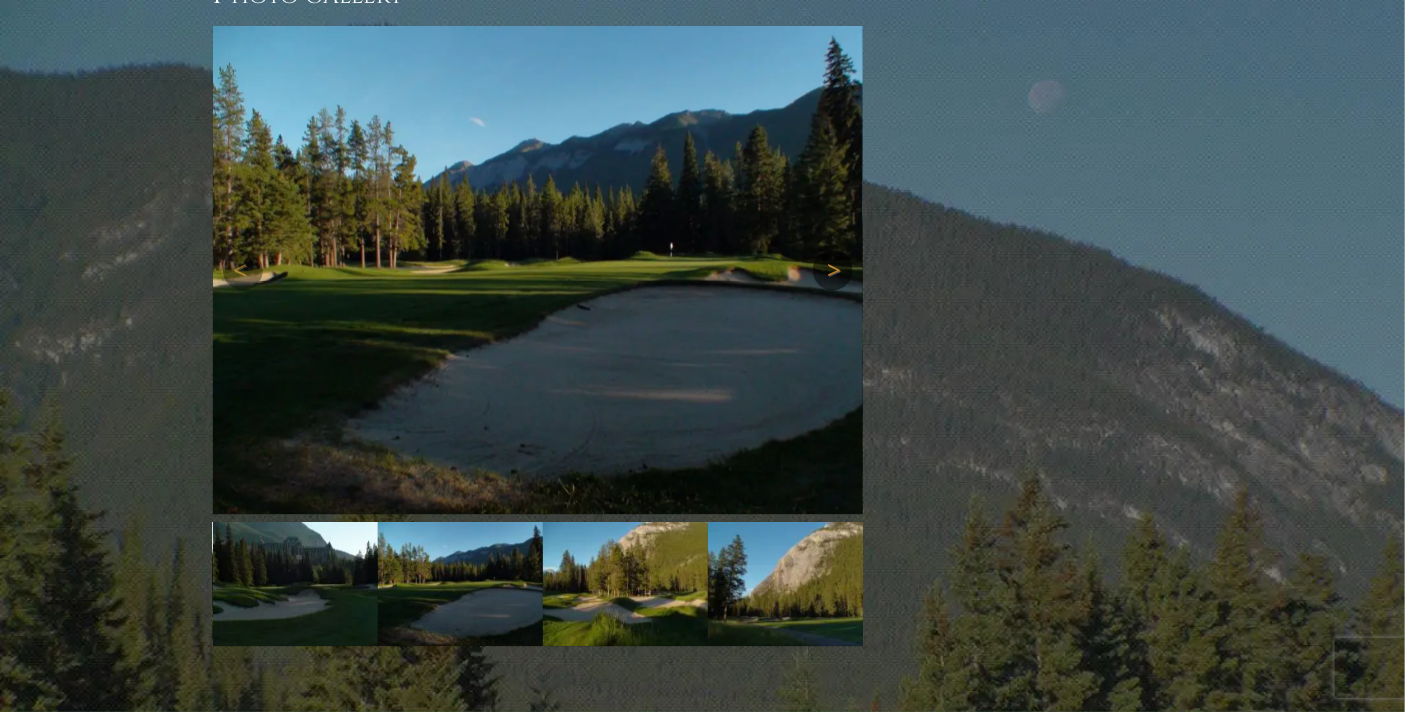 click on "Next" at bounding box center [833, 270] 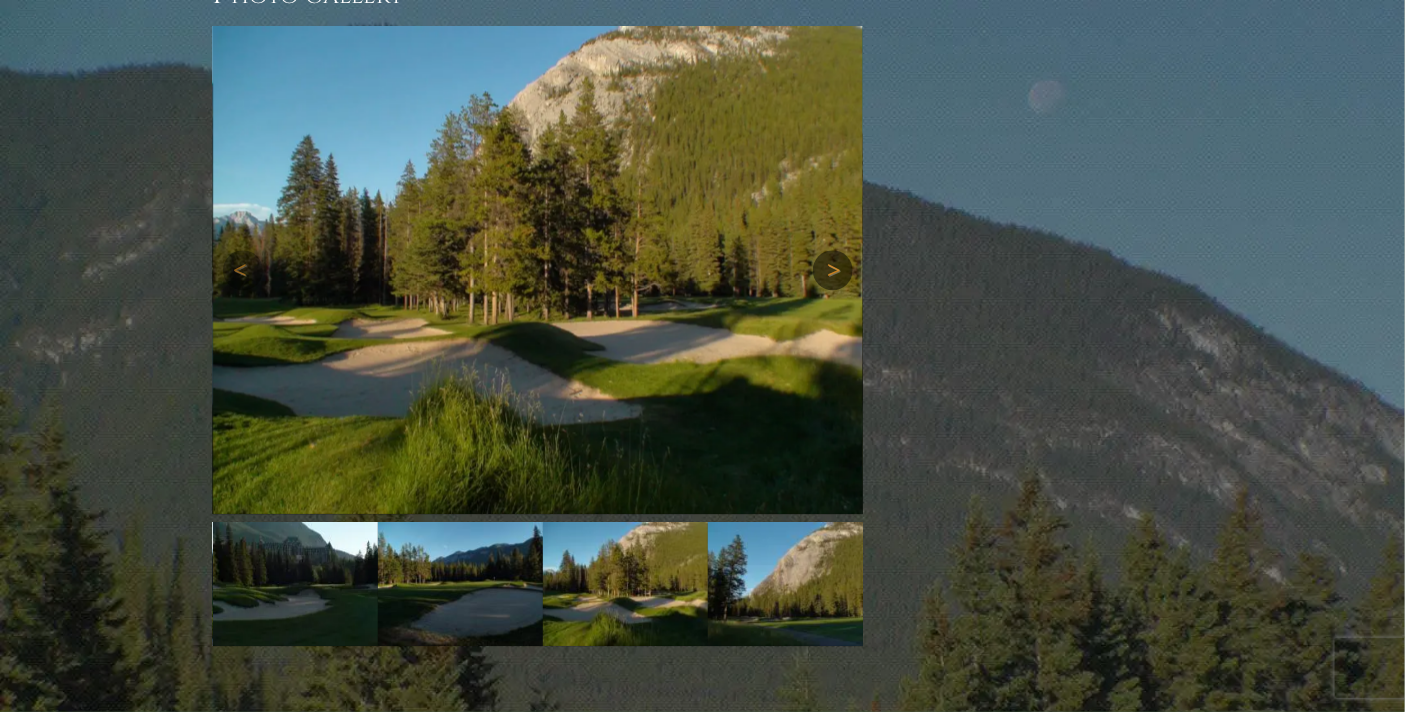click on "Next" at bounding box center (833, 270) 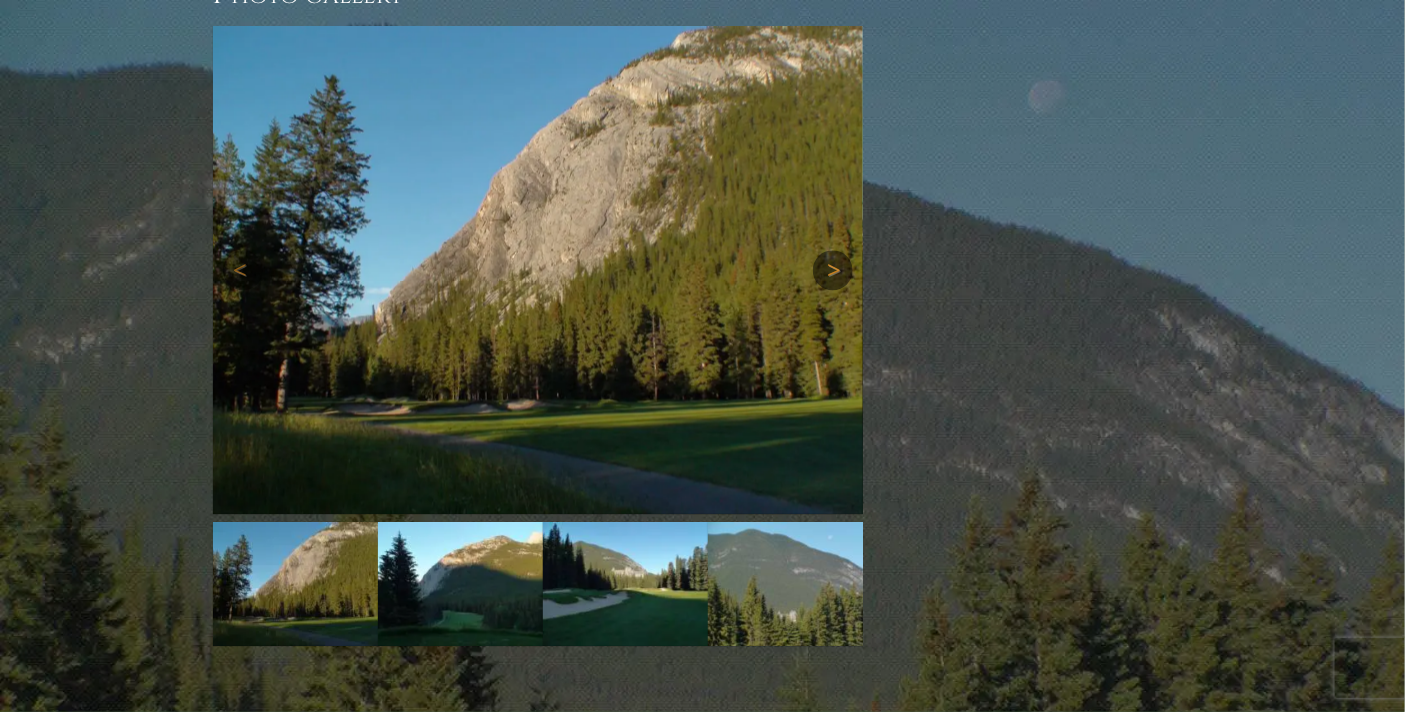 click on "Next" at bounding box center (833, 270) 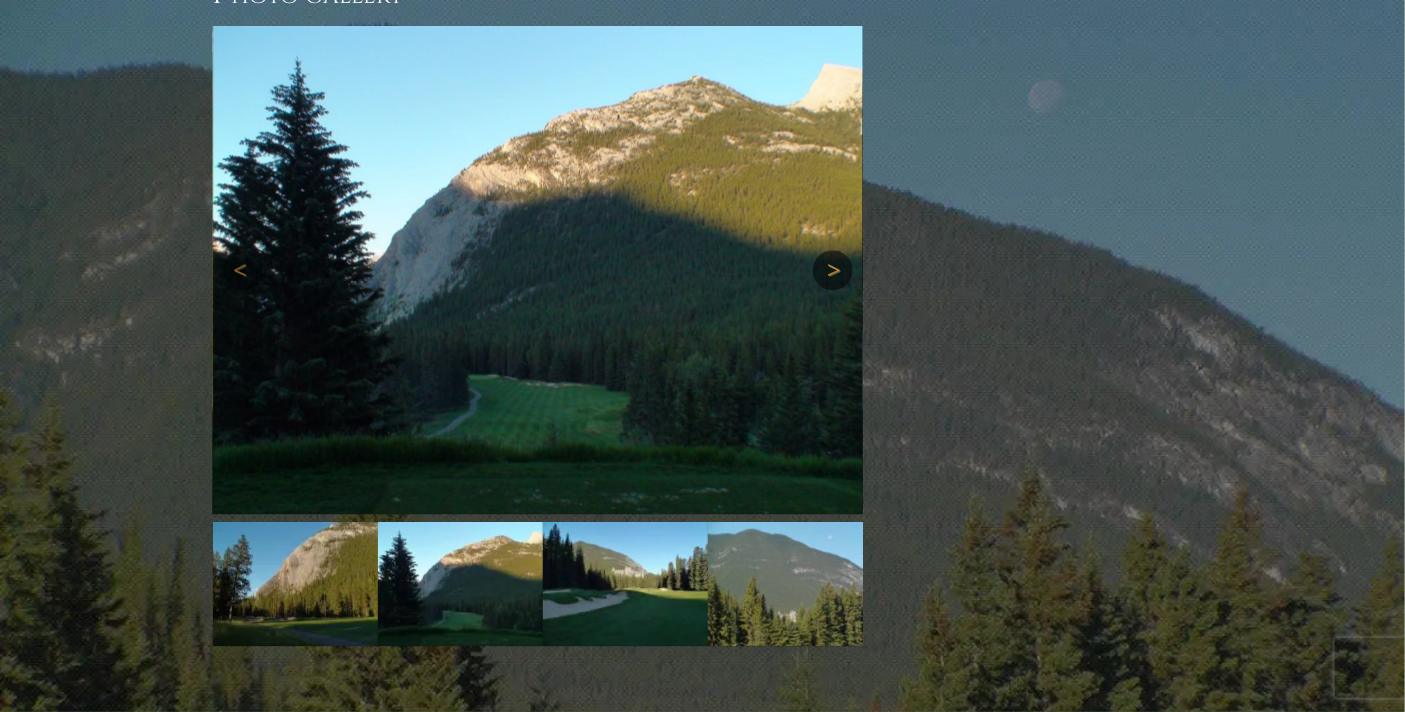 click on "Next" at bounding box center [833, 270] 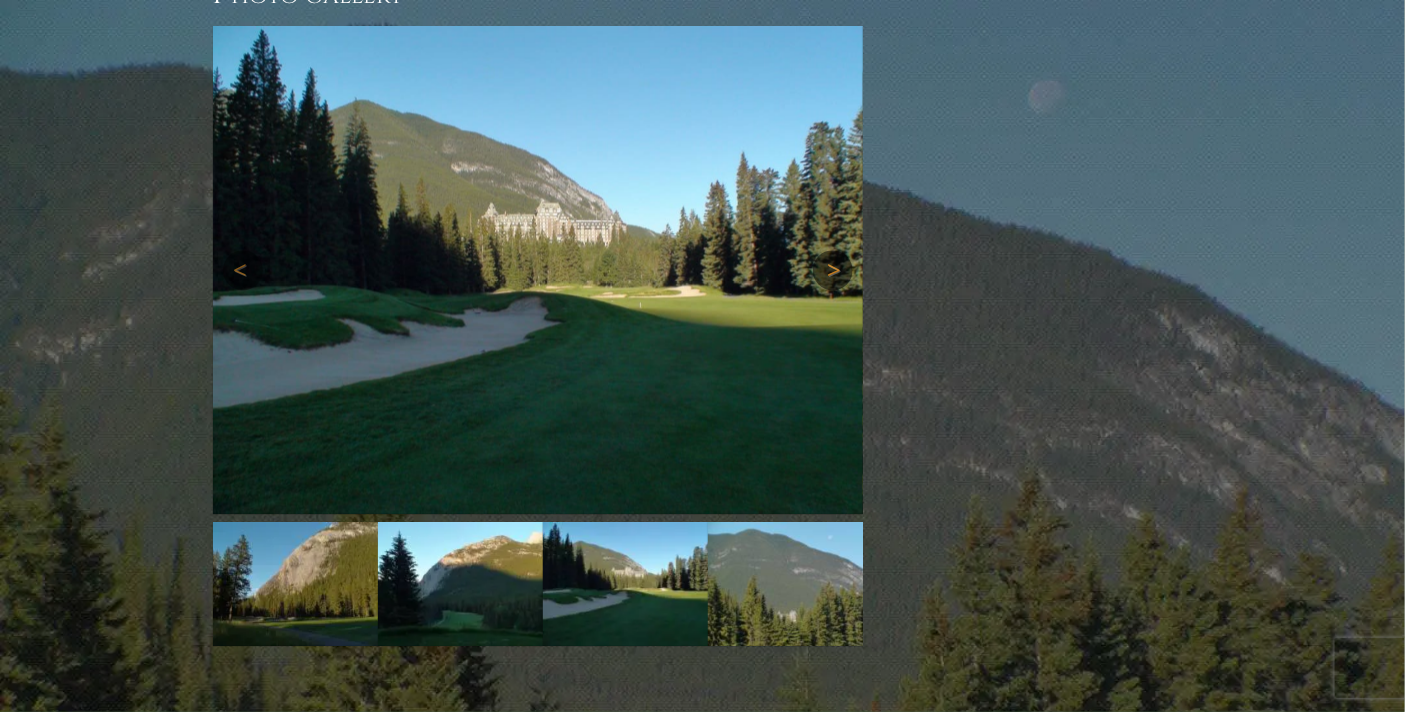 click on "Next" at bounding box center (833, 270) 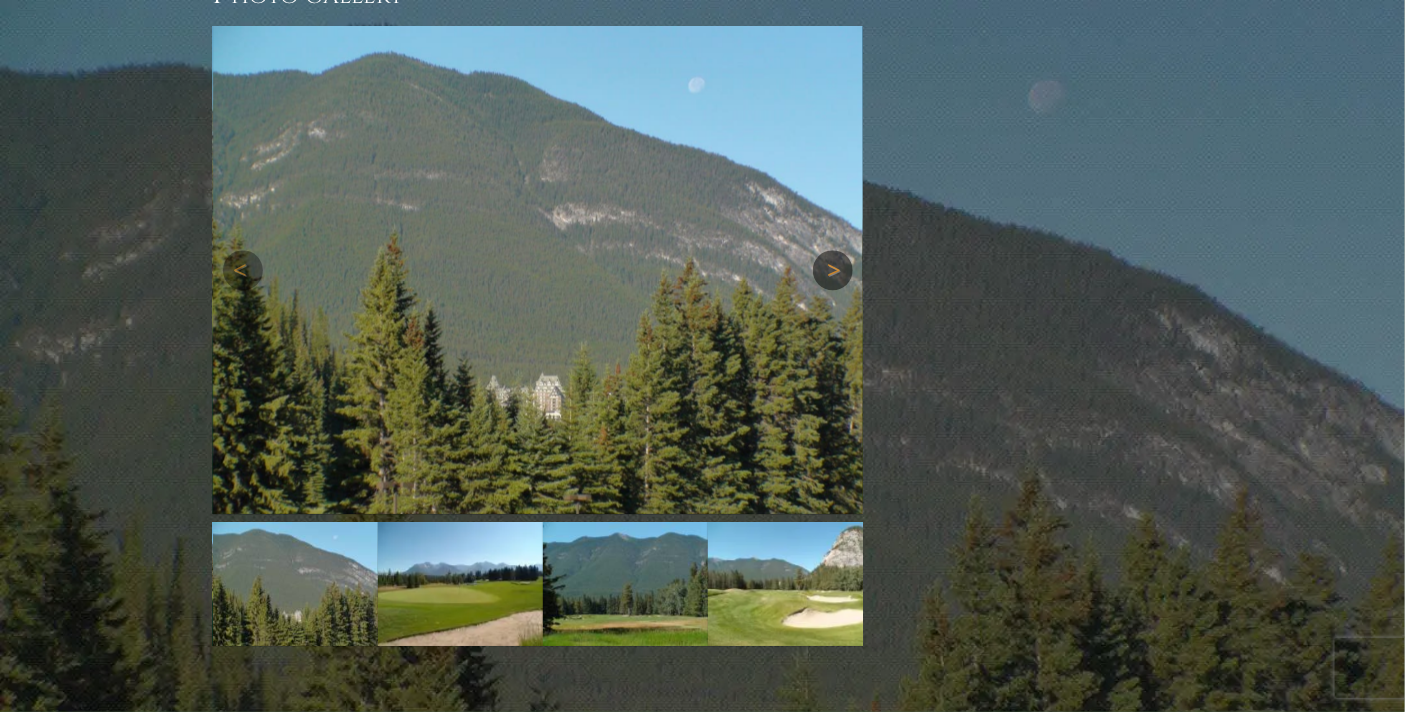 click on "Next" at bounding box center (833, 270) 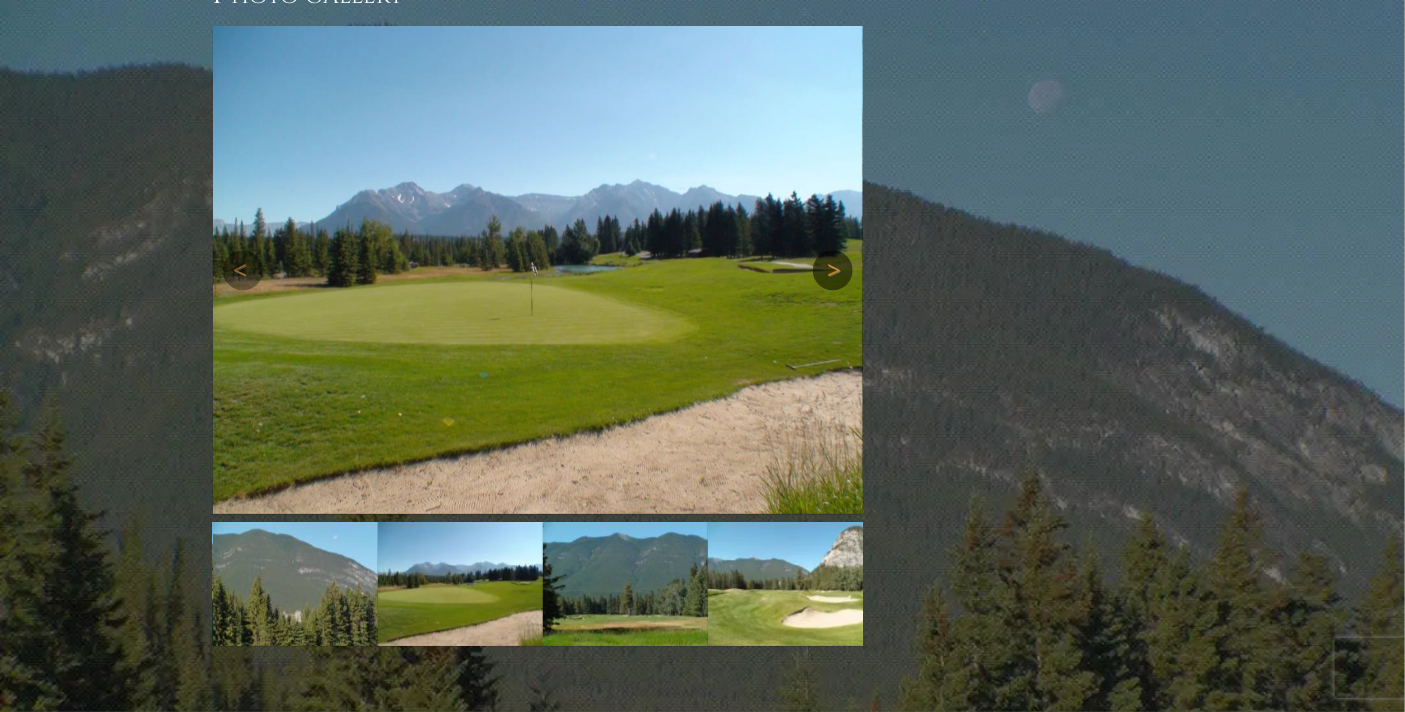 click on "Next" at bounding box center (833, 270) 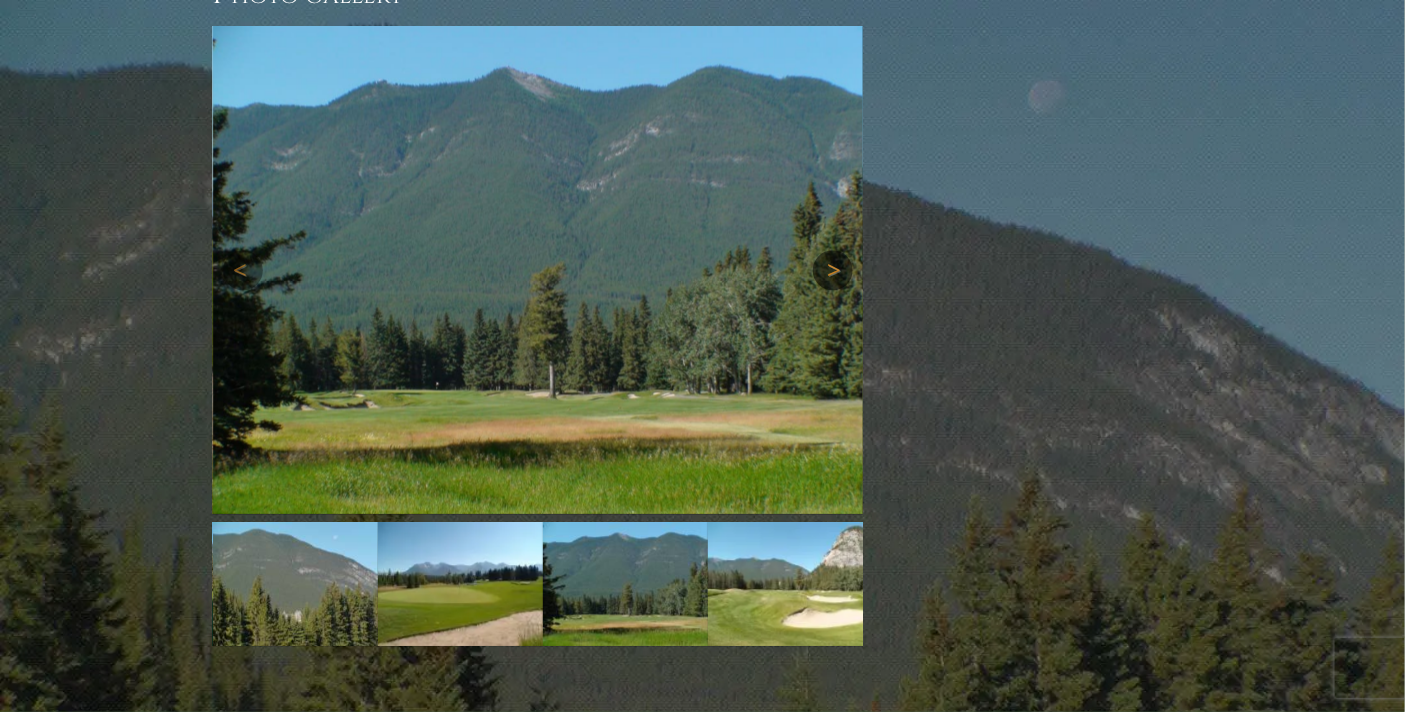 click on "Next" at bounding box center (833, 270) 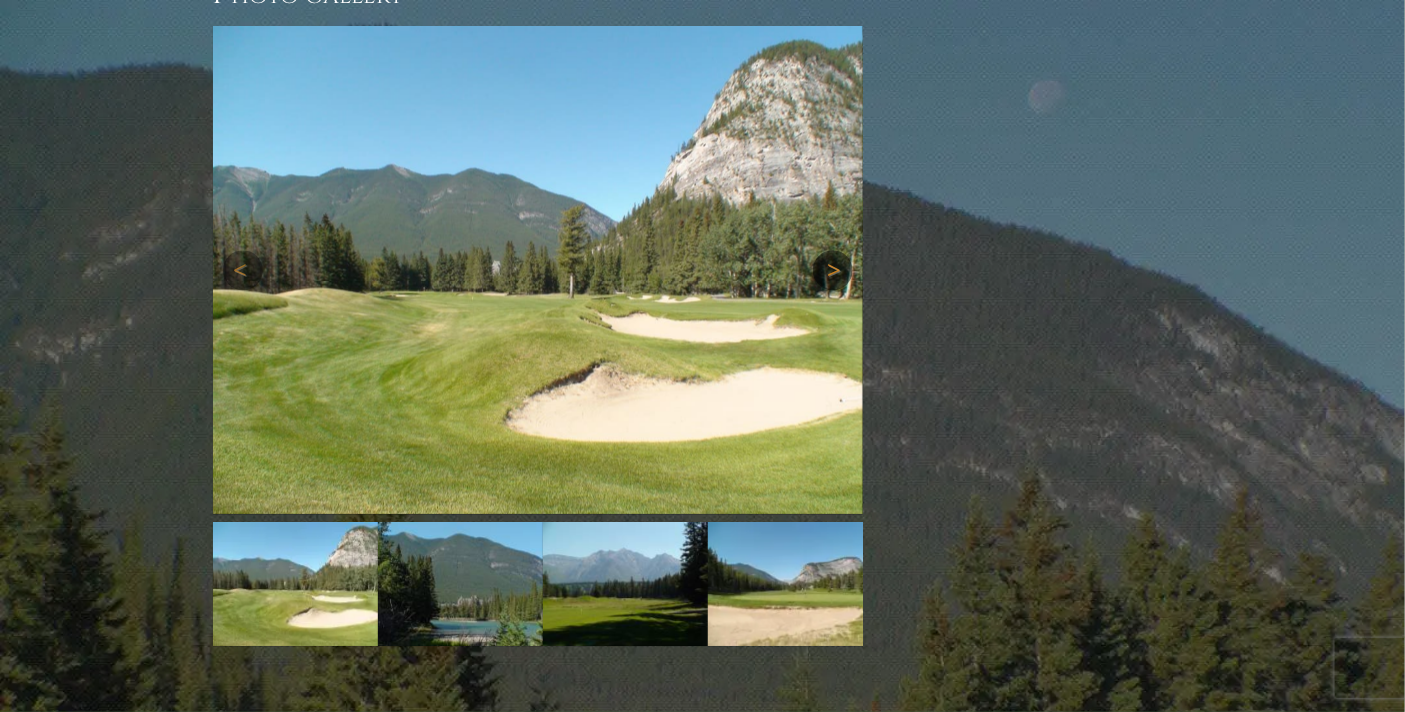 click on "Next" at bounding box center (833, 270) 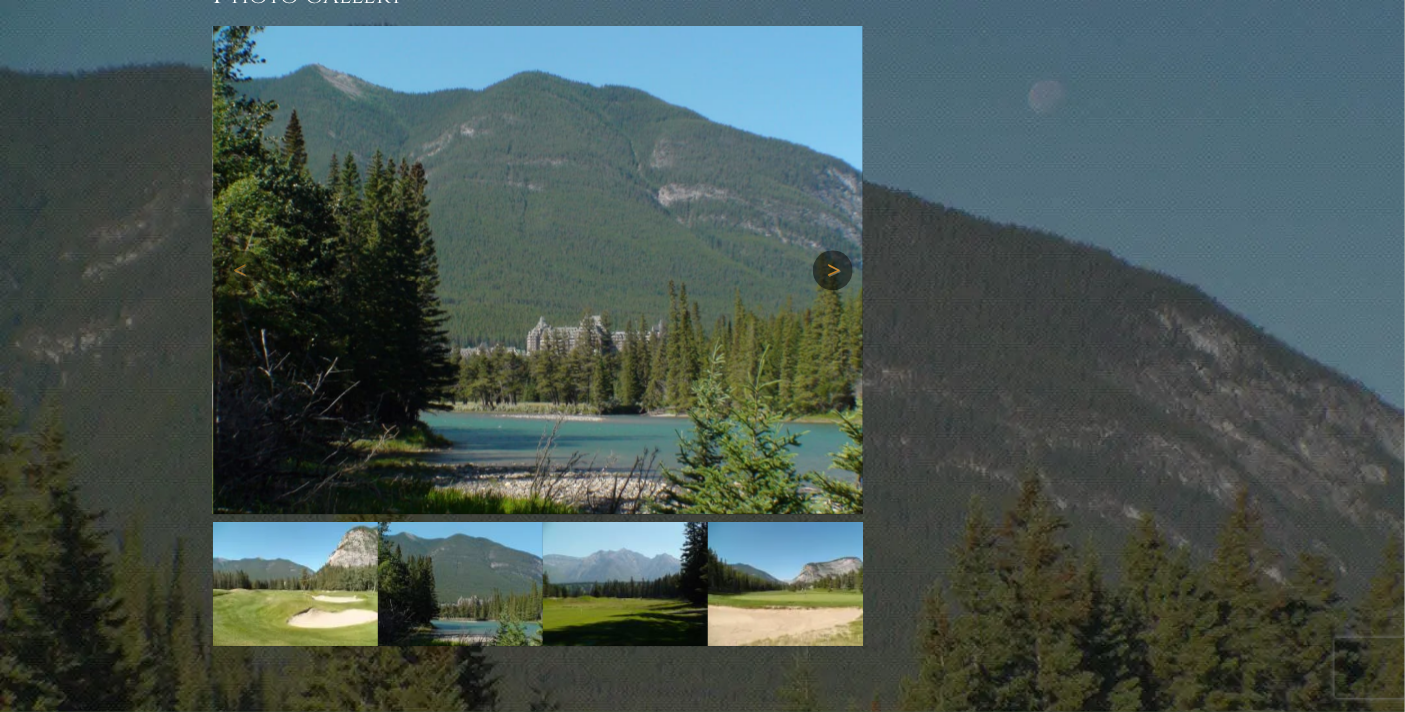 click on "Next" at bounding box center [833, 270] 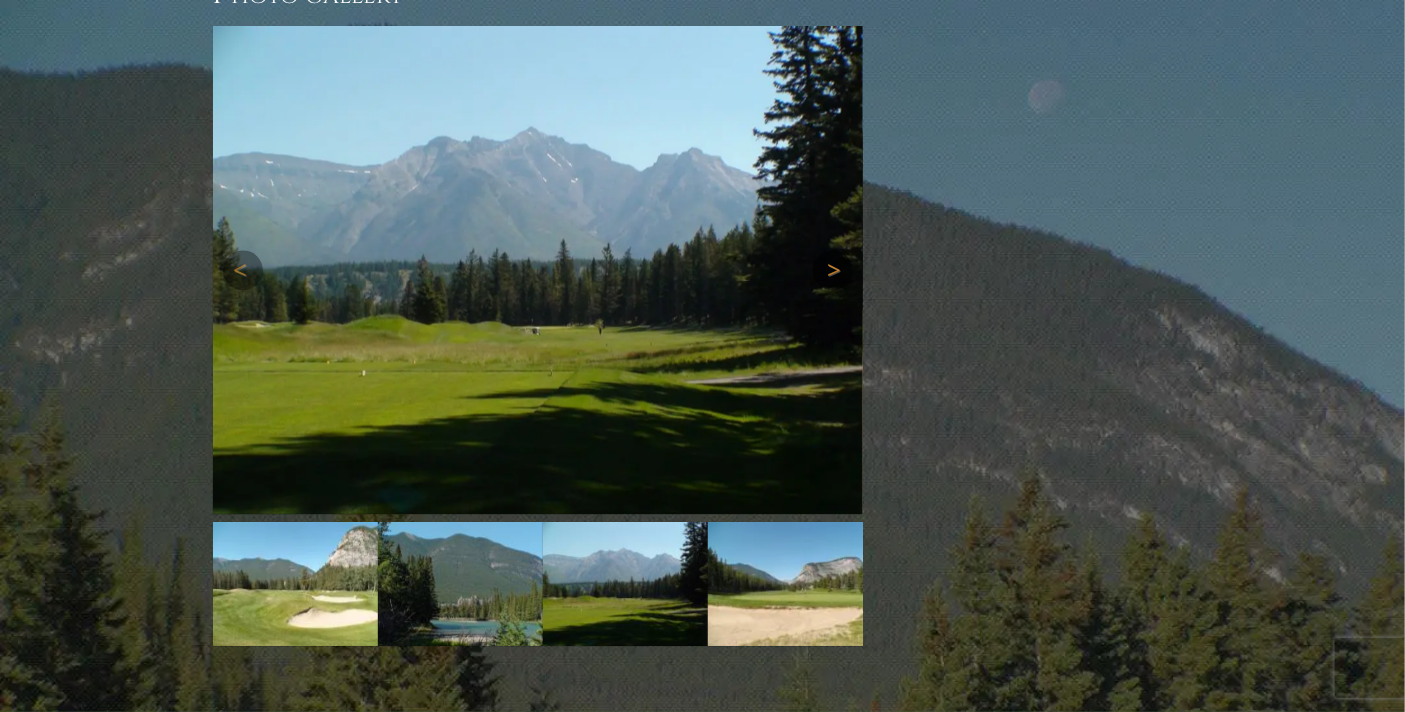 click on "Next" at bounding box center (833, 270) 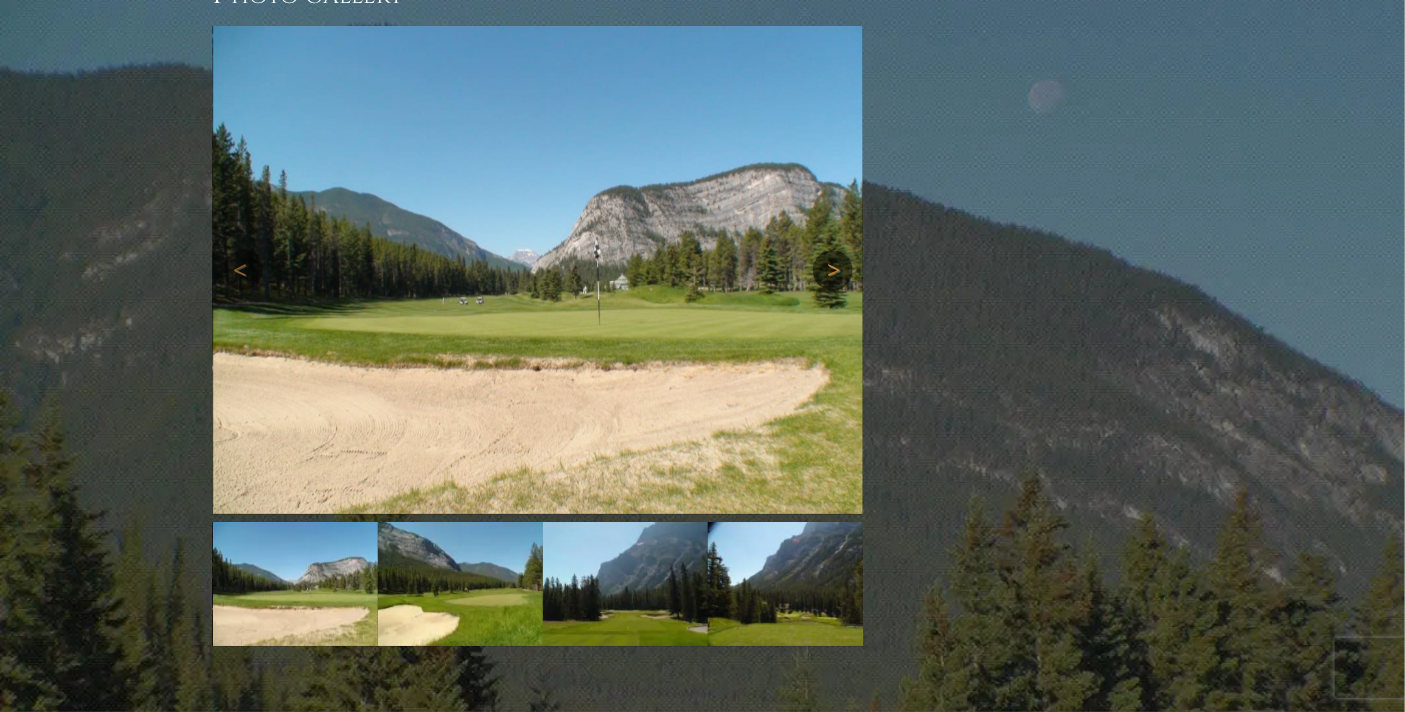click on "Next" at bounding box center (833, 270) 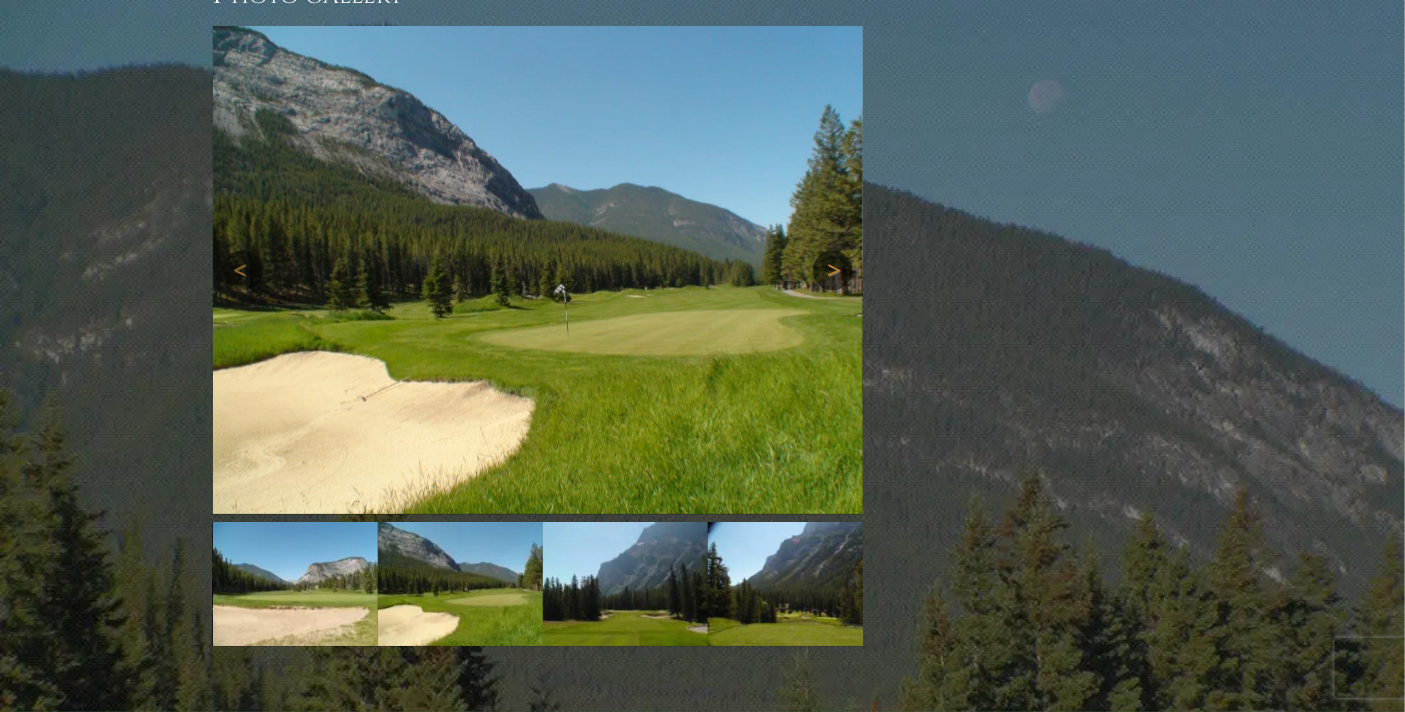 click on "Next" at bounding box center (833, 270) 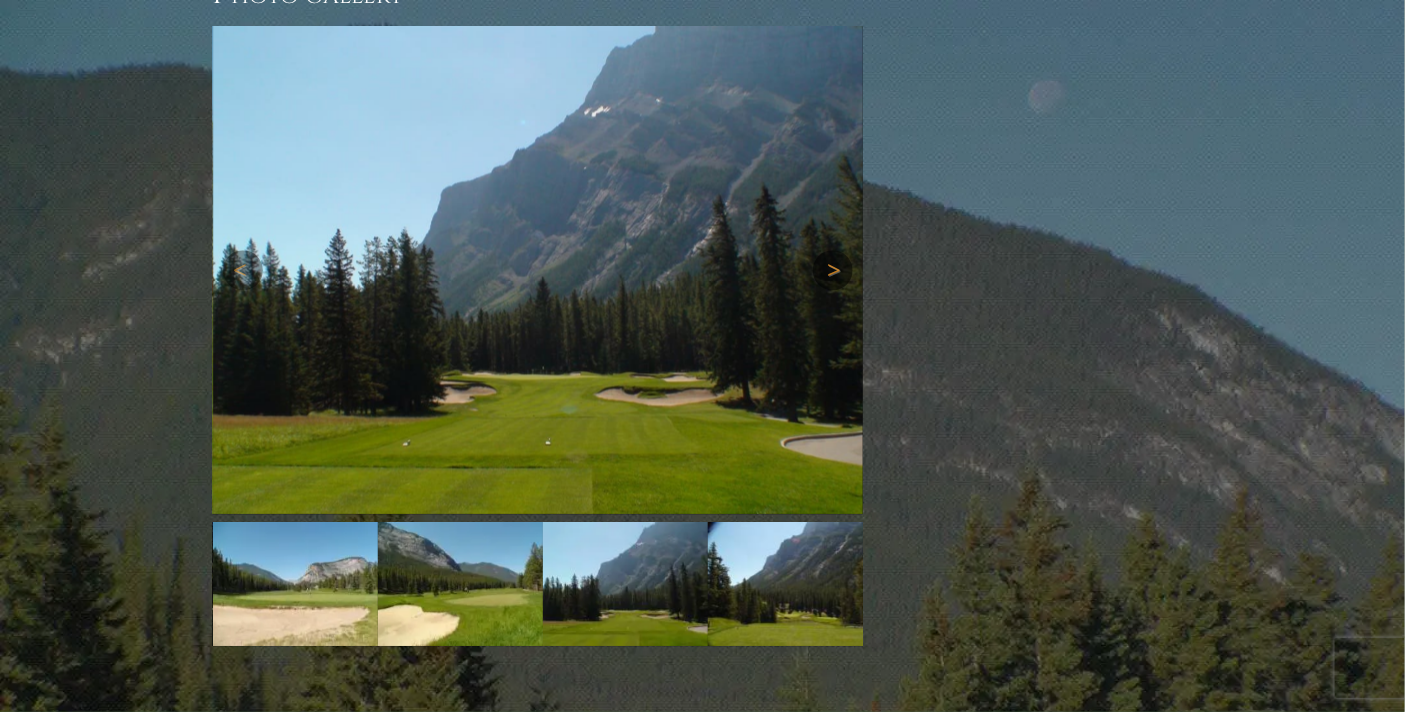 click on "Next" at bounding box center (833, 270) 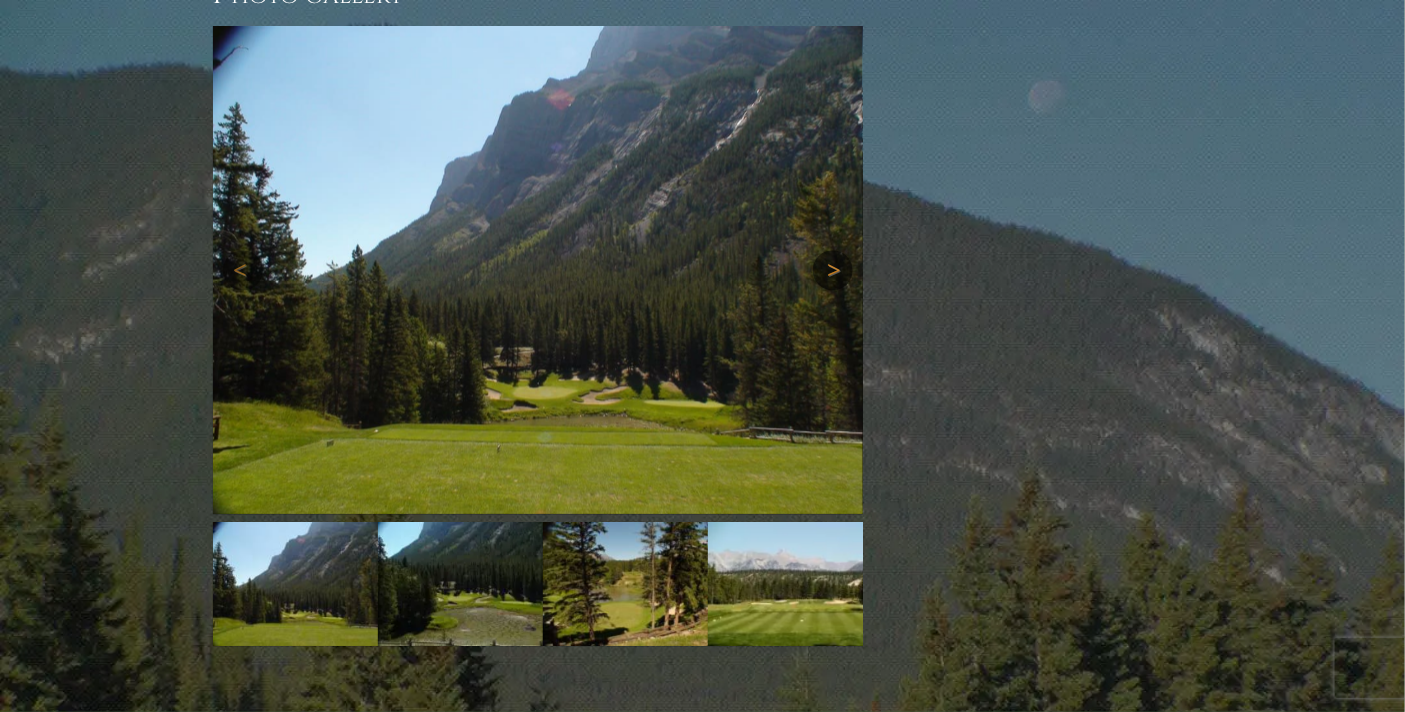 click on "Next" at bounding box center (833, 270) 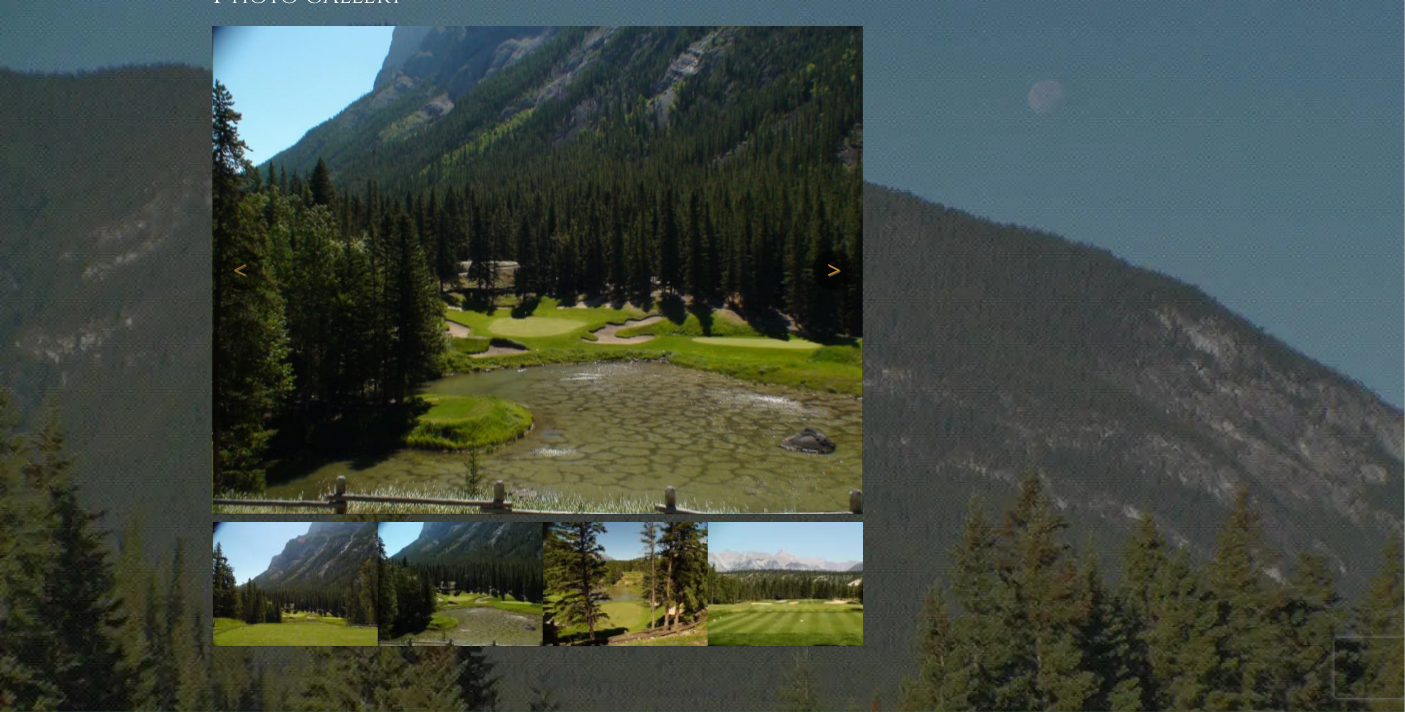 click on "Next" at bounding box center [833, 270] 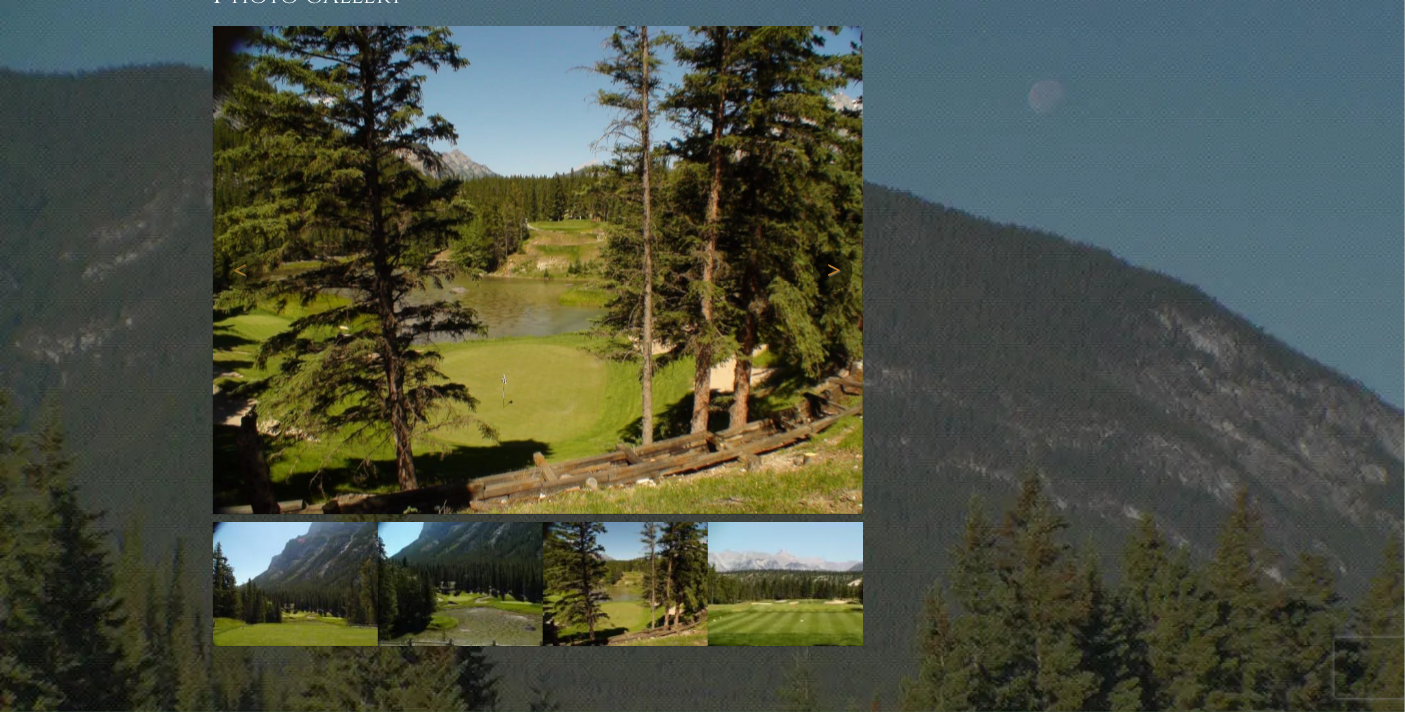 click on "Next" at bounding box center (833, 270) 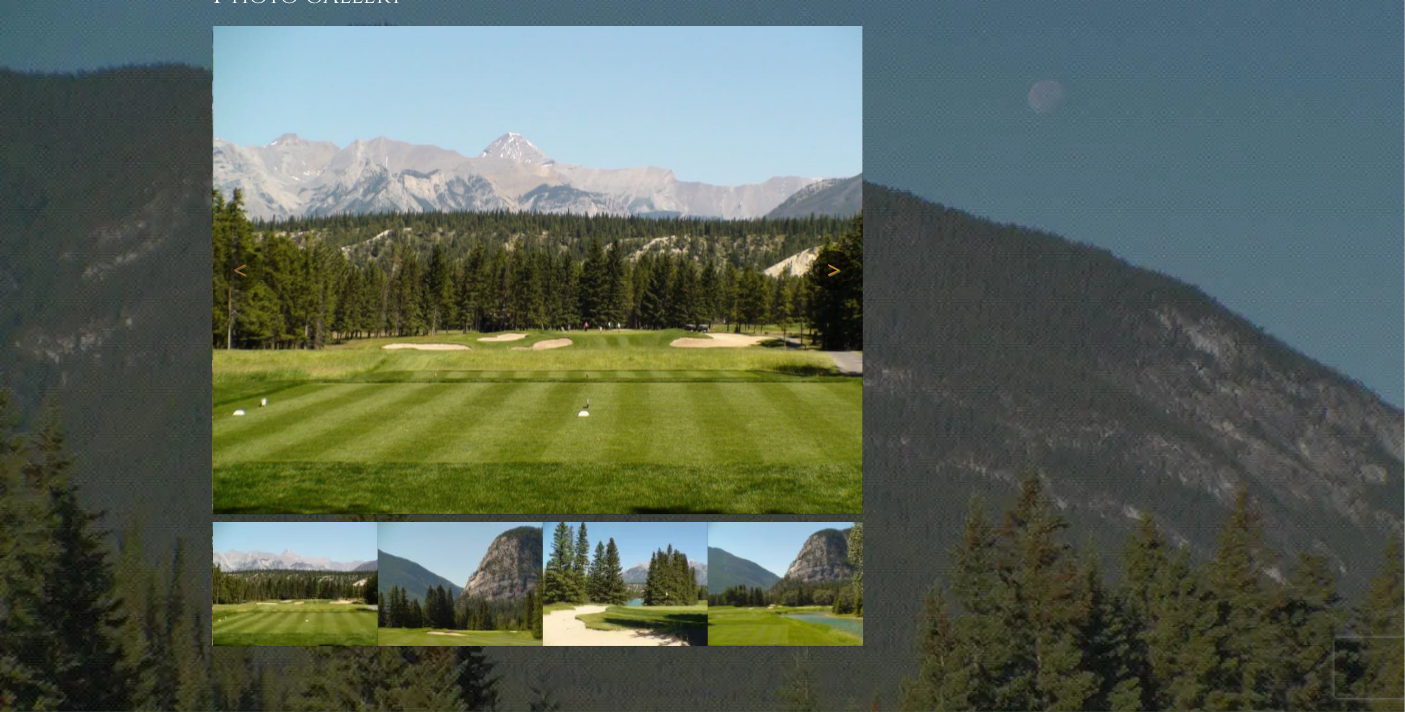 click on "Next" at bounding box center [833, 270] 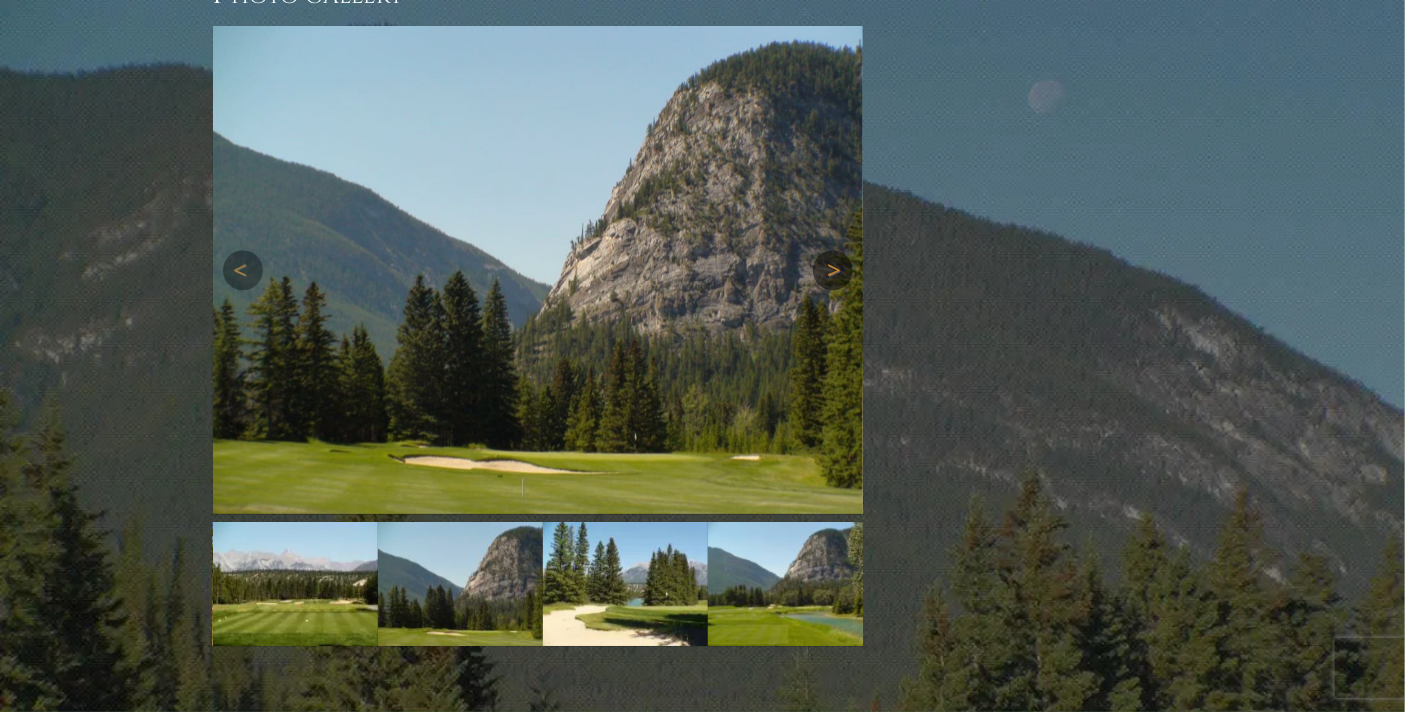click on "Next" at bounding box center (833, 270) 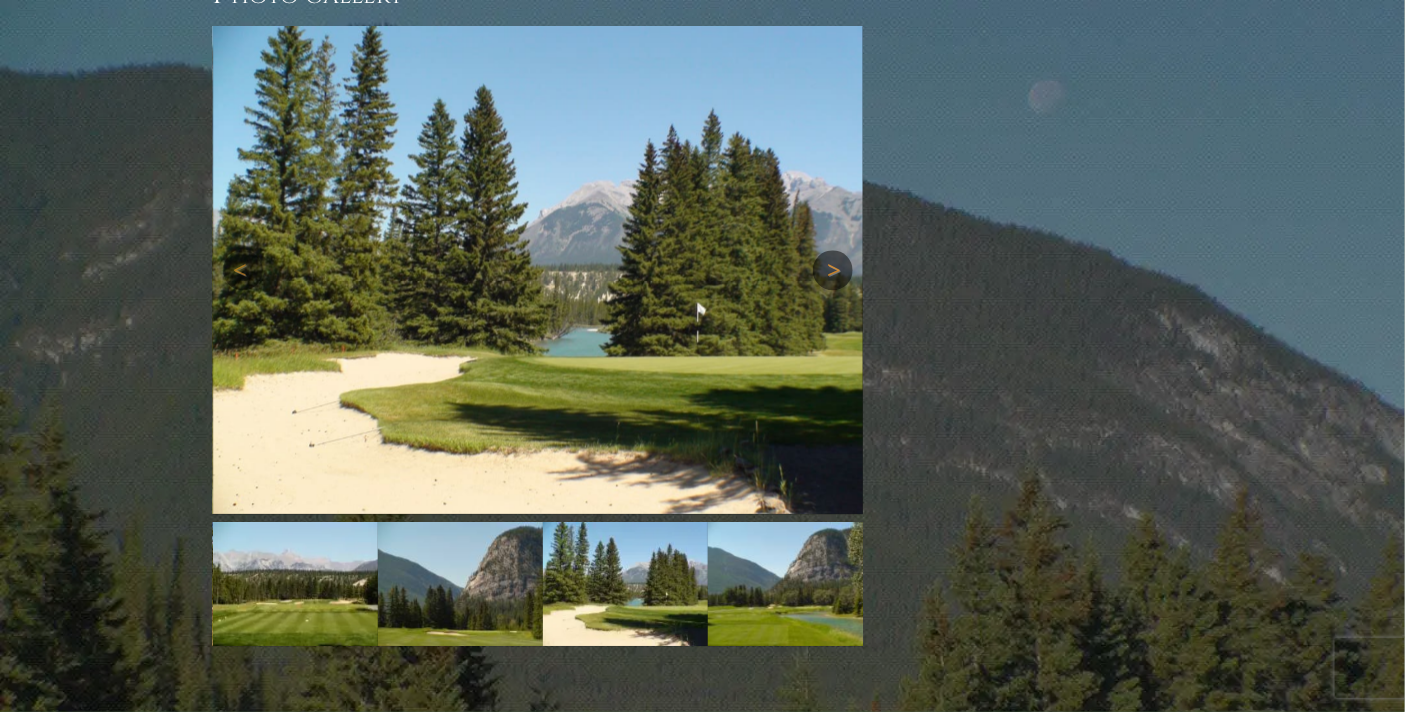 click on "Next" at bounding box center (833, 270) 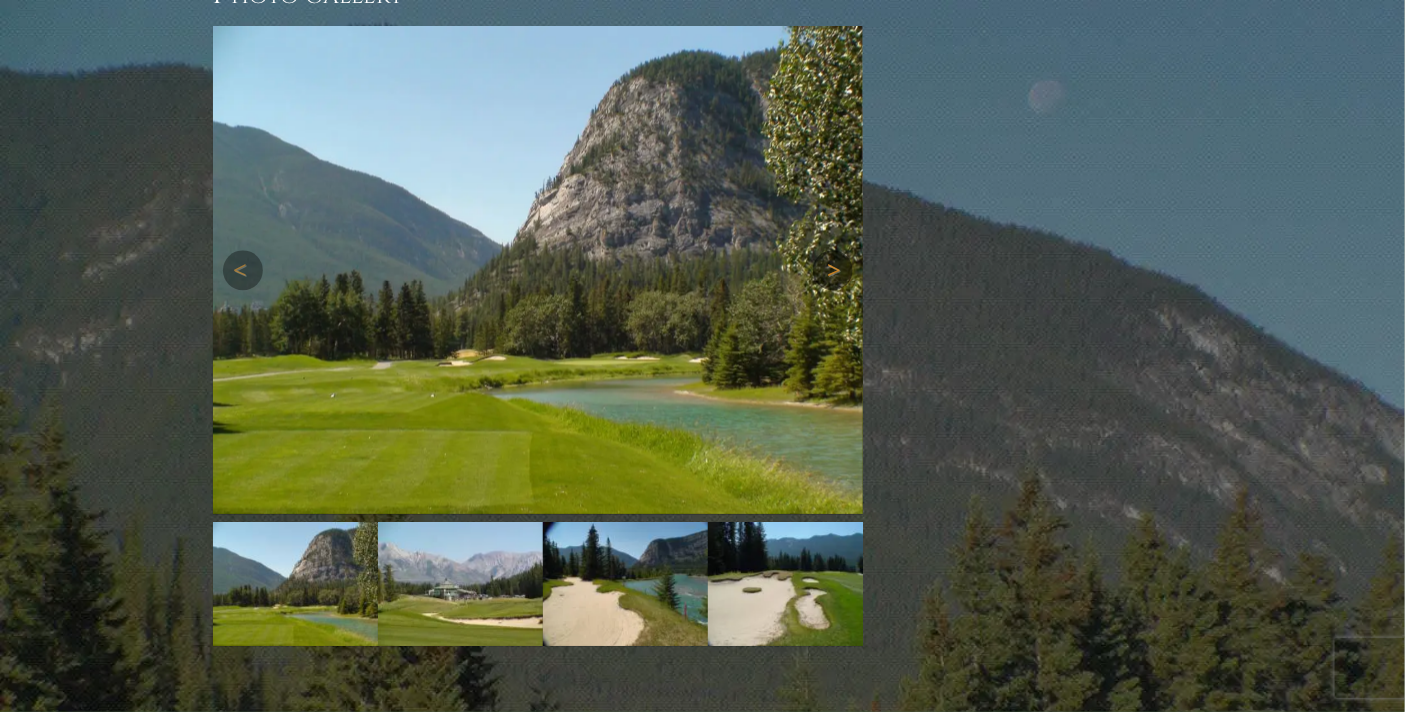 click on "Next" at bounding box center (833, 270) 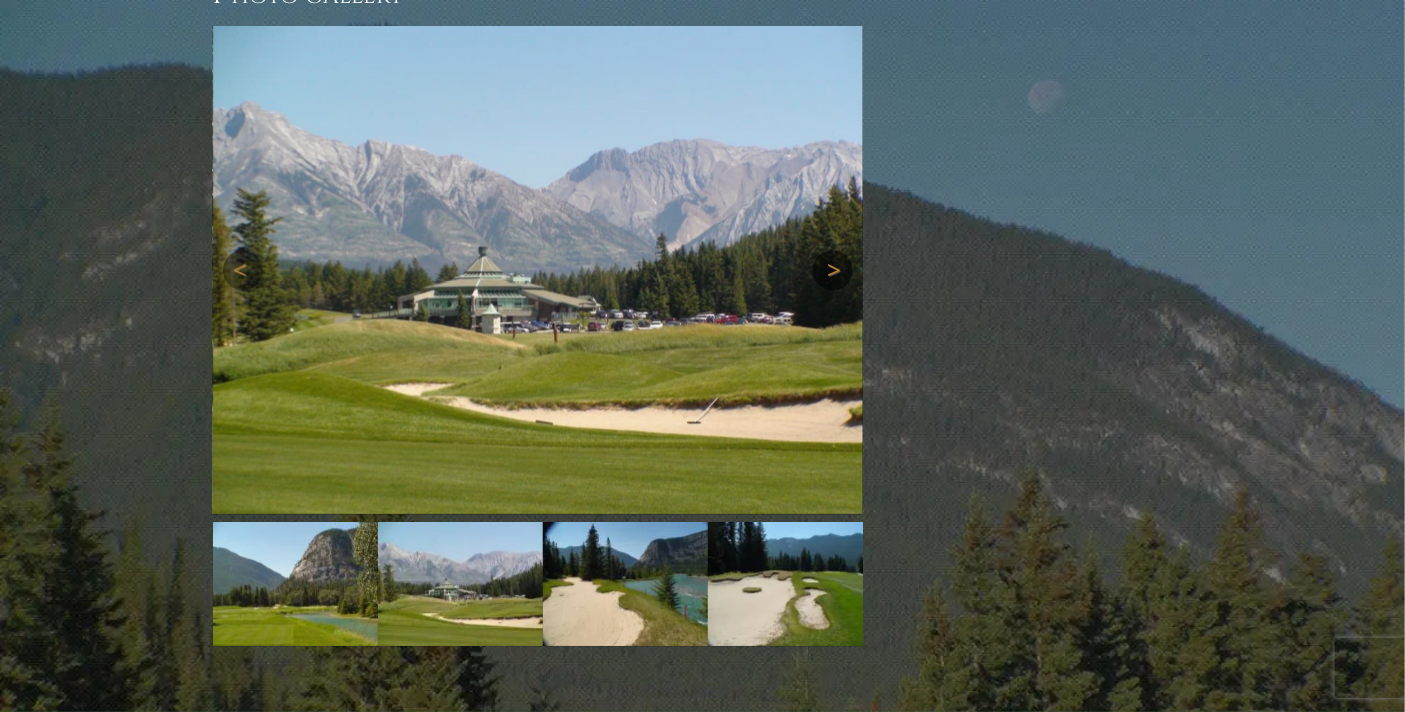 click on "Next" at bounding box center [833, 270] 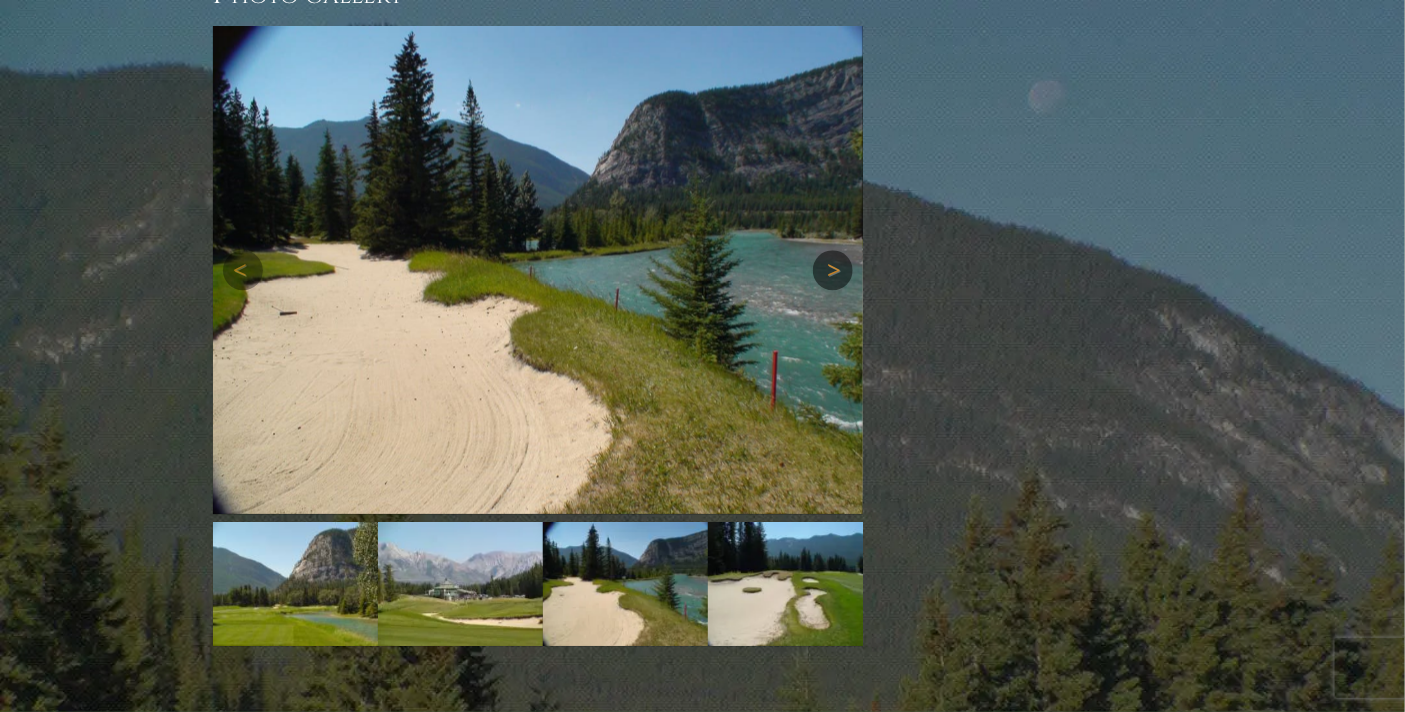 click on "Next" at bounding box center [833, 270] 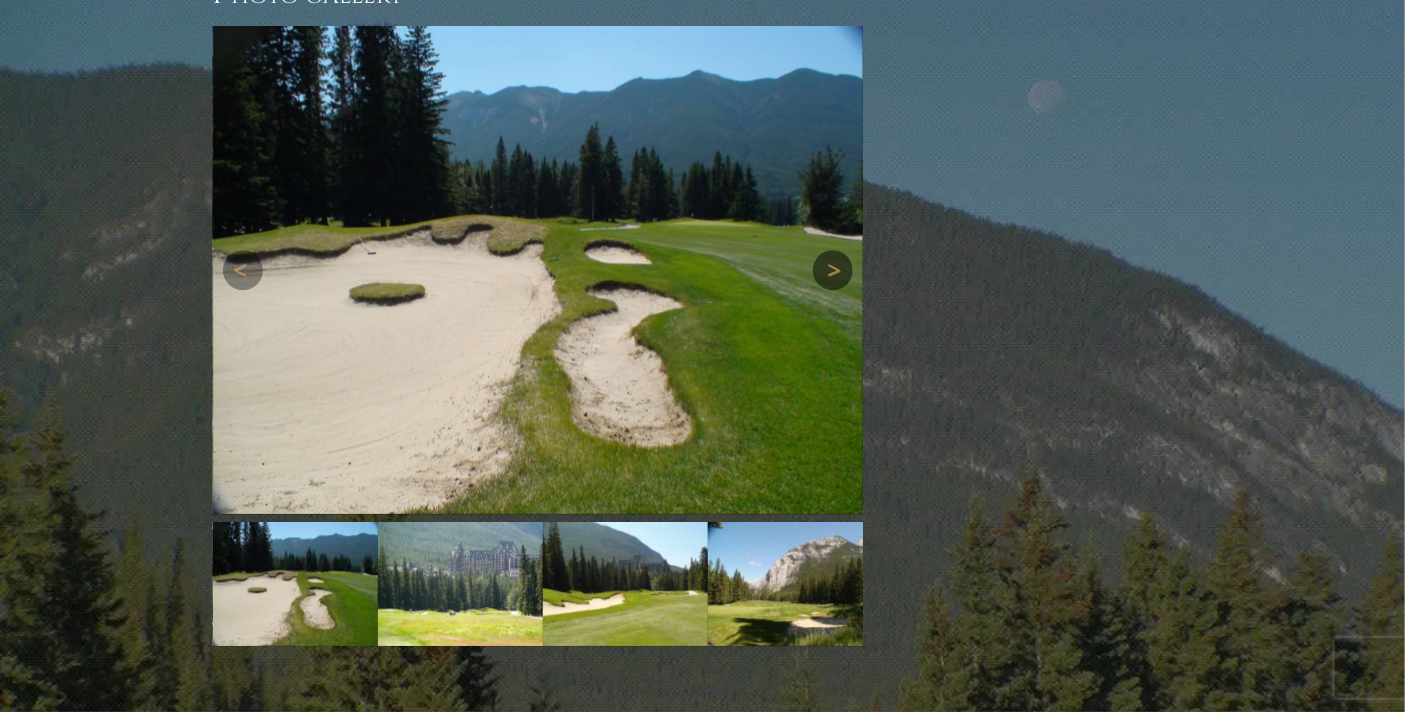 click on "Next" at bounding box center [833, 270] 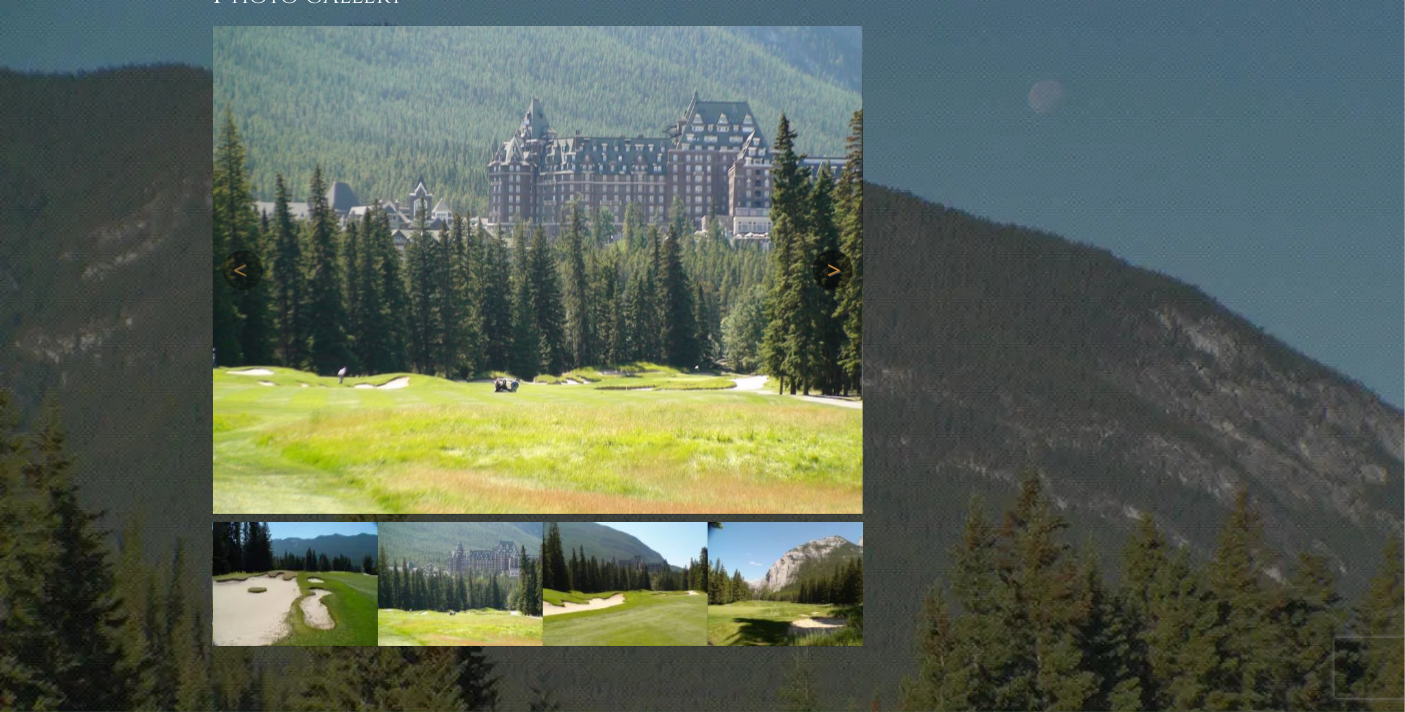 click on "Next" at bounding box center [833, 270] 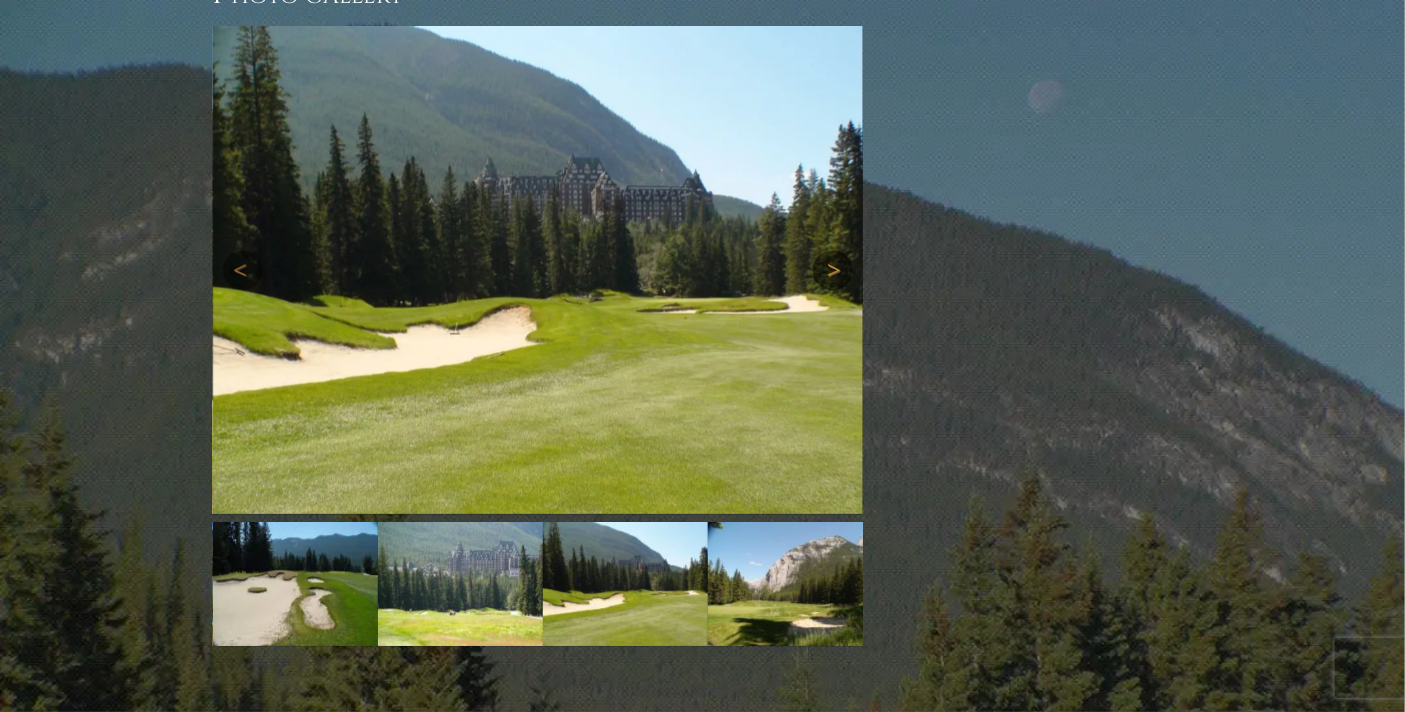 click on "Next" at bounding box center (833, 270) 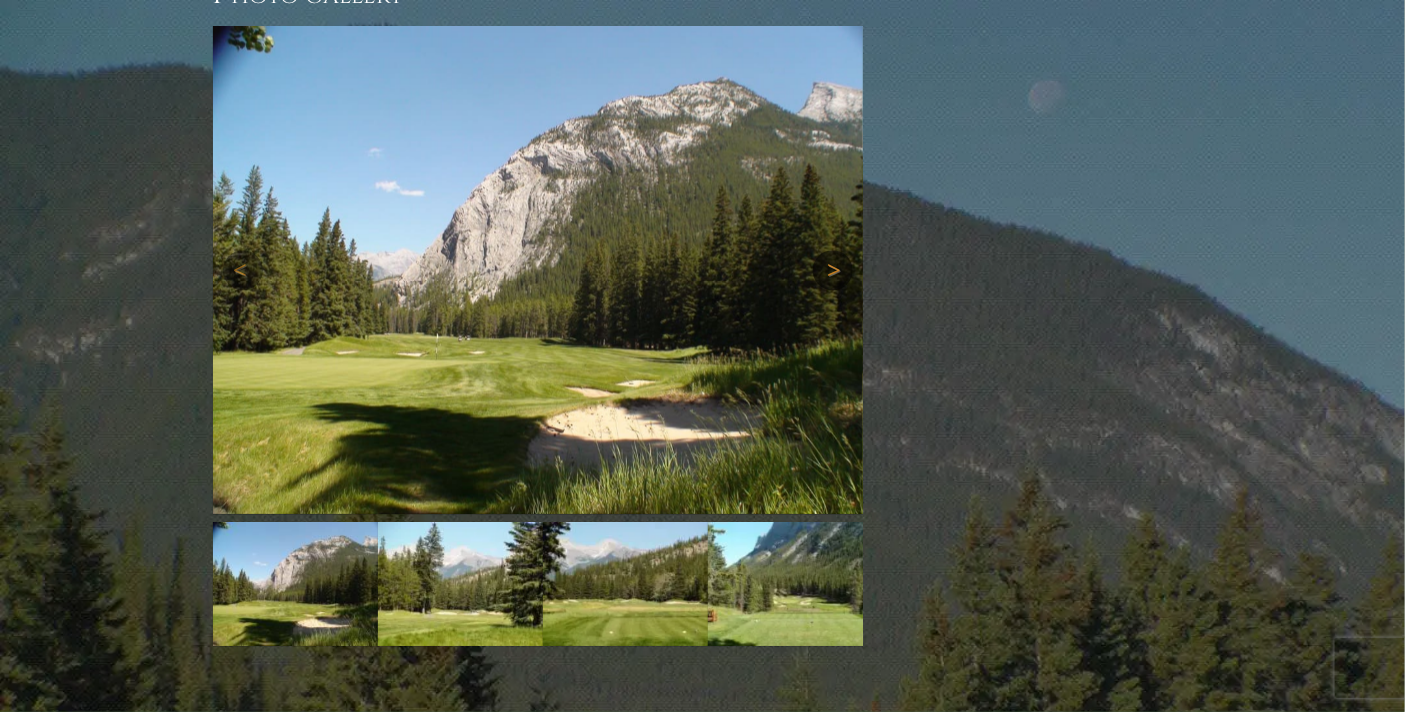 click on "Next" at bounding box center [833, 270] 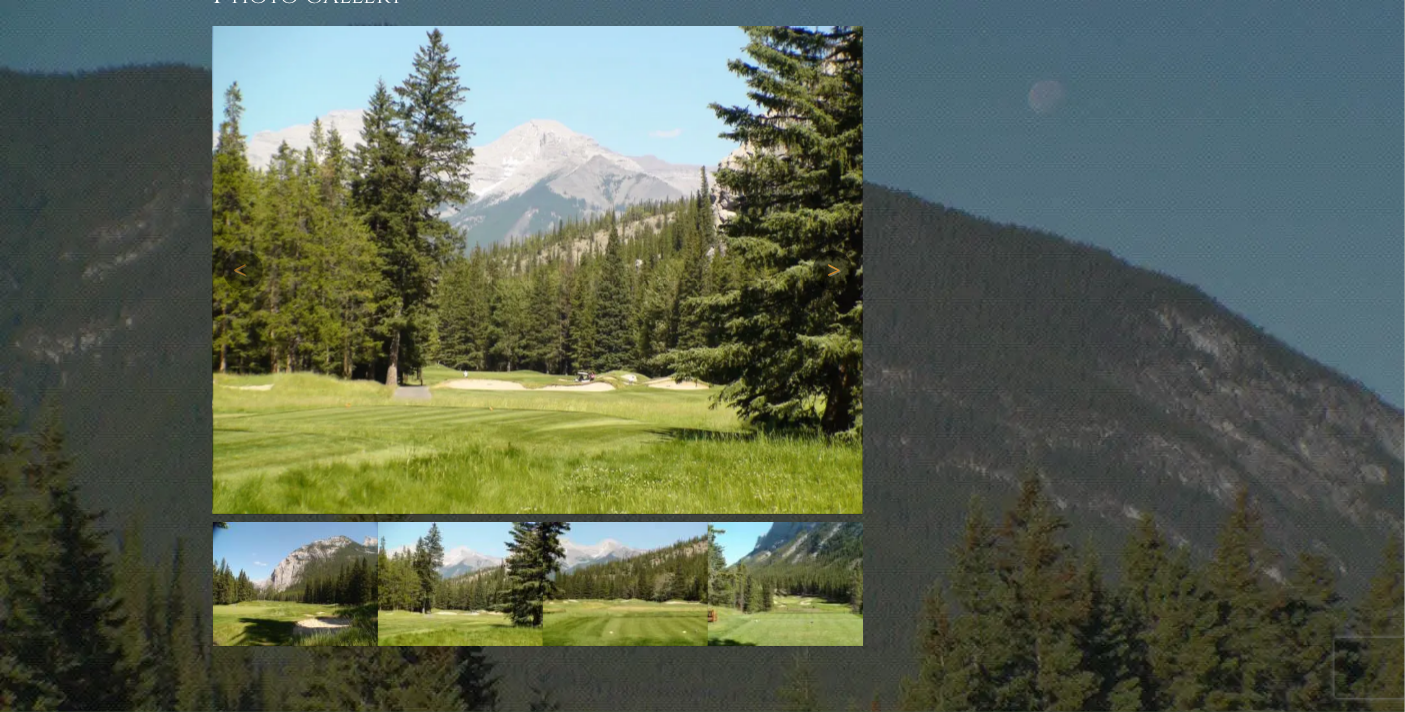 click on "Next" at bounding box center [833, 270] 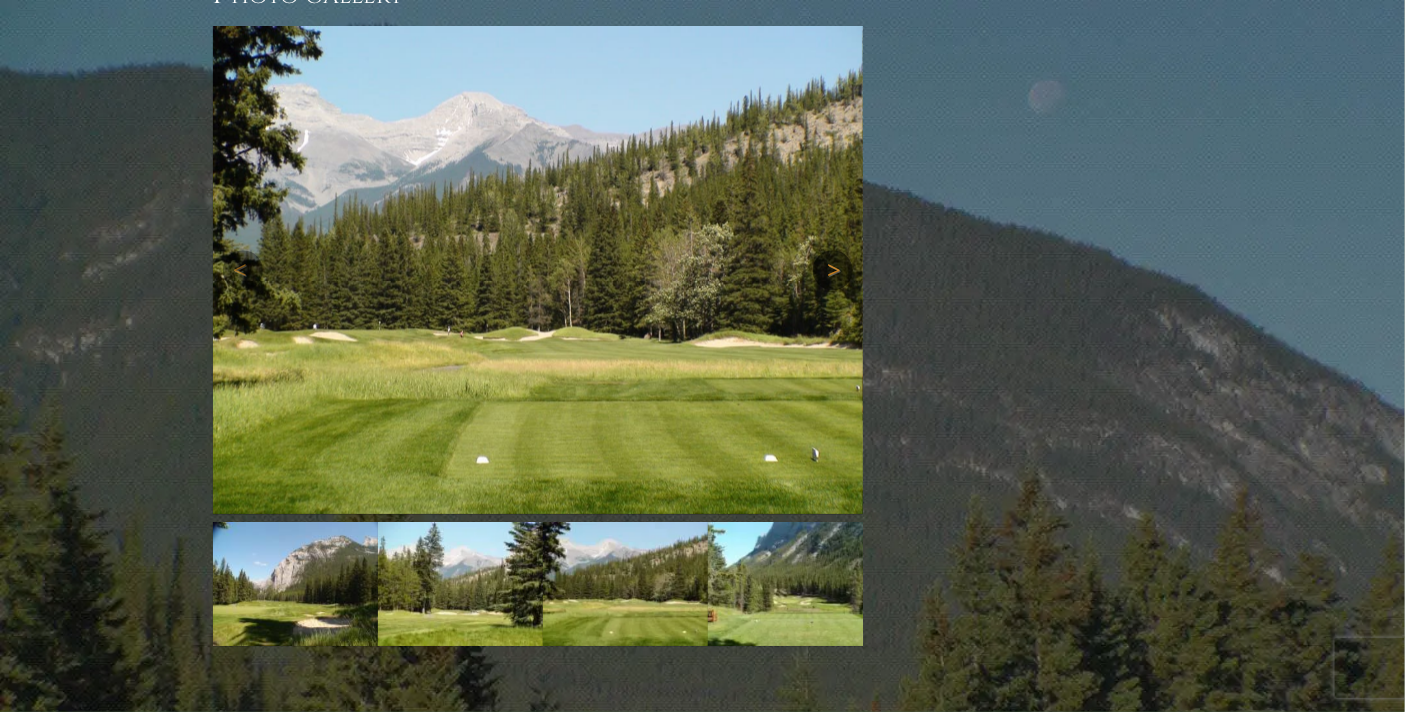 click on "Next" at bounding box center [833, 270] 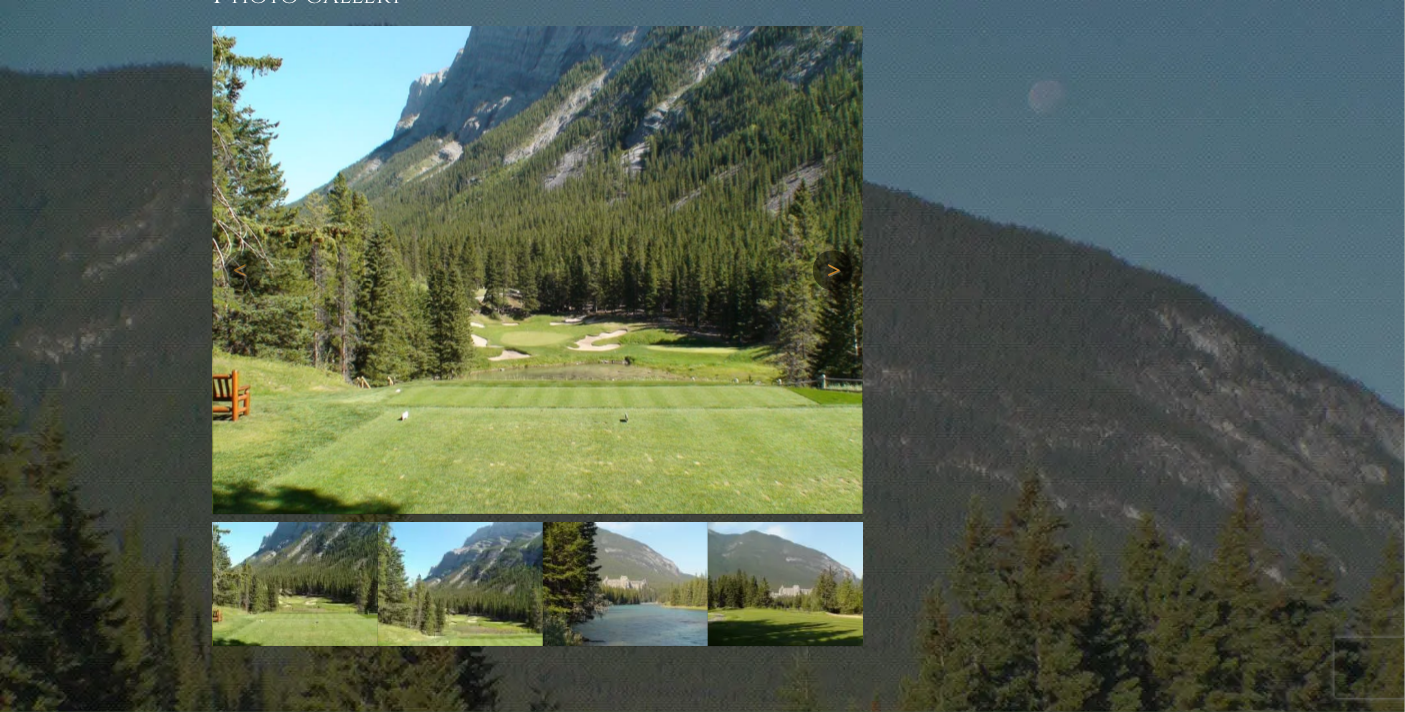 click on "Next" at bounding box center (833, 270) 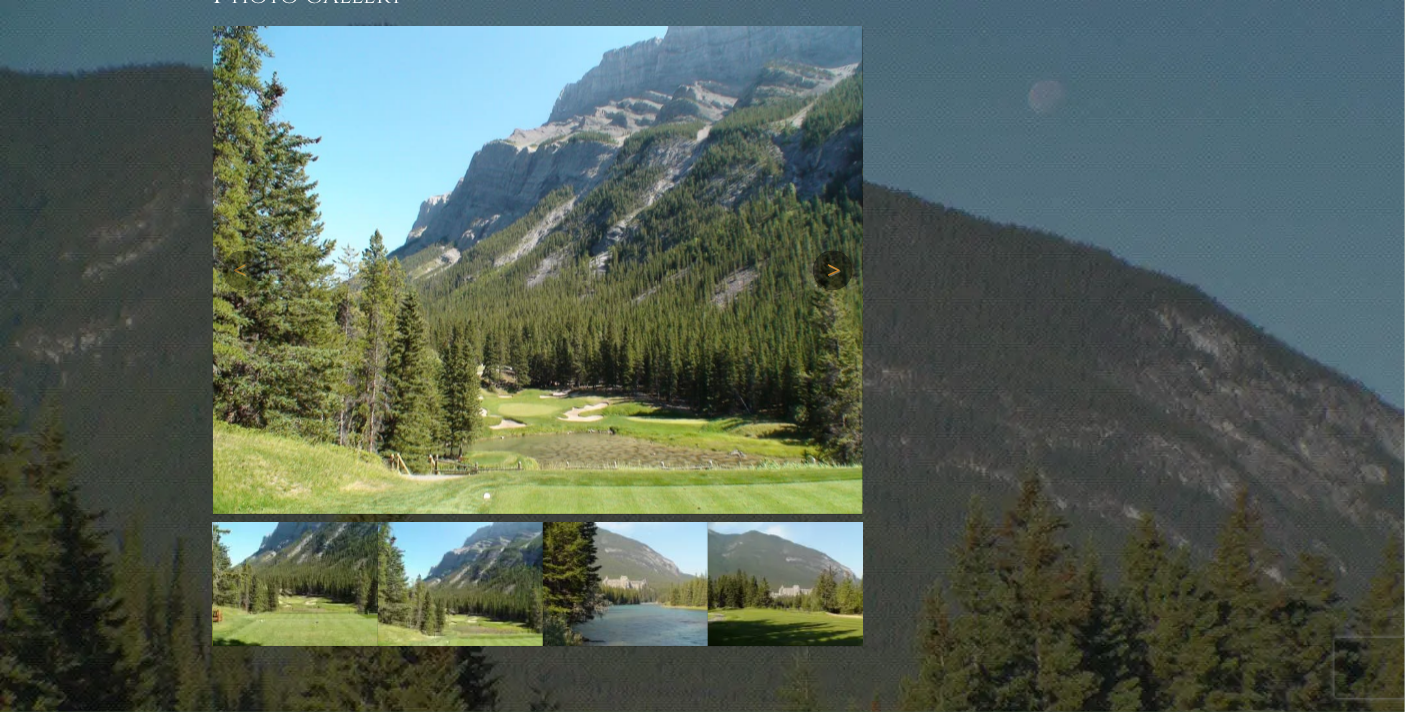 click on "Next" at bounding box center (833, 270) 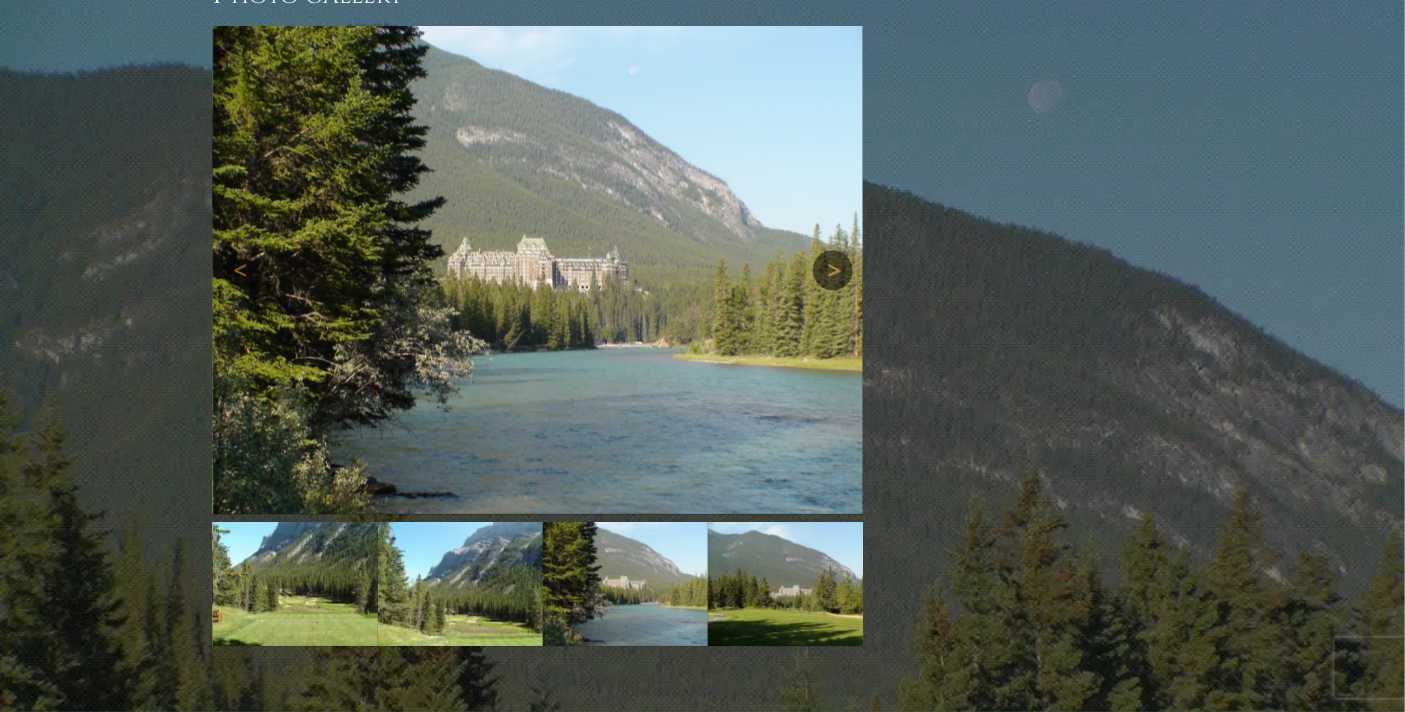 click on "Next" at bounding box center (833, 270) 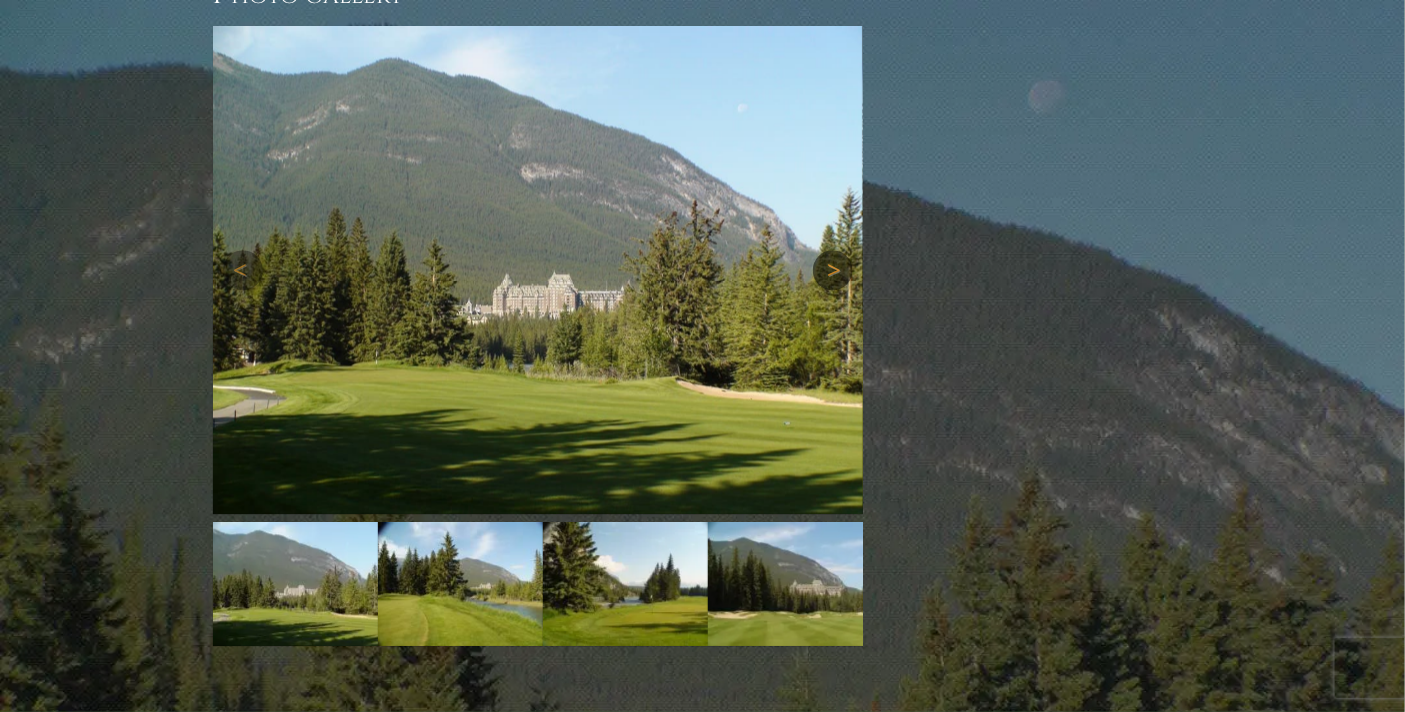 click on "Next" at bounding box center (833, 270) 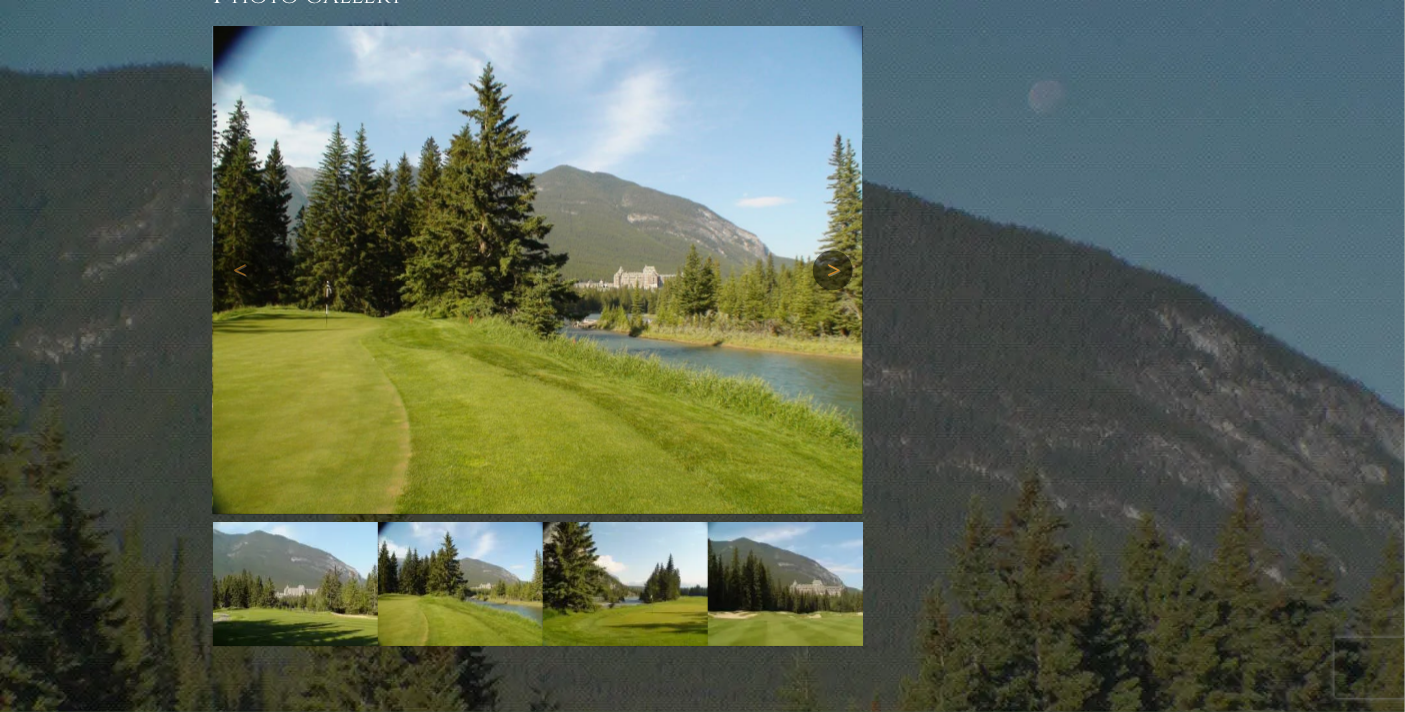 click on "Next" at bounding box center (833, 270) 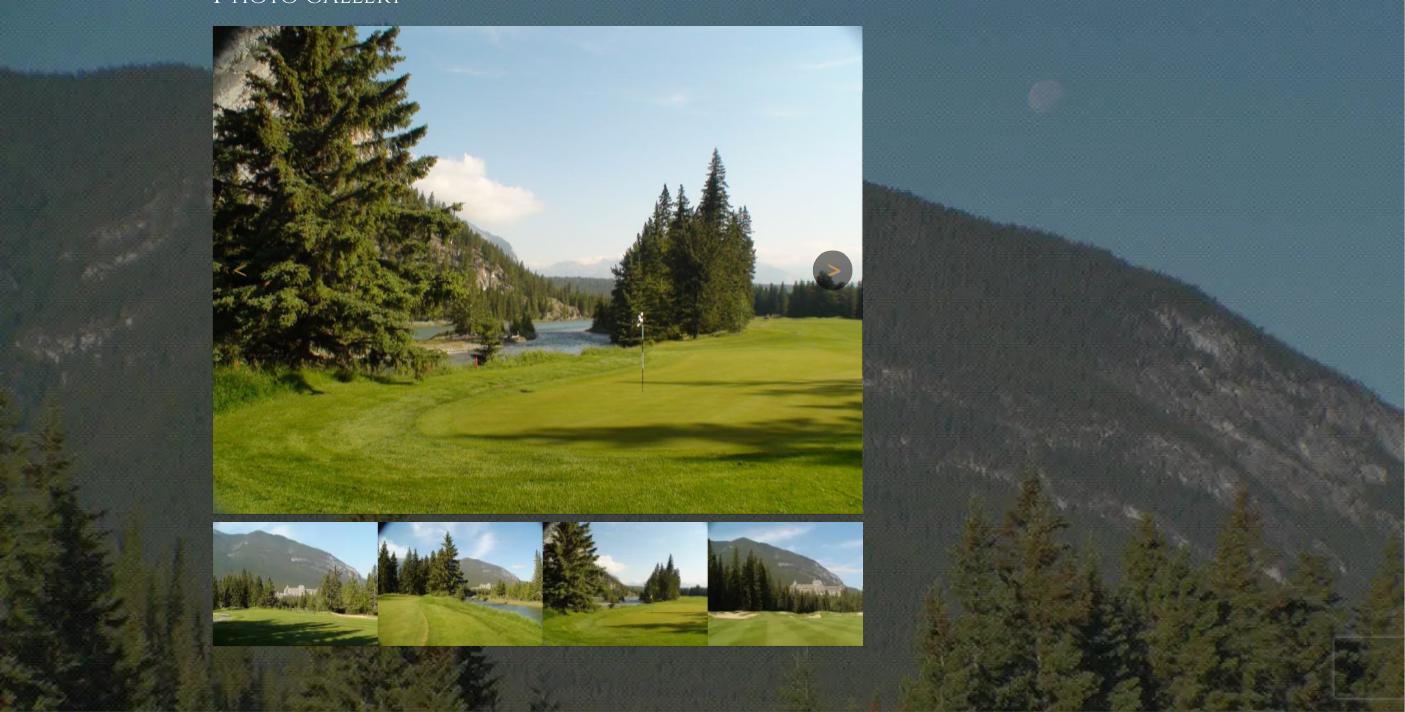 click on "Next" at bounding box center (833, 270) 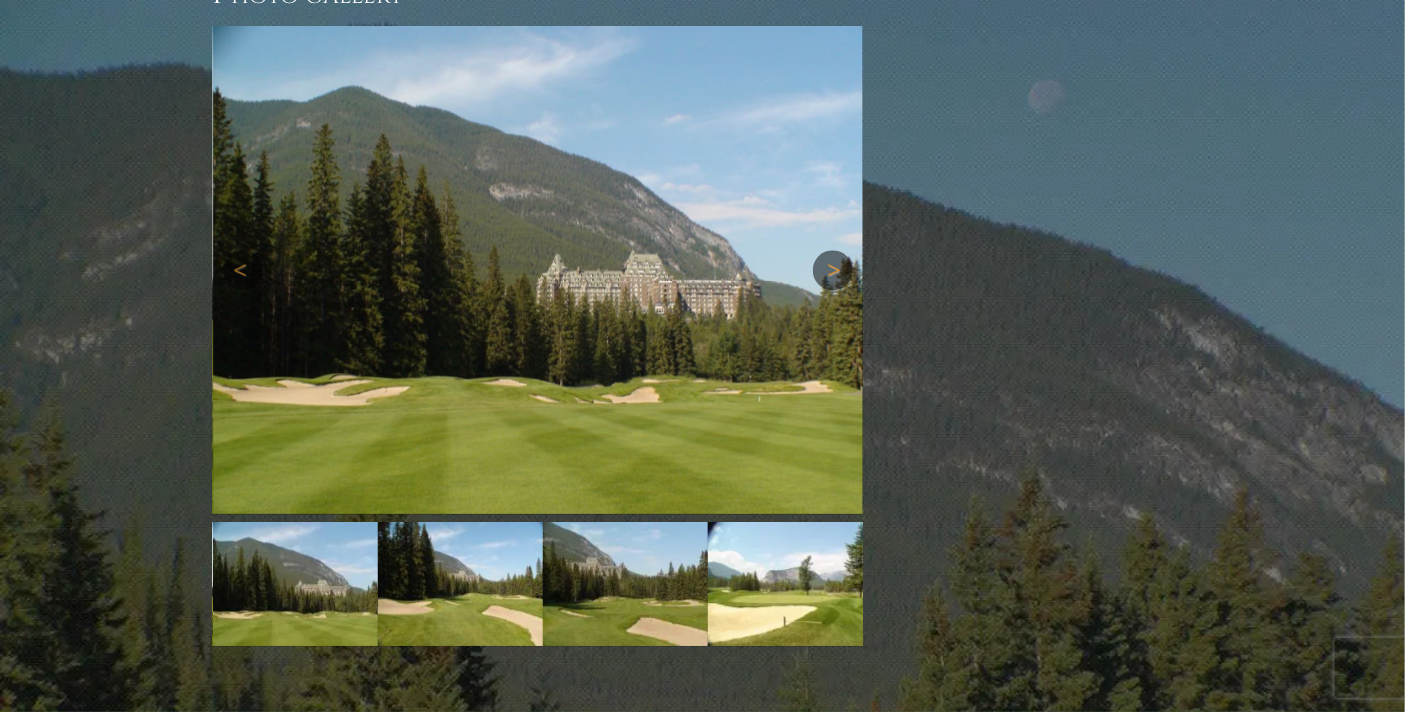 click on "Next" at bounding box center (833, 270) 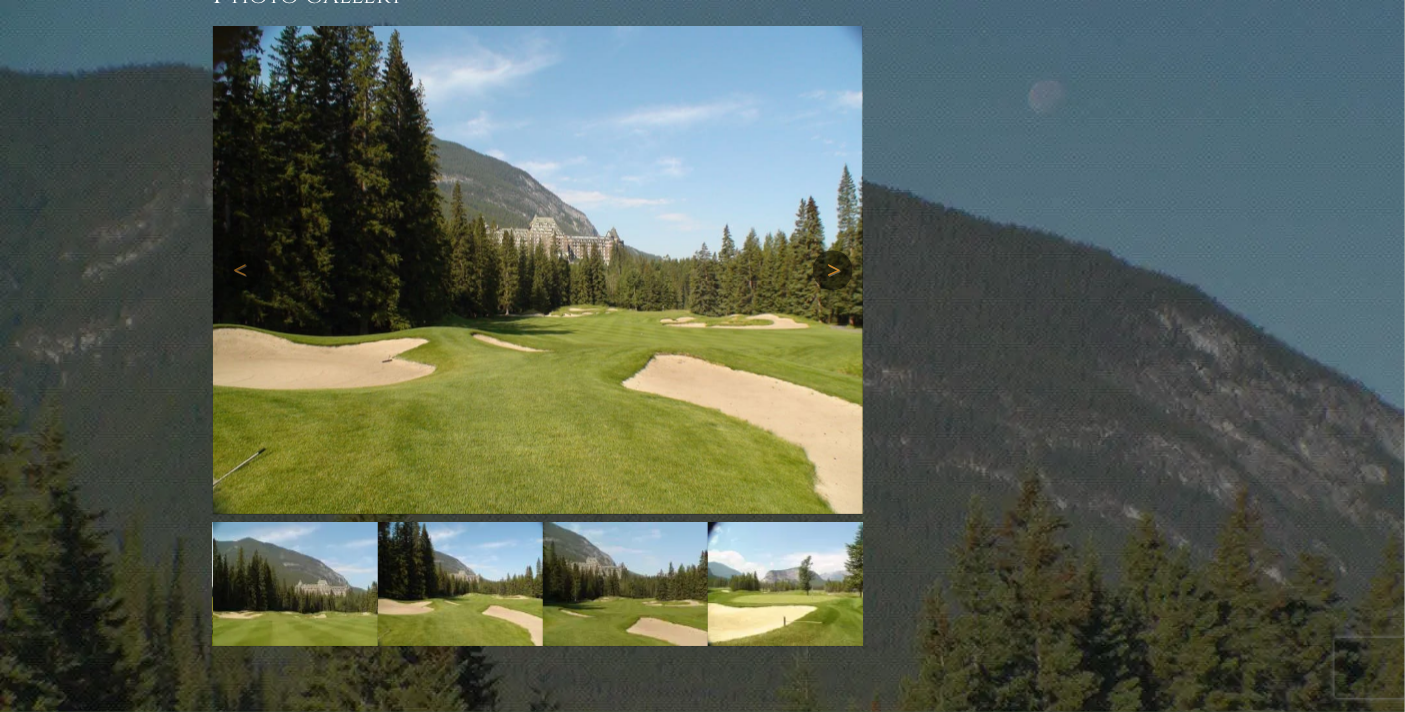click on "Next" at bounding box center (833, 270) 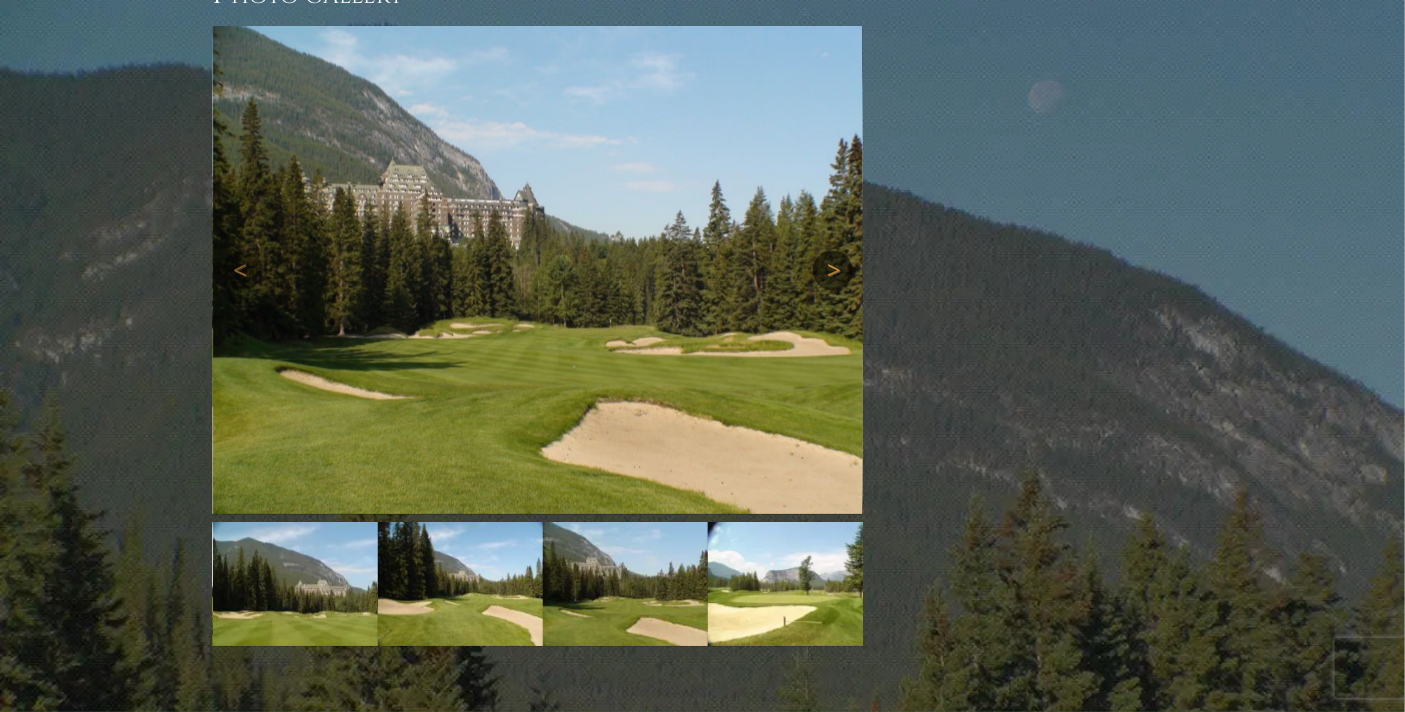 click on "Next" at bounding box center (833, 270) 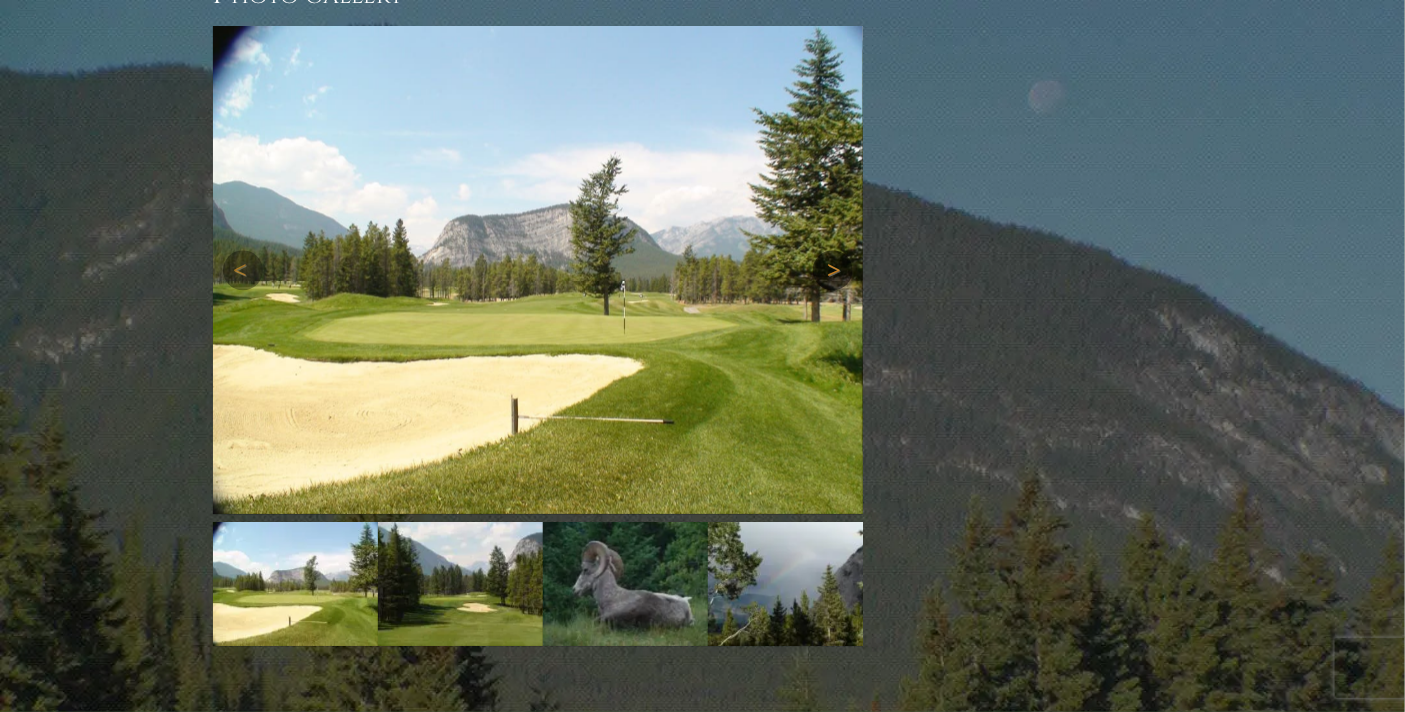 click on "Next" at bounding box center [833, 270] 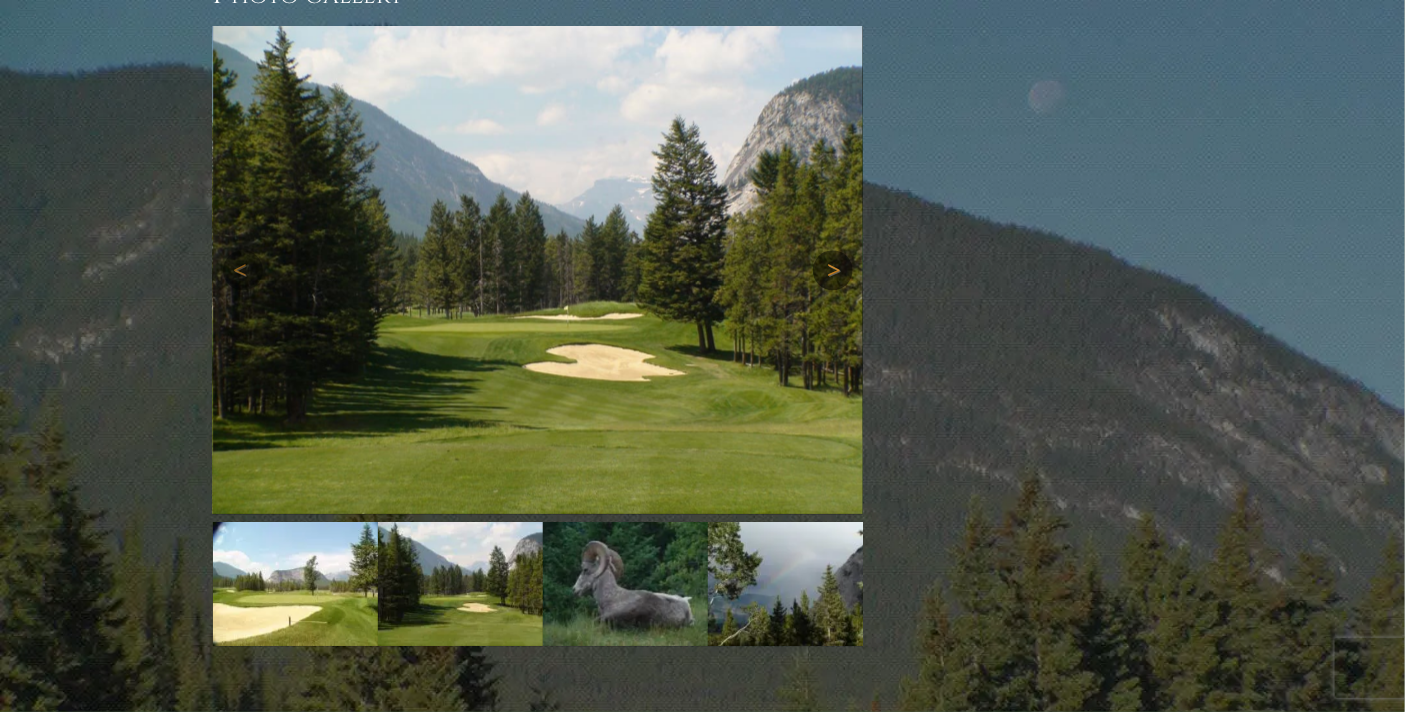 click on "Next" at bounding box center (833, 270) 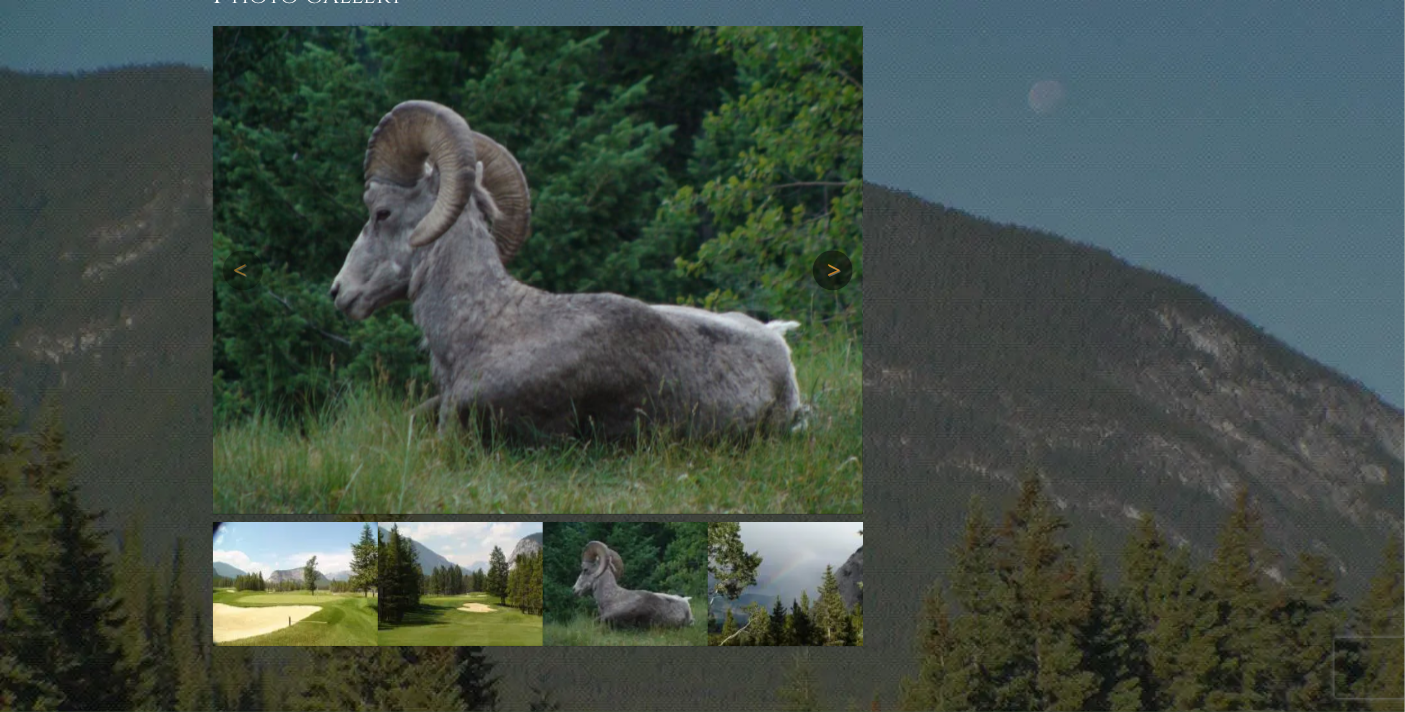 click on "Next" at bounding box center (833, 270) 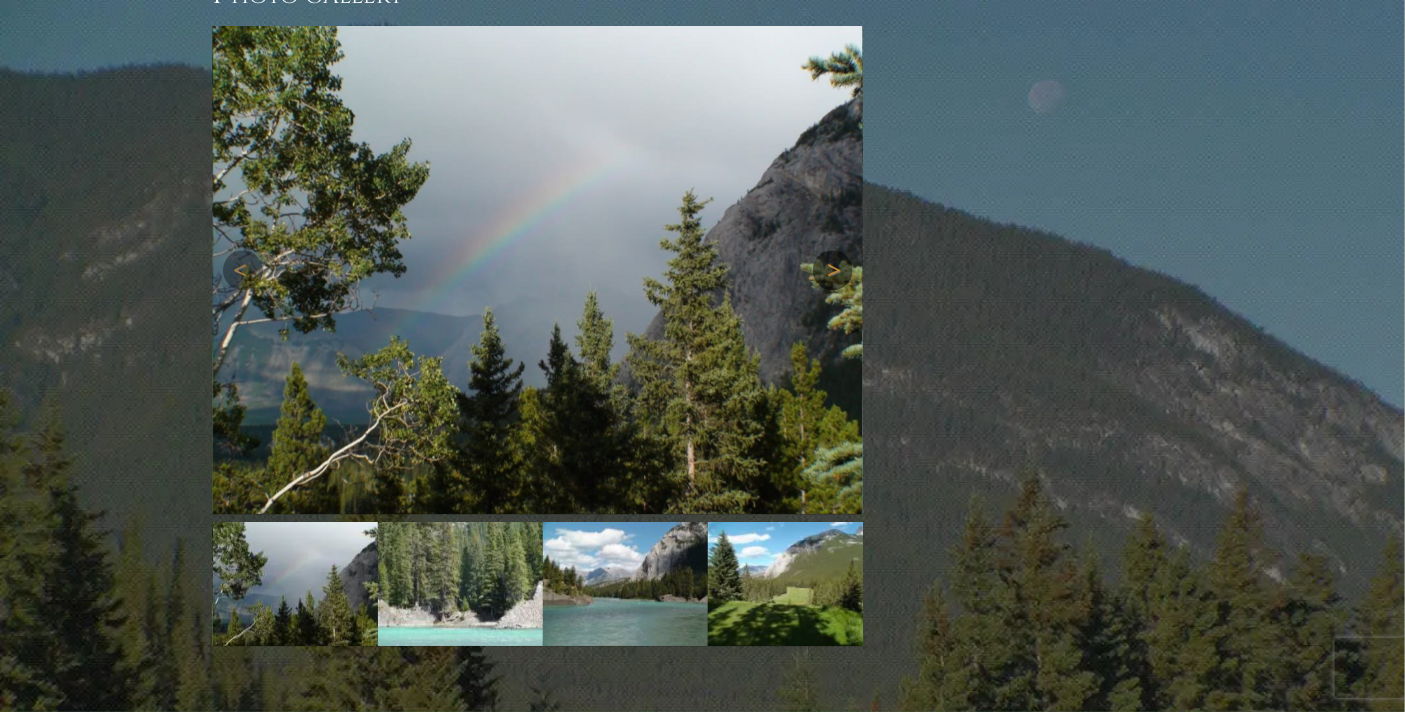 click on "Next" at bounding box center (833, 270) 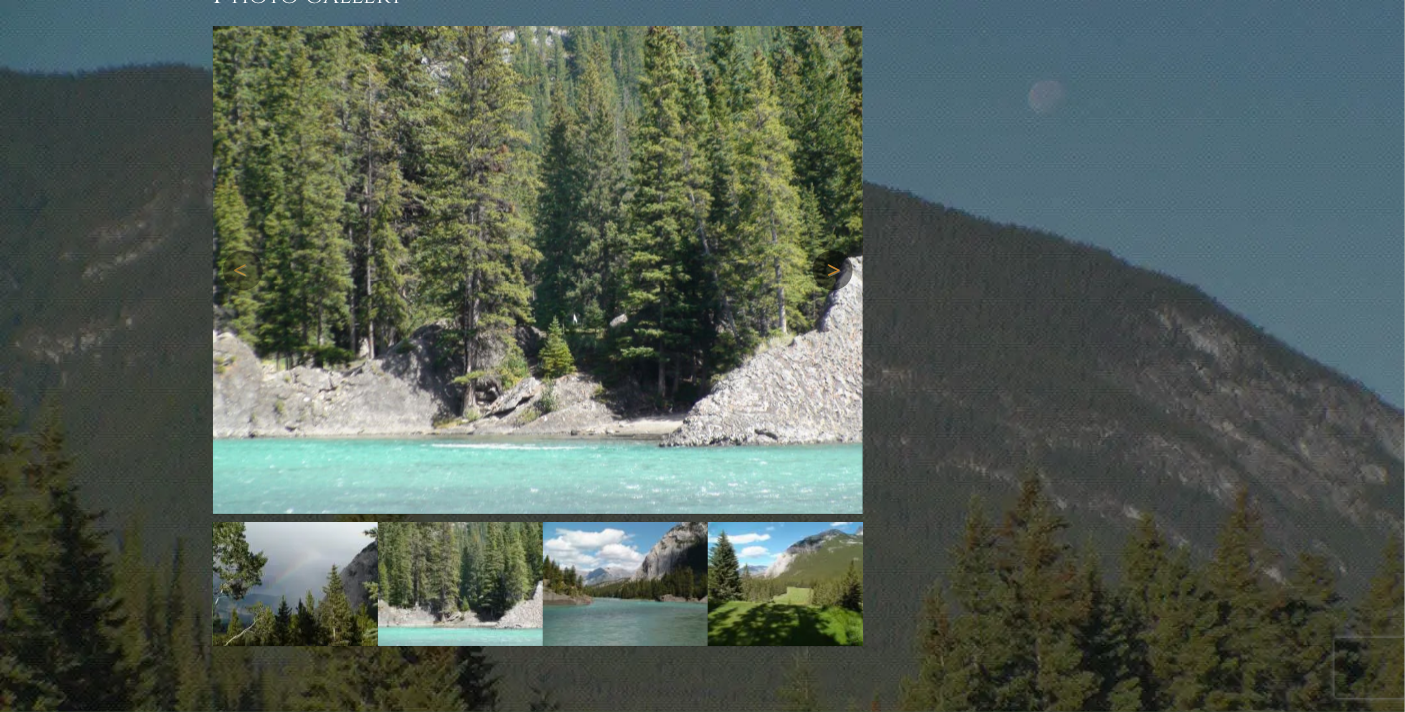 click on "Next" at bounding box center (833, 270) 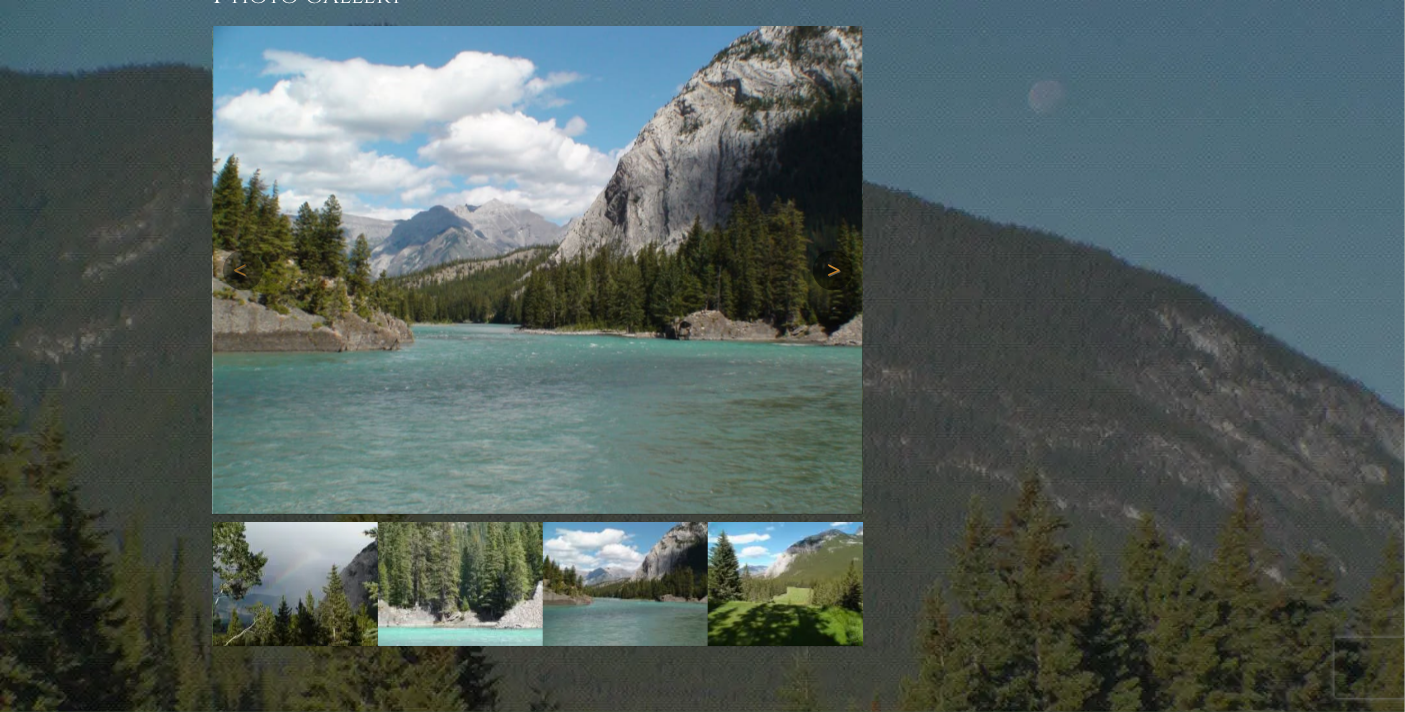 click on "Next" at bounding box center (833, 270) 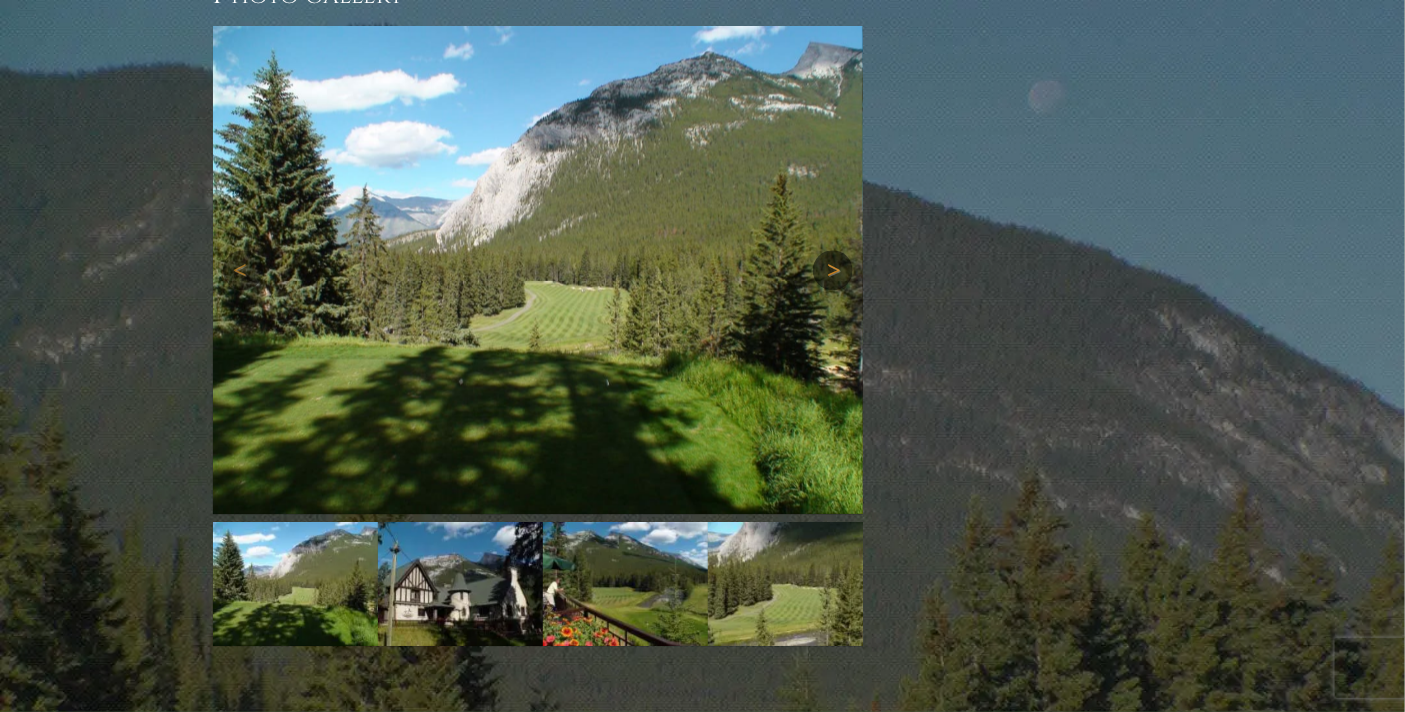click on "Next" at bounding box center [833, 270] 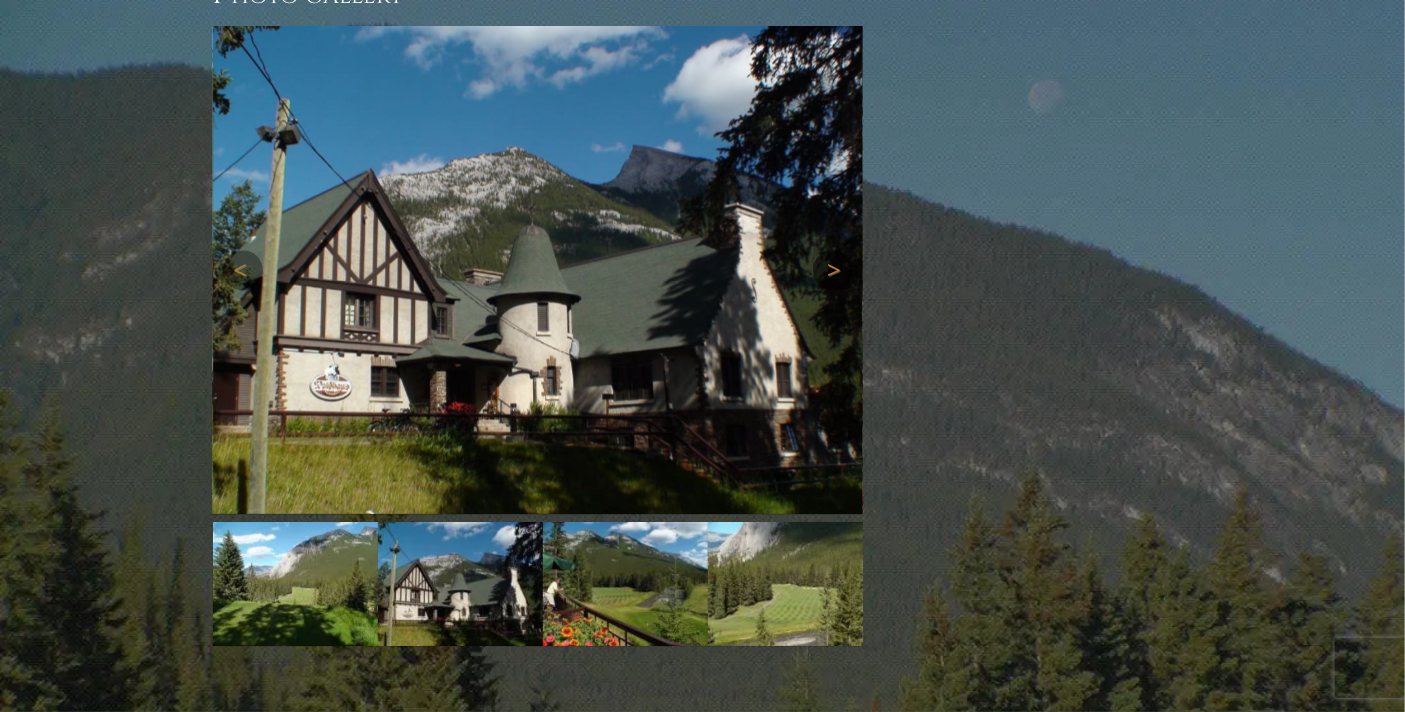 click on "Next" at bounding box center (833, 270) 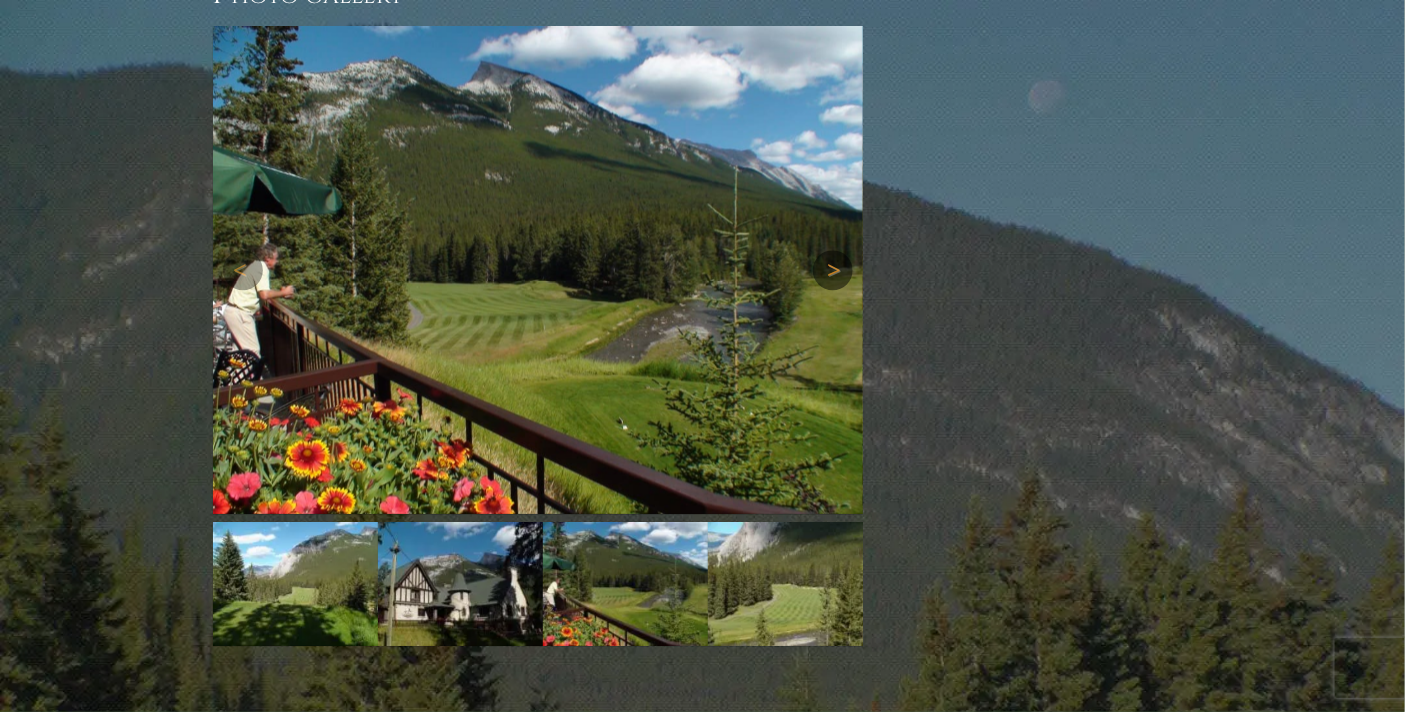 click on "Next" at bounding box center (833, 270) 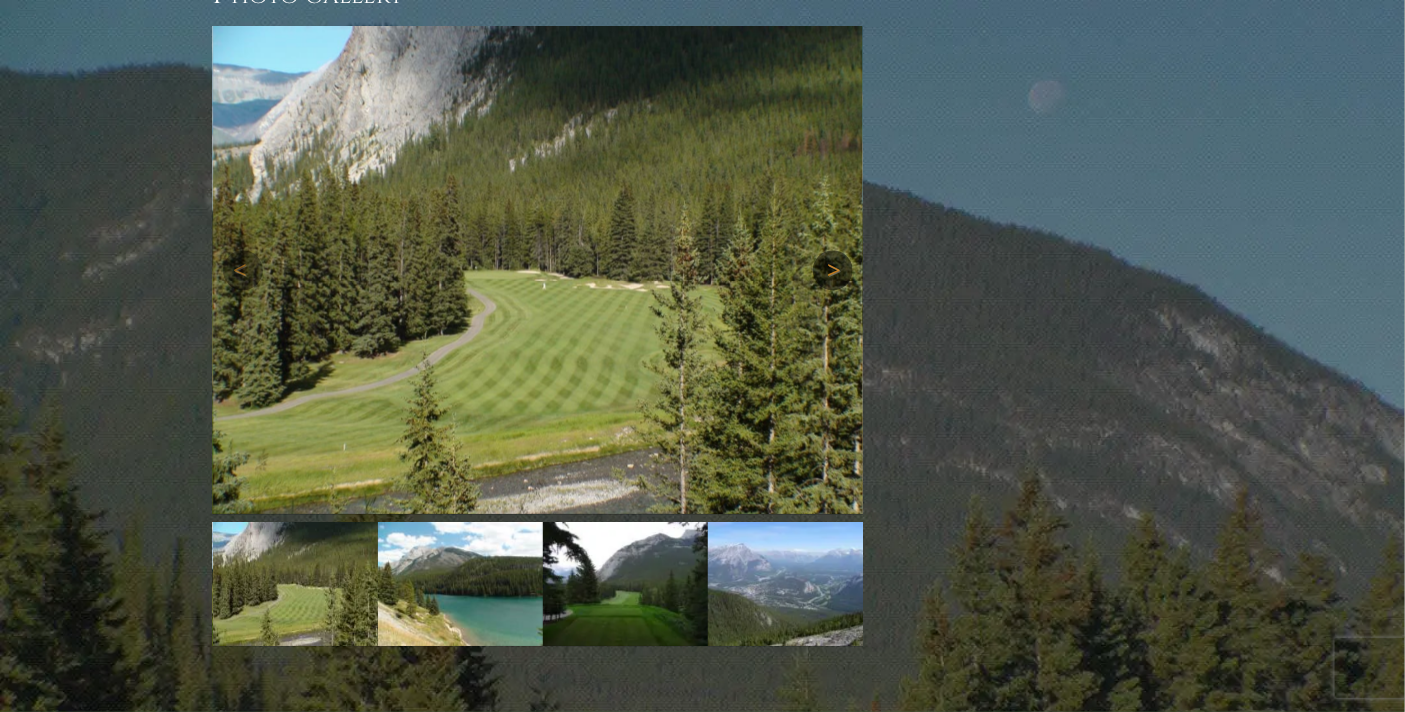 click on "Next" at bounding box center [833, 270] 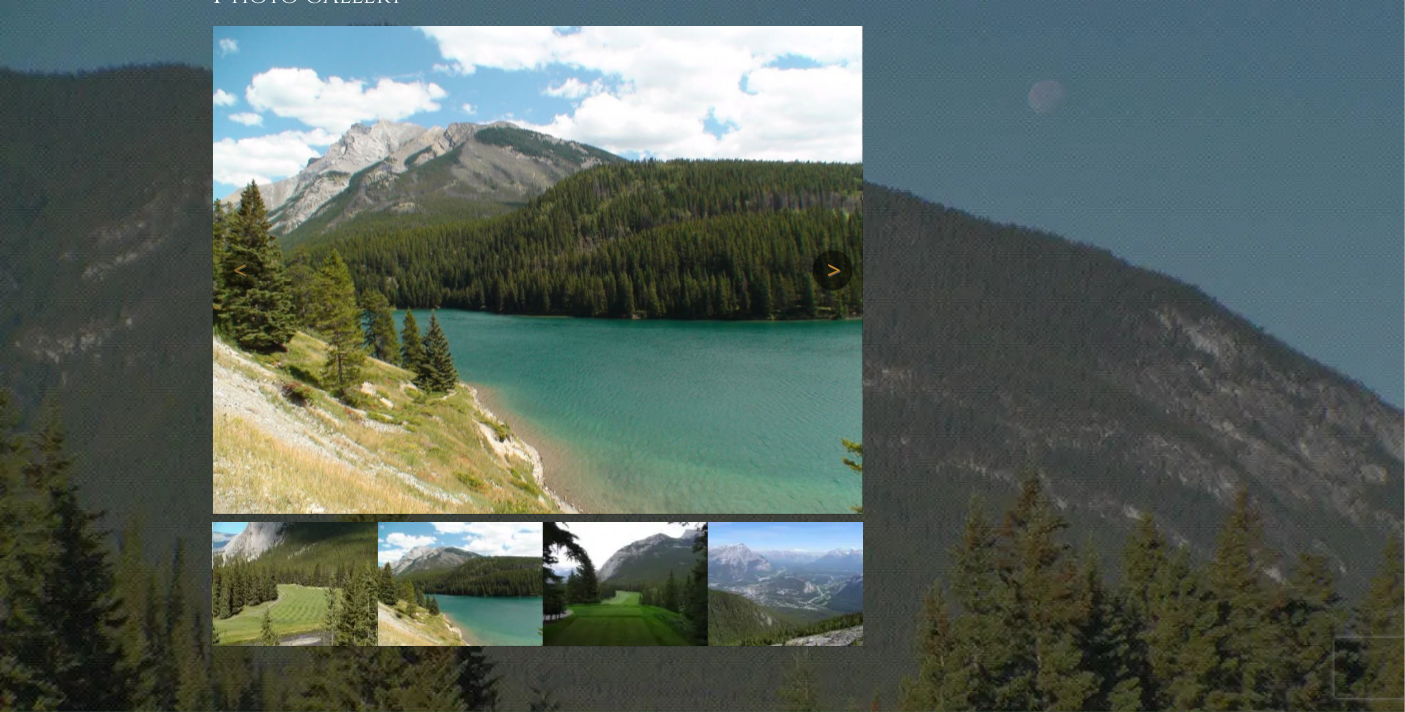 click on "Next" at bounding box center (833, 270) 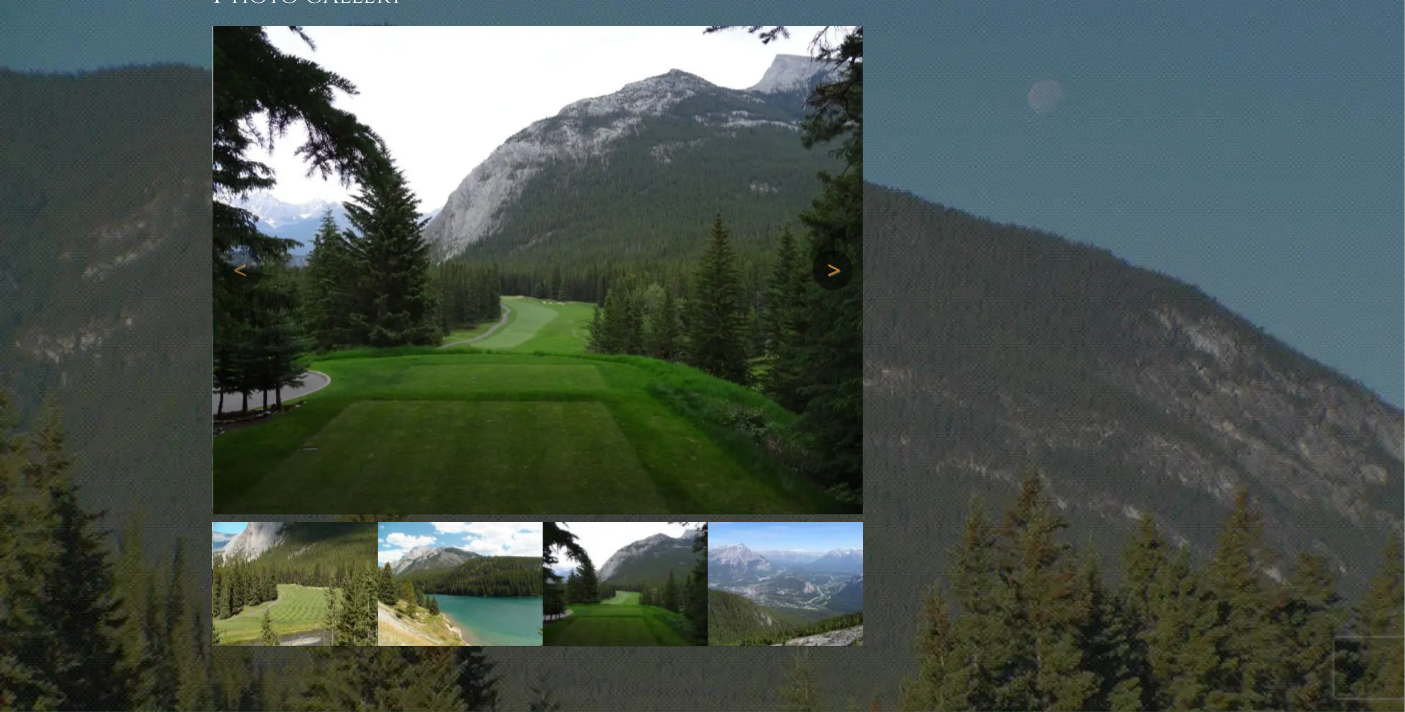 click on "Next" at bounding box center (833, 270) 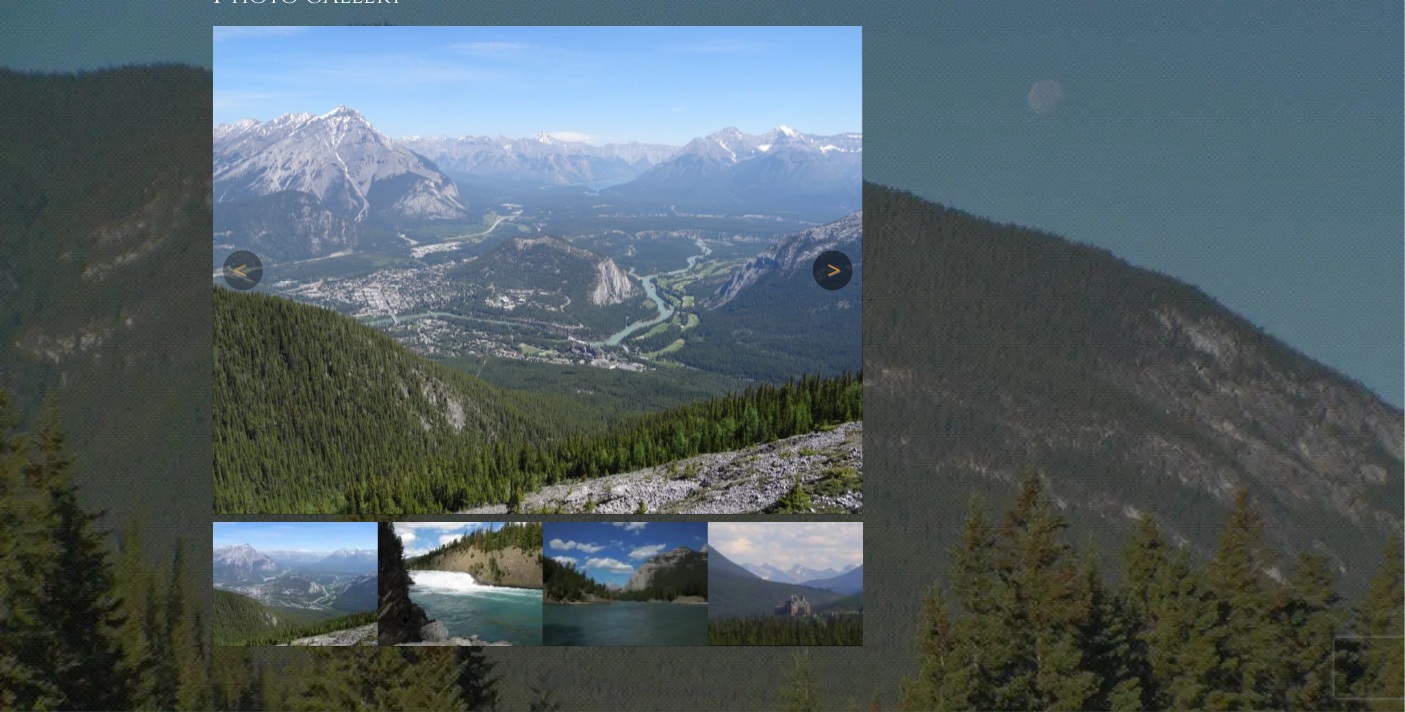 click on "Next" at bounding box center (833, 270) 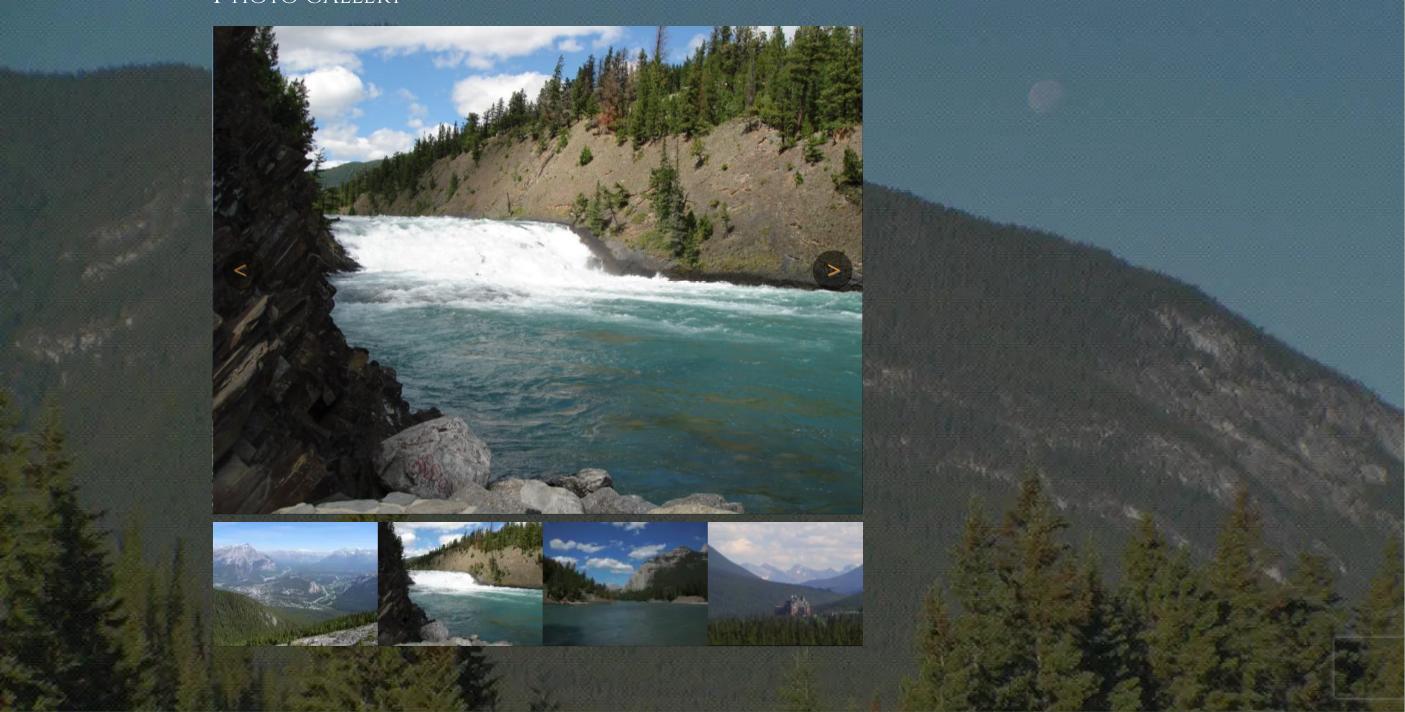 click on "Next" at bounding box center (833, 270) 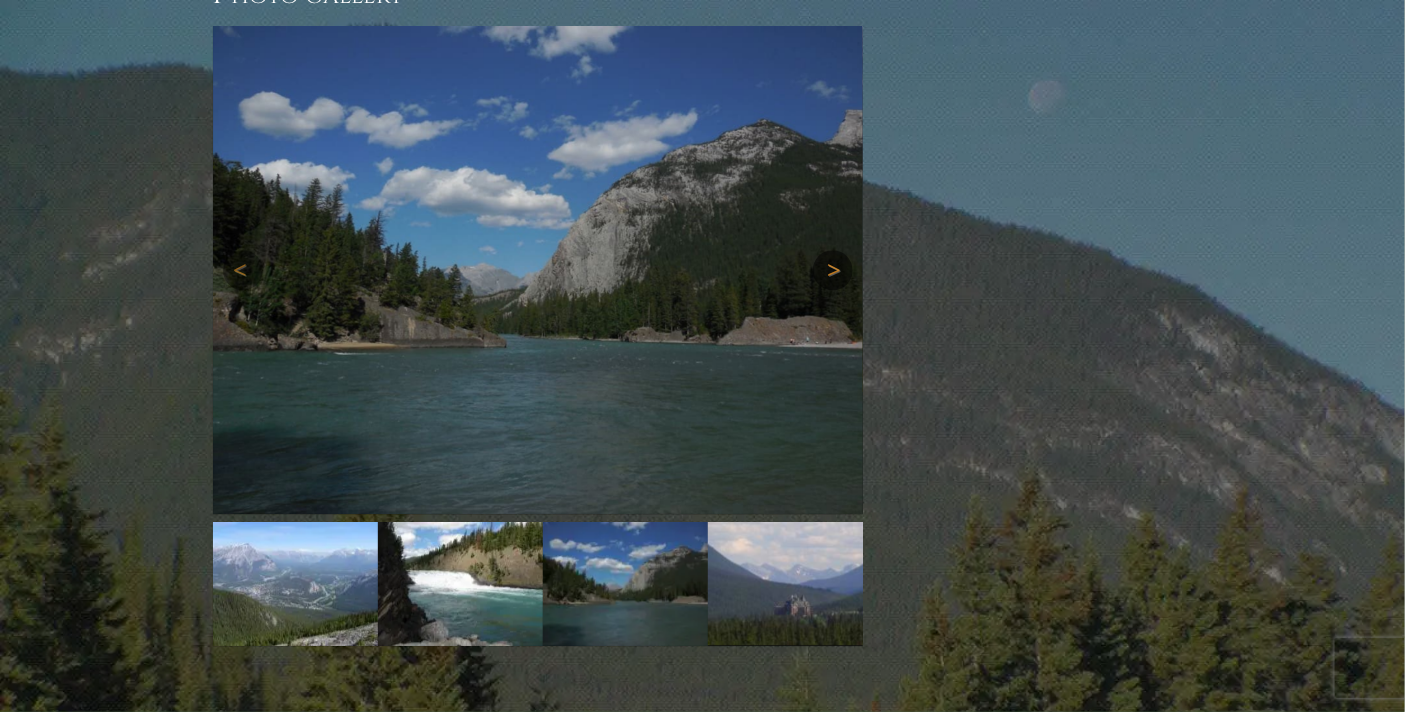 click on "Next" at bounding box center [833, 270] 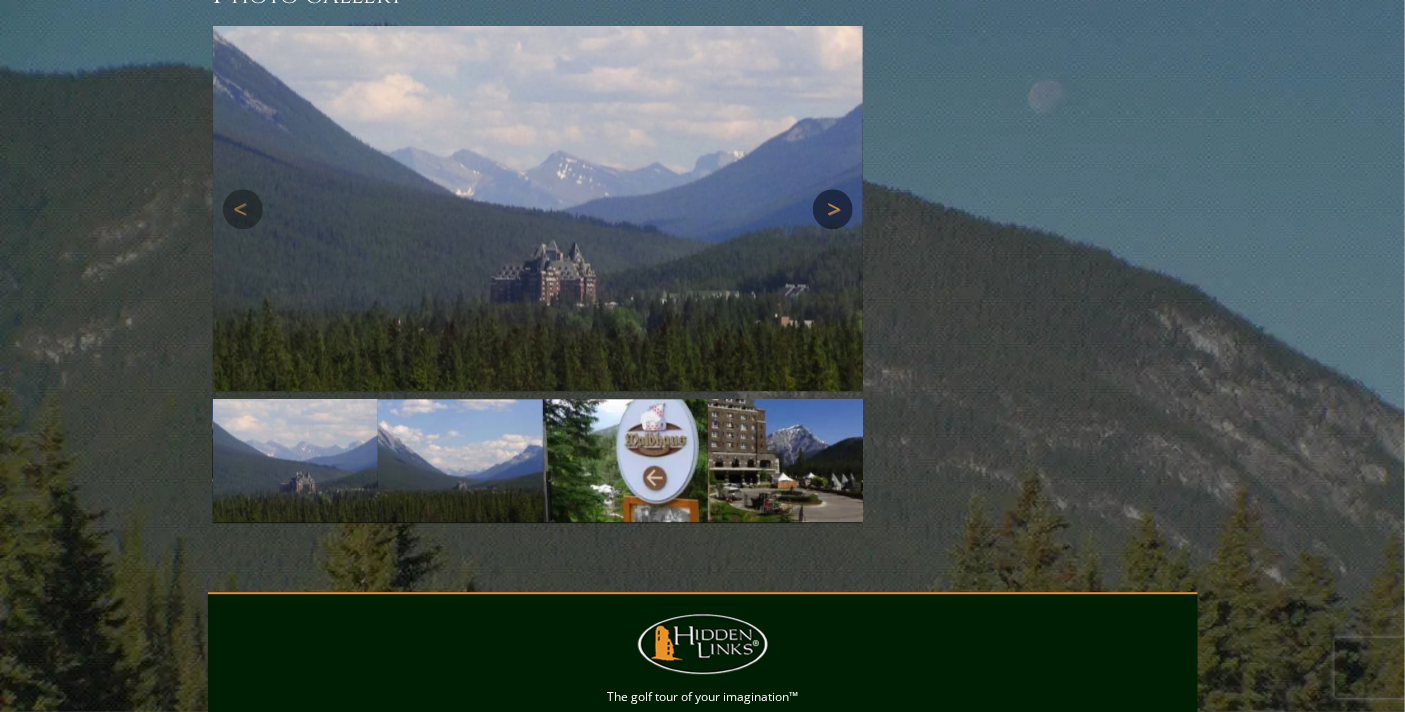 click at bounding box center [538, 208] 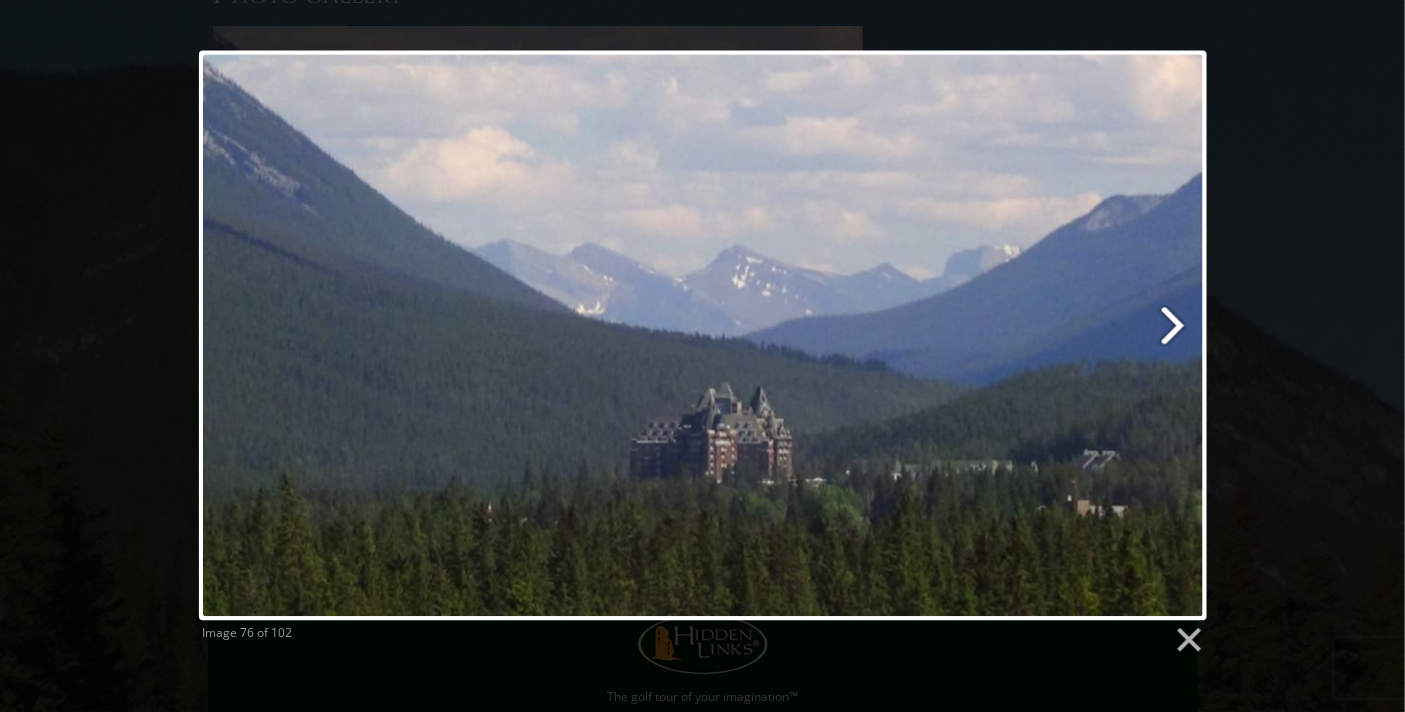 click at bounding box center [883, 335] 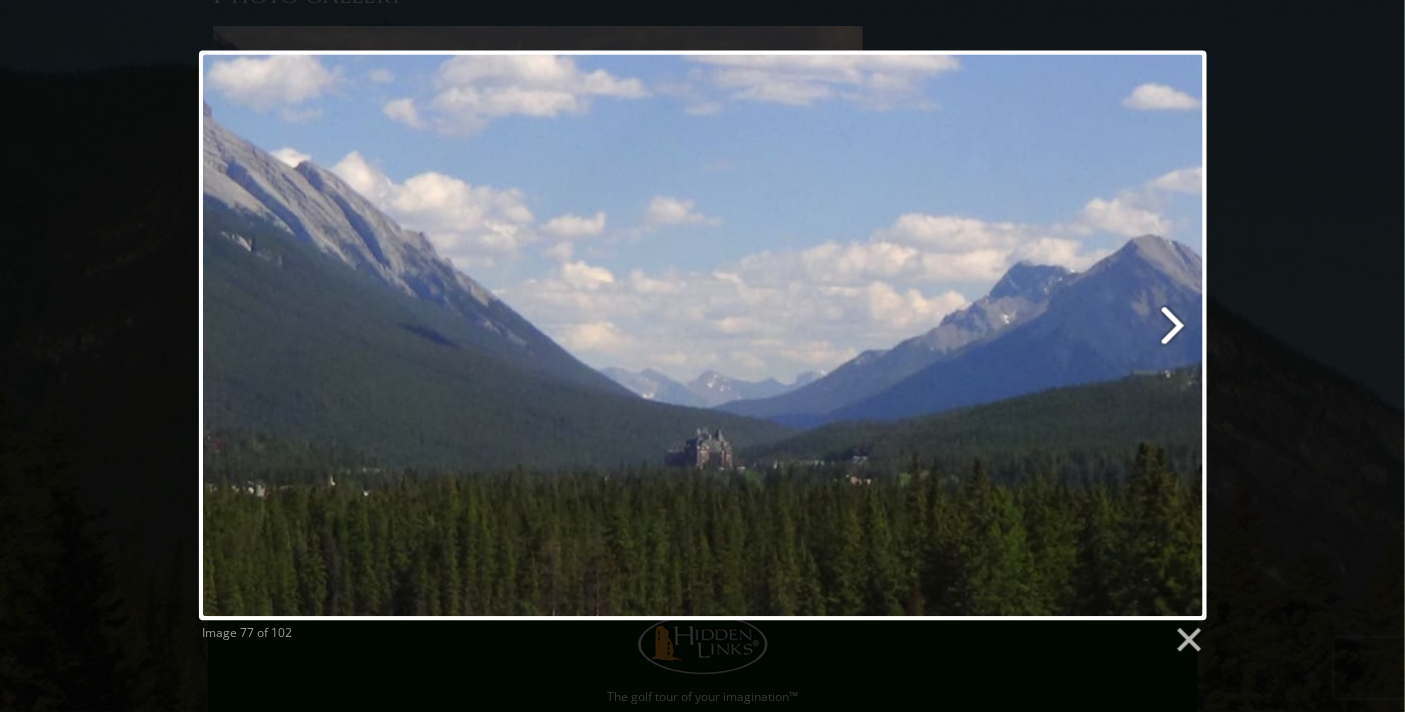 click at bounding box center (883, 335) 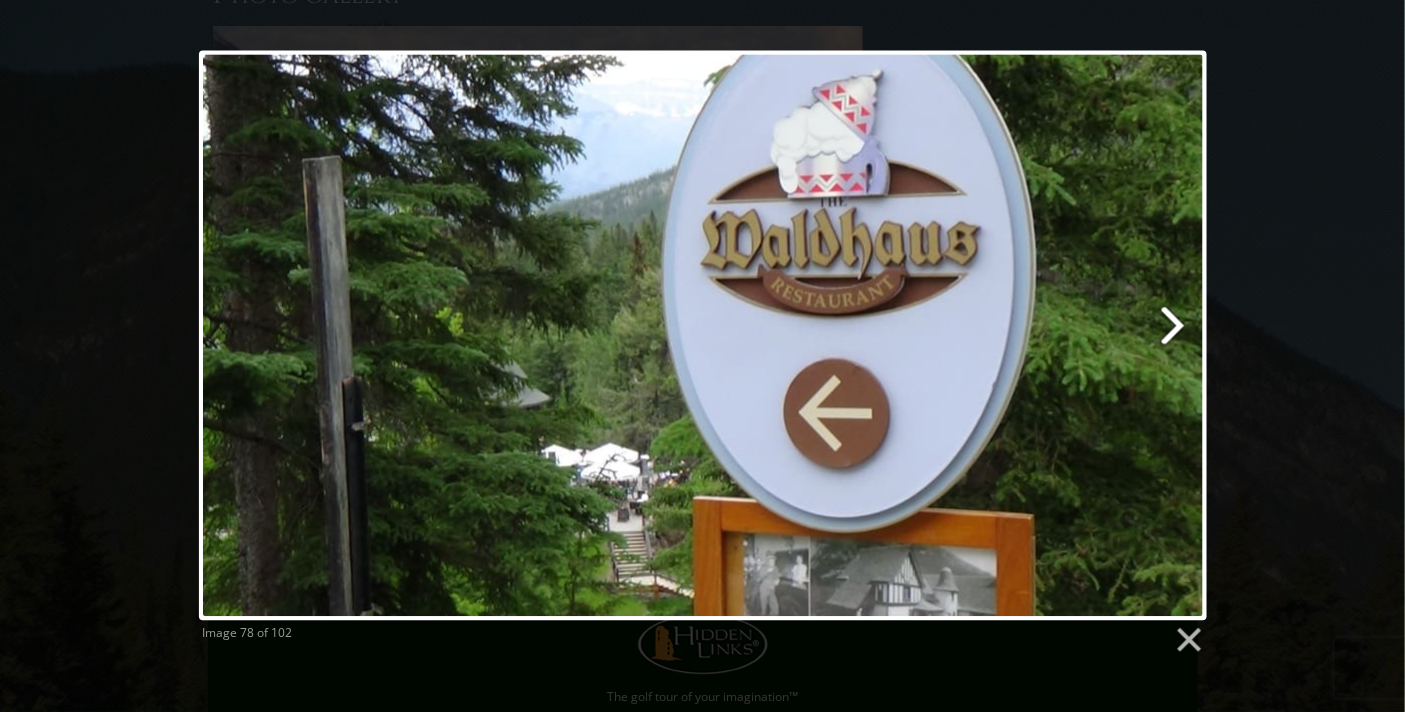 click at bounding box center [883, 335] 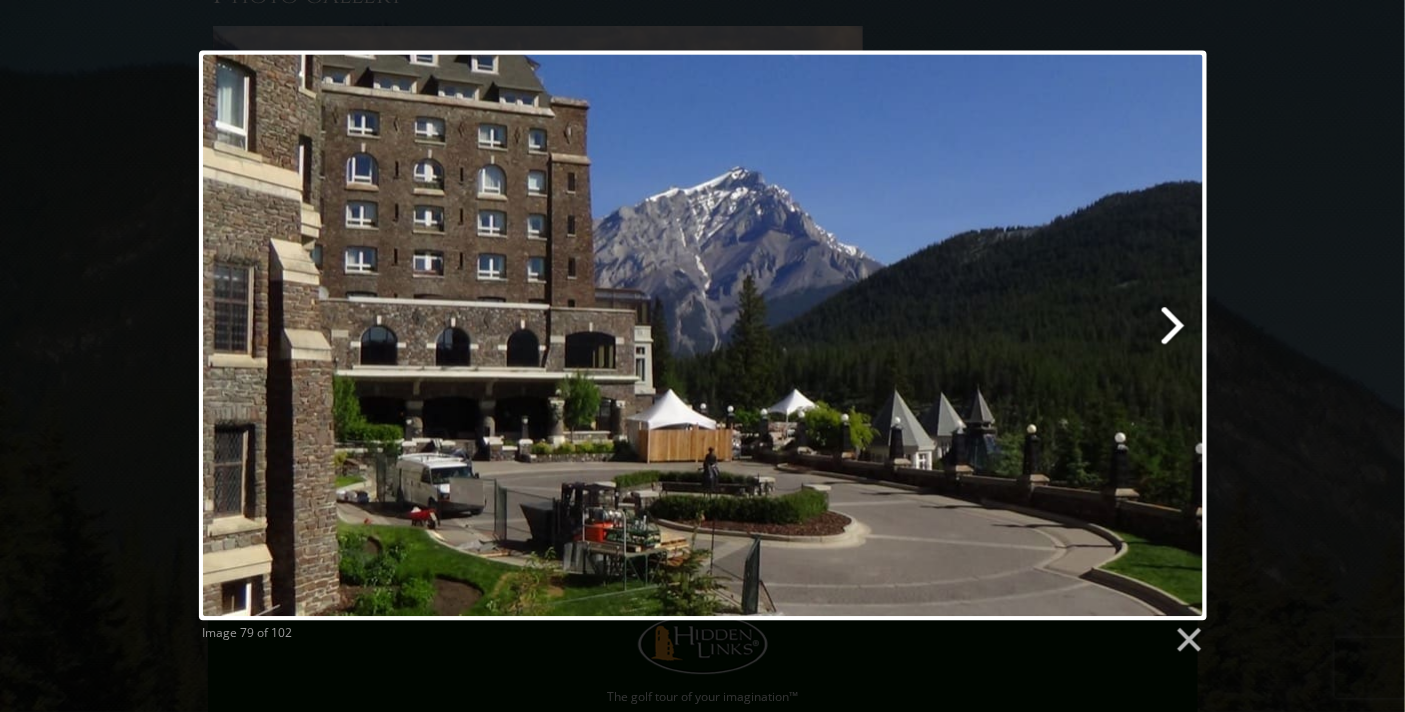 click at bounding box center [883, 335] 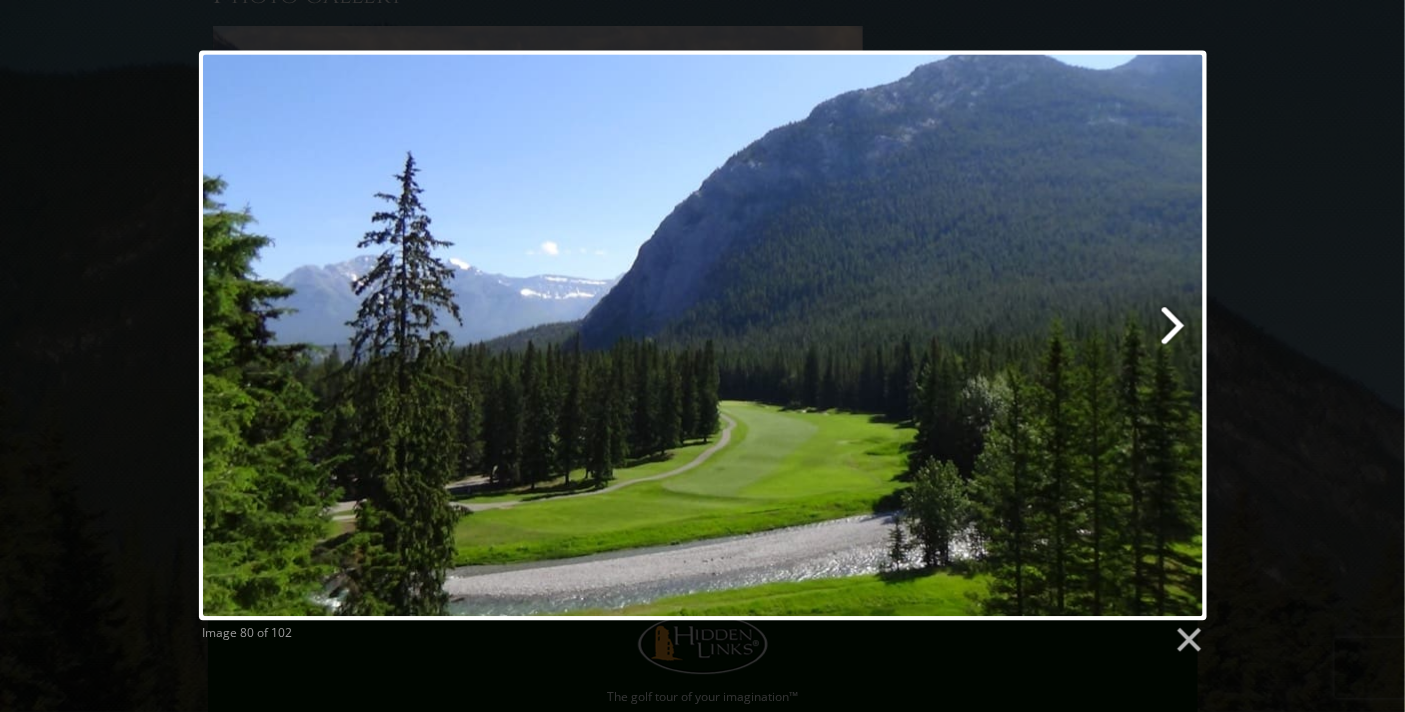 click at bounding box center (883, 335) 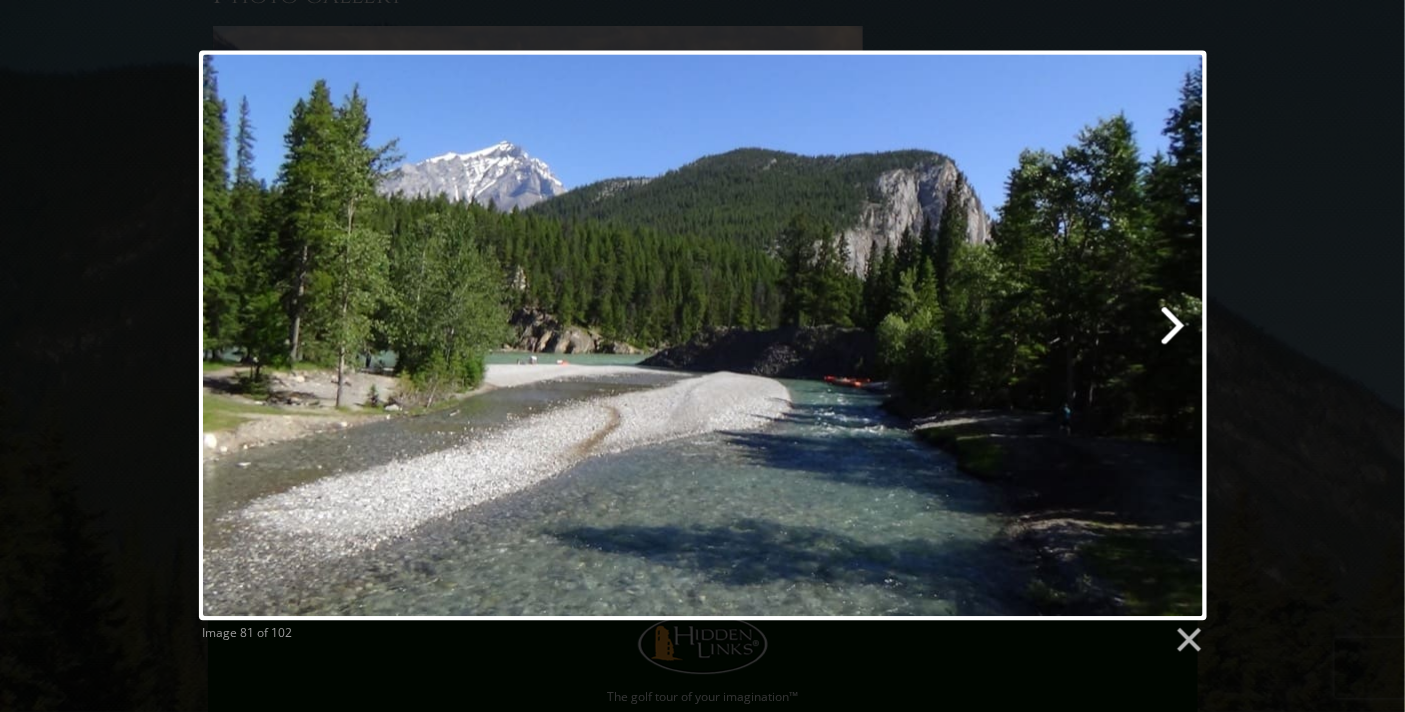 click at bounding box center [883, 335] 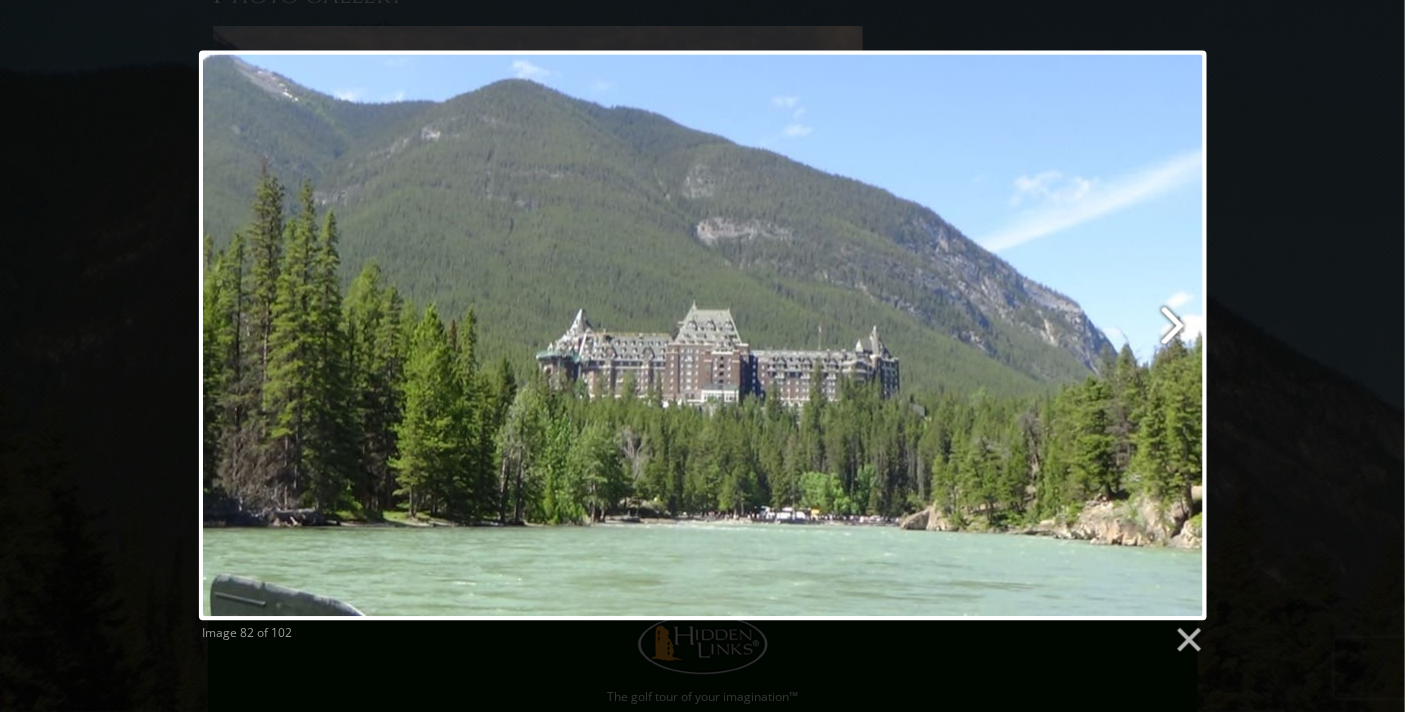 click at bounding box center (883, 335) 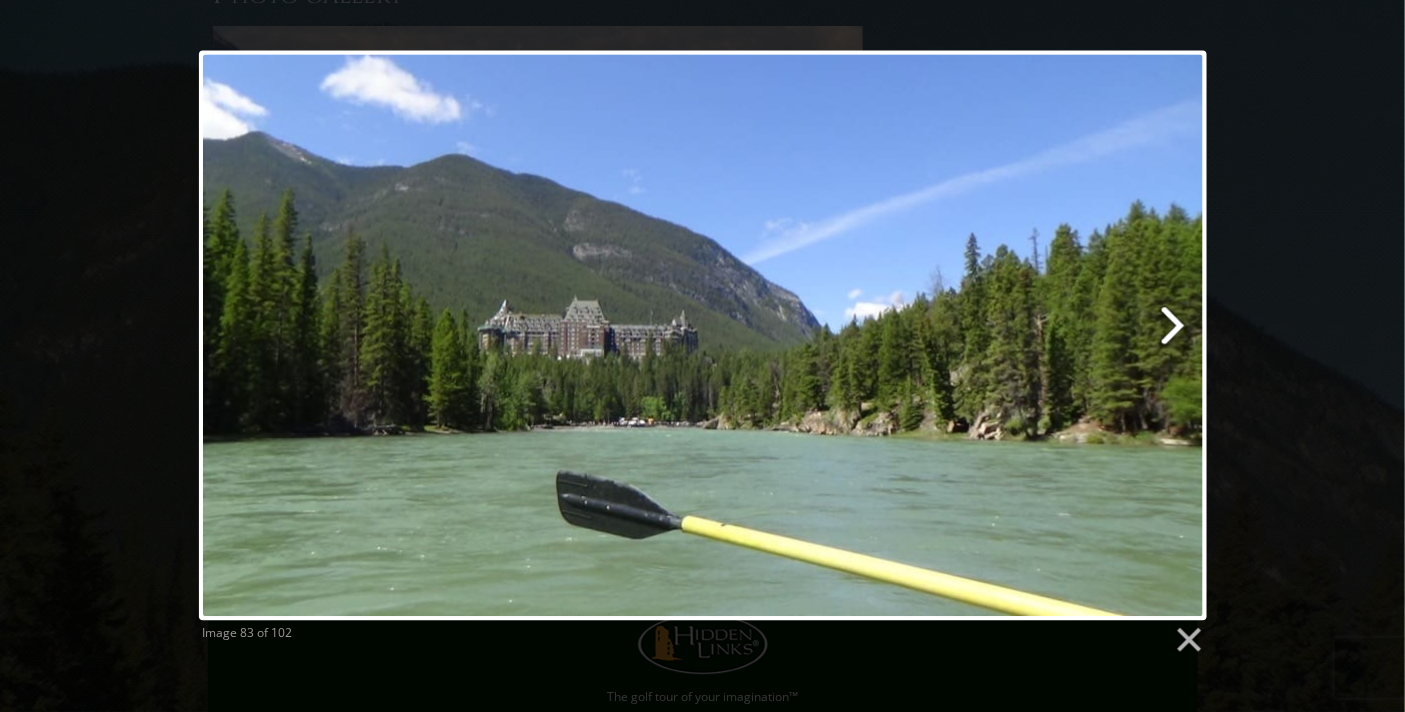 click at bounding box center [883, 335] 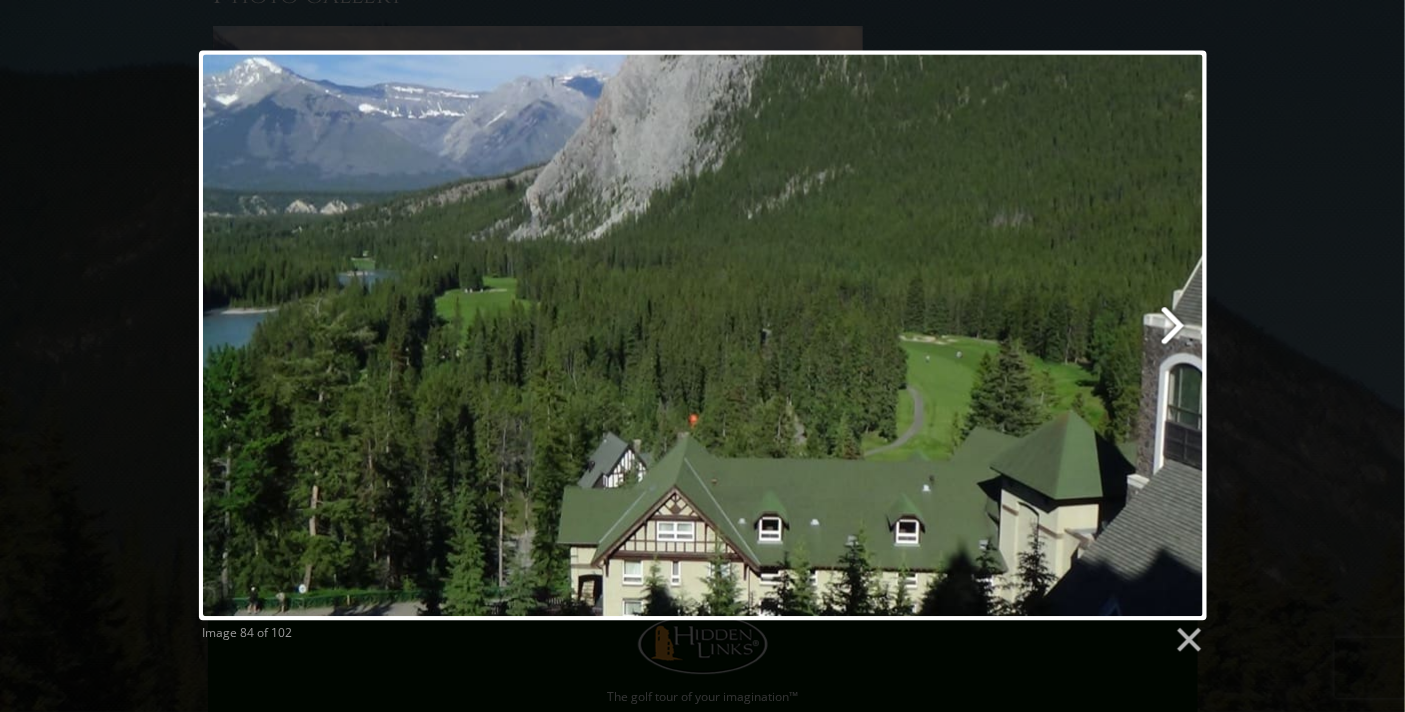 click at bounding box center (883, 335) 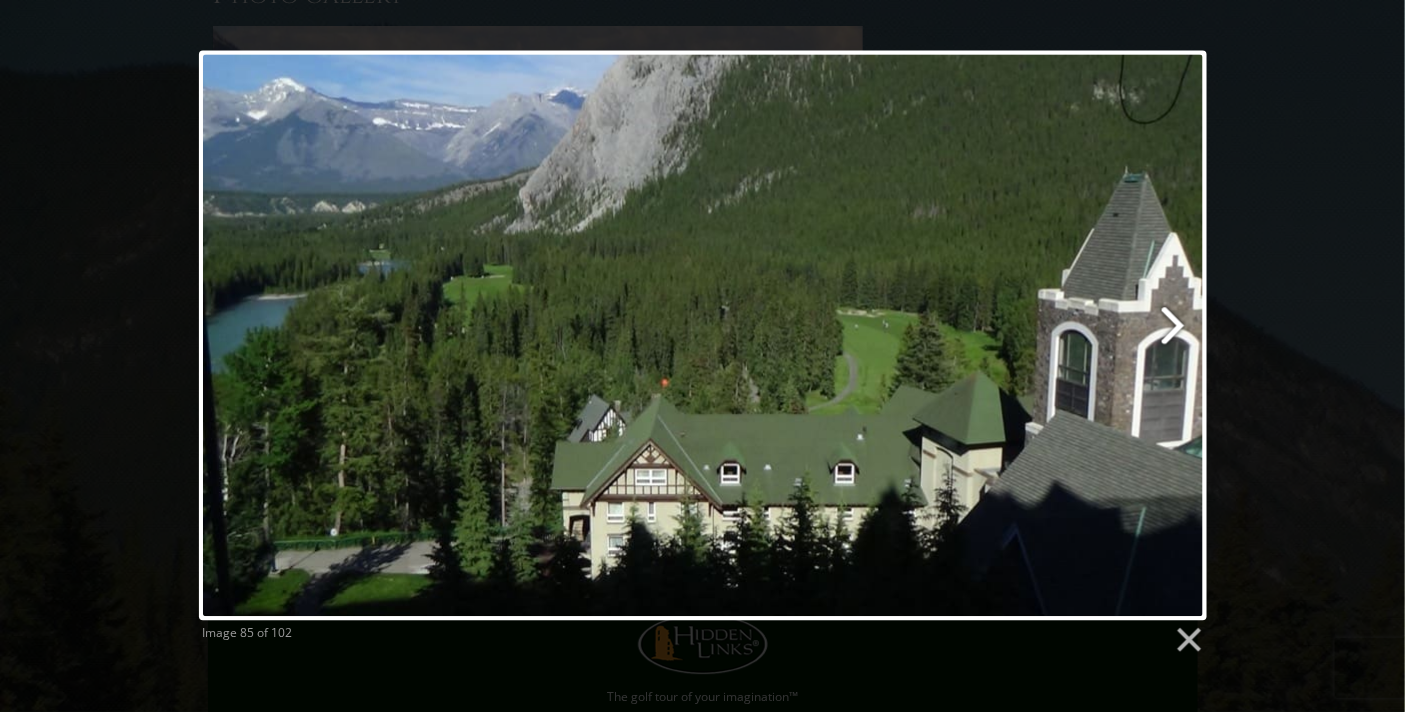 click at bounding box center (883, 335) 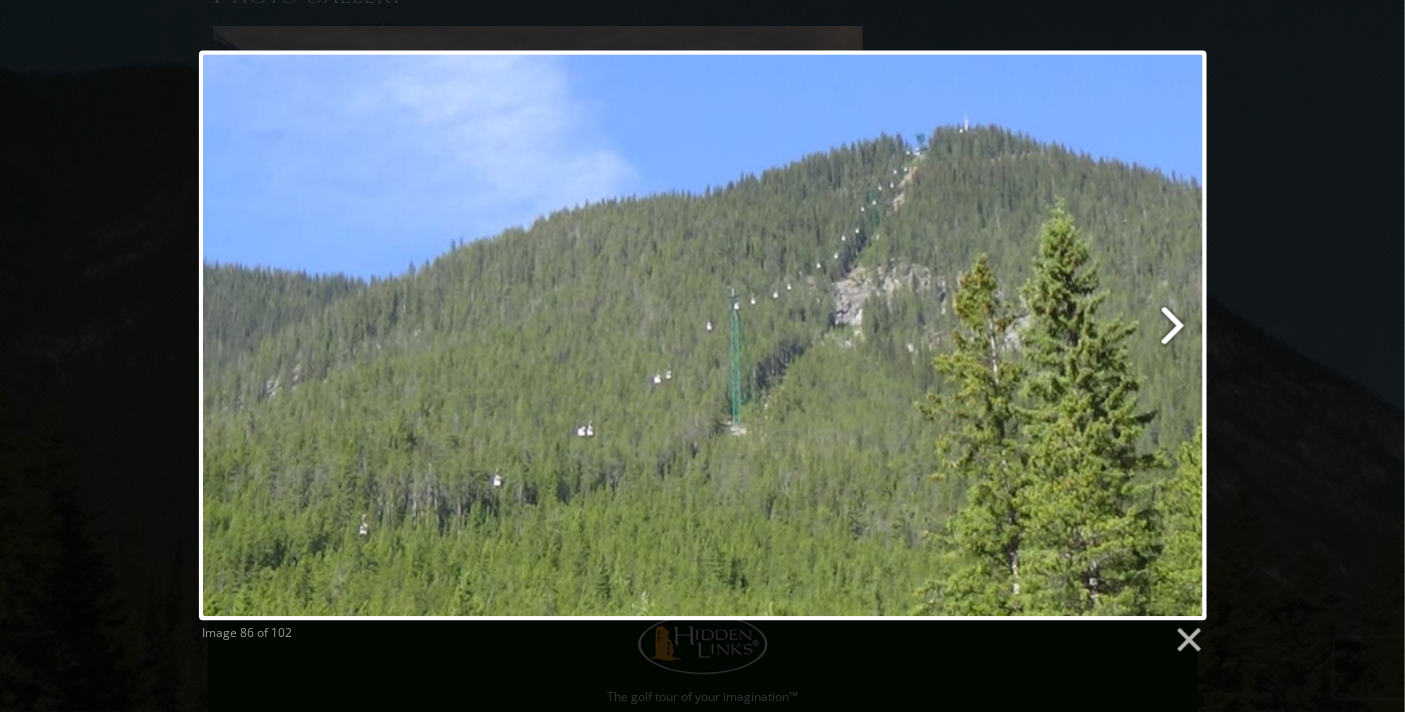 click at bounding box center [883, 335] 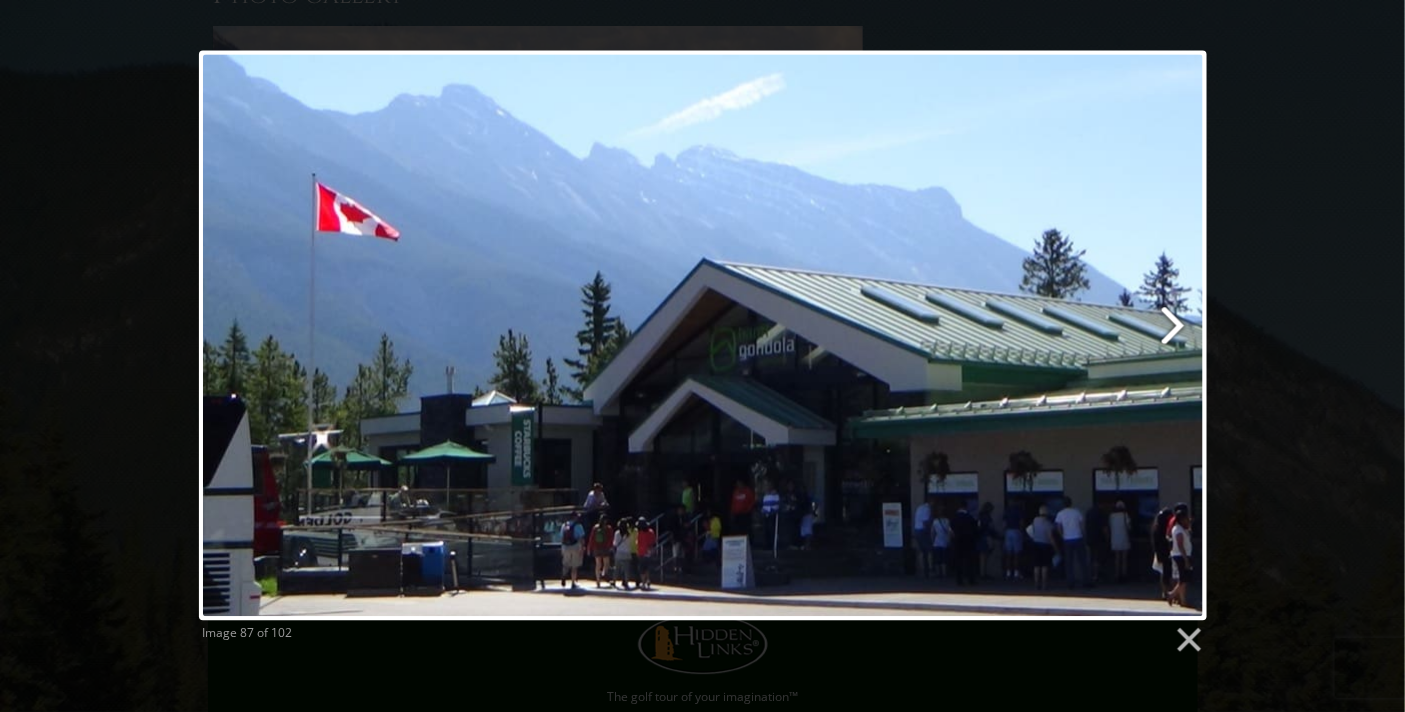 click at bounding box center (883, 335) 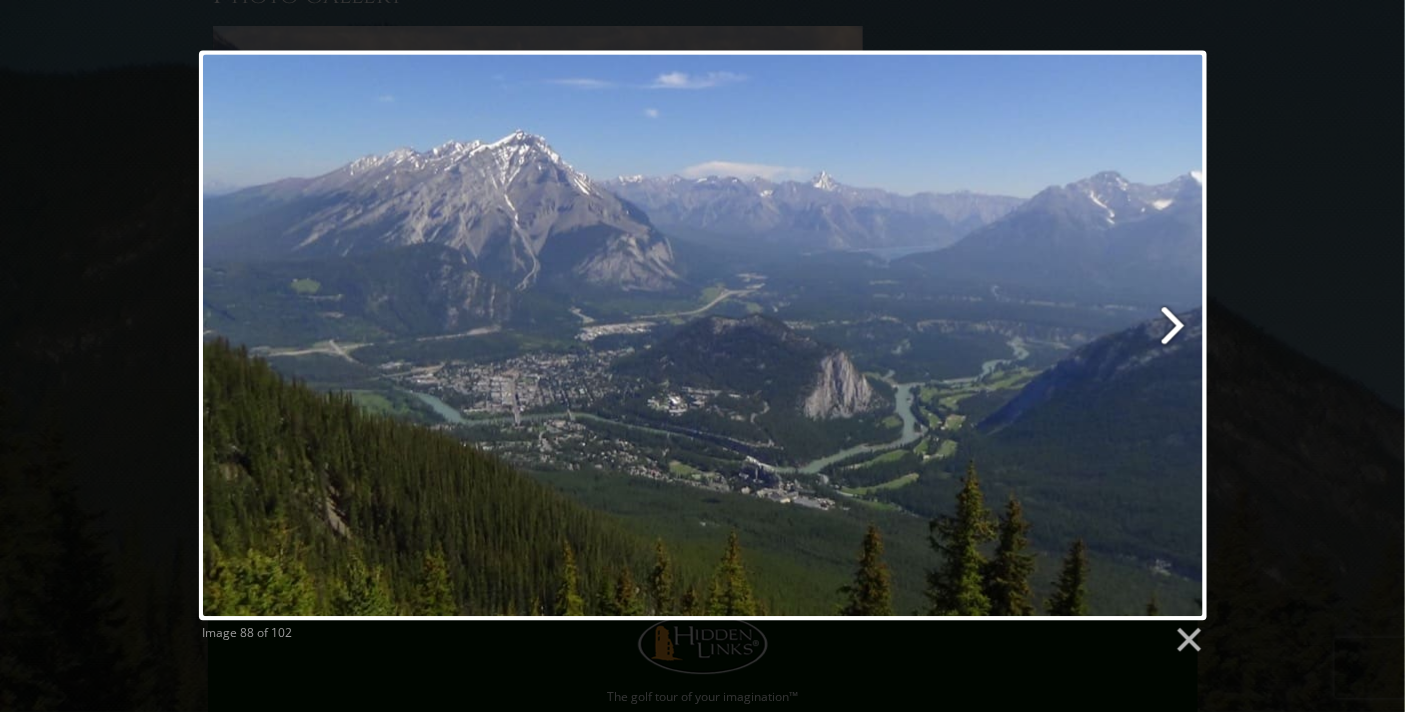 click at bounding box center [883, 335] 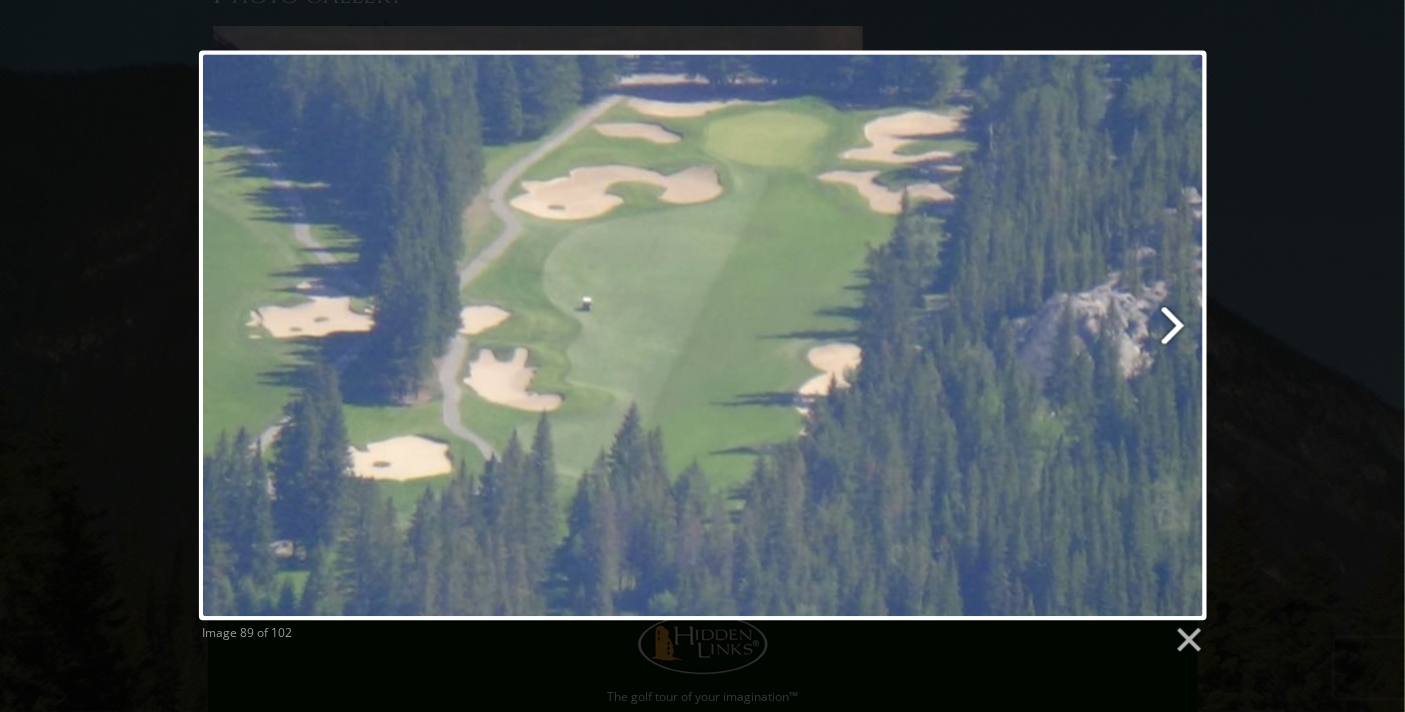 click at bounding box center (883, 335) 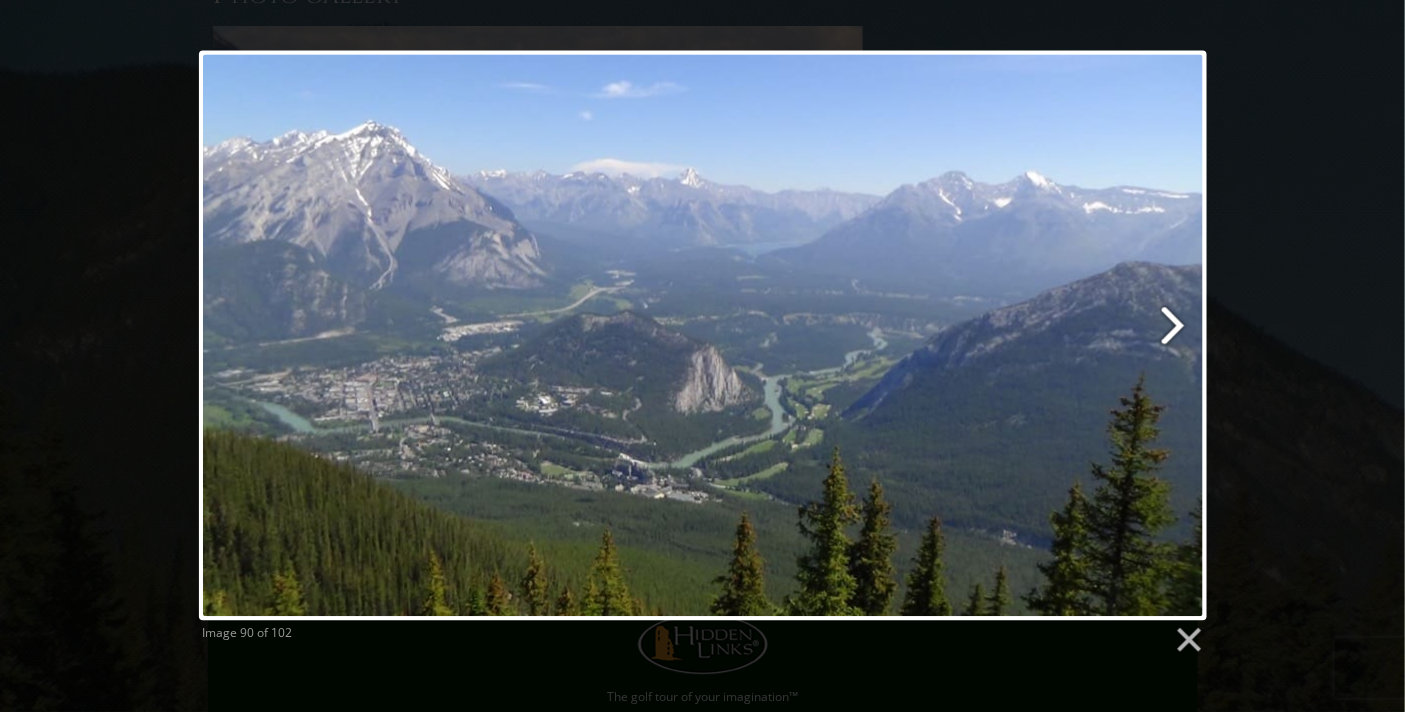 click at bounding box center [883, 335] 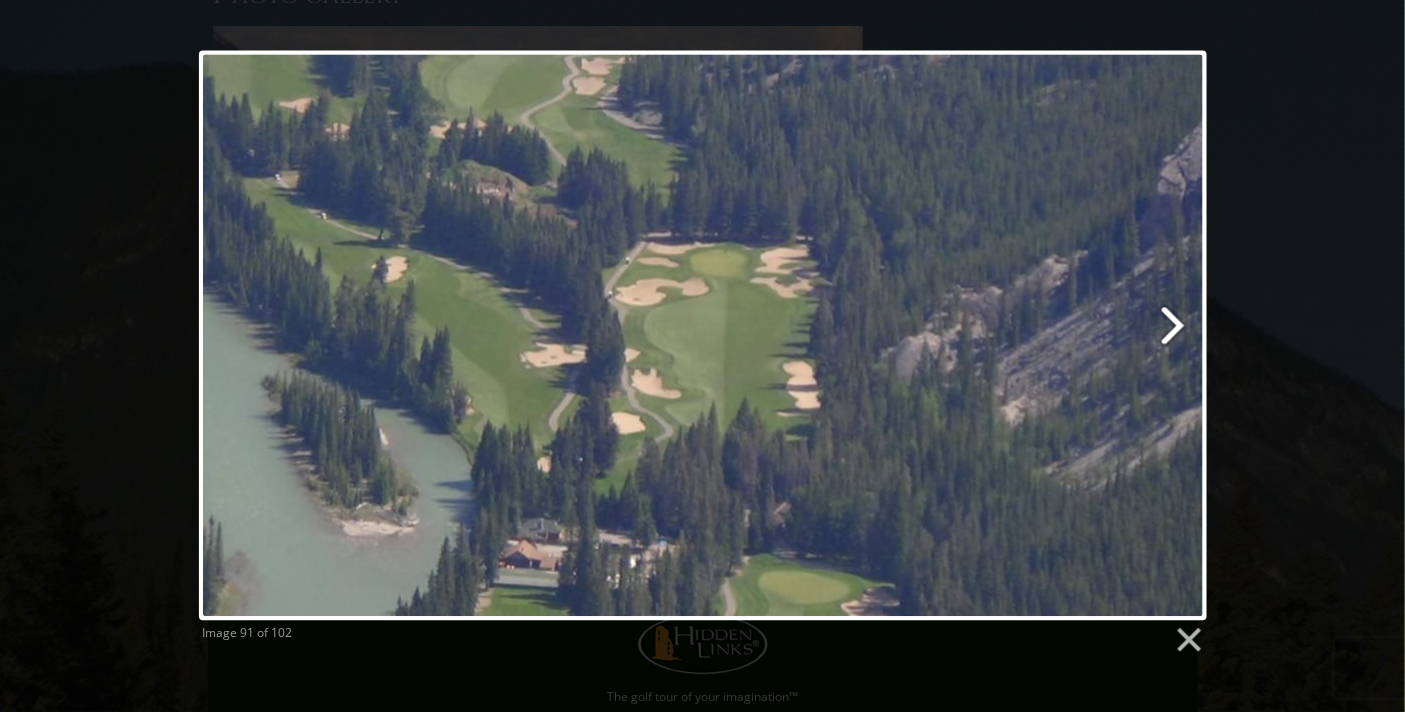 click at bounding box center [883, 335] 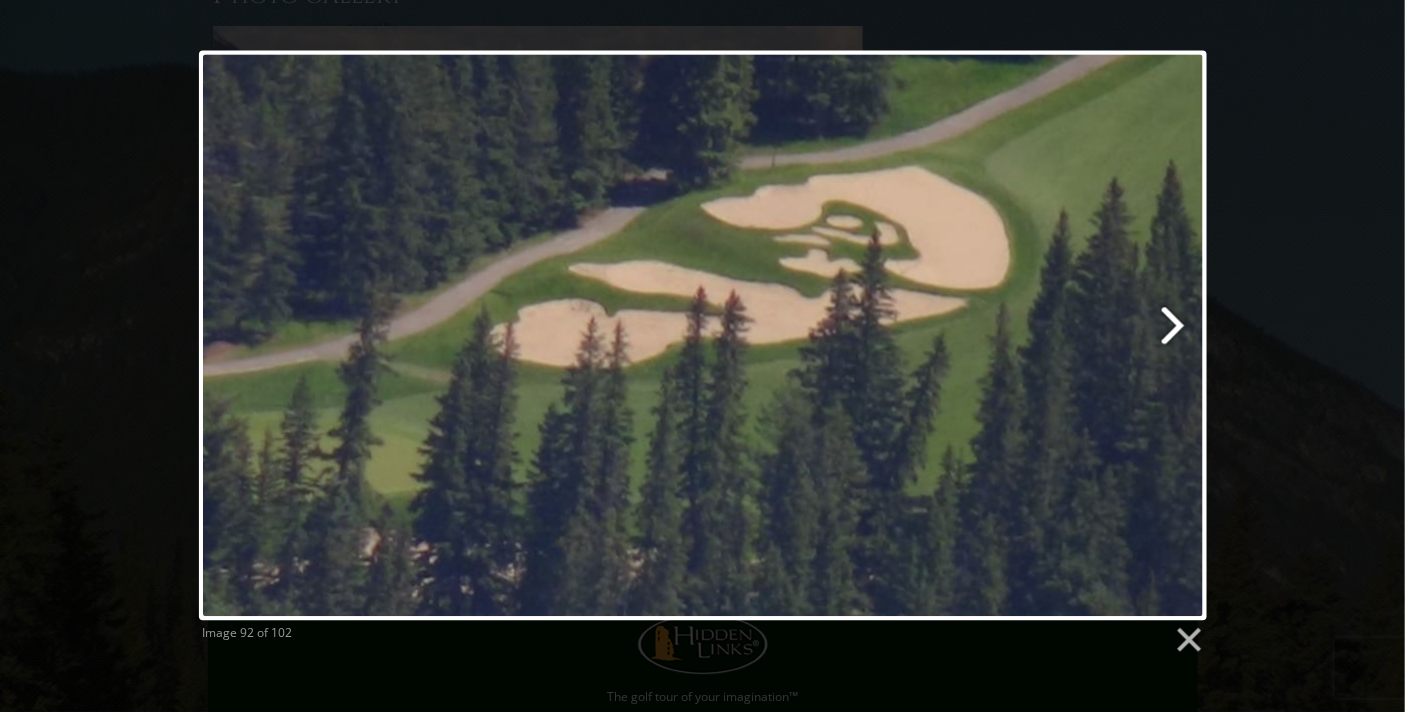 click at bounding box center [883, 335] 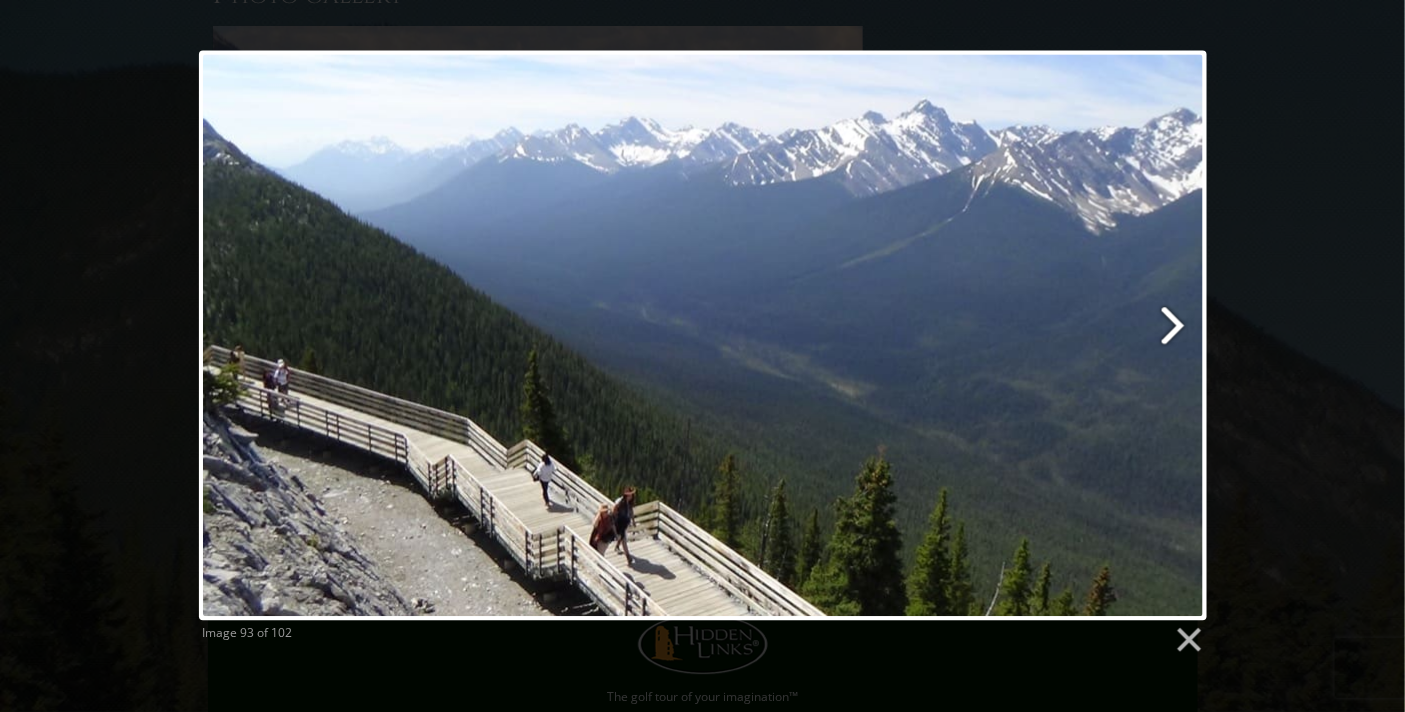 click at bounding box center (883, 335) 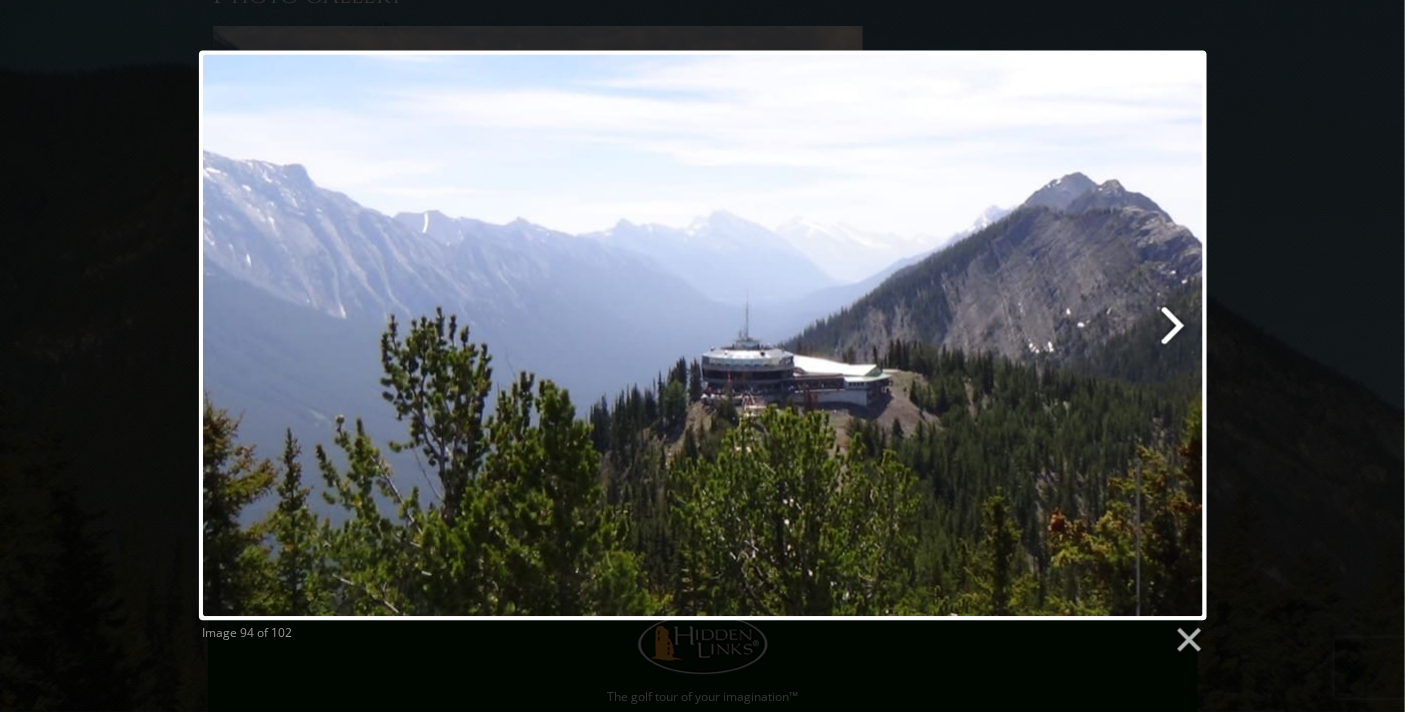 click at bounding box center (883, 335) 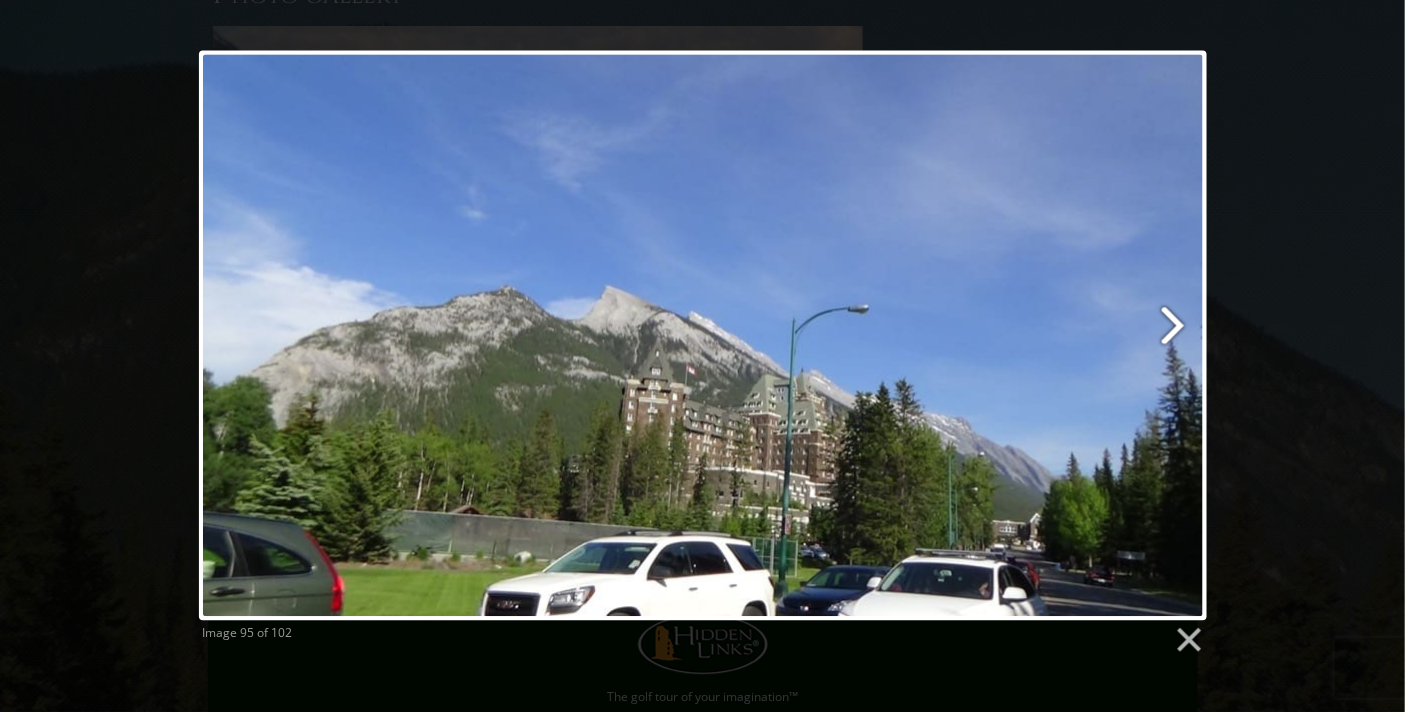 click at bounding box center (883, 335) 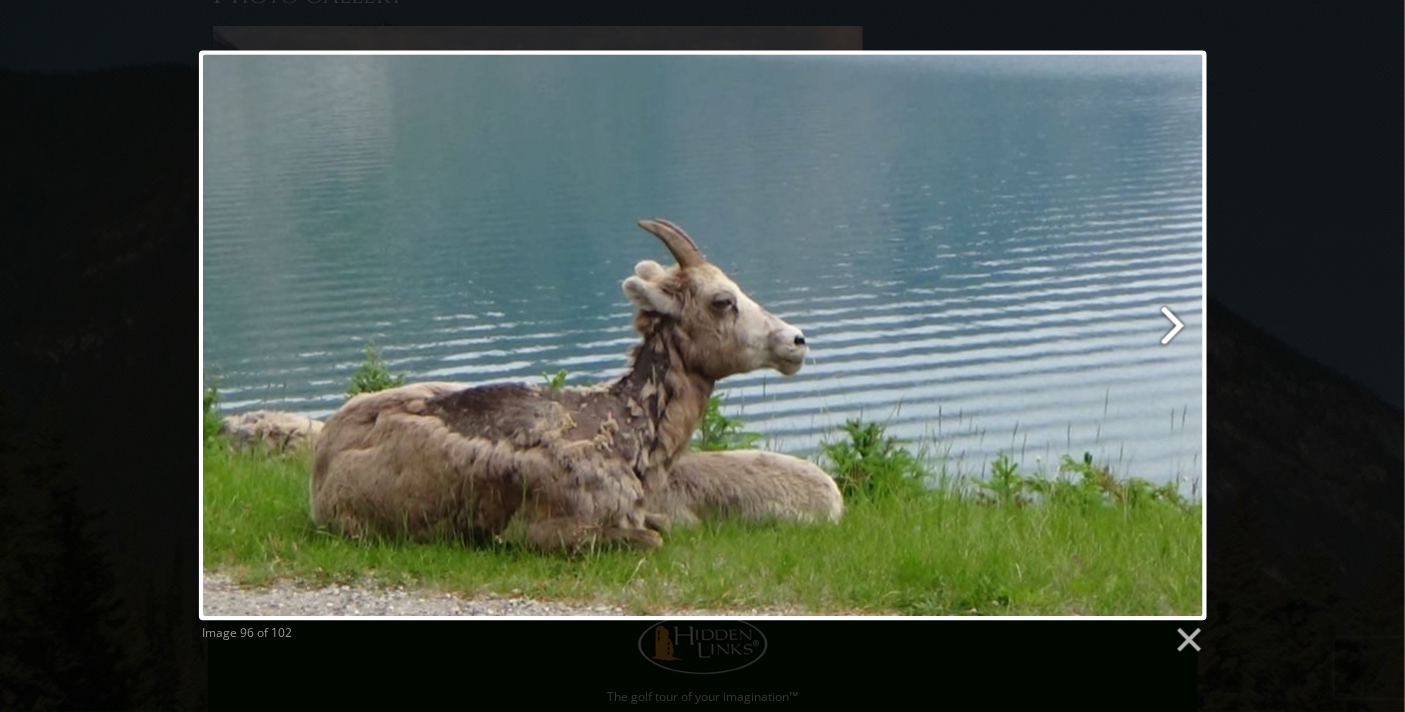 click at bounding box center (883, 335) 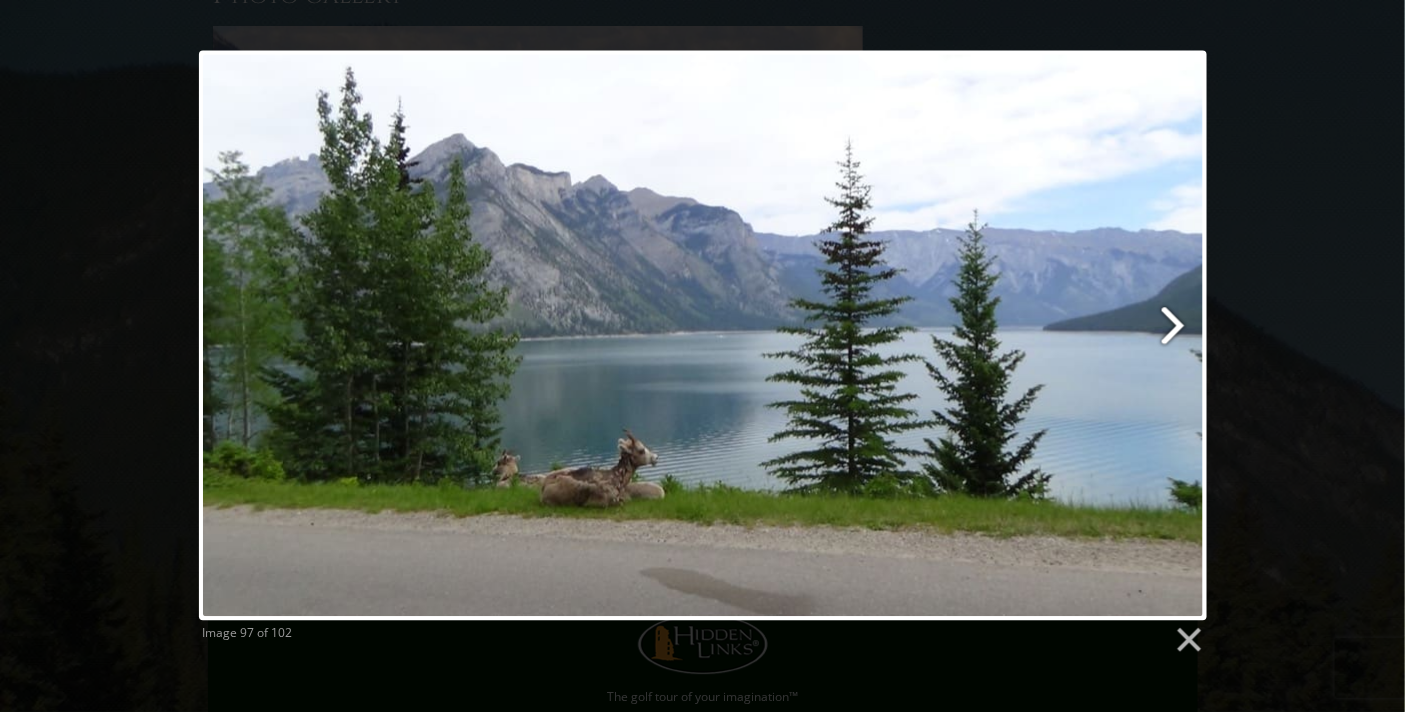 click at bounding box center (883, 335) 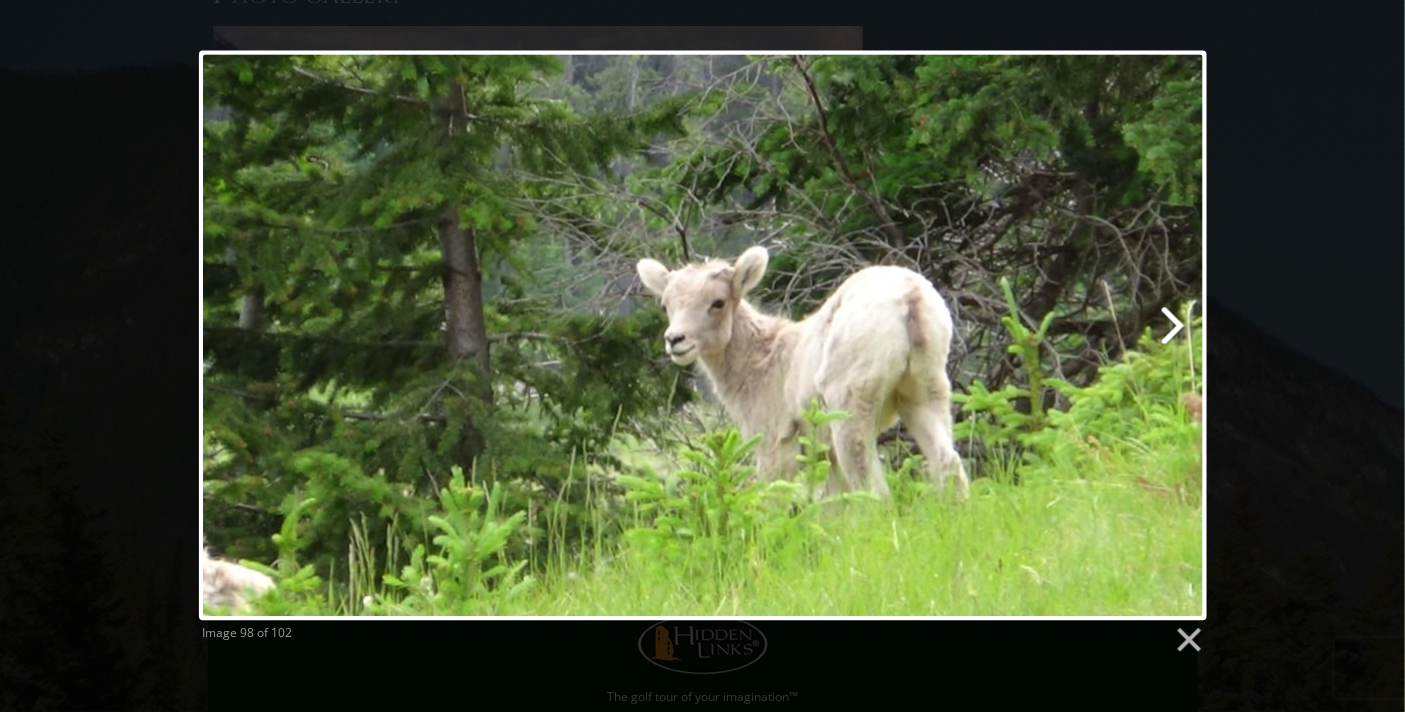 click at bounding box center [883, 335] 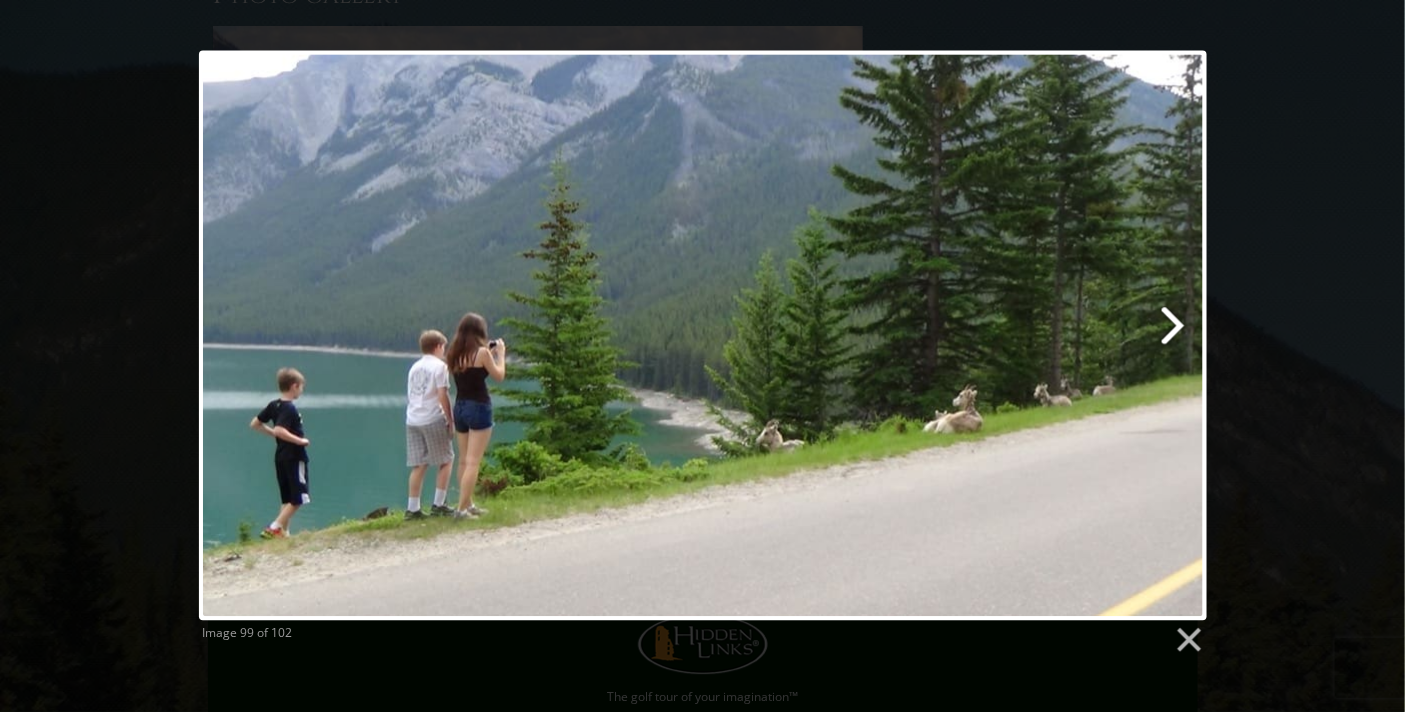 click at bounding box center [883, 335] 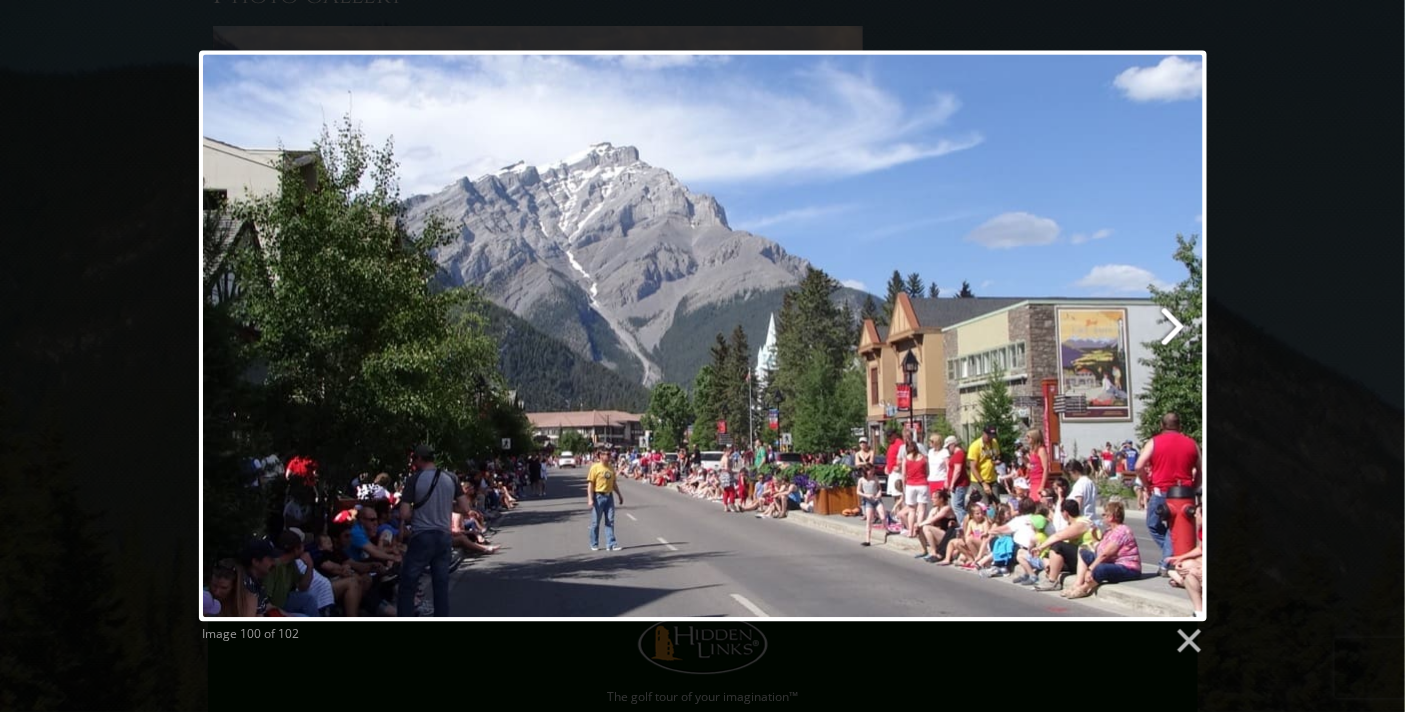 click at bounding box center (883, 335) 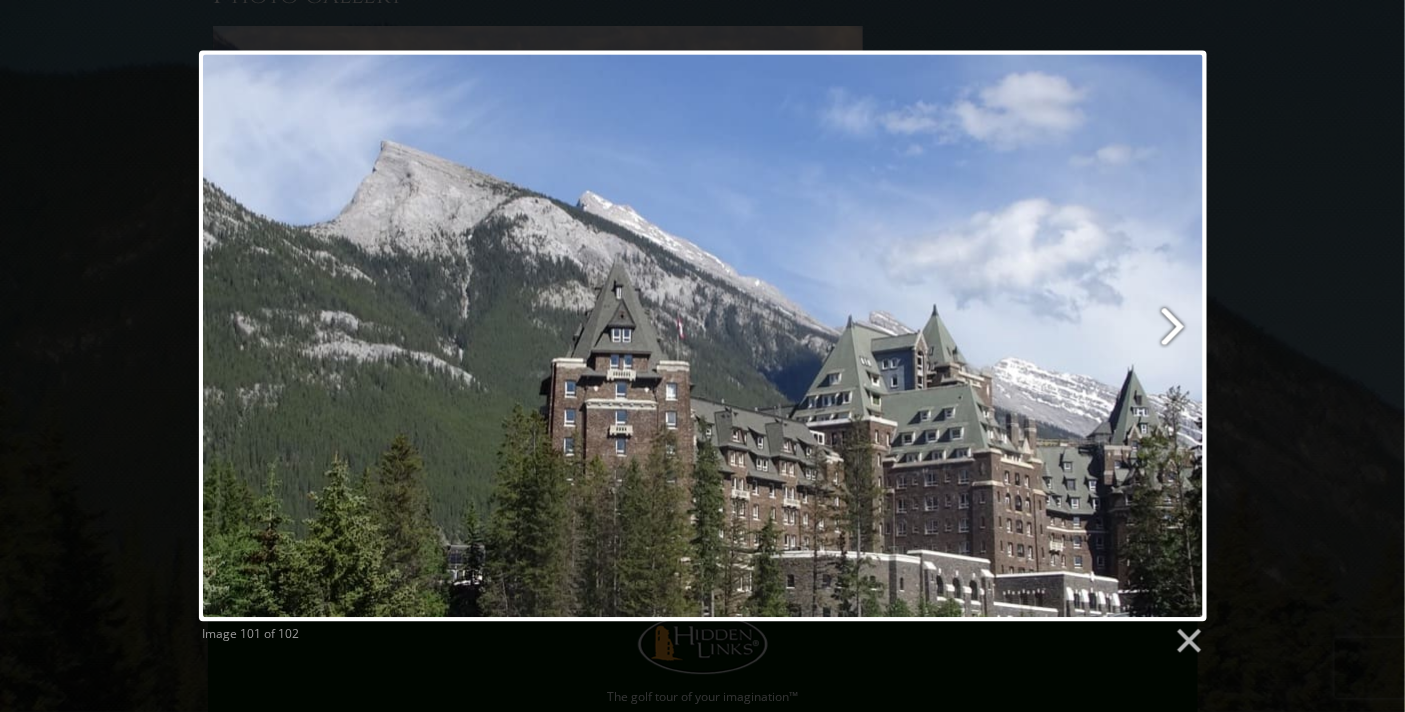 click at bounding box center [883, 335] 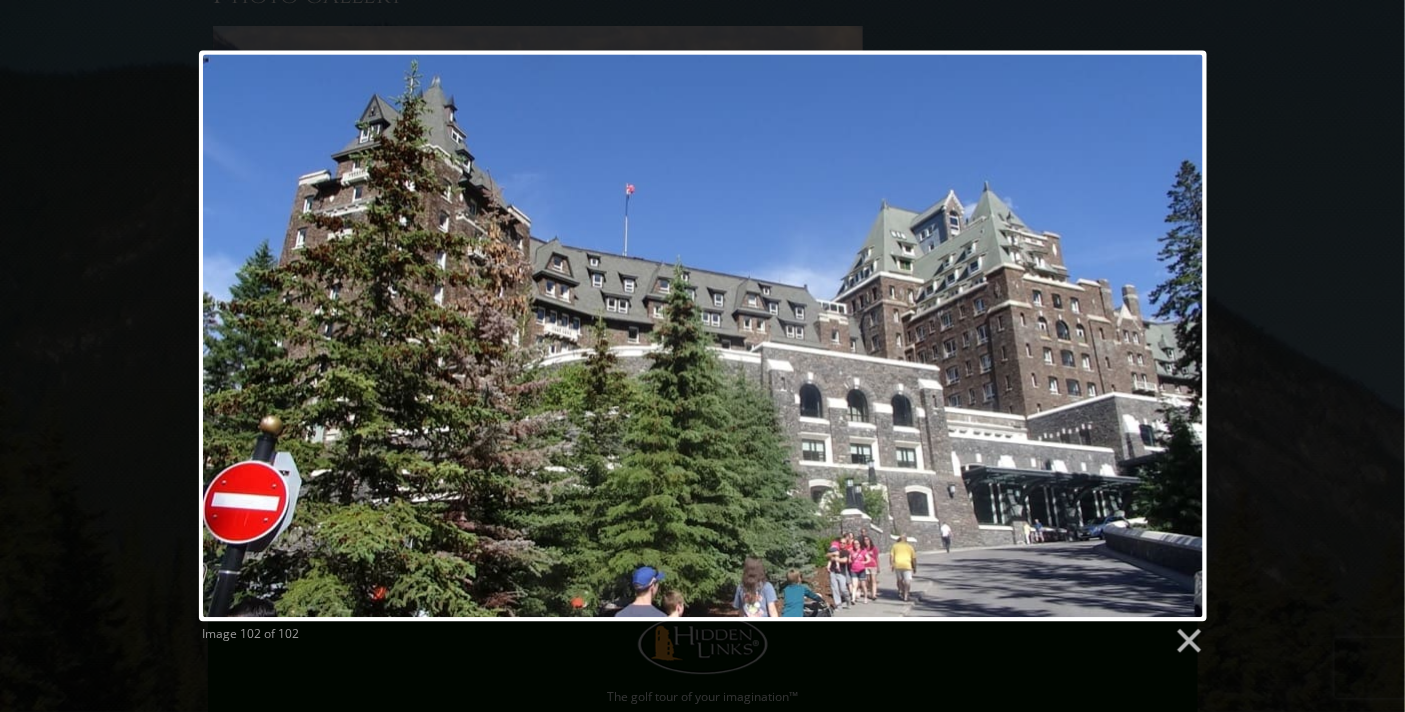 click at bounding box center [703, 335] 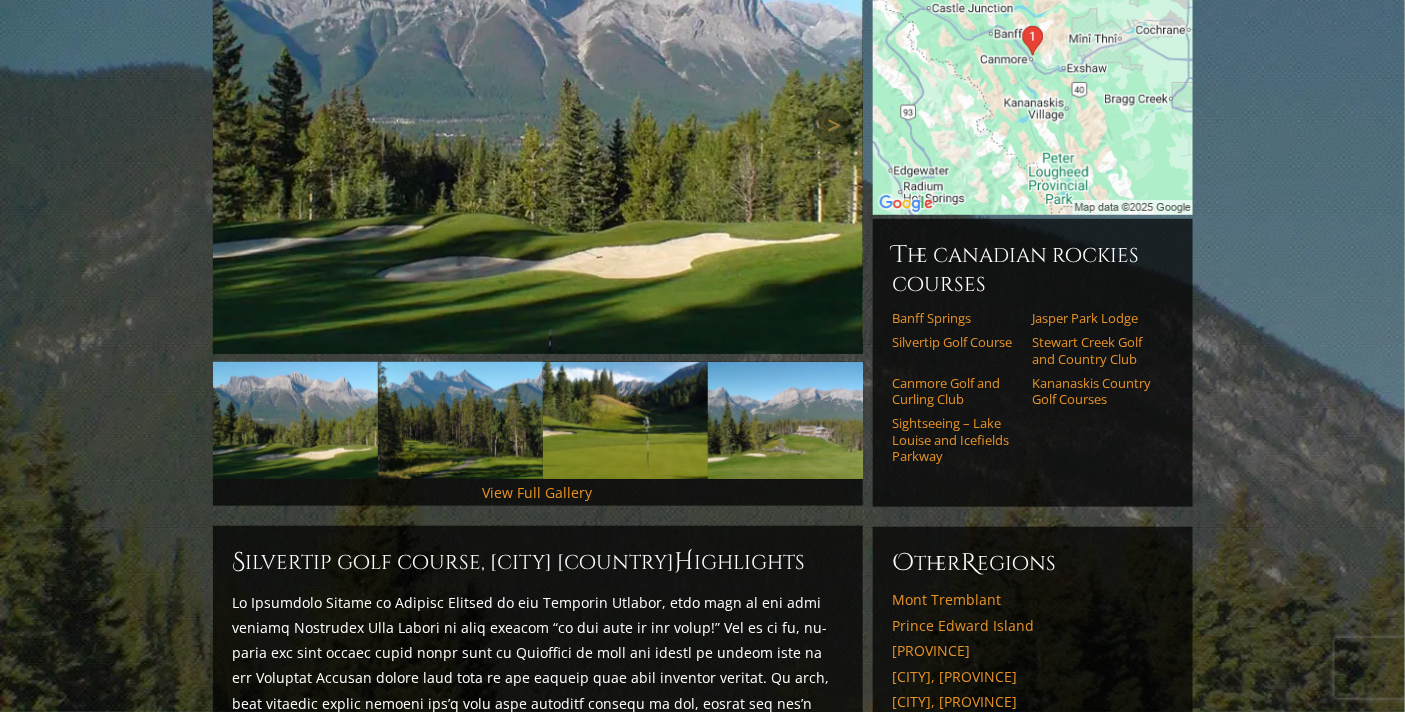 scroll, scrollTop: 333, scrollLeft: 0, axis: vertical 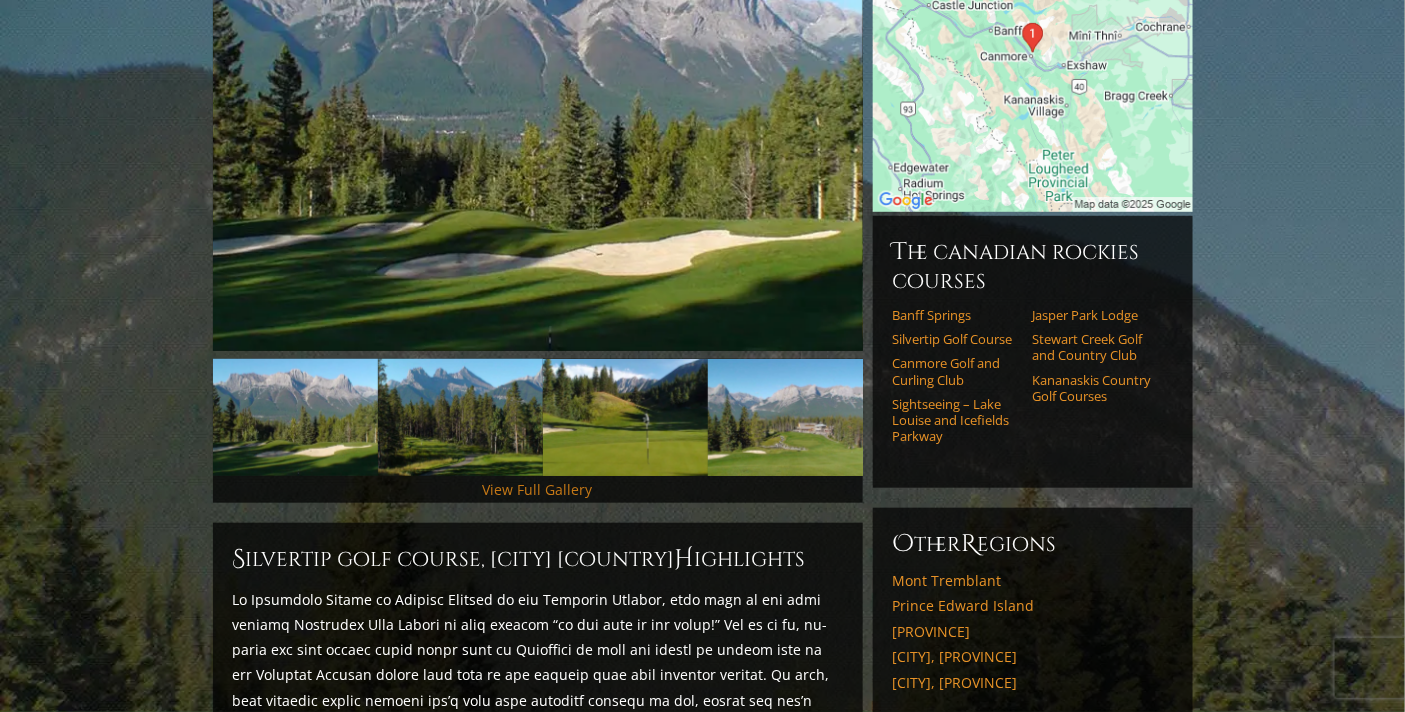 click on "View Full Gallery" at bounding box center [538, 489] 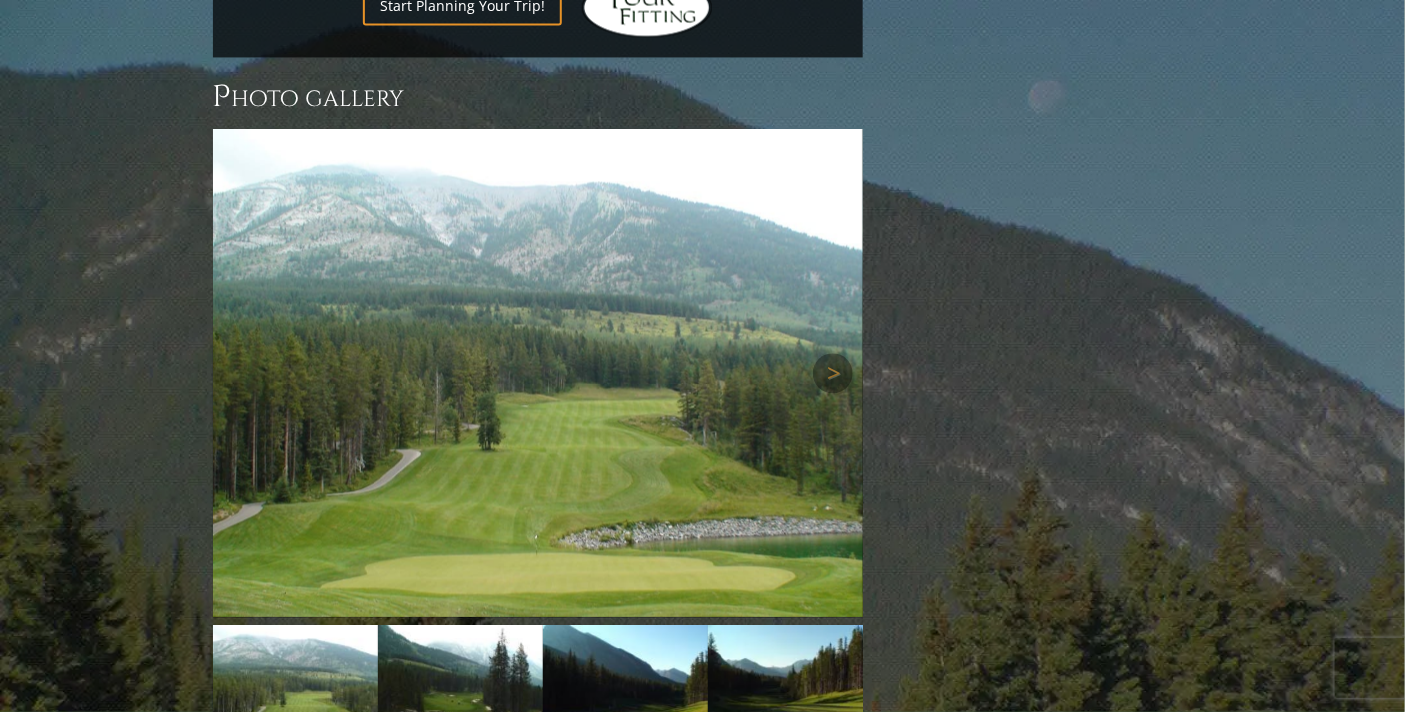 scroll, scrollTop: 1485, scrollLeft: 0, axis: vertical 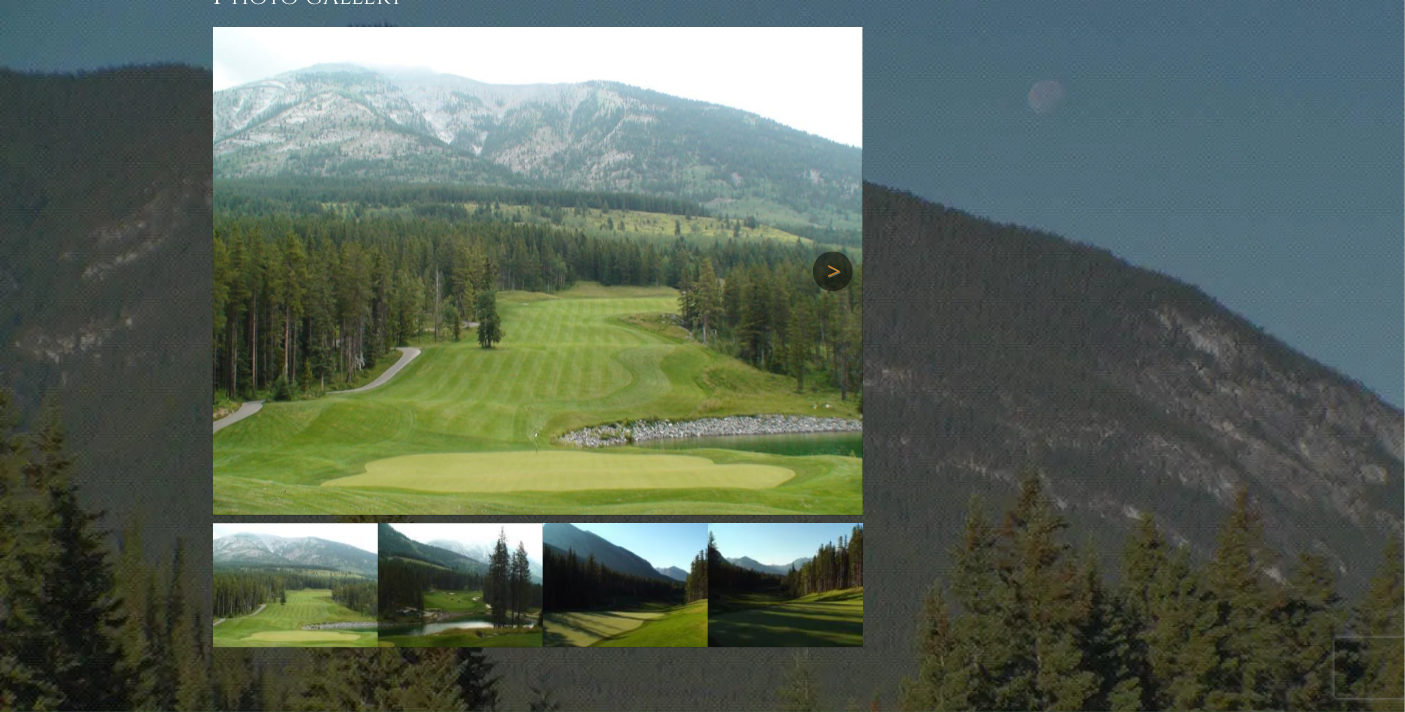 click on "Next" at bounding box center [833, 271] 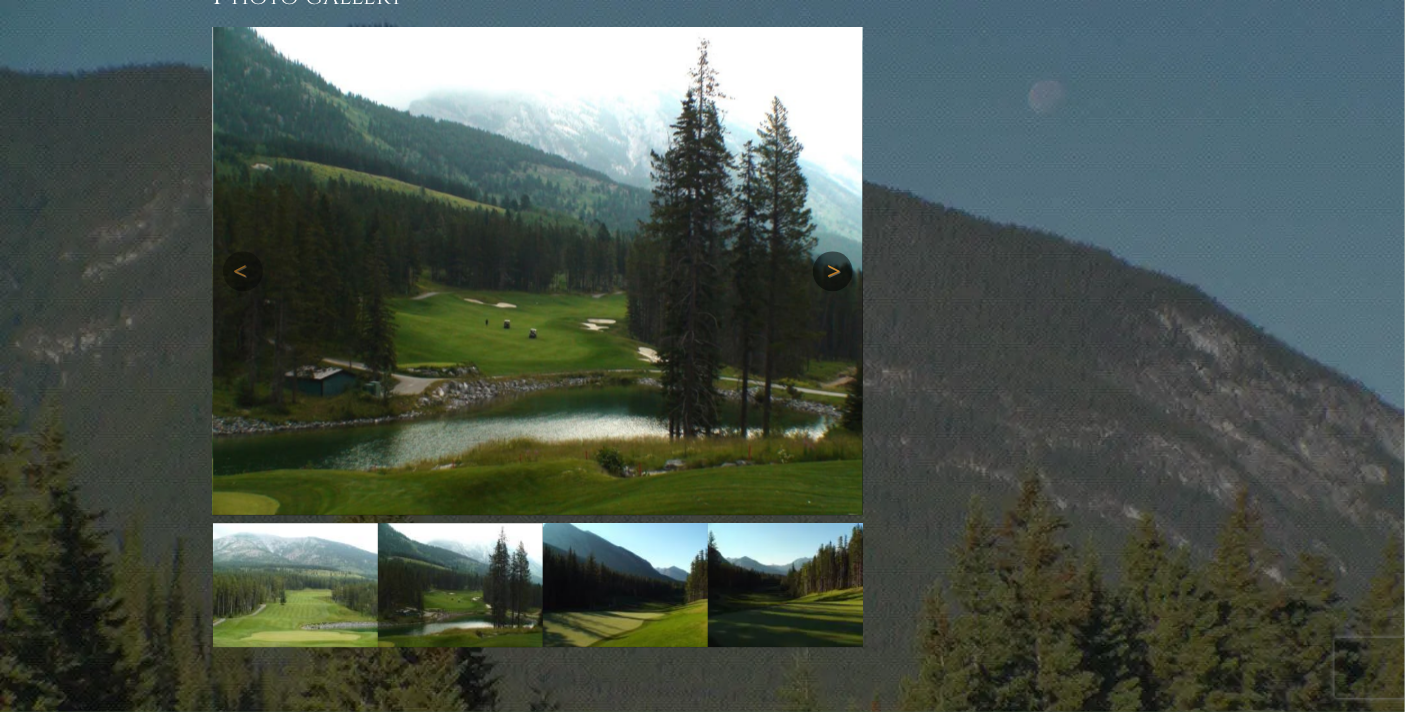 click on "Next" at bounding box center (833, 271) 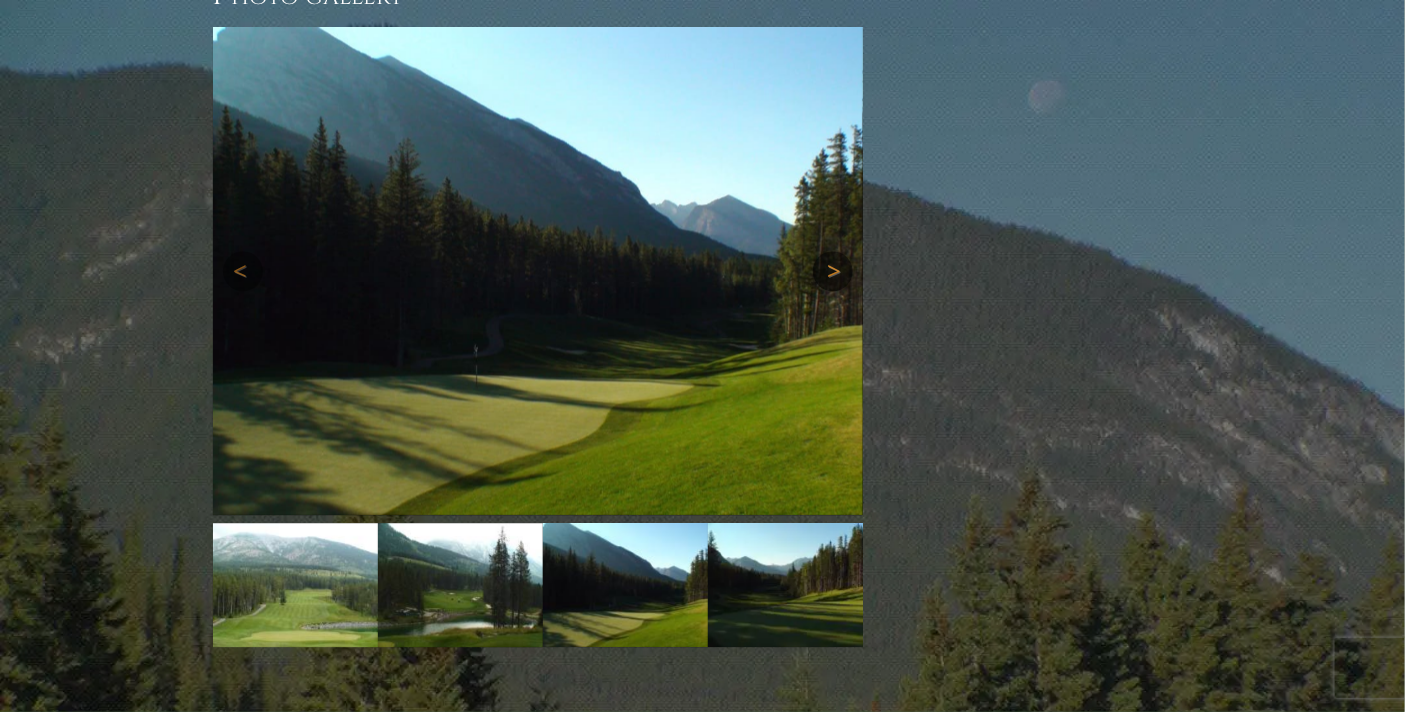 click on "Next" at bounding box center [833, 271] 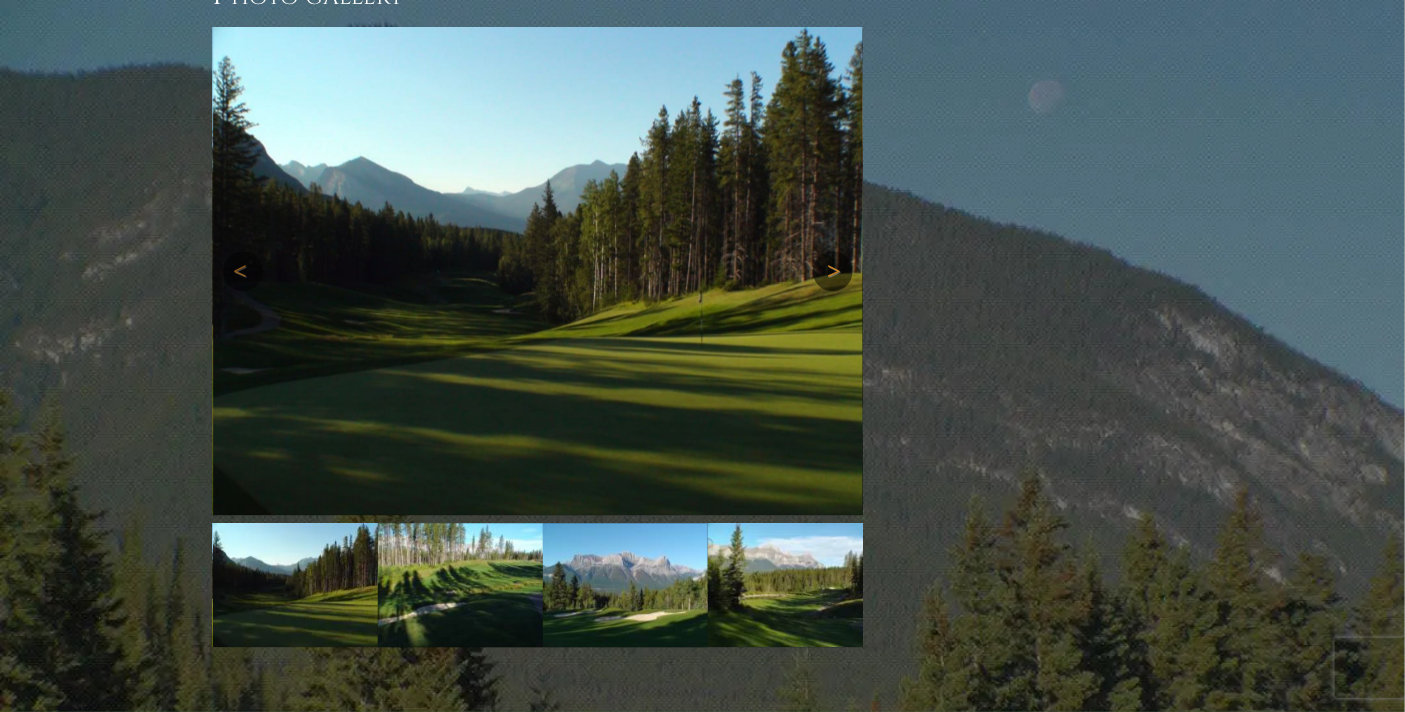 click on "Next" at bounding box center [833, 271] 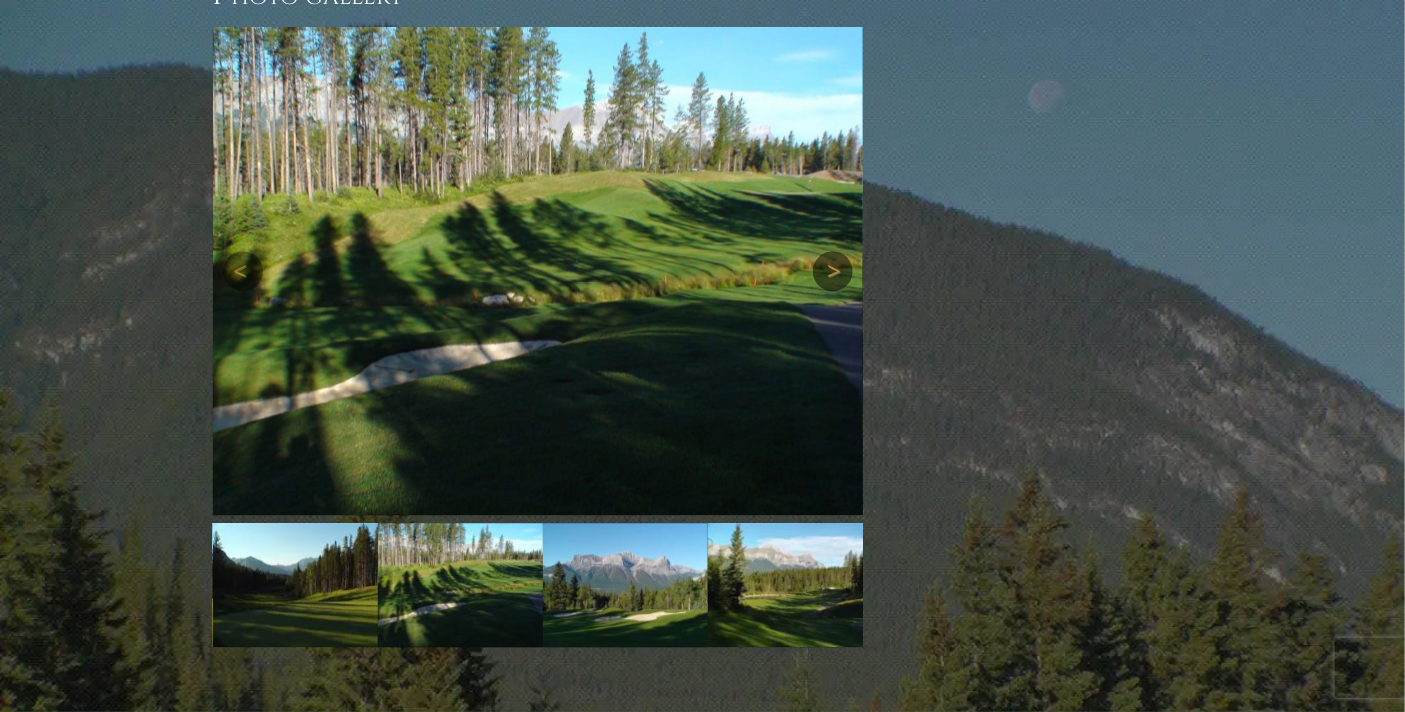 click on "Next" at bounding box center (833, 271) 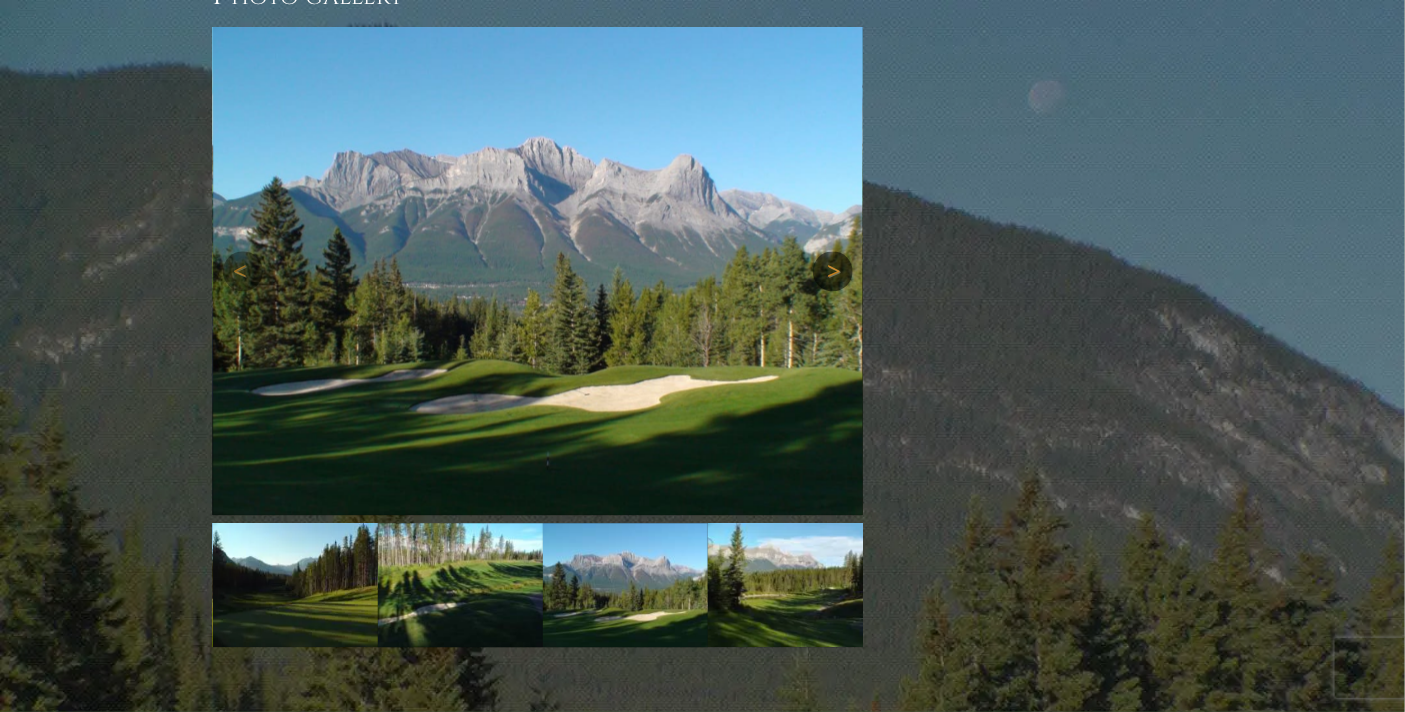 click on "Next" at bounding box center [833, 271] 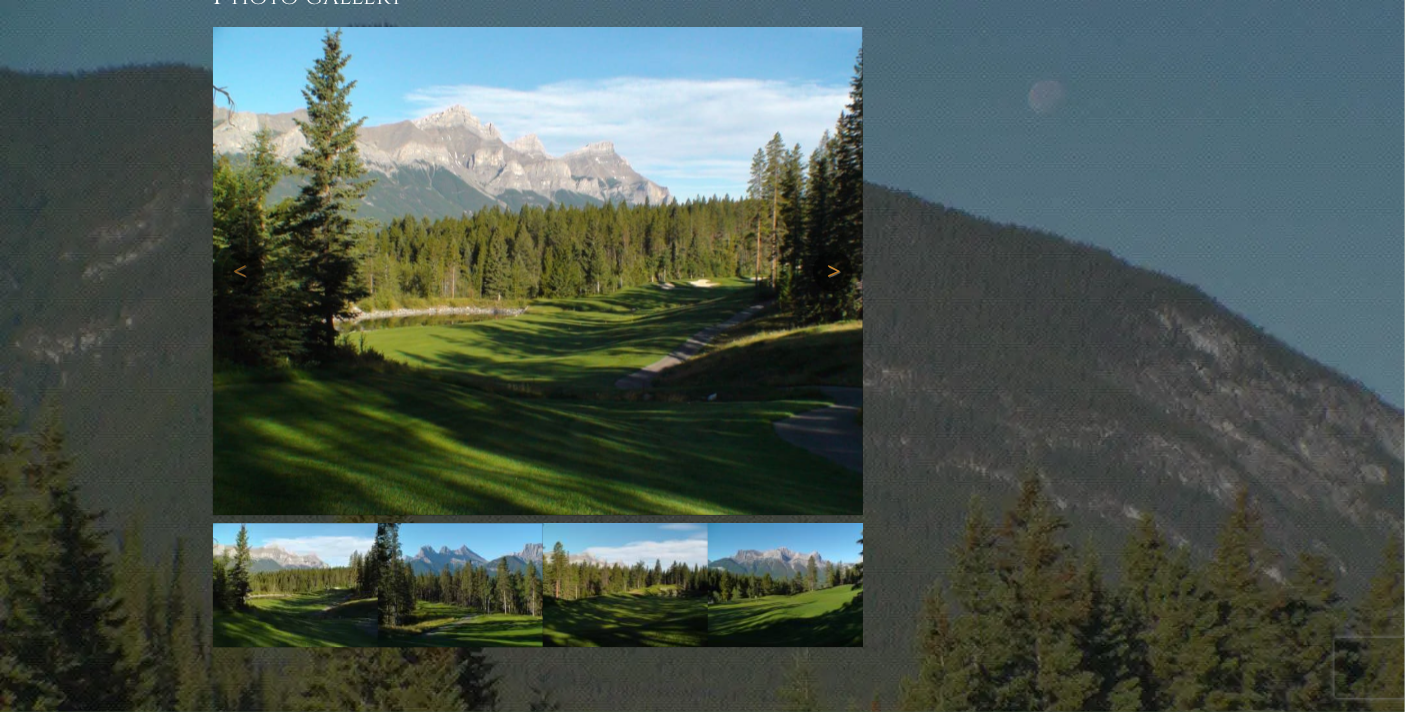click on "Next" at bounding box center [833, 271] 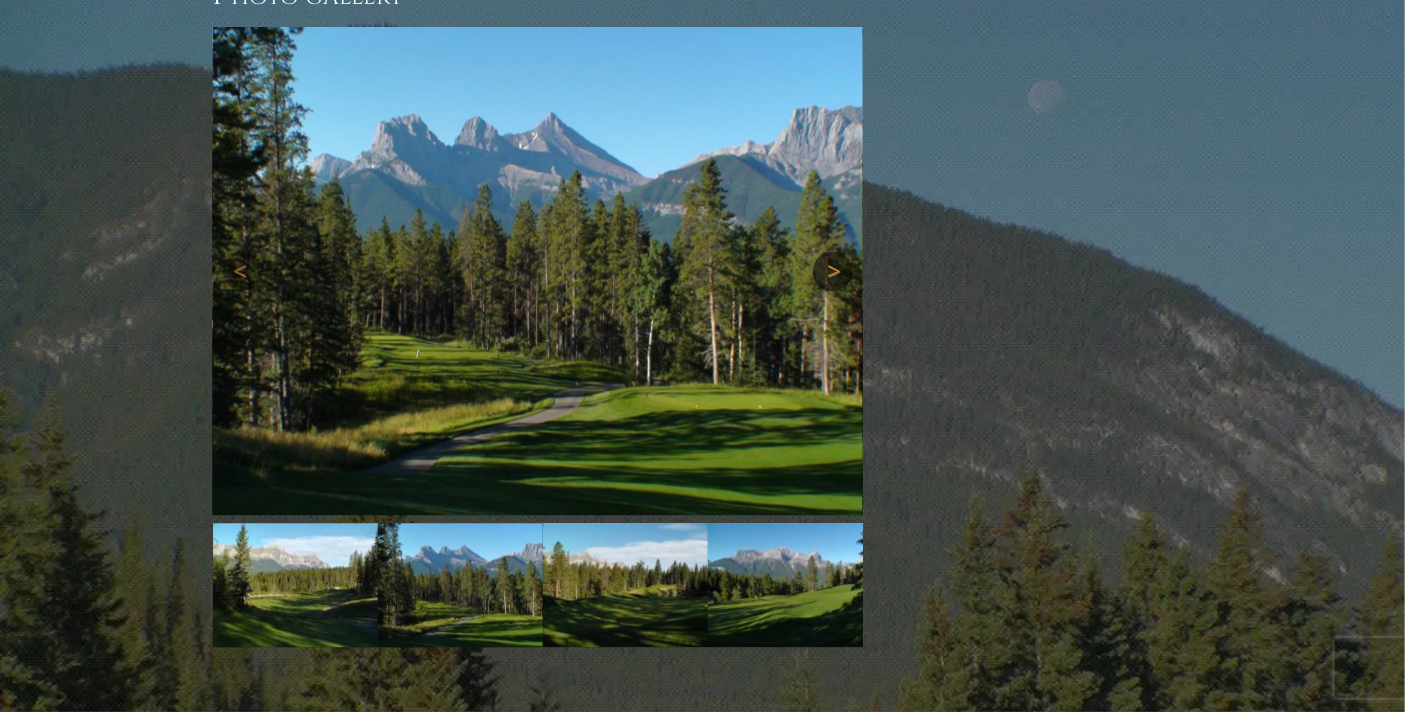 click on "Next" at bounding box center (833, 271) 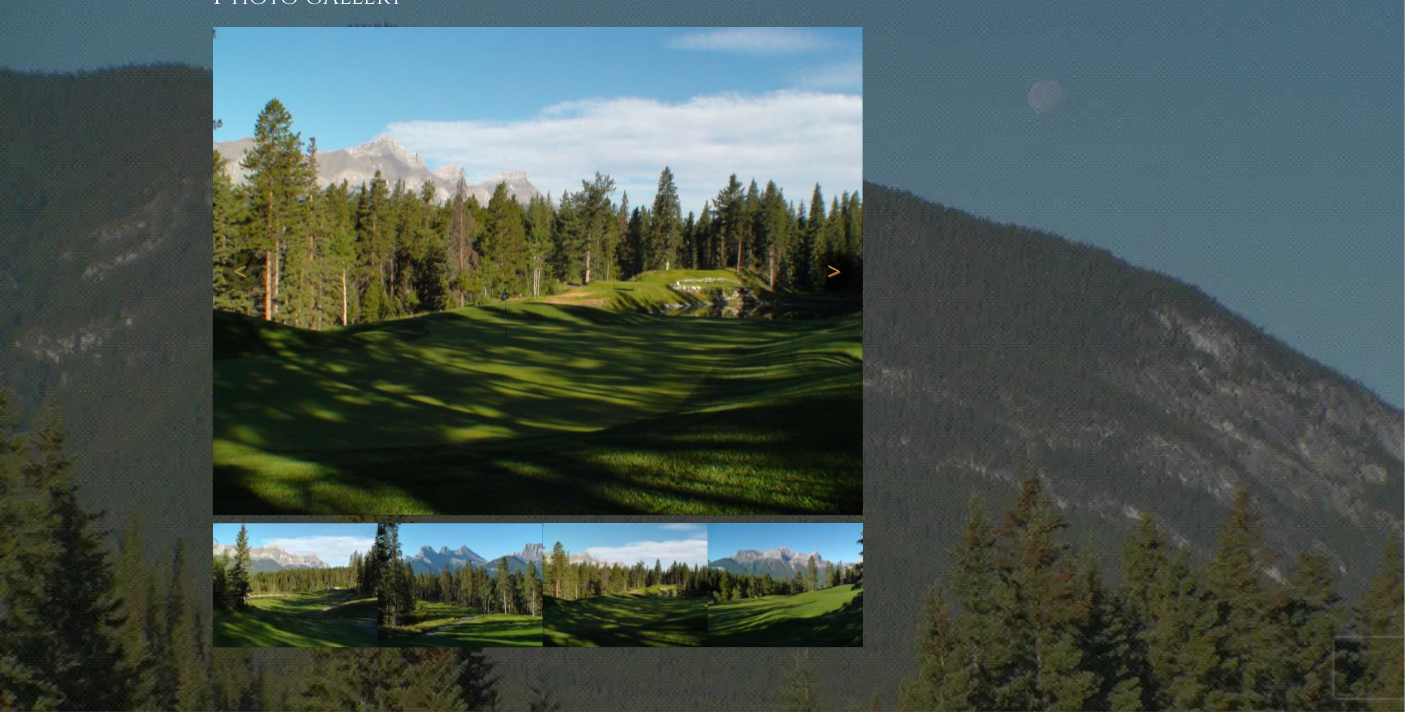 click on "Next" at bounding box center (833, 271) 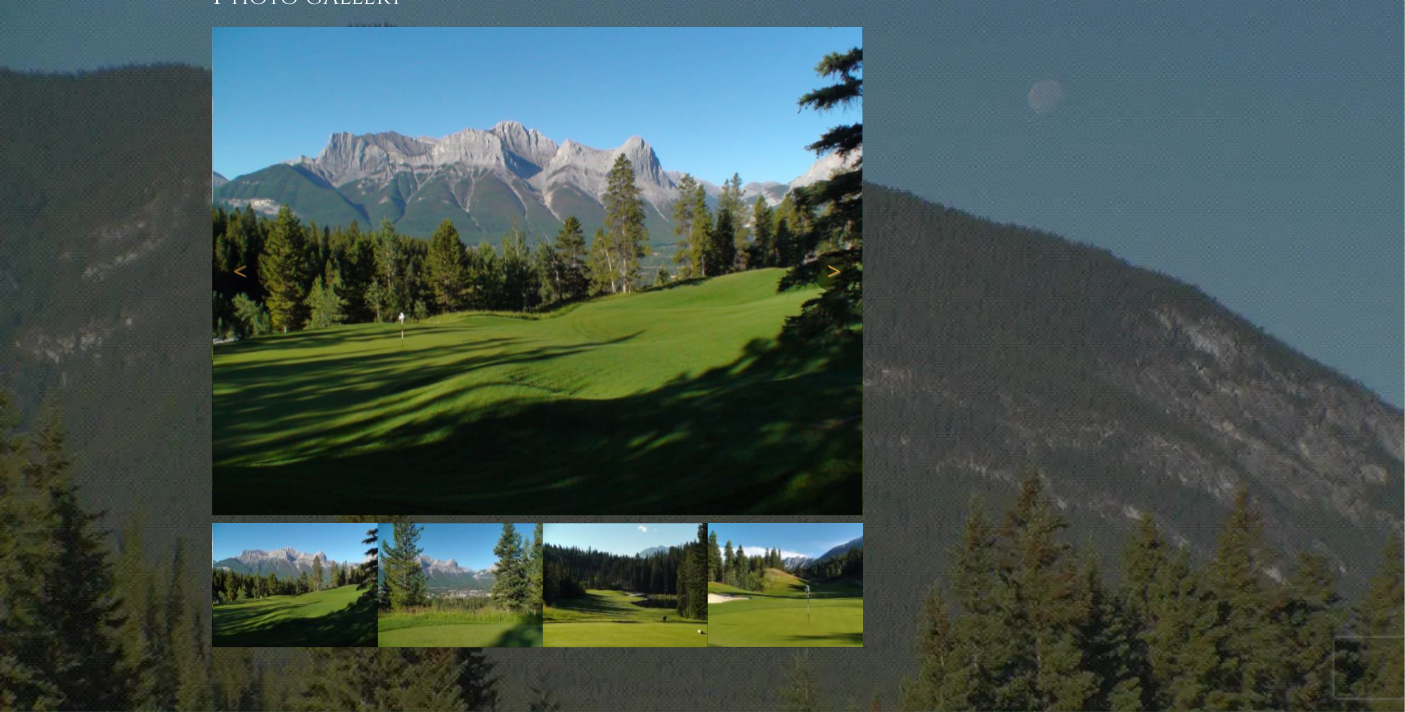click on "Next" at bounding box center (833, 271) 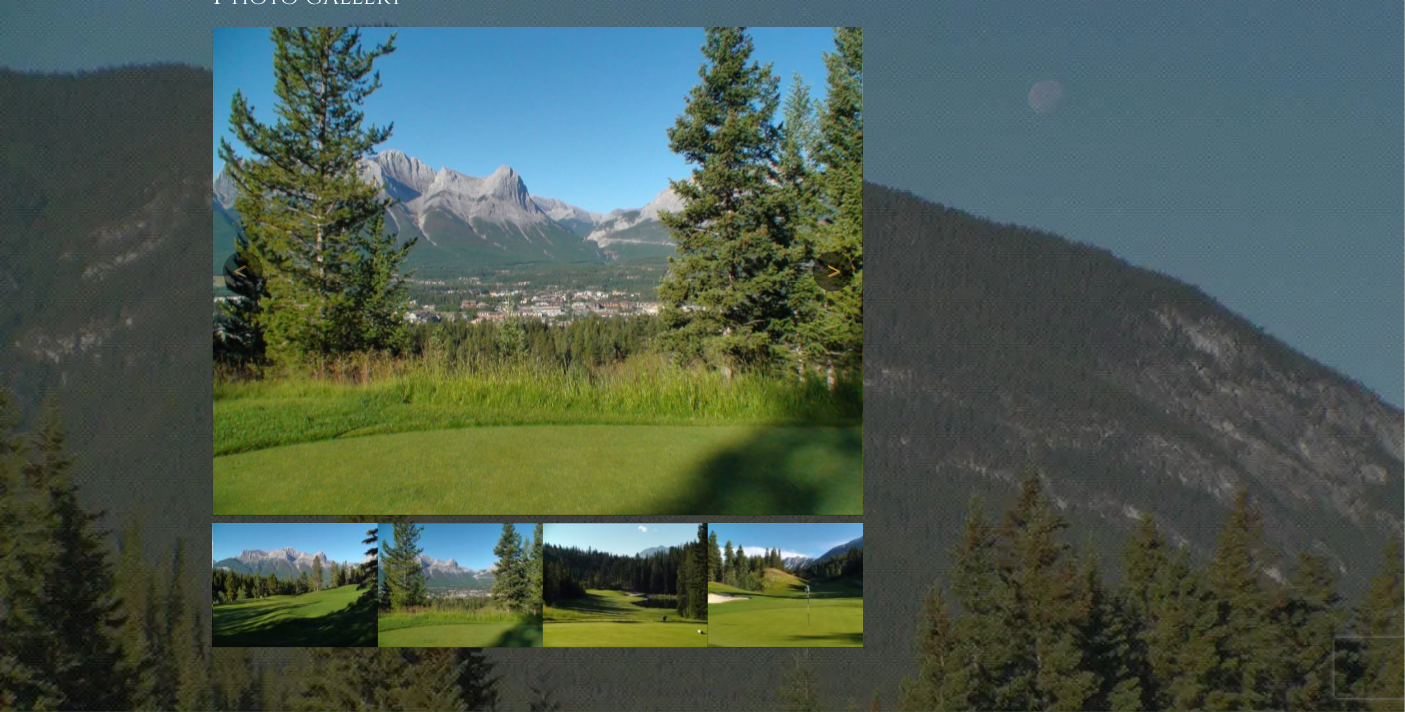 click on "Next" at bounding box center [833, 271] 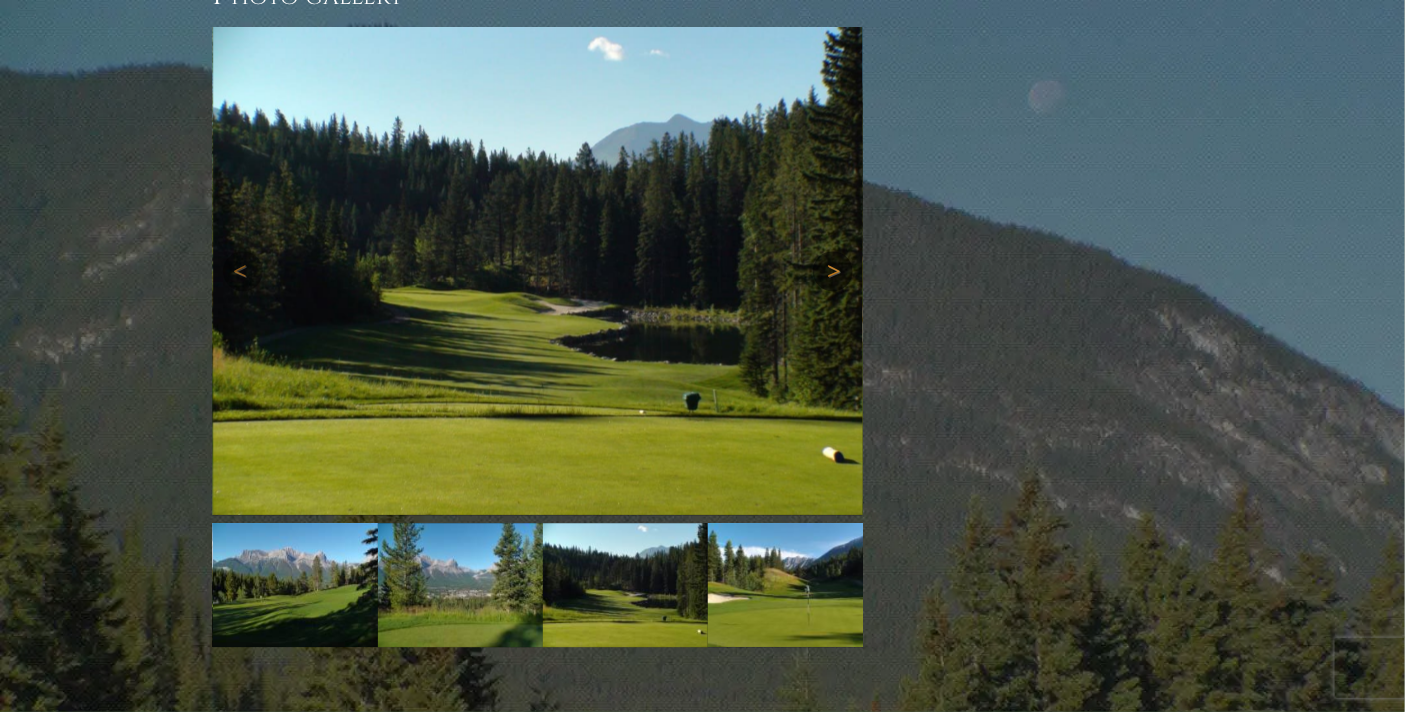 click on "Next" at bounding box center [833, 271] 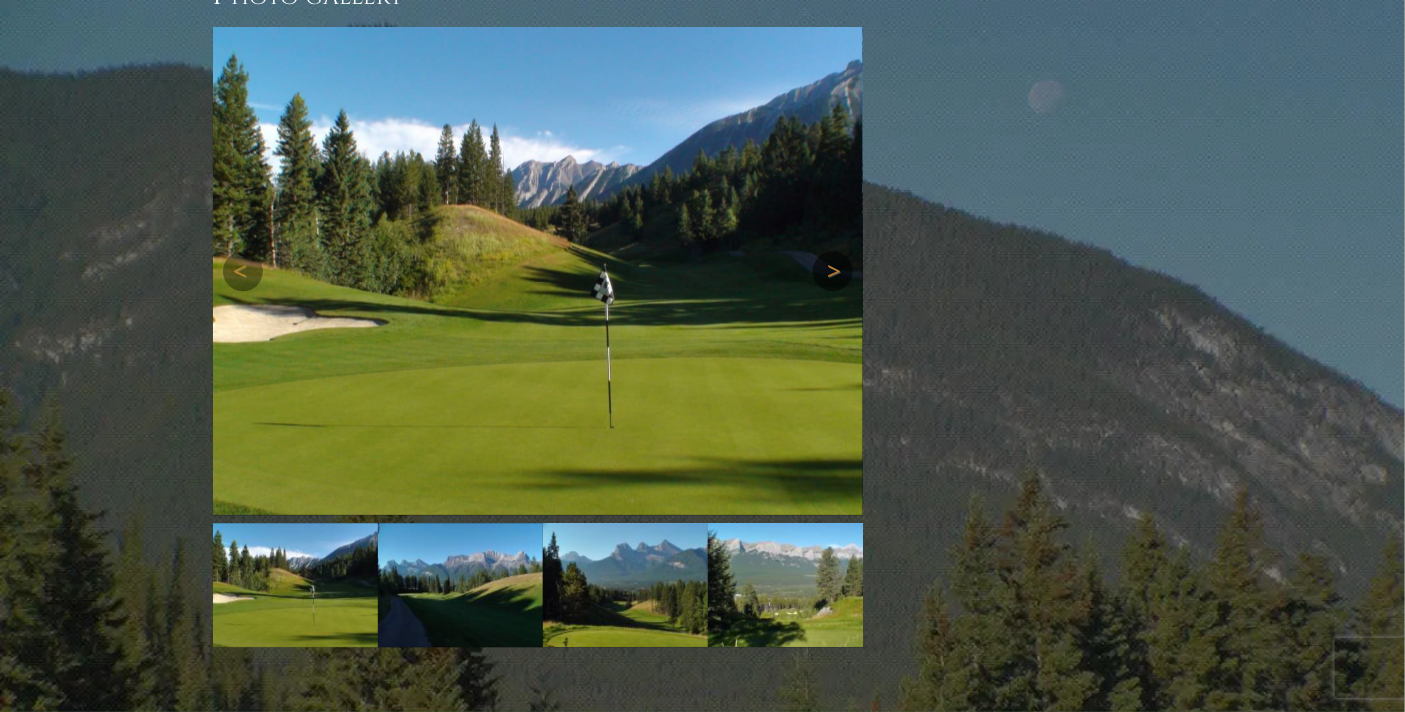 click on "Next" at bounding box center (833, 271) 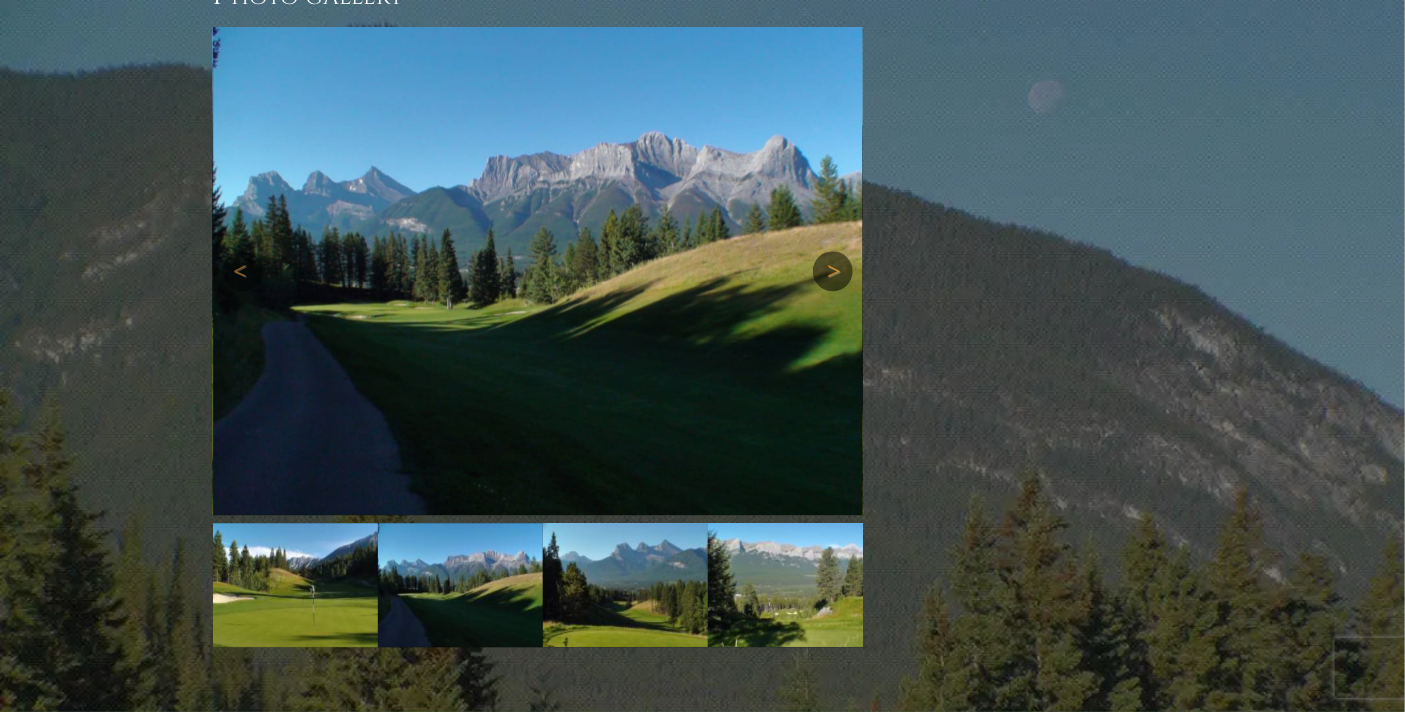 click on "Next" at bounding box center (833, 271) 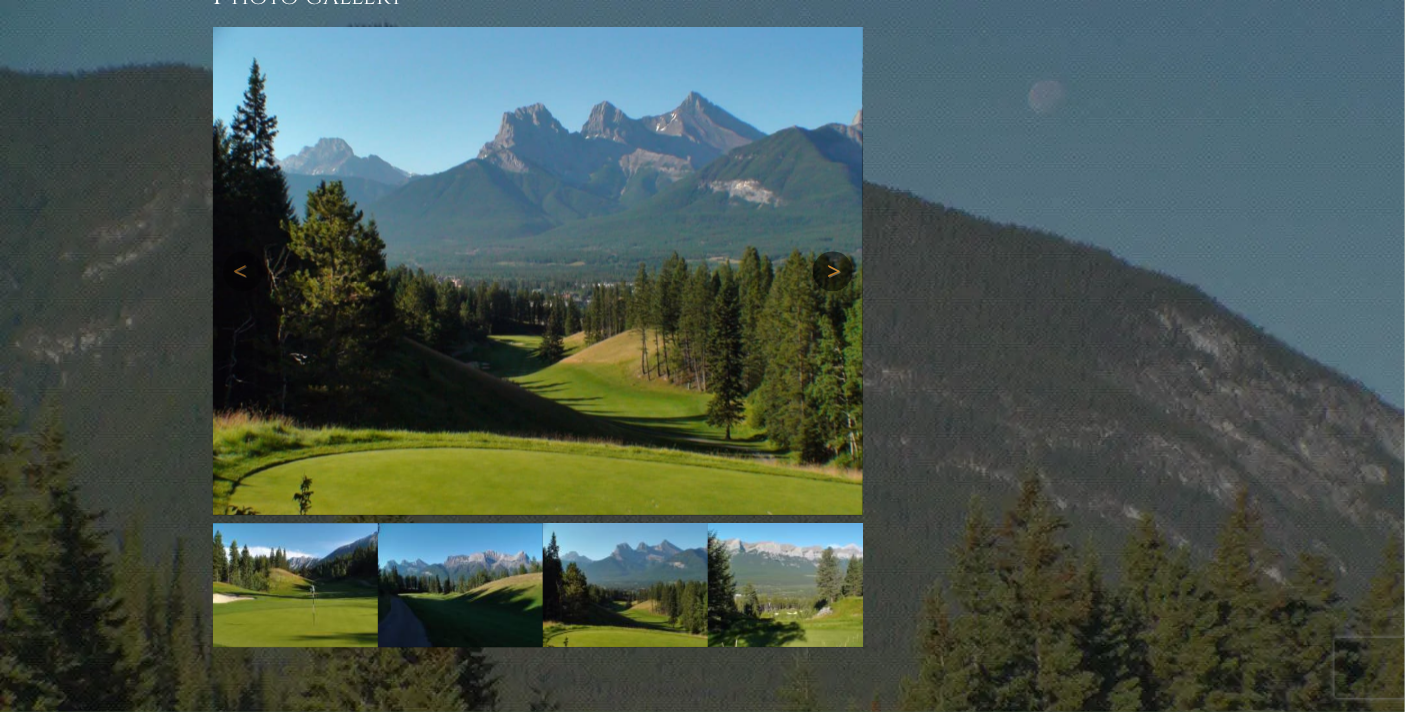 click on "Next" at bounding box center (833, 271) 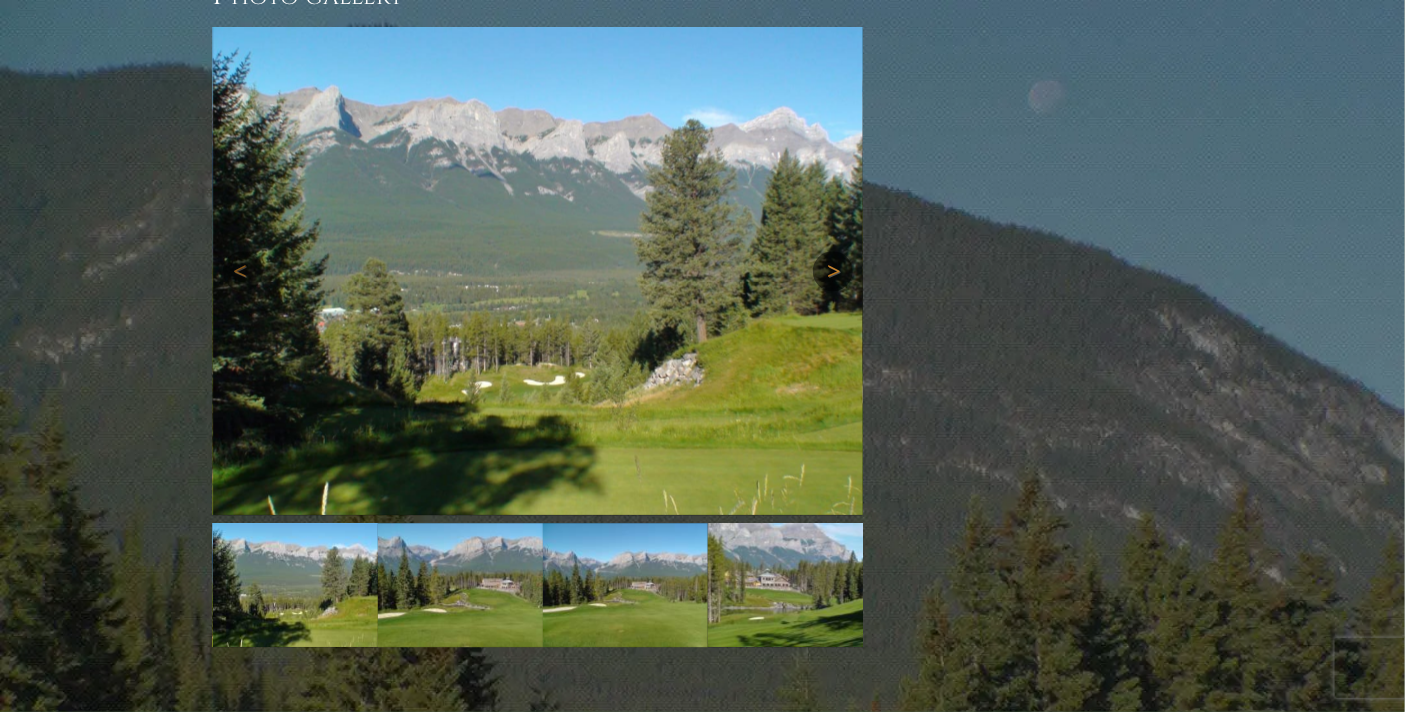 click on "Next" at bounding box center (833, 271) 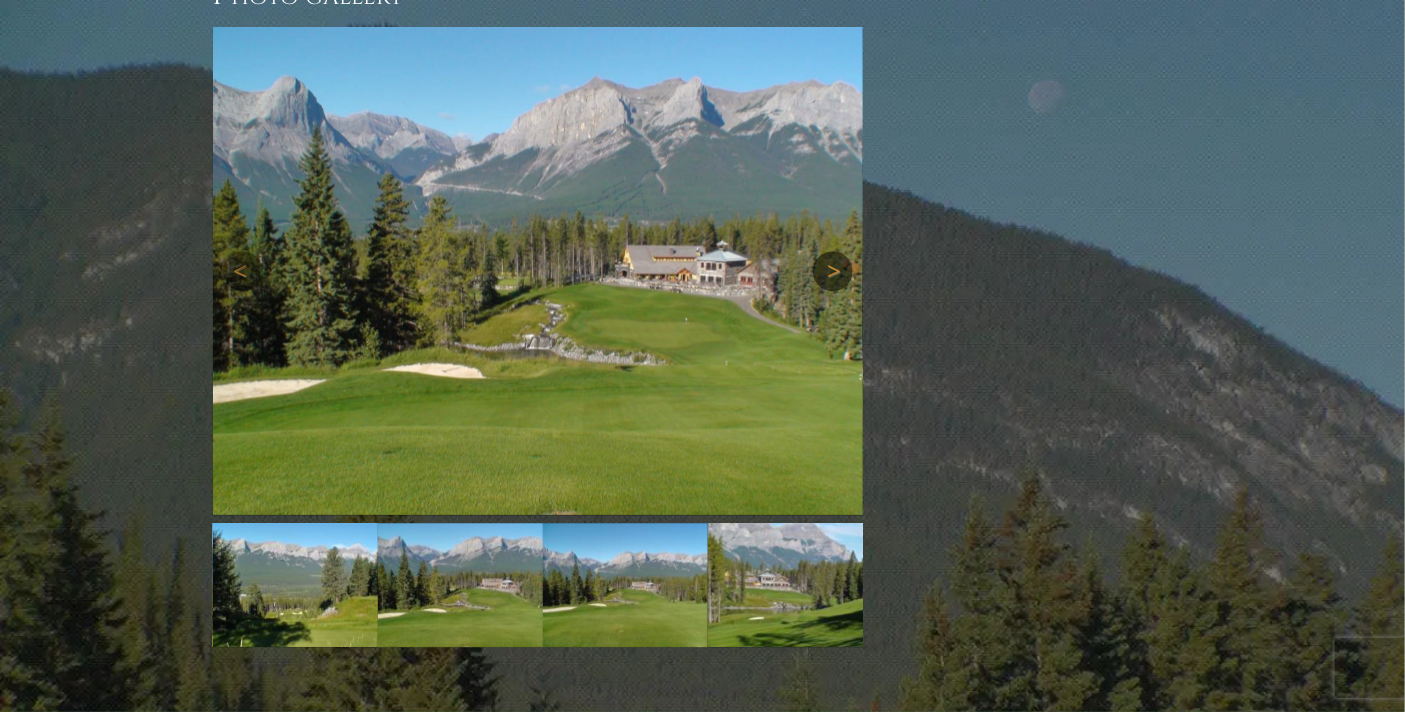 click on "Next" at bounding box center [833, 271] 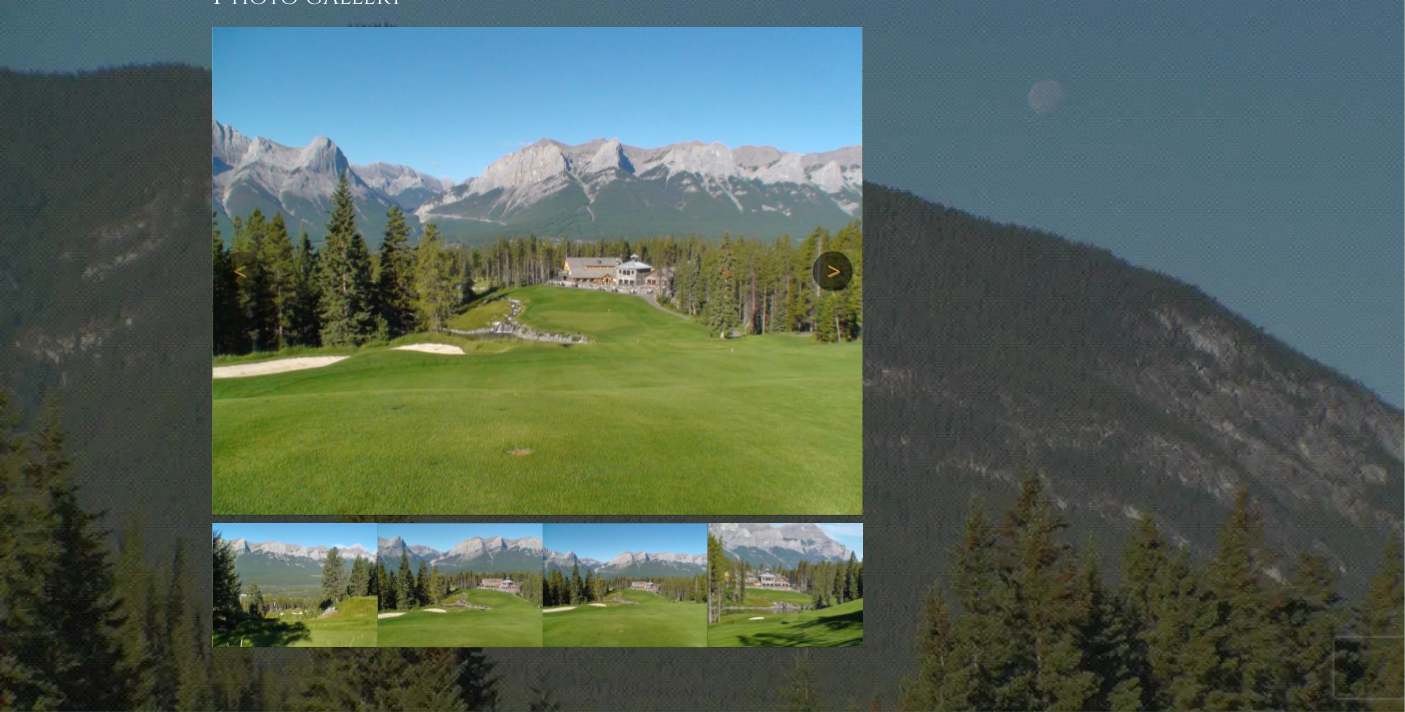 click on "Next" at bounding box center (833, 271) 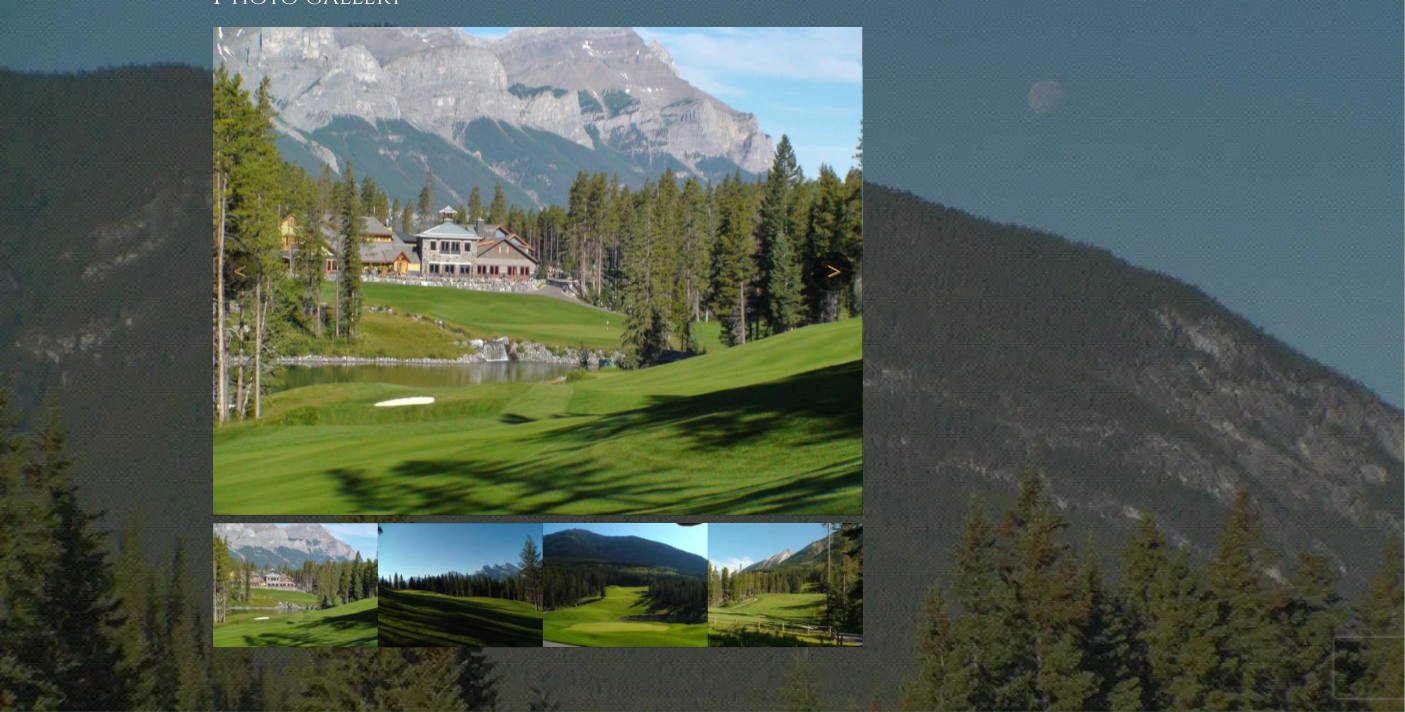 click on "Next" at bounding box center [833, 271] 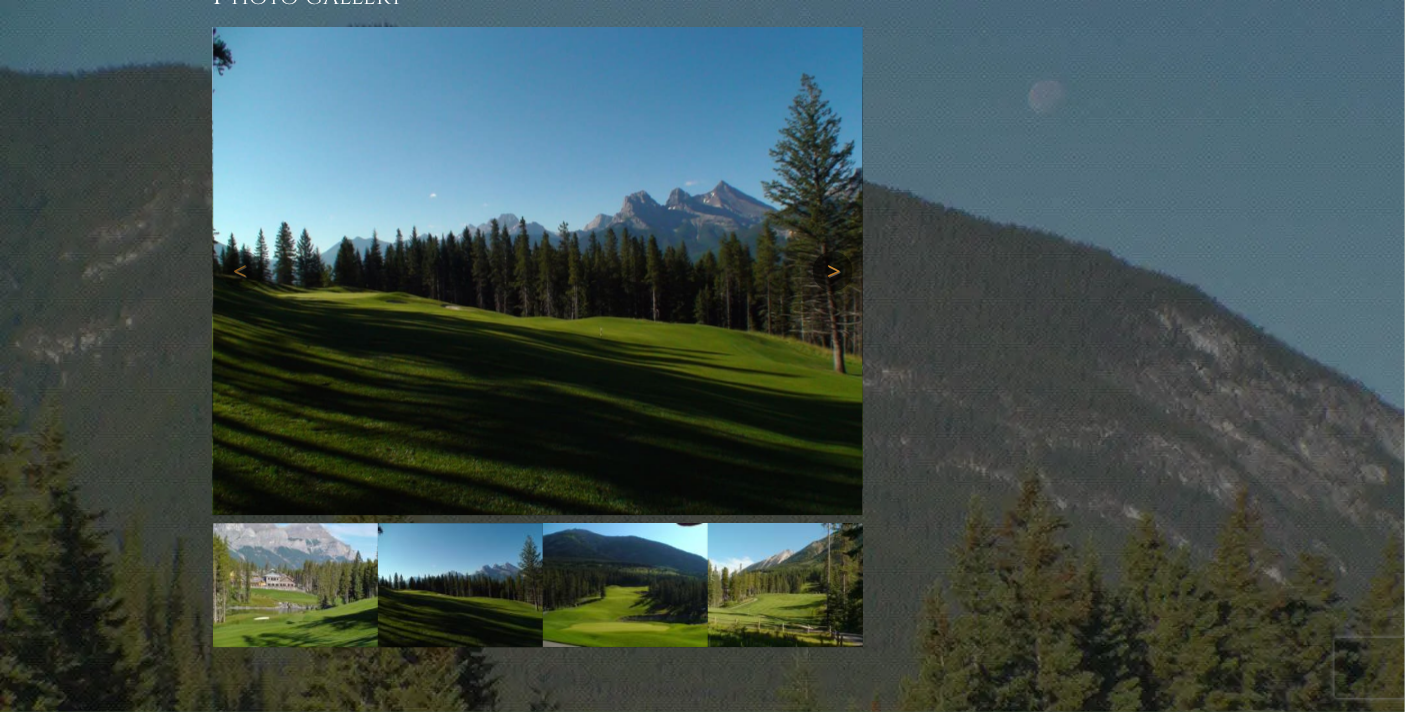 click on "Next" at bounding box center (833, 271) 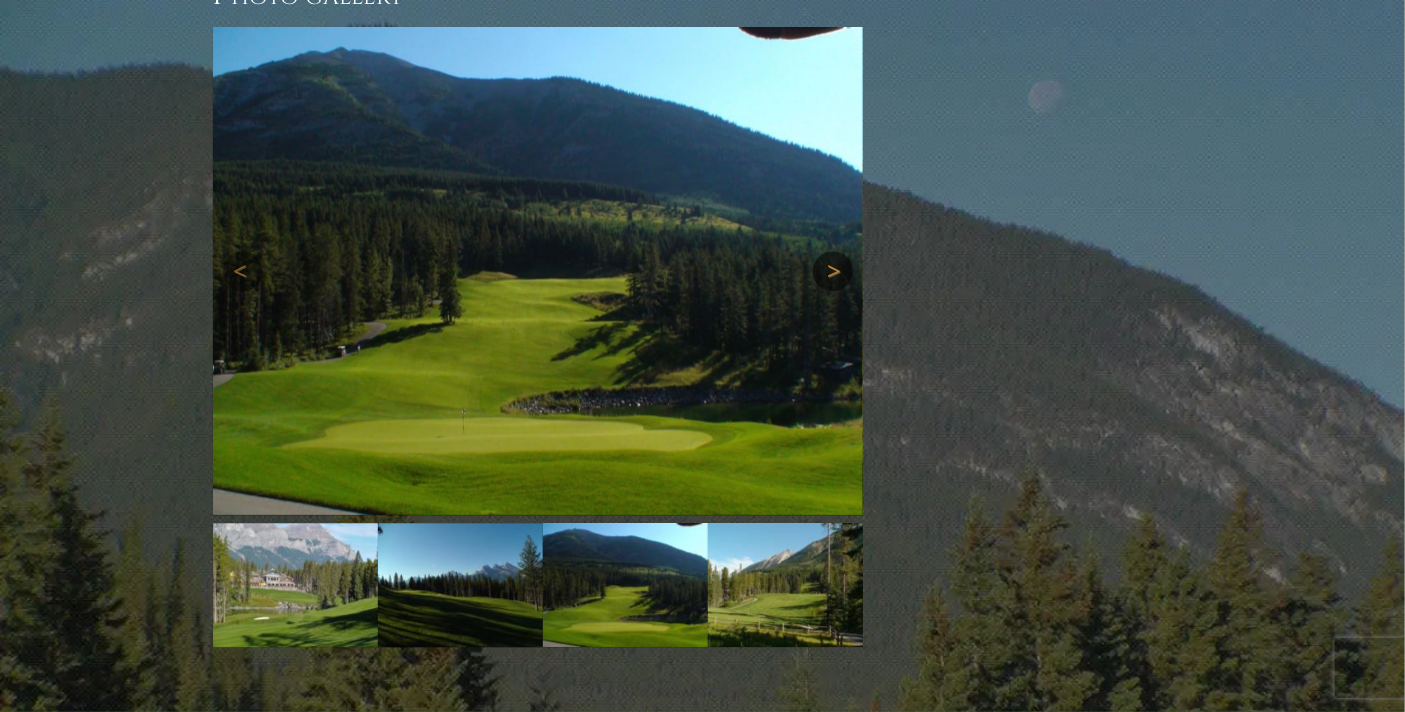 click on "Next" at bounding box center [833, 271] 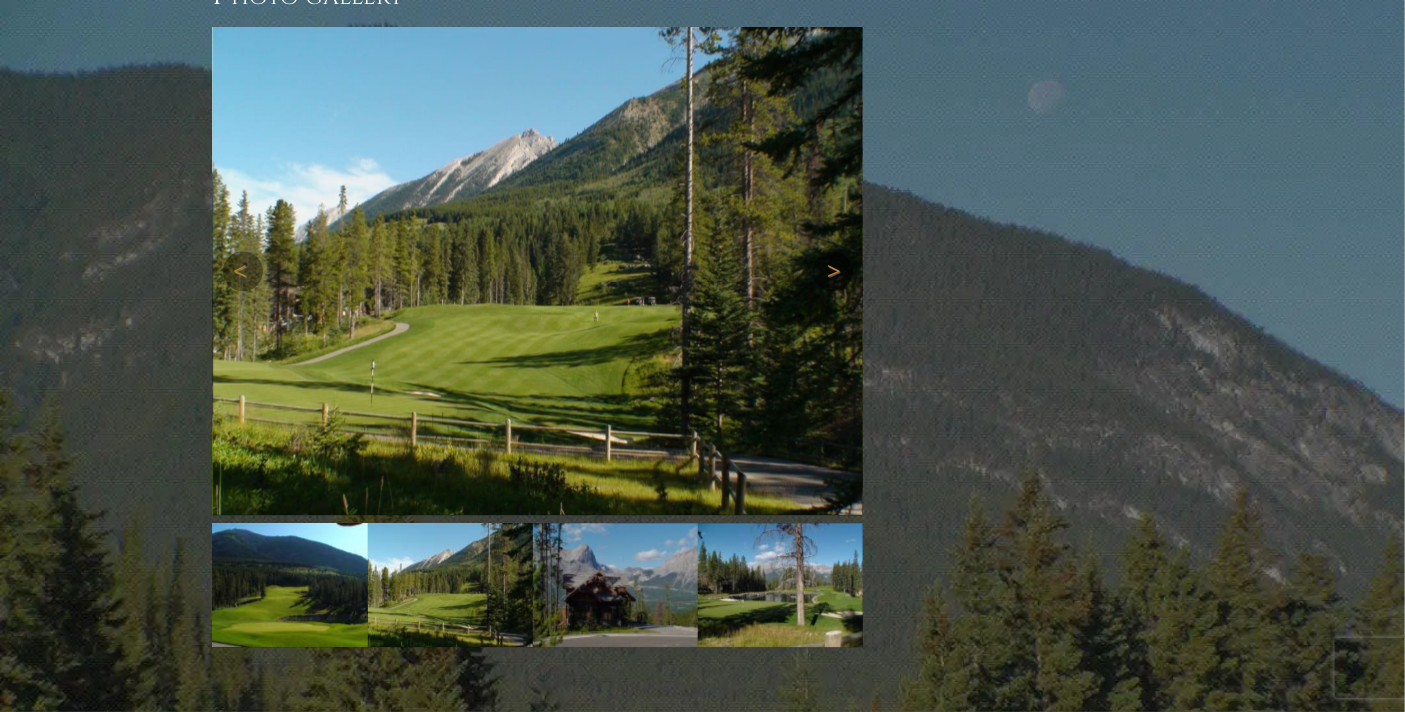 click on "Next" at bounding box center [833, 271] 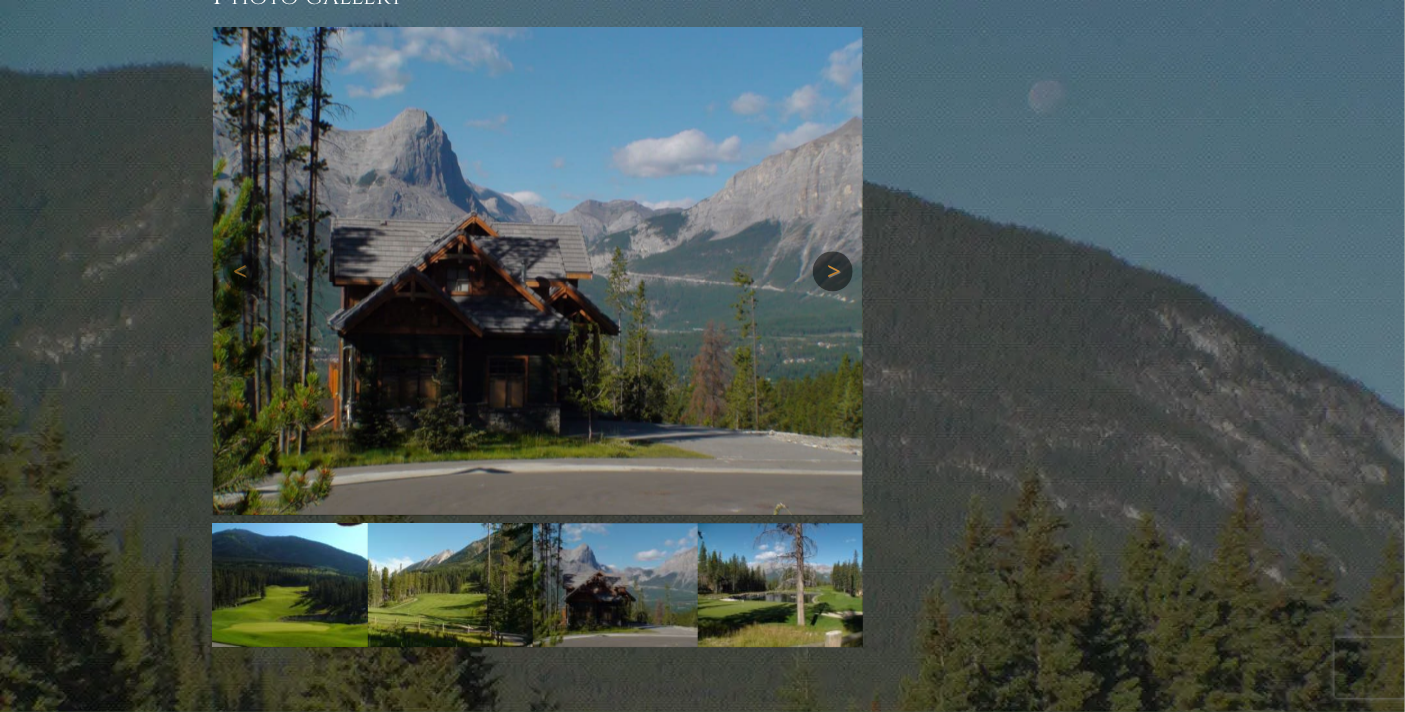 click on "Next" at bounding box center [833, 271] 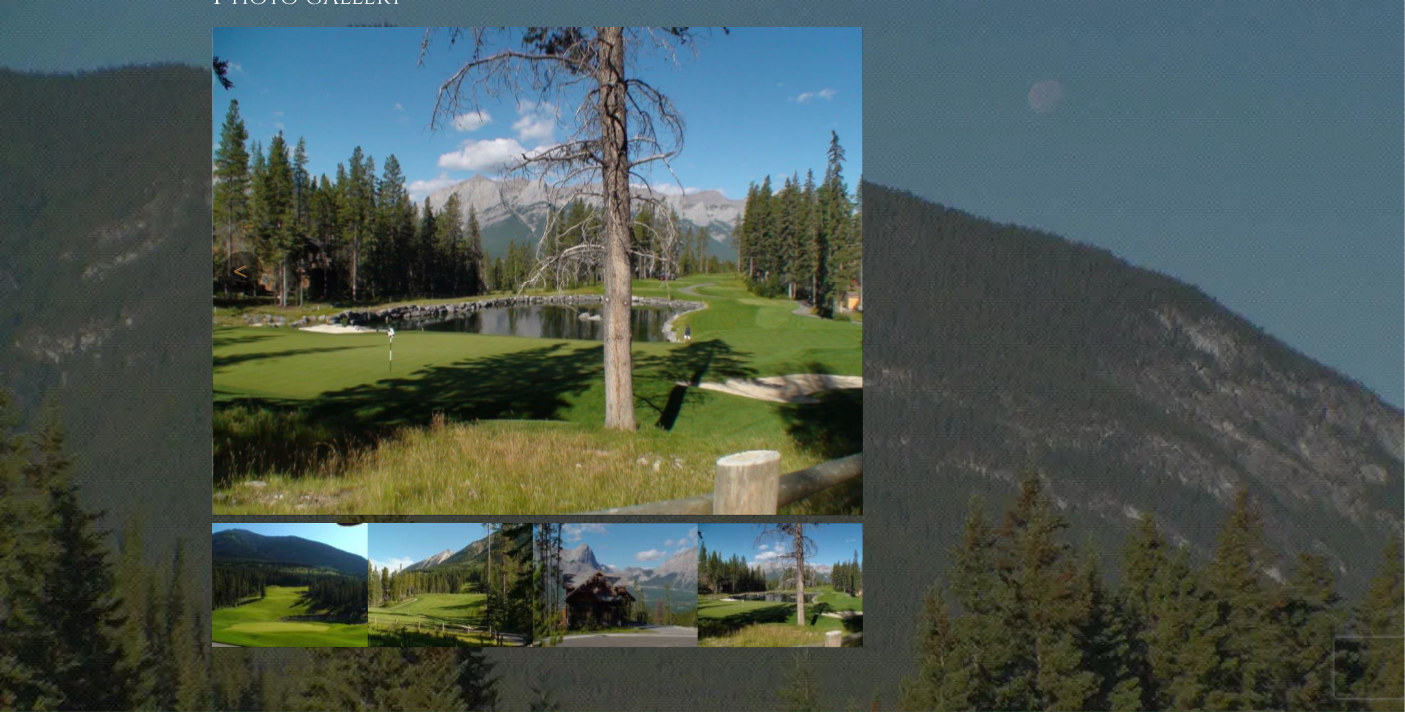 click on "Next" at bounding box center [833, 271] 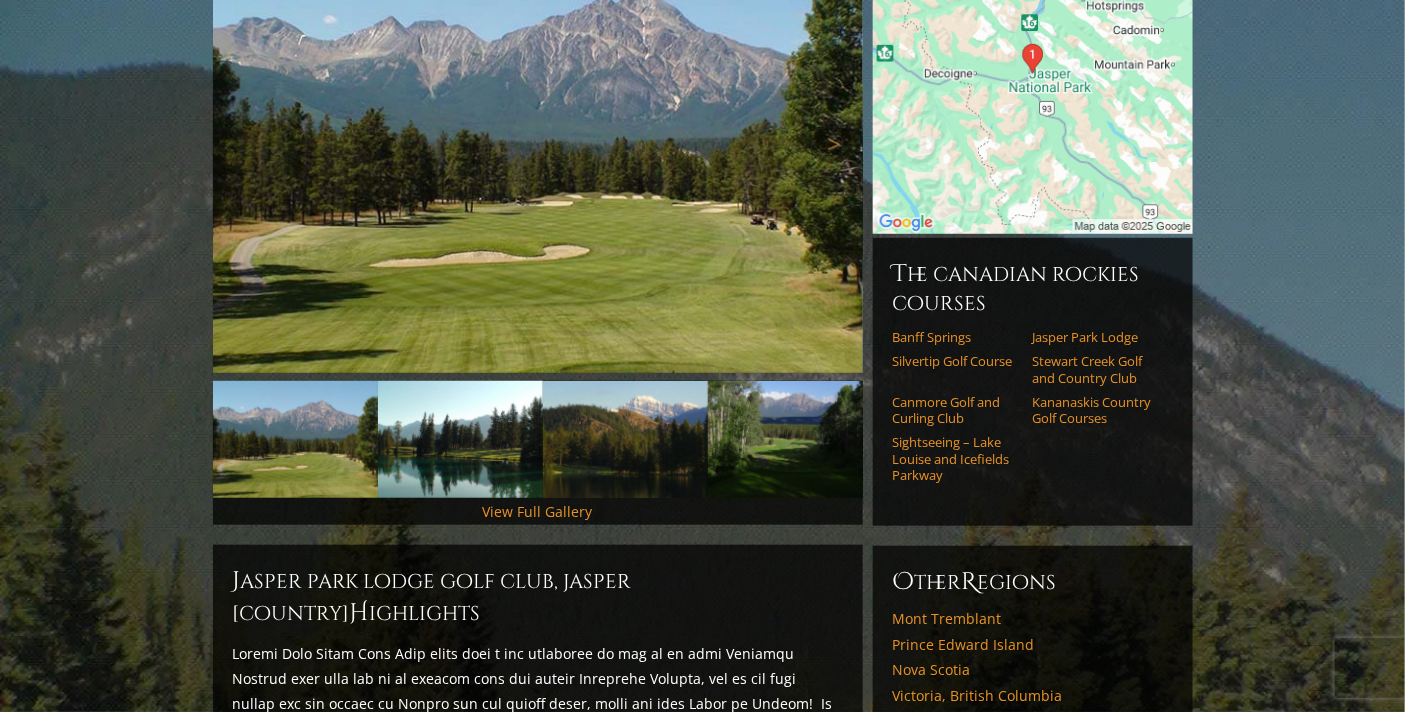 scroll, scrollTop: 333, scrollLeft: 0, axis: vertical 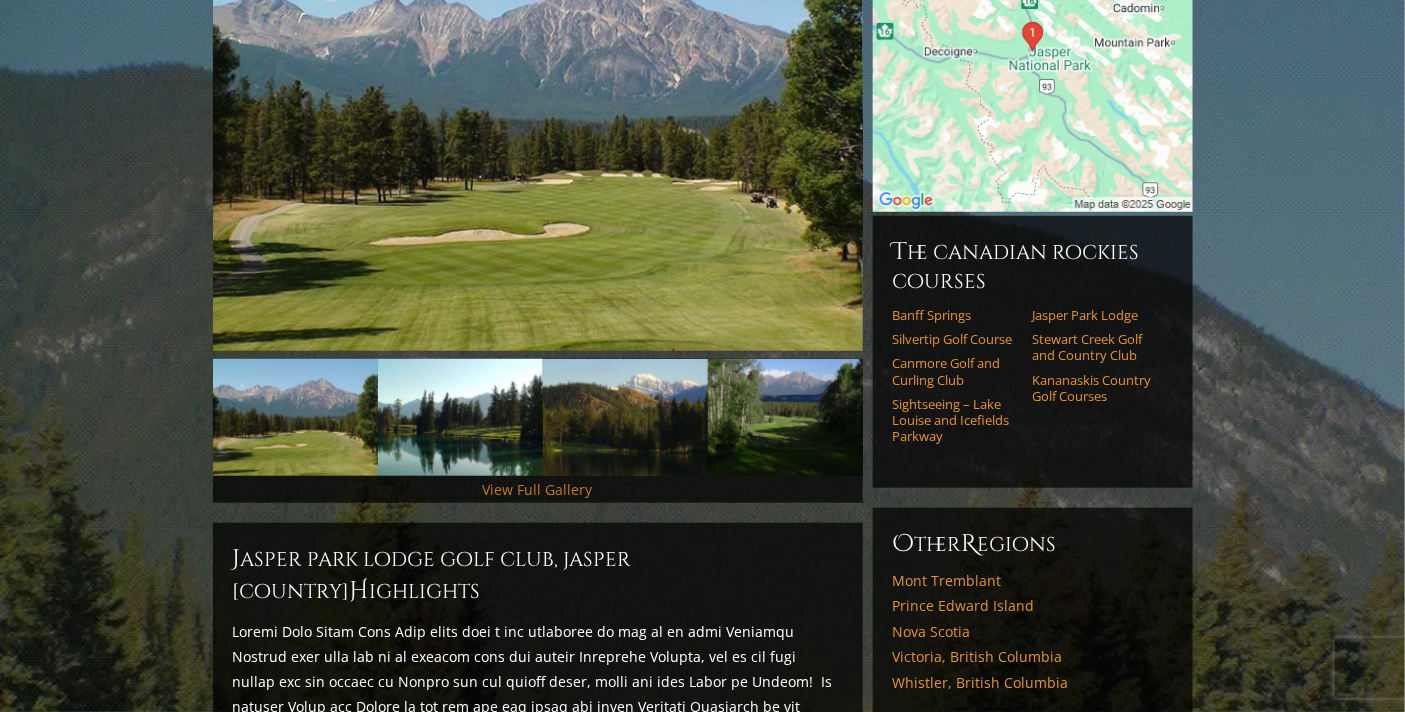 click on "View Full Gallery" at bounding box center [538, 489] 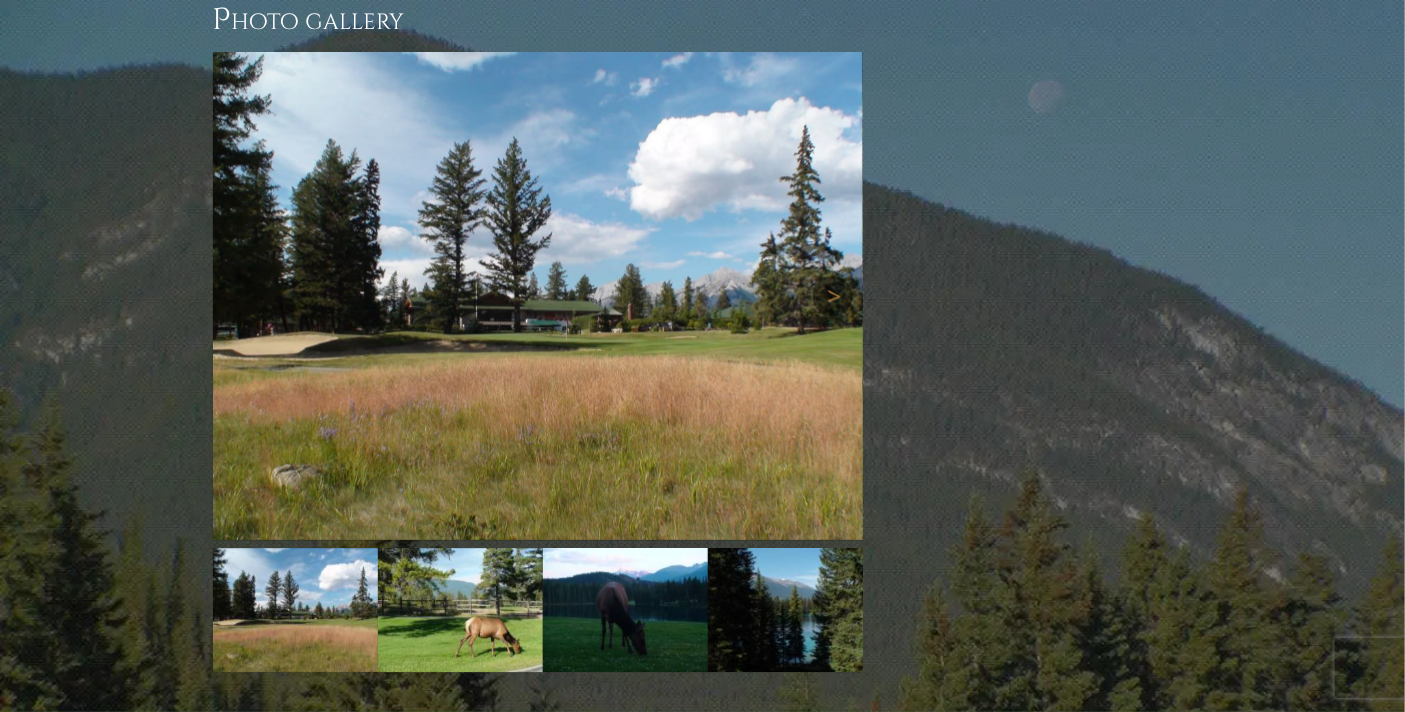 scroll, scrollTop: 1643, scrollLeft: 0, axis: vertical 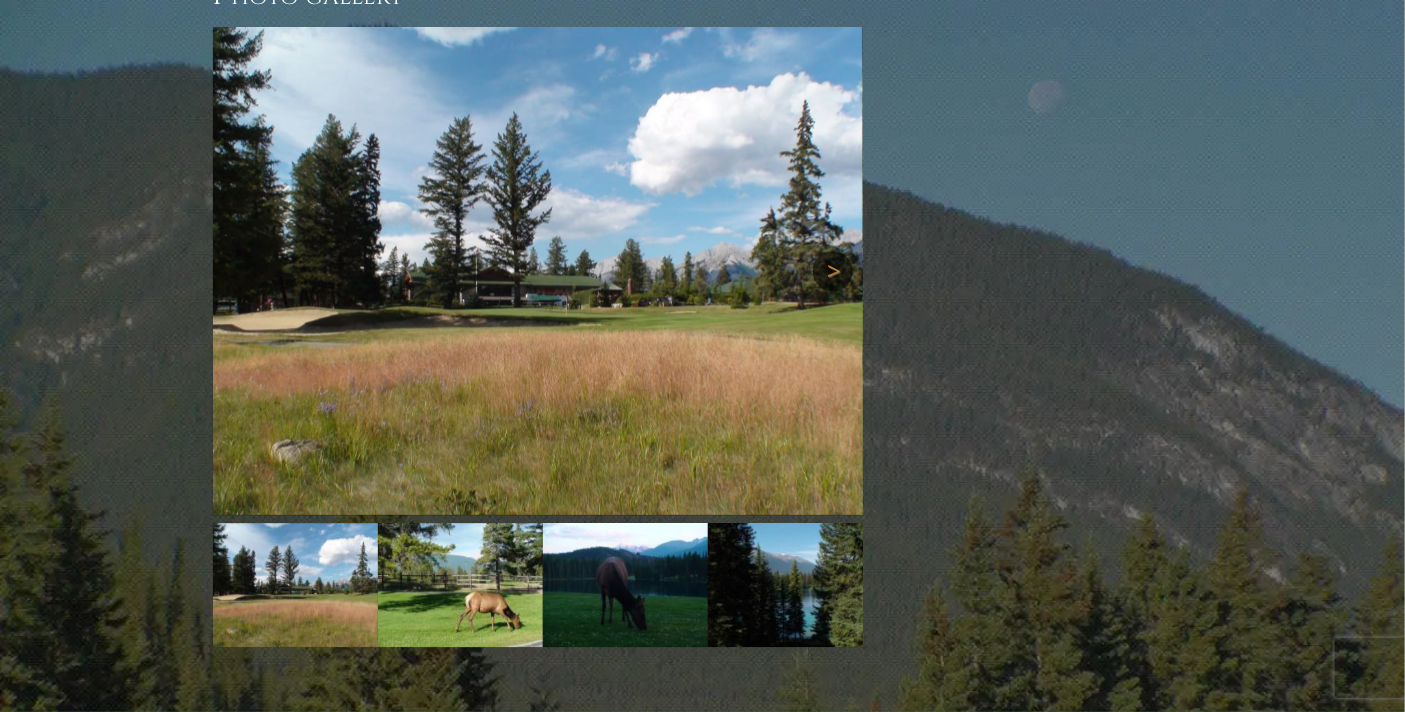 click on "Next" at bounding box center [833, 271] 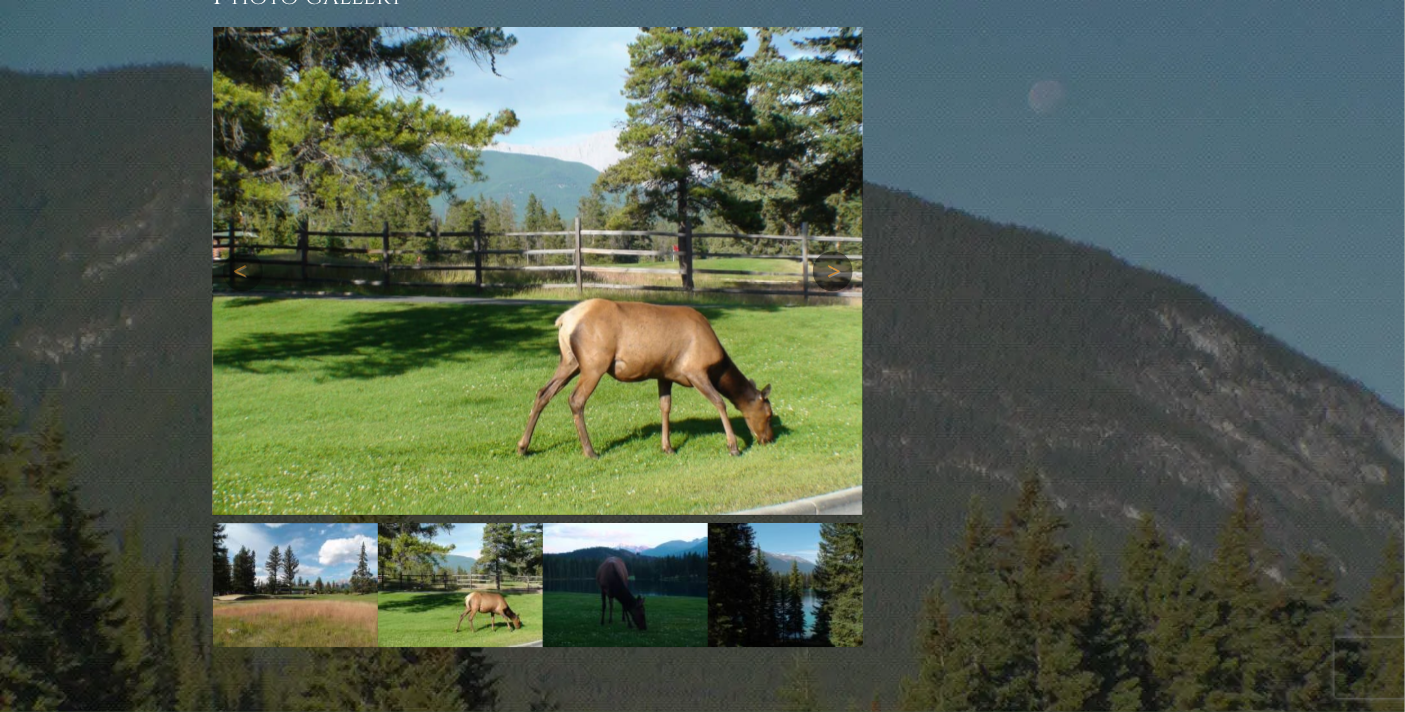 click on "Next" at bounding box center [833, 271] 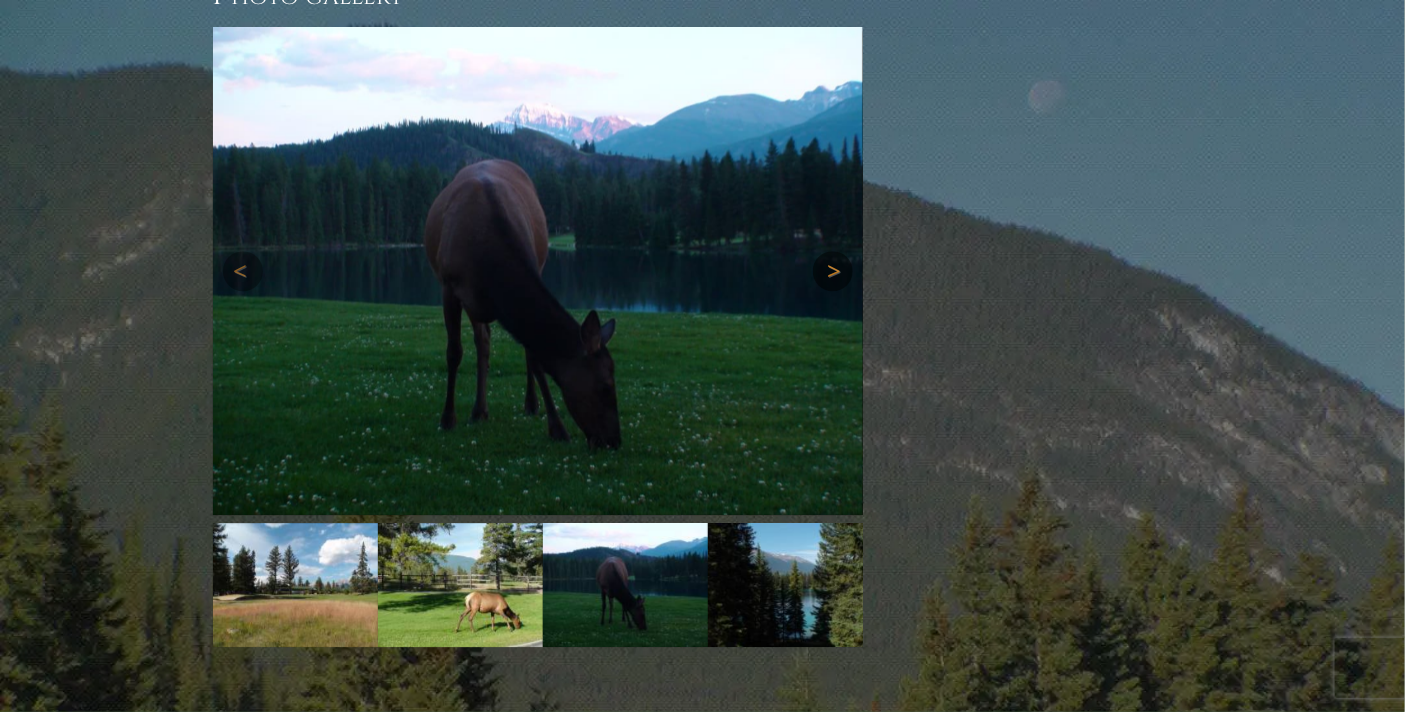 click on "Next" at bounding box center (833, 271) 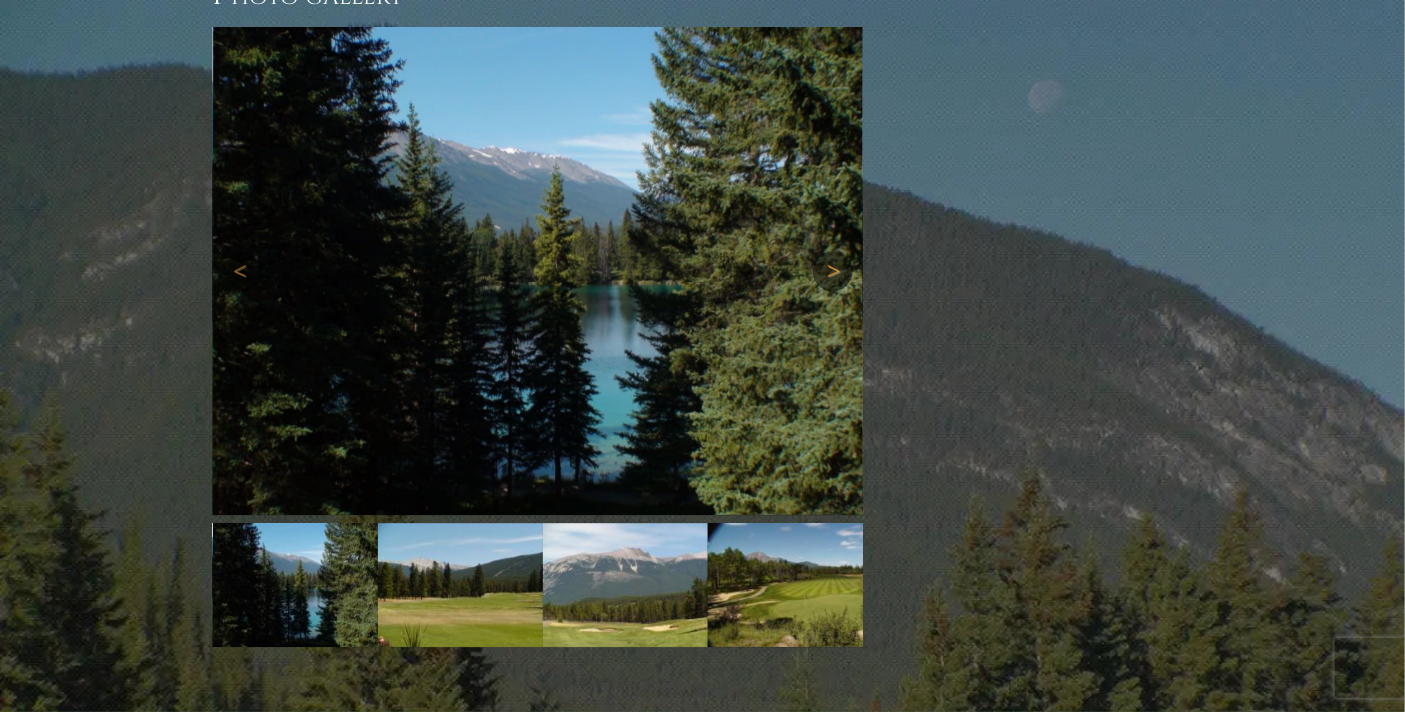click on "Next" at bounding box center (833, 271) 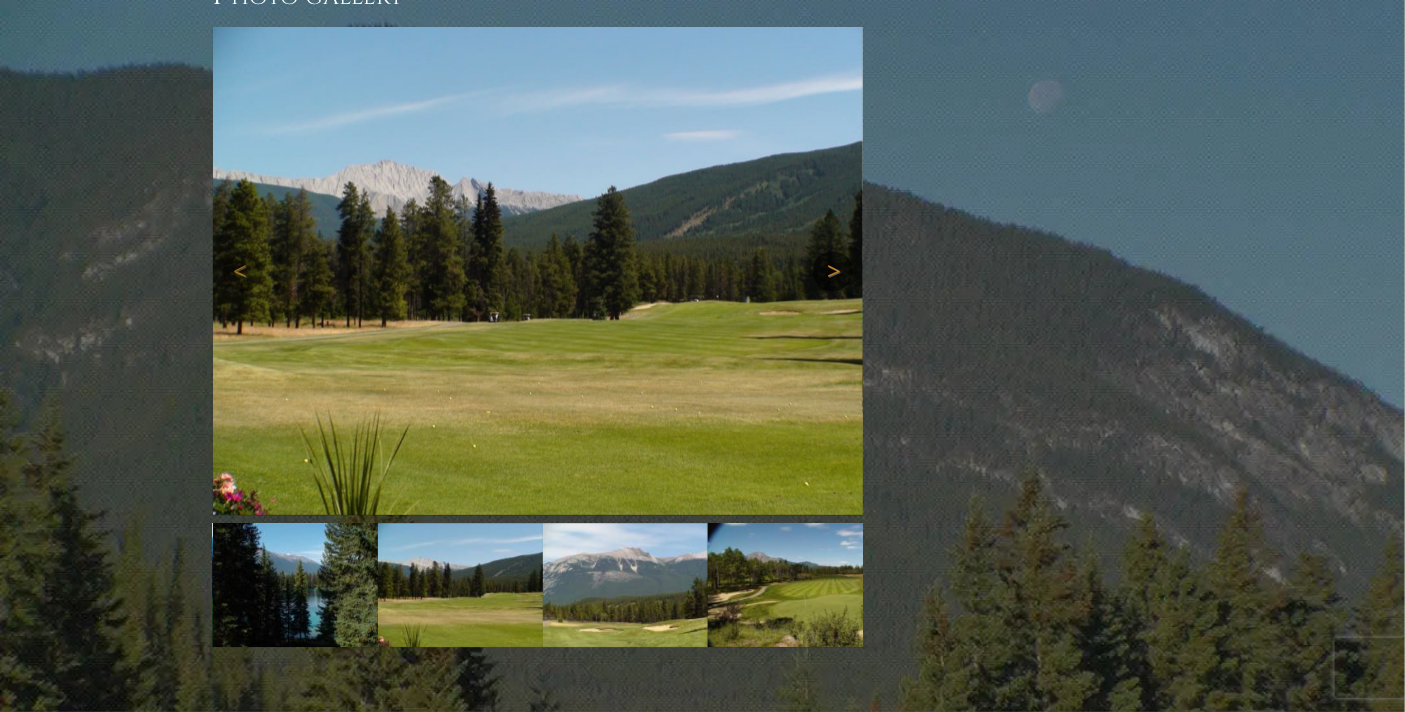 click on "Next" at bounding box center (833, 271) 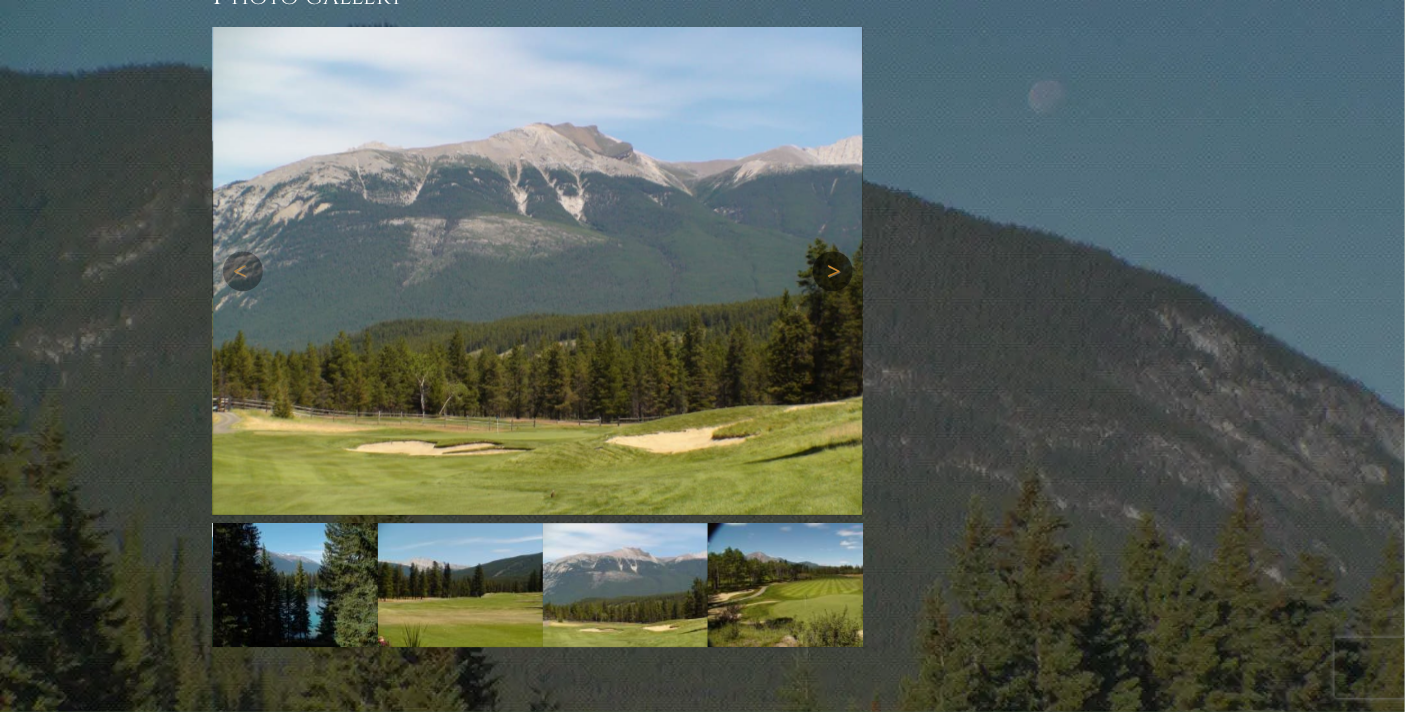 click on "Next" at bounding box center (833, 271) 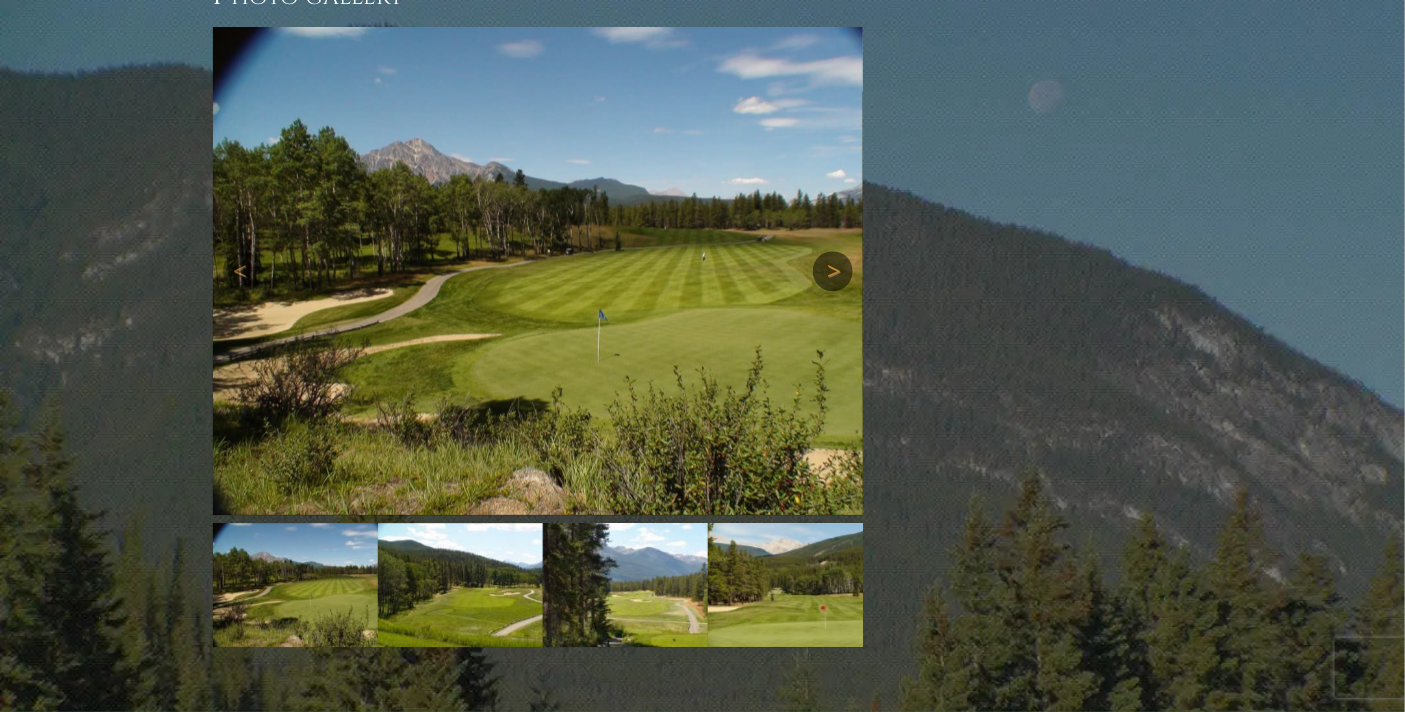 click on "Next" at bounding box center (833, 271) 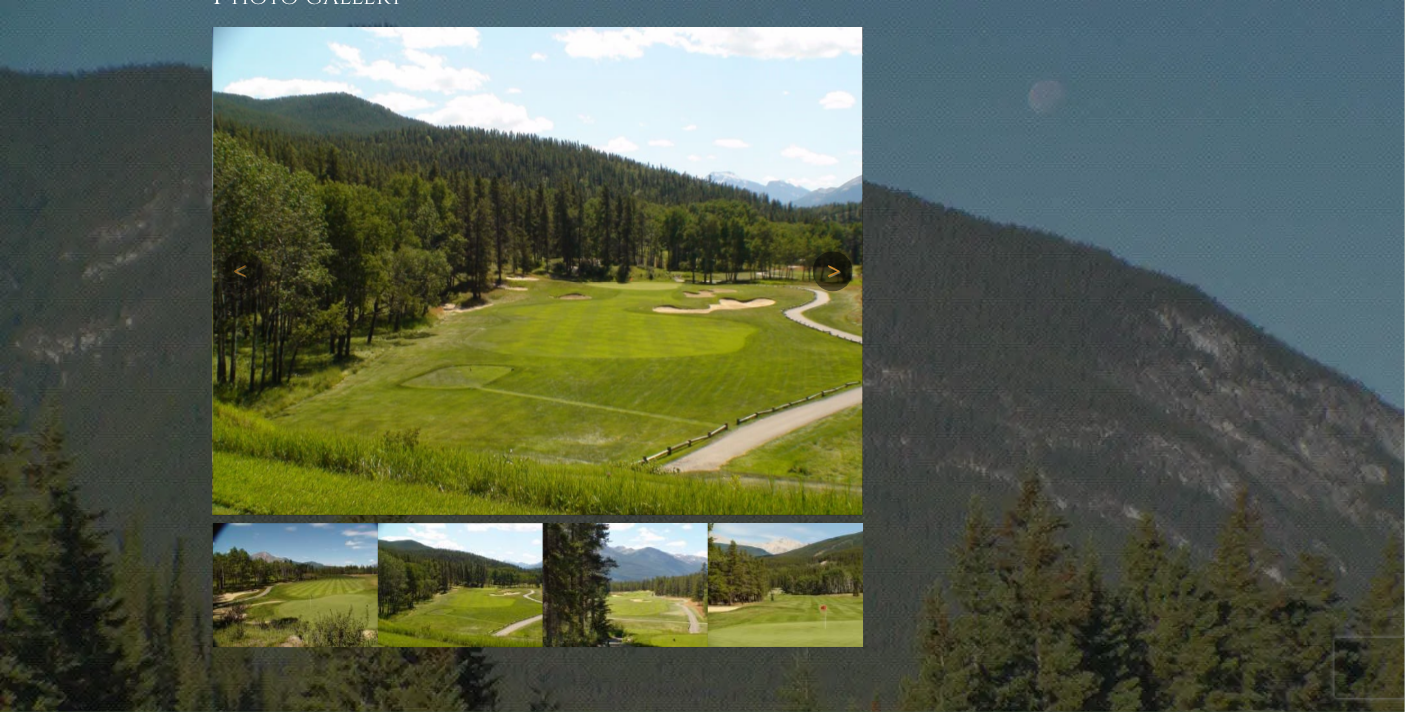 click on "Next" at bounding box center [833, 271] 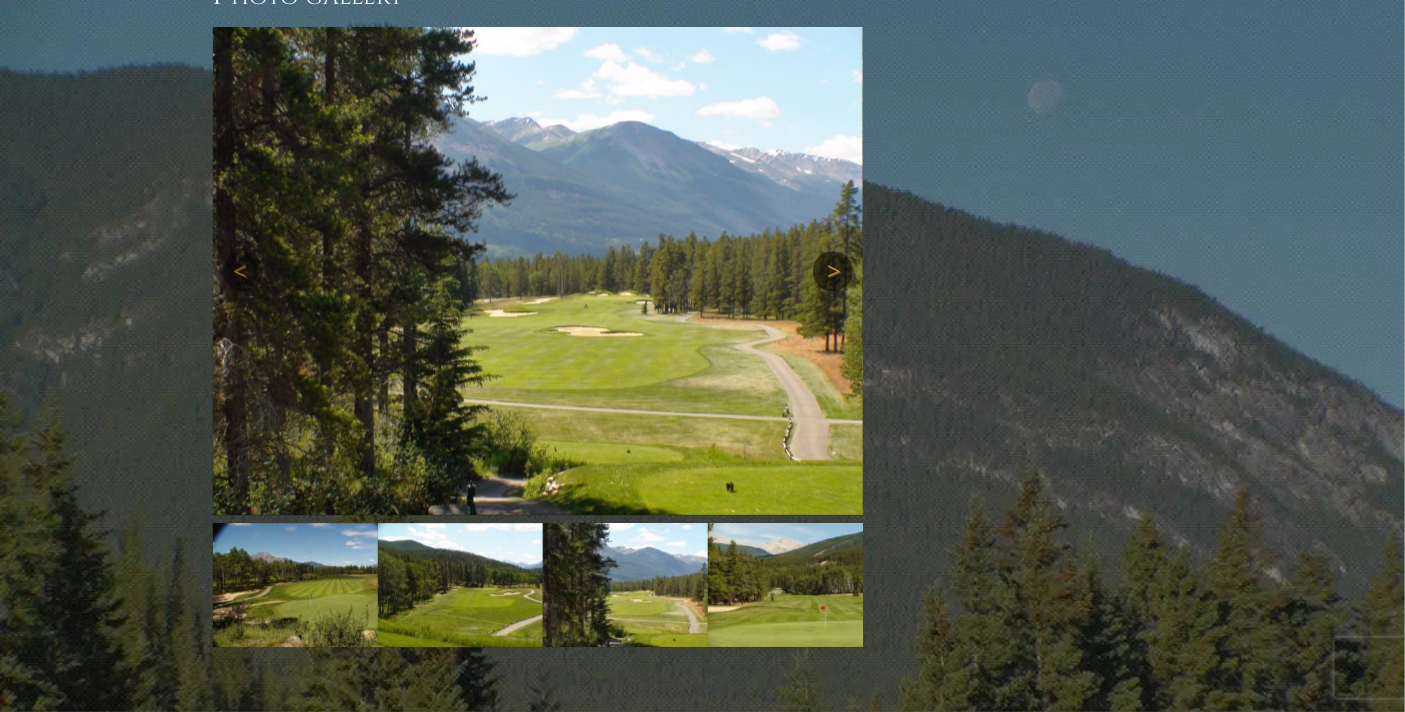 click on "Next" at bounding box center (833, 271) 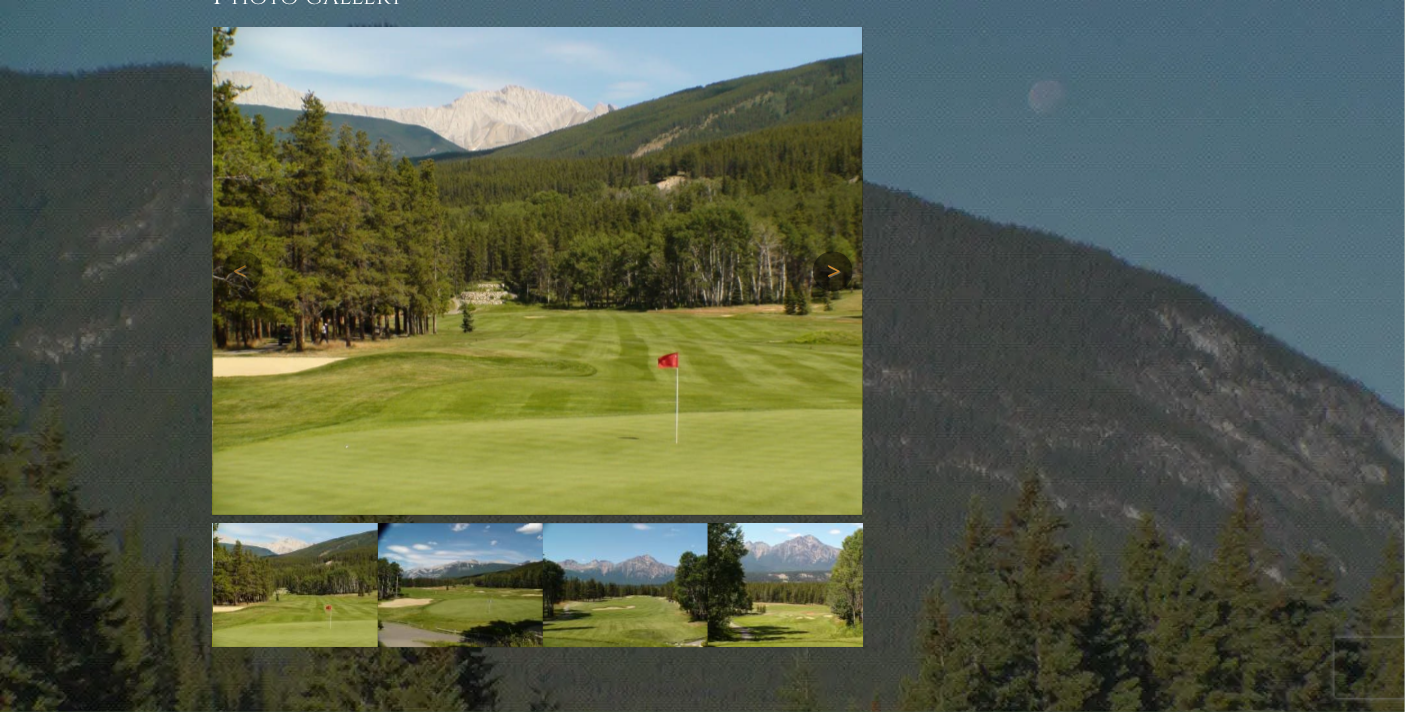 click on "Next" at bounding box center (833, 271) 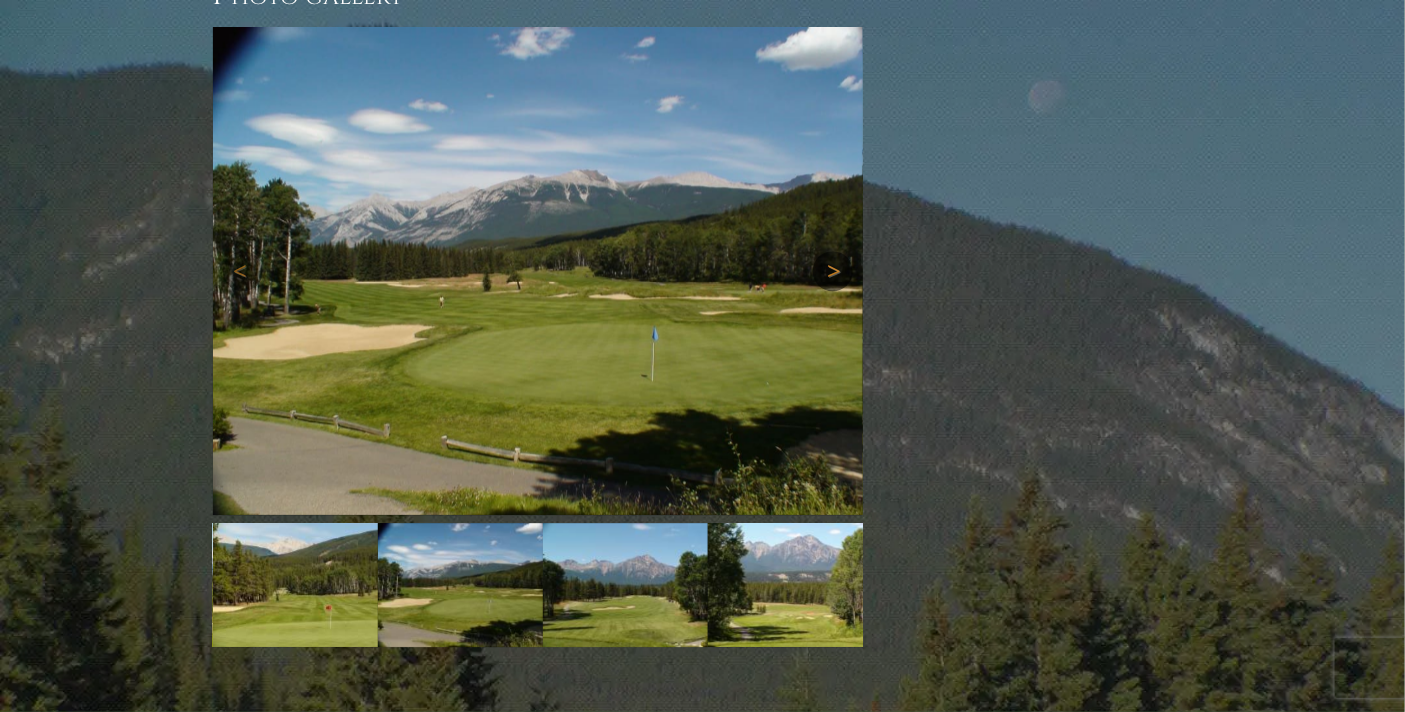 click on "Next" at bounding box center [833, 271] 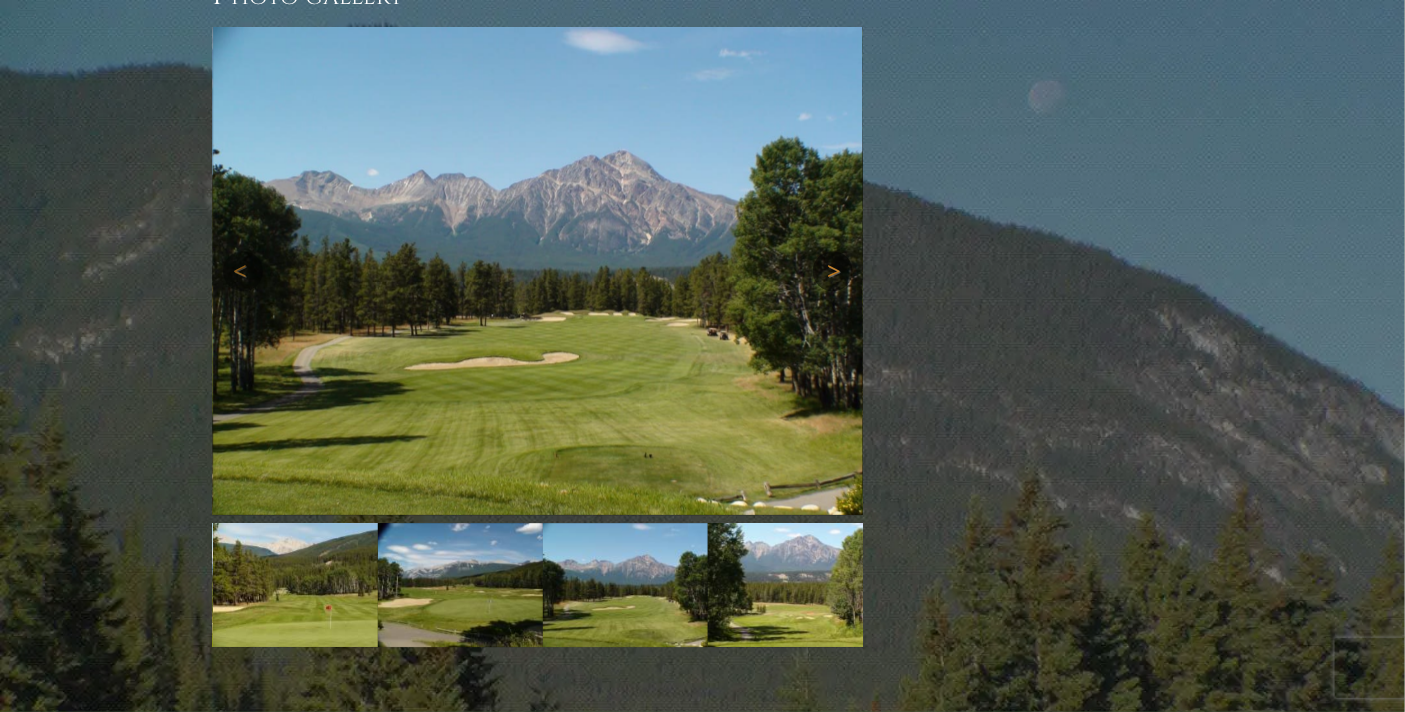 click on "Next" at bounding box center (833, 271) 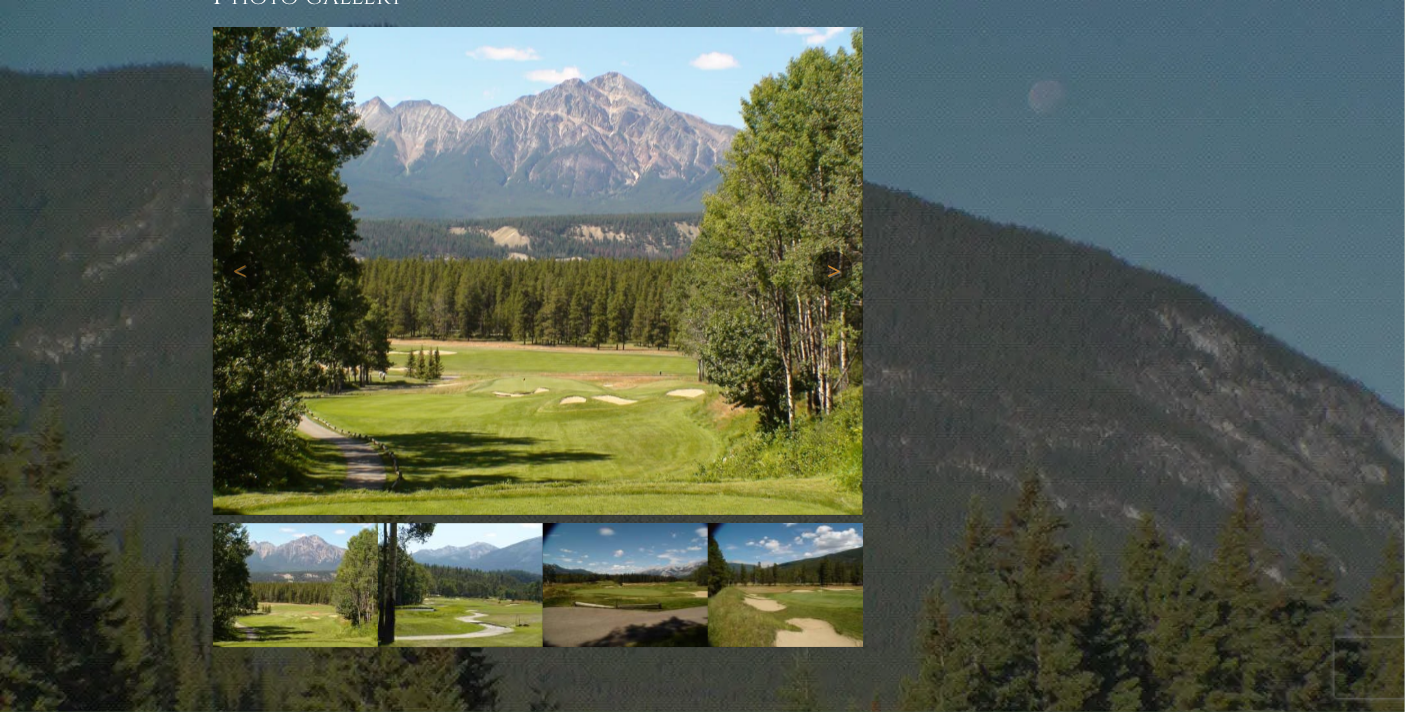 click on "Next" at bounding box center [833, 271] 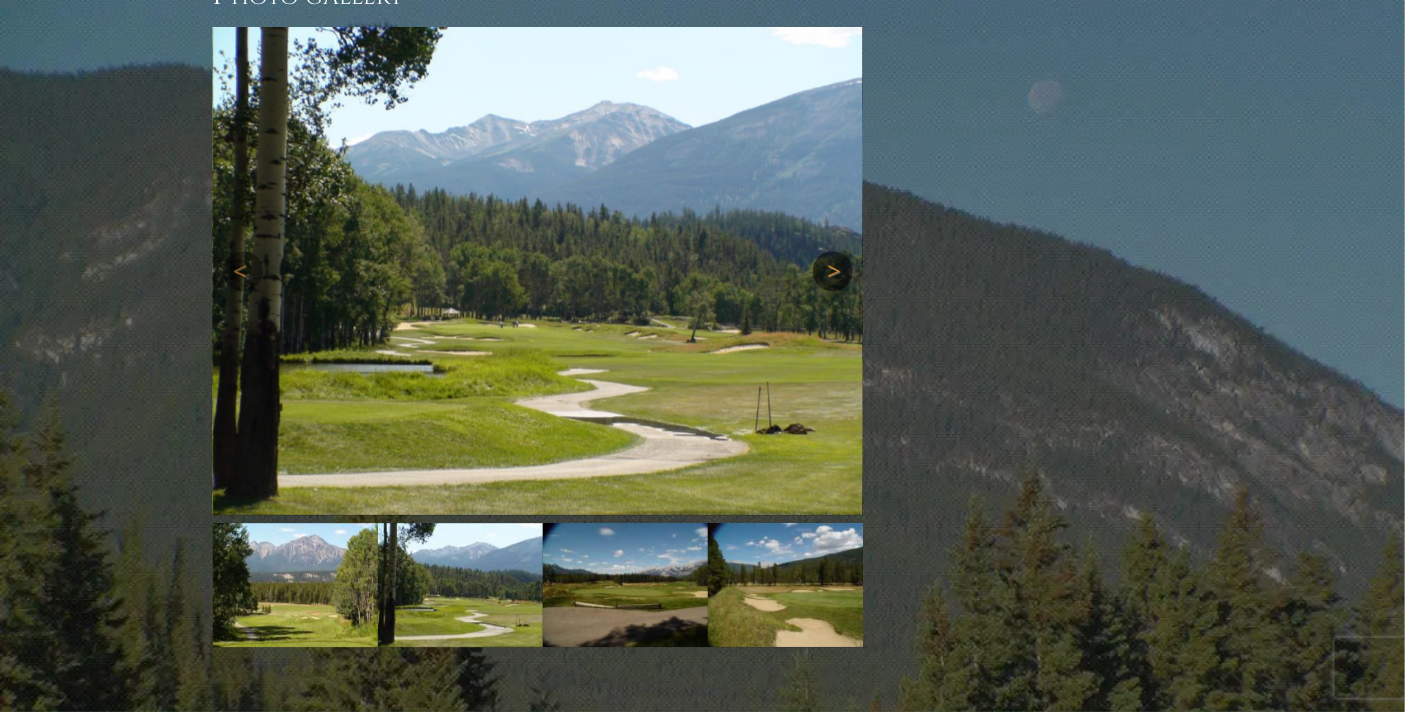 click on "Next" at bounding box center (833, 271) 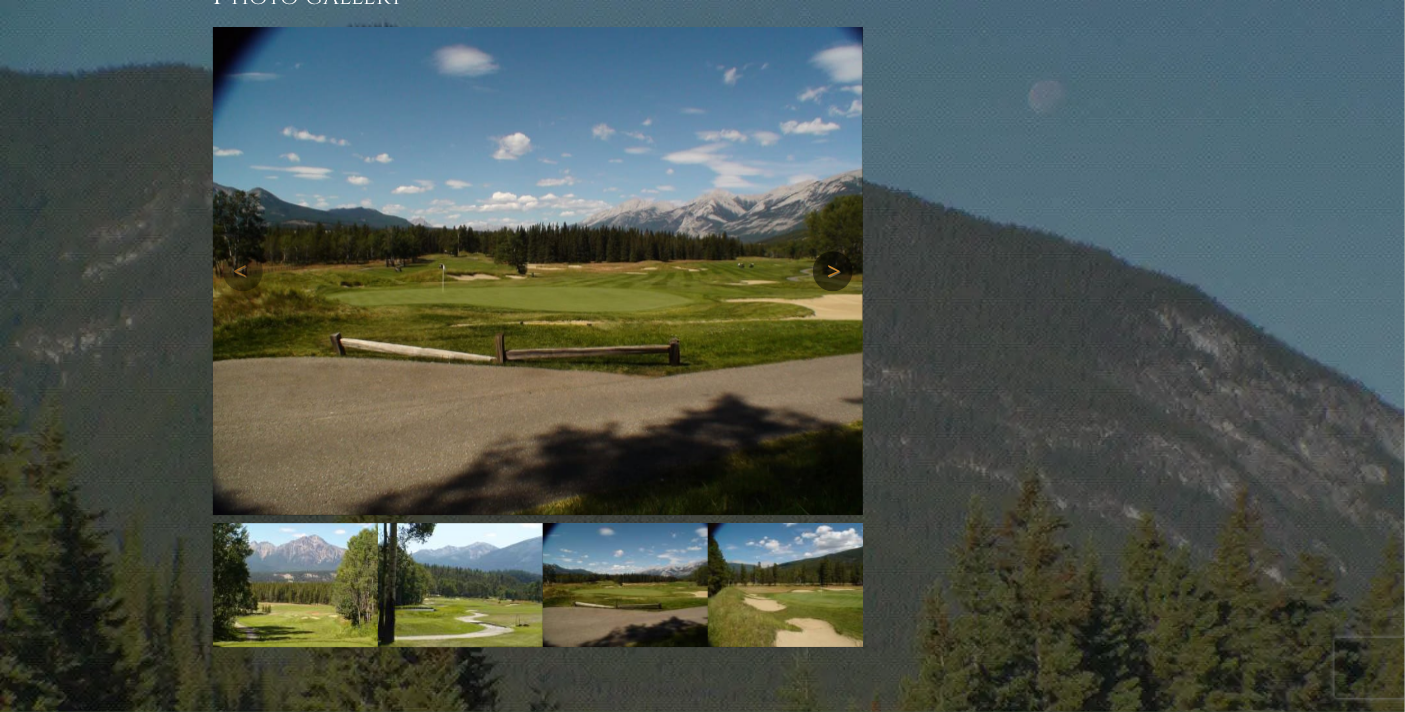 click on "Next" at bounding box center [833, 271] 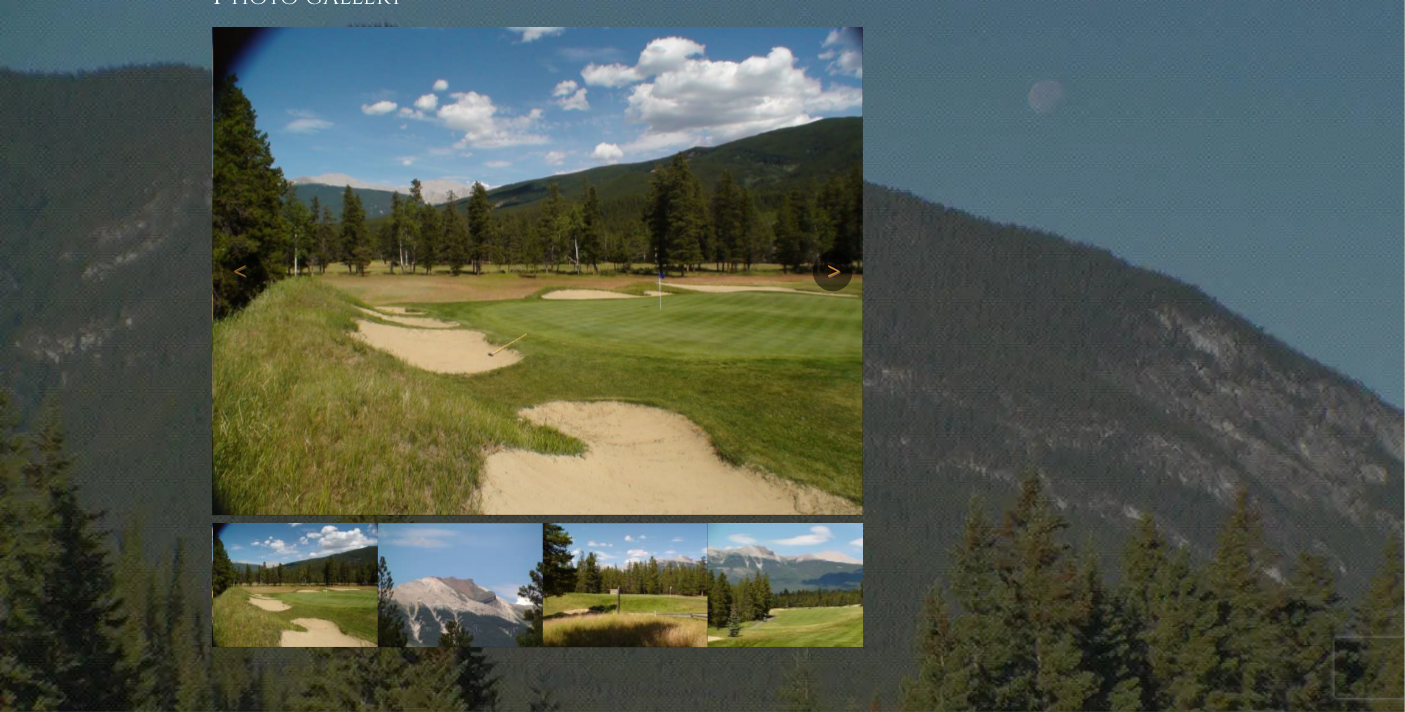 click on "Next" at bounding box center [833, 271] 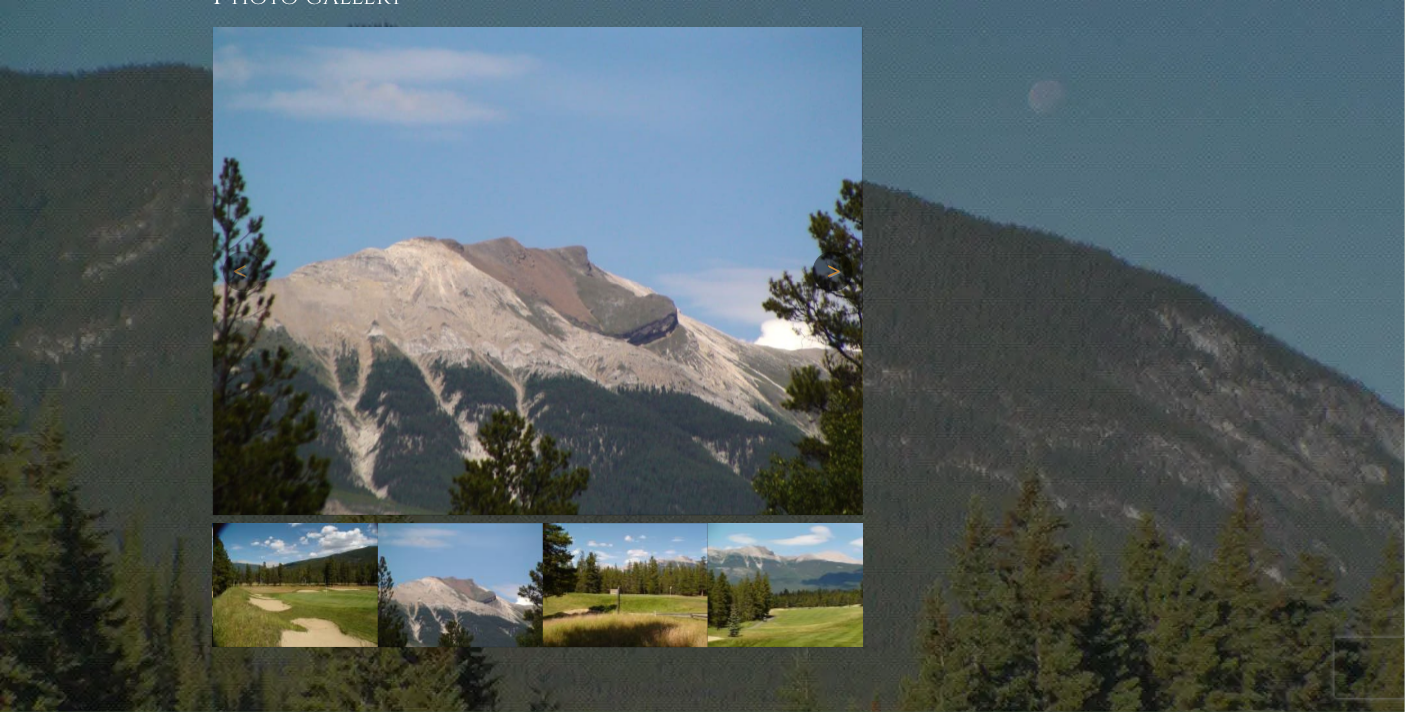 click on "Next" at bounding box center [833, 271] 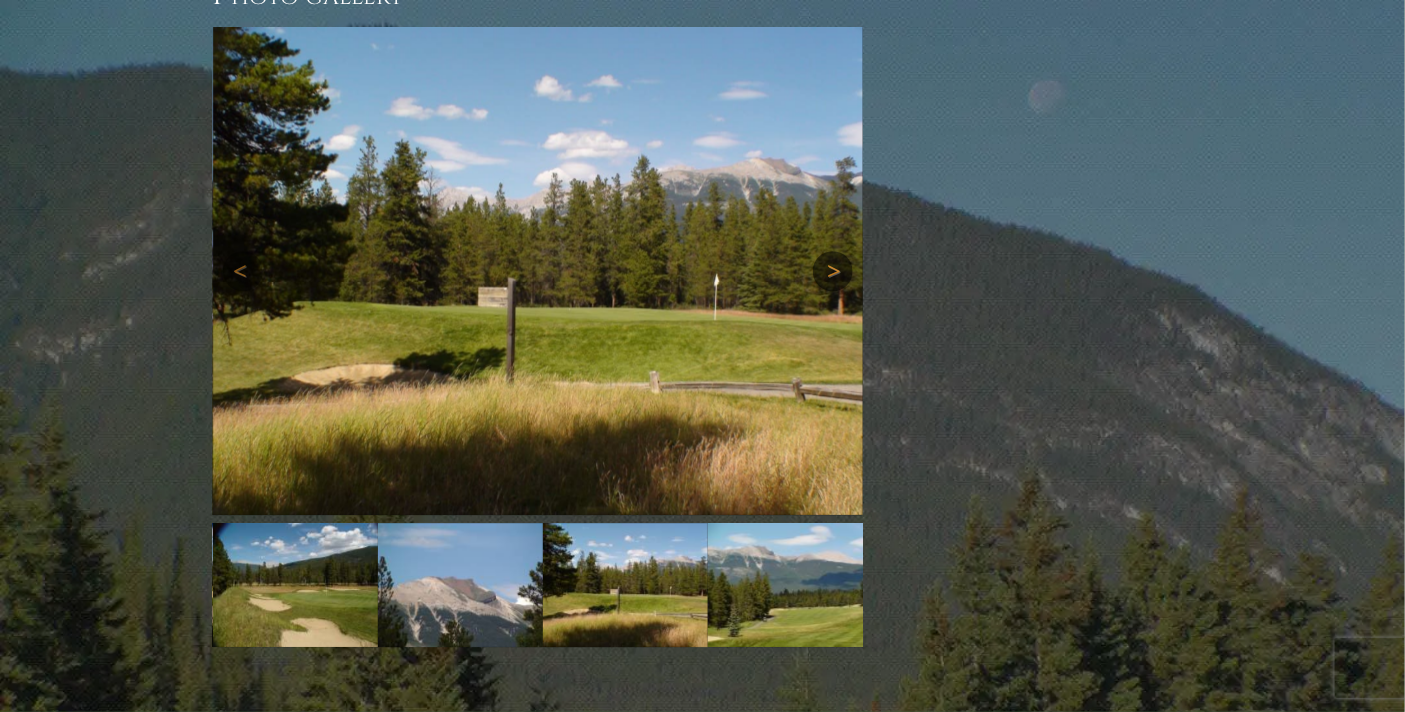 click on "Next" at bounding box center [833, 271] 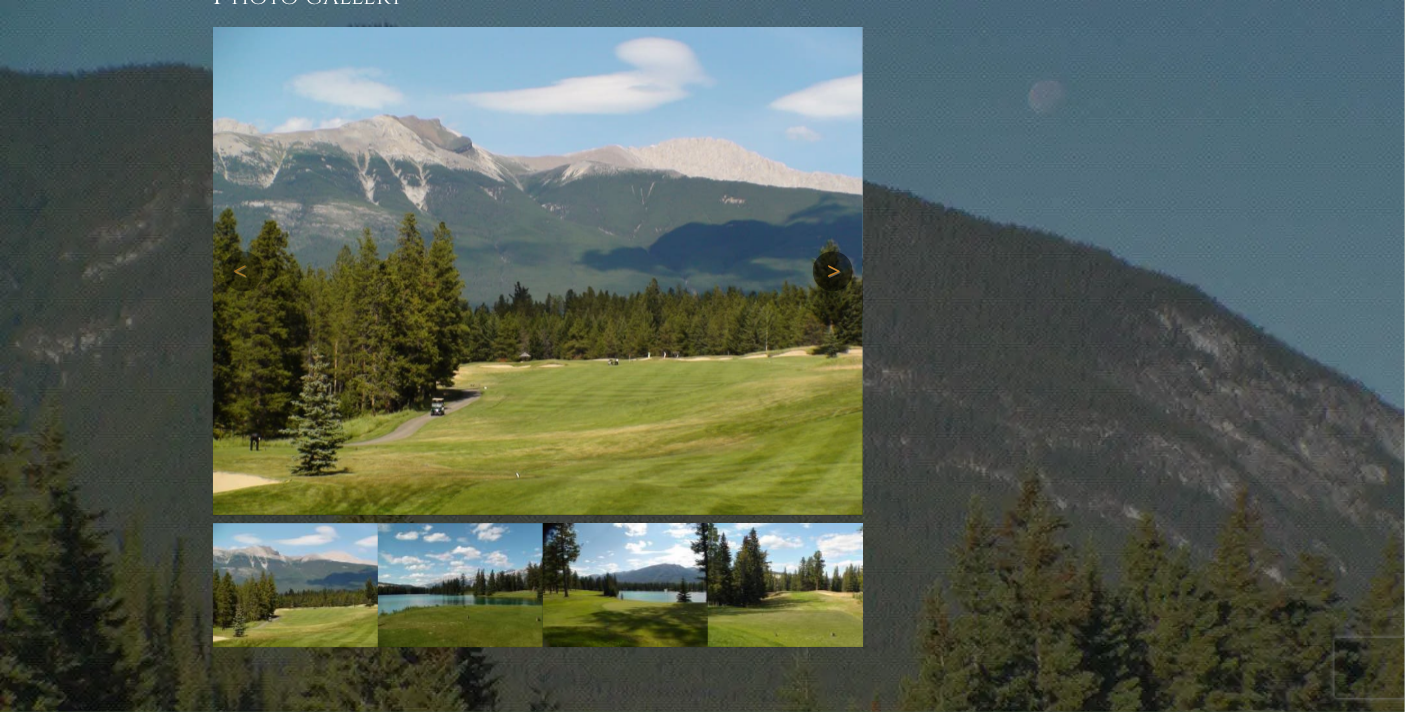 click on "Next" at bounding box center (833, 271) 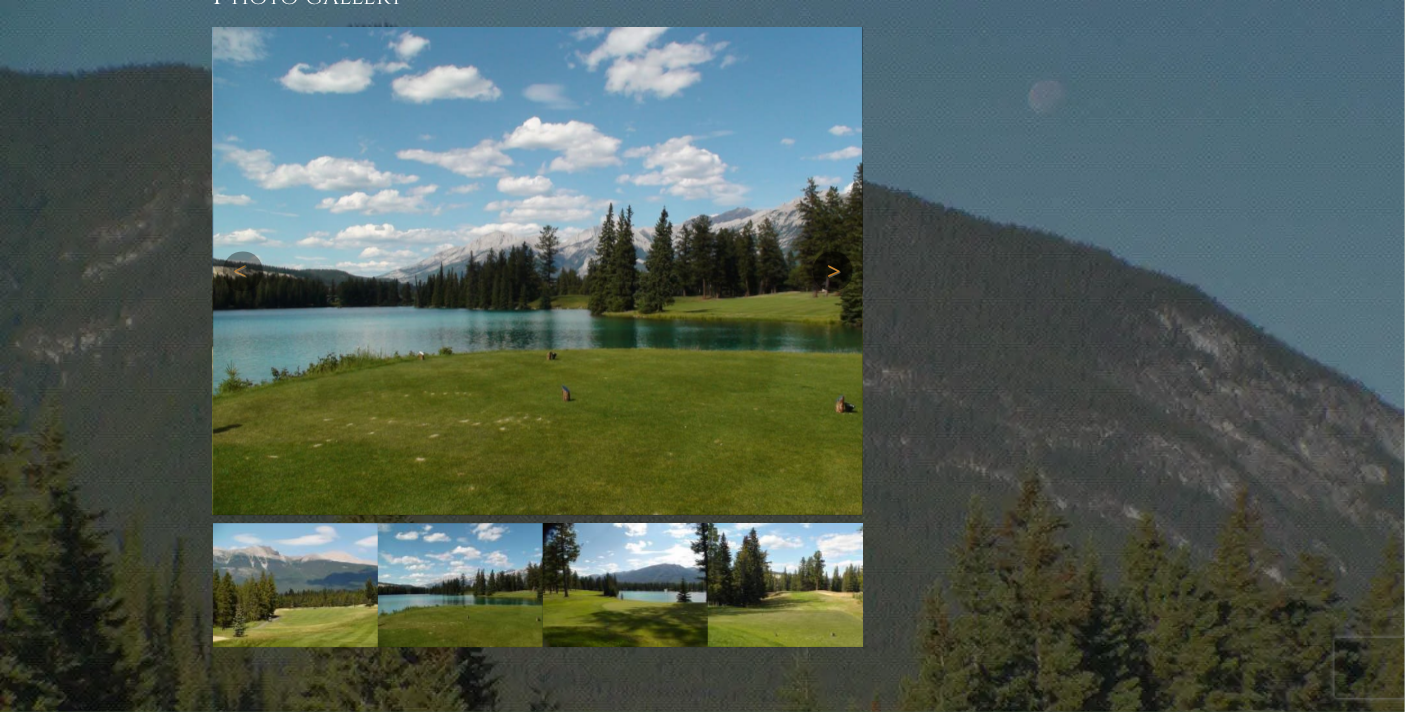 click on "Next" at bounding box center [833, 271] 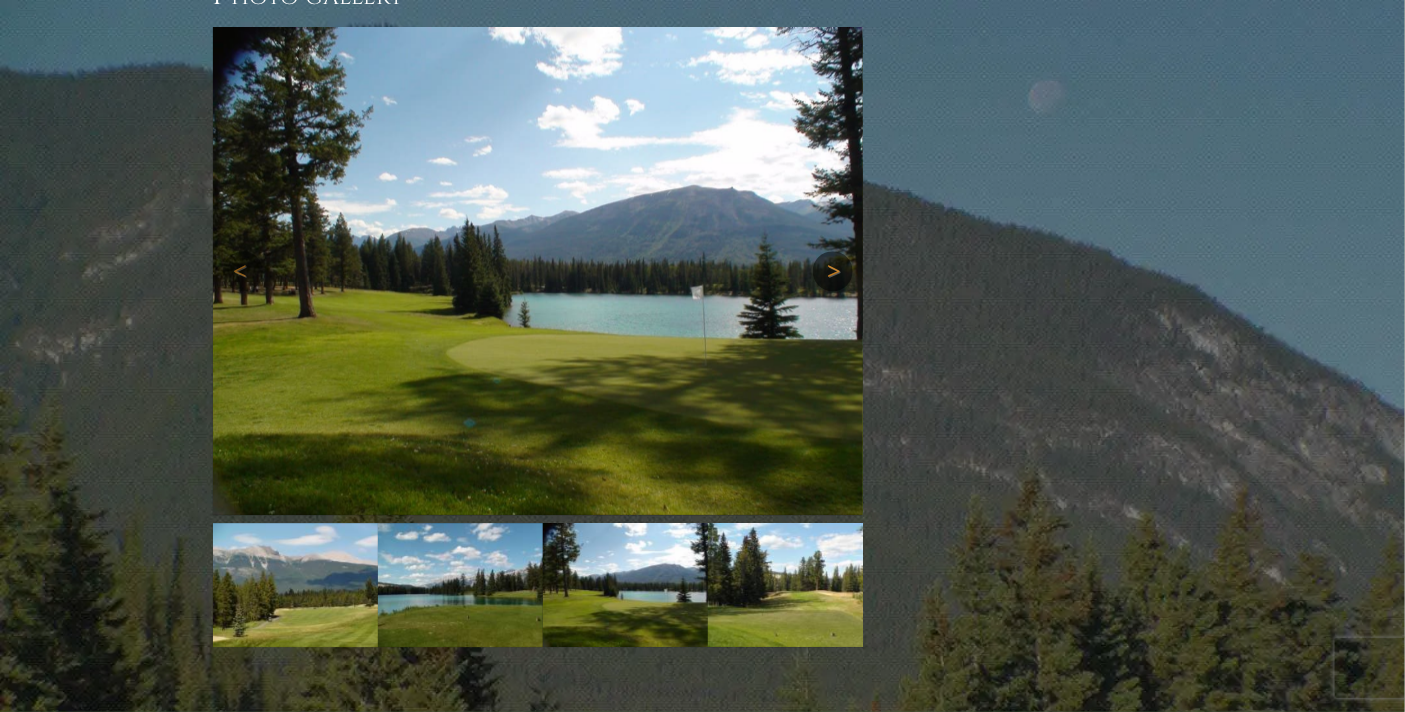 click on "Next" at bounding box center [833, 271] 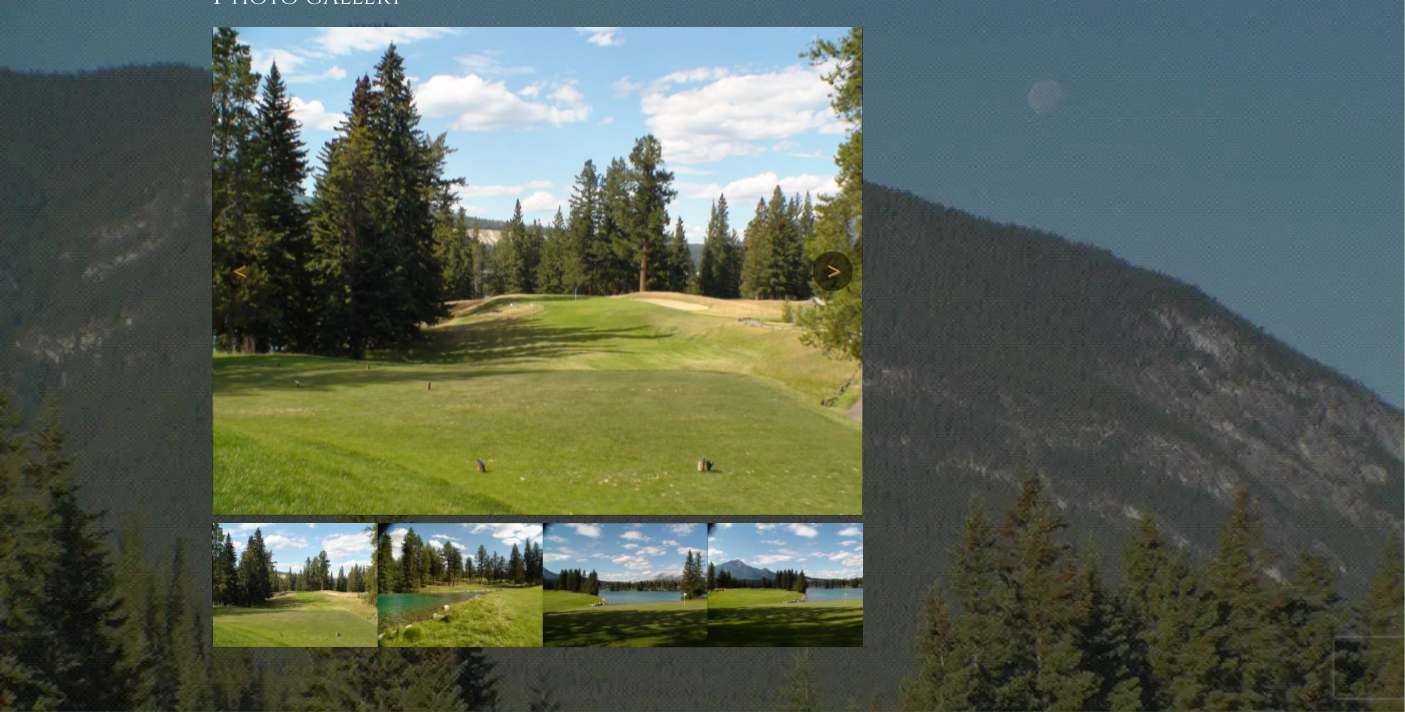 click on "Next" at bounding box center [833, 271] 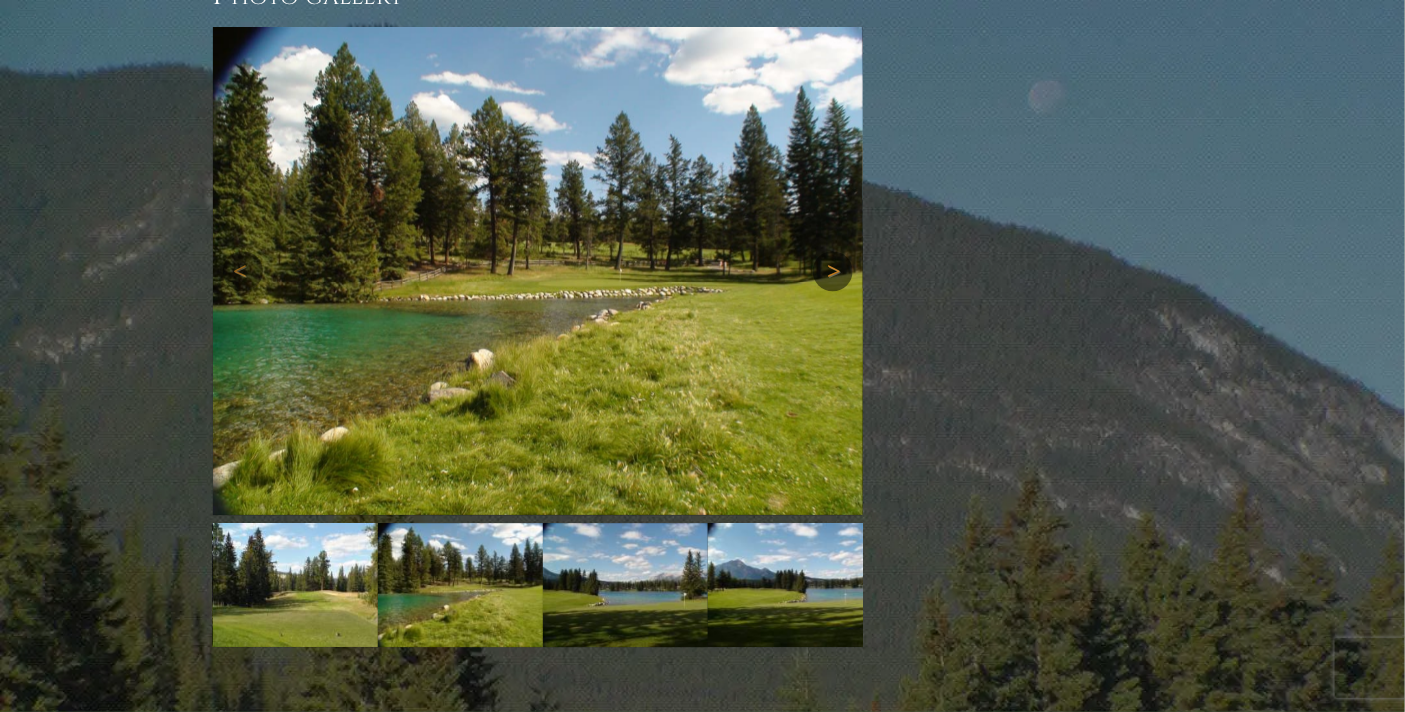 click on "Next" at bounding box center [833, 271] 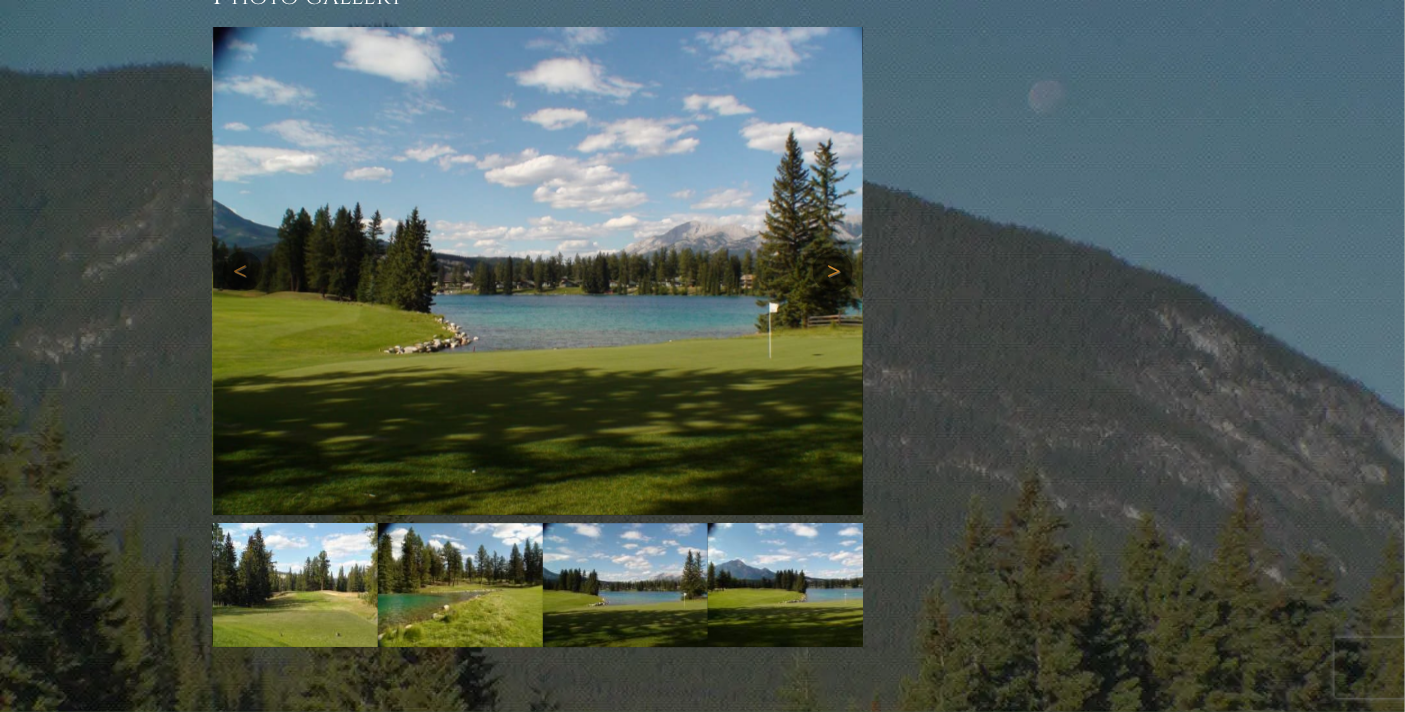 click on "Next" at bounding box center [833, 271] 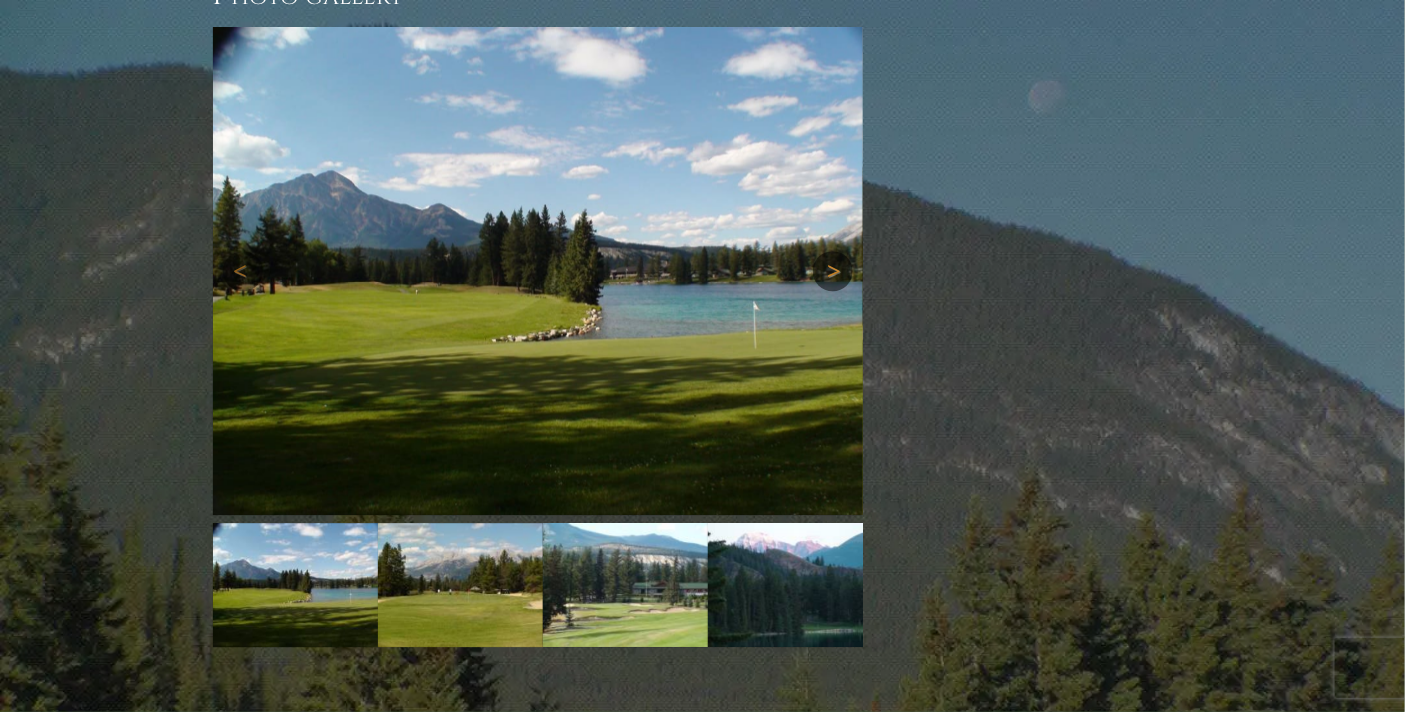 click on "Next" at bounding box center [833, 271] 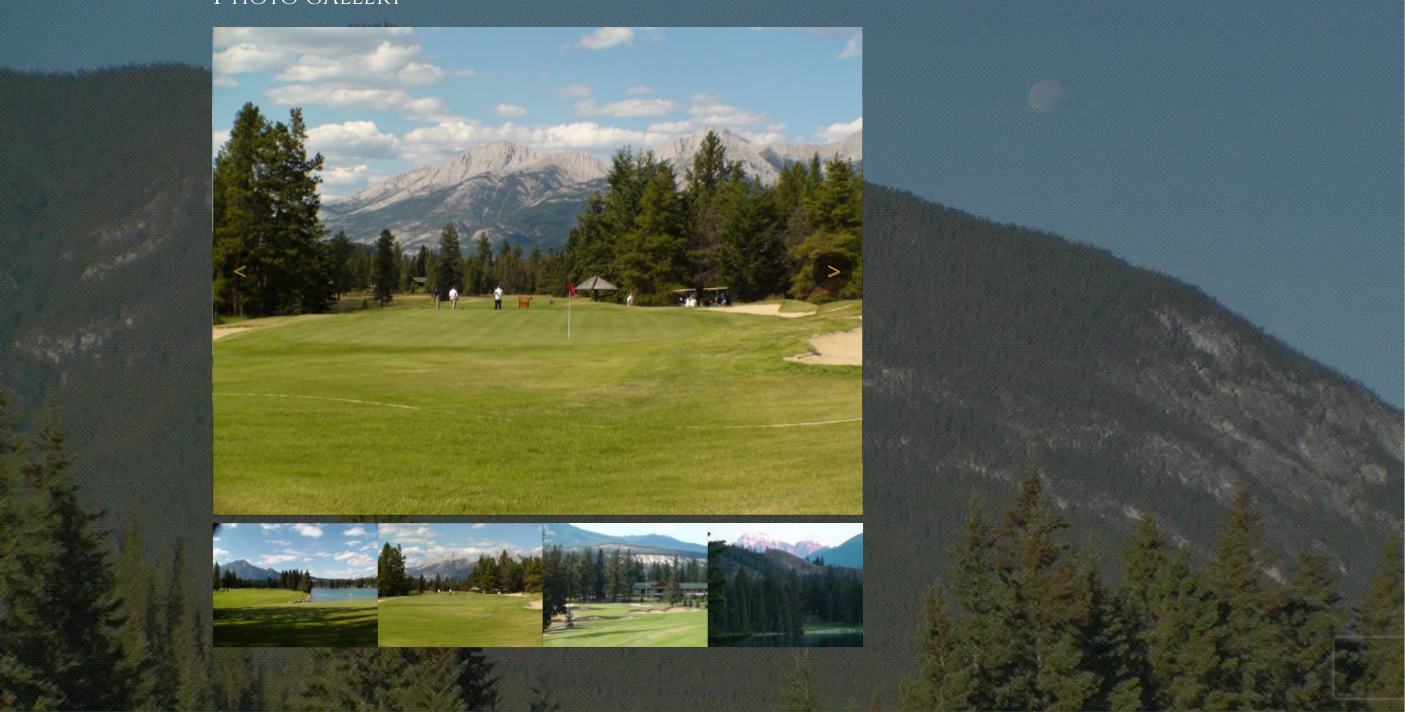 click on "Next" at bounding box center (833, 271) 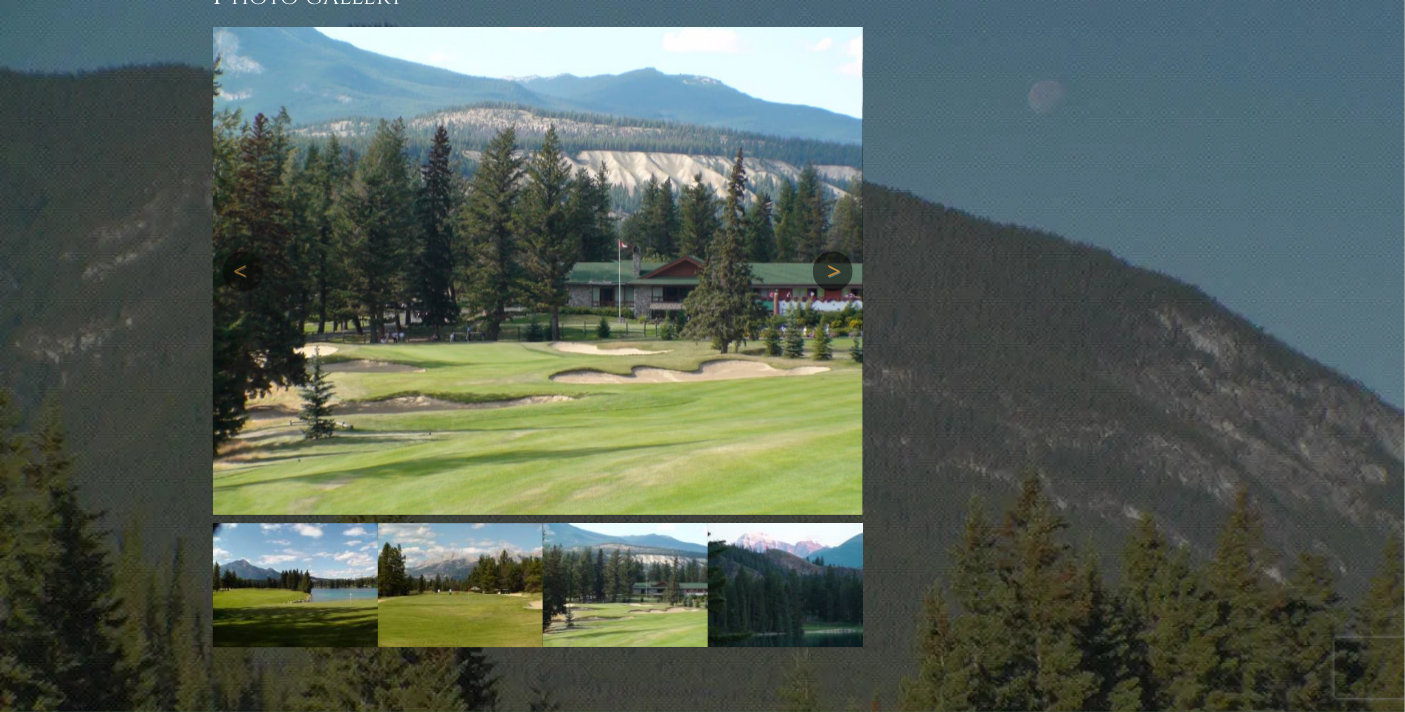click on "Next" at bounding box center (833, 271) 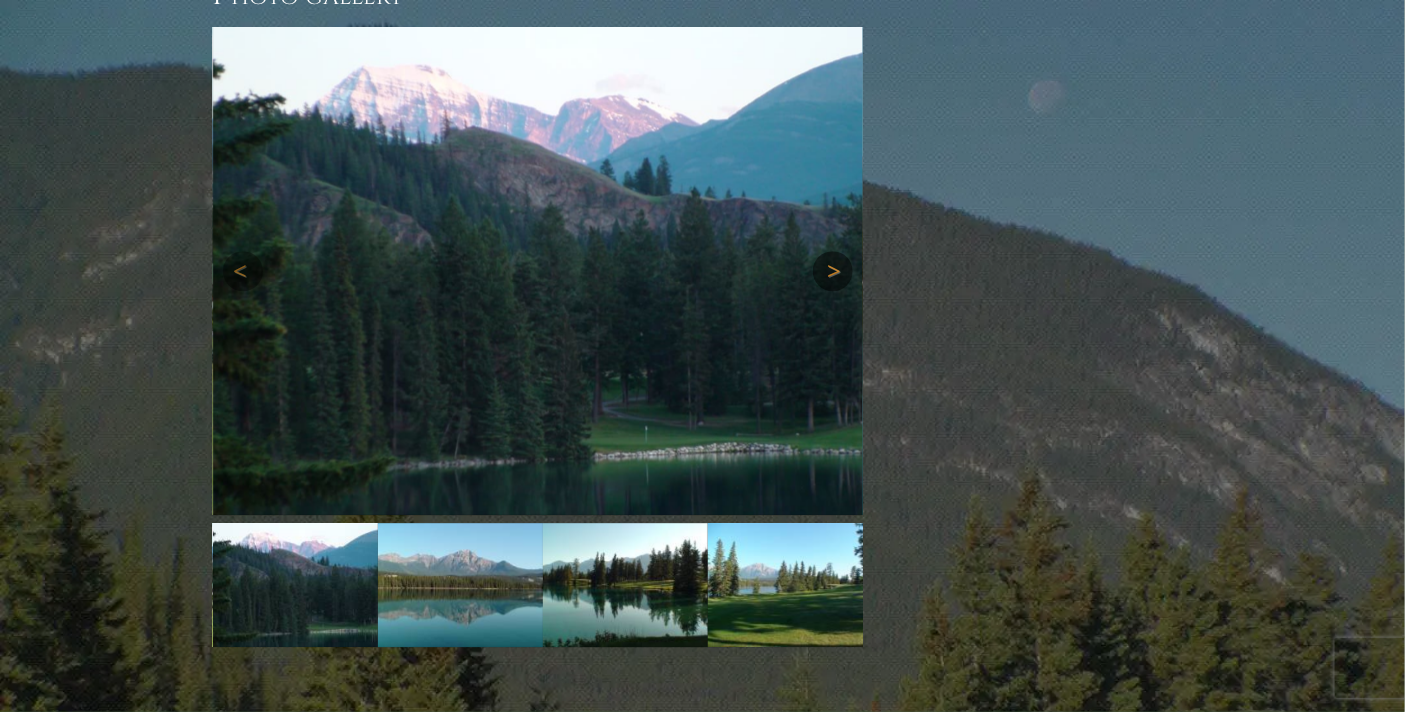 click on "Next" at bounding box center [833, 271] 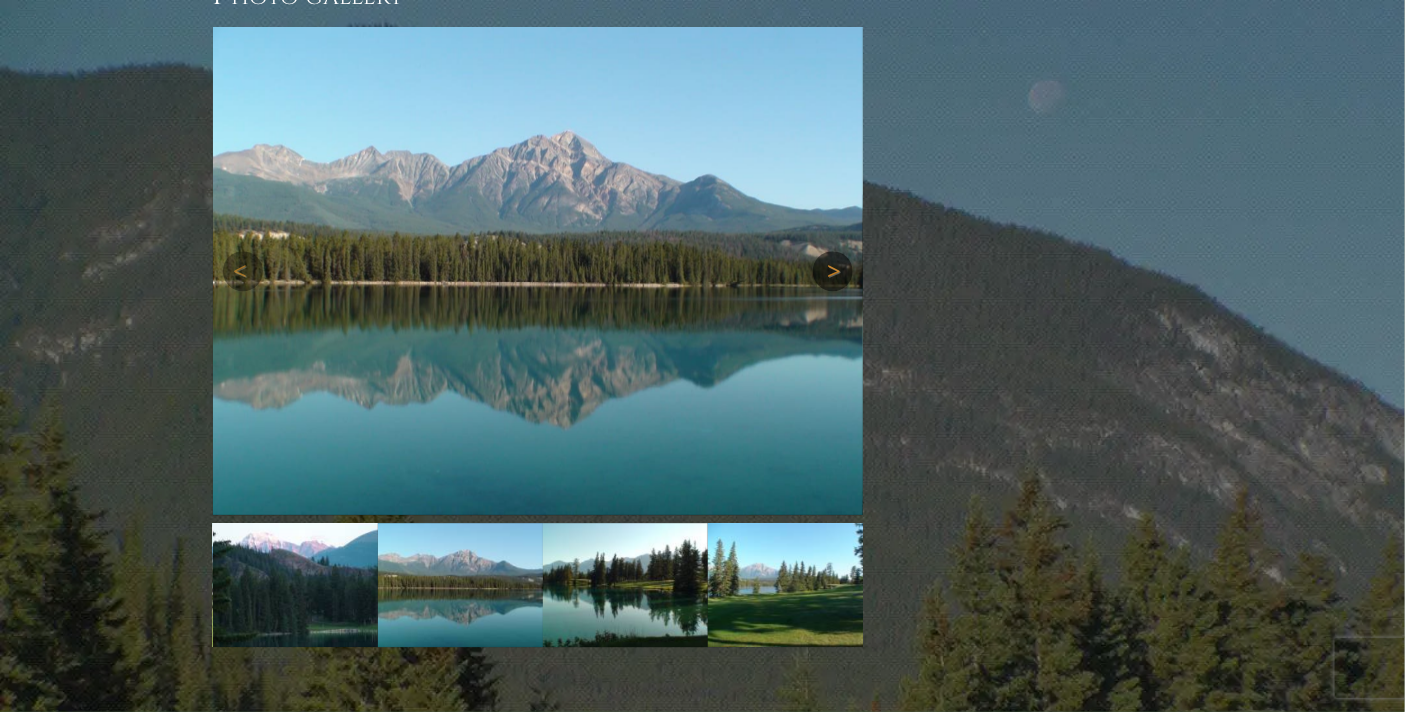 click on "Next" at bounding box center [833, 271] 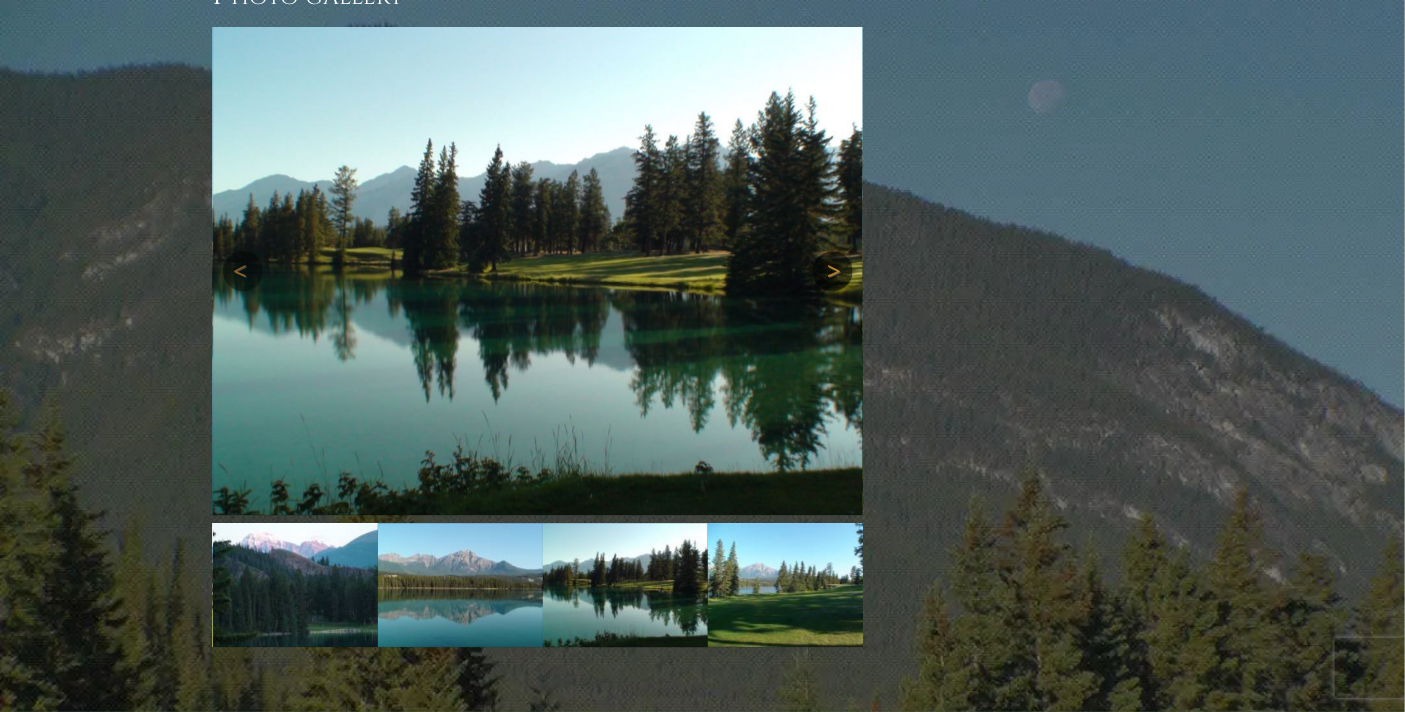 click on "Next" at bounding box center [833, 271] 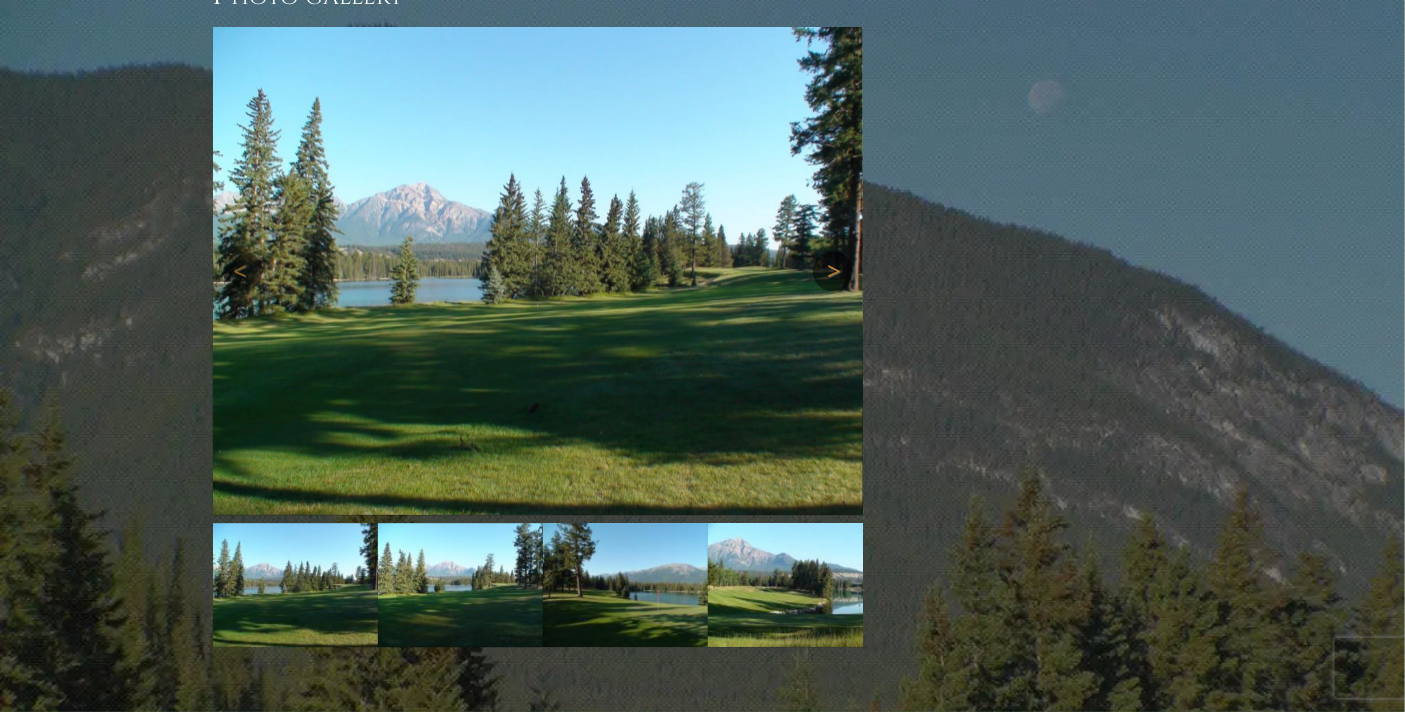 click on "Next" at bounding box center [833, 271] 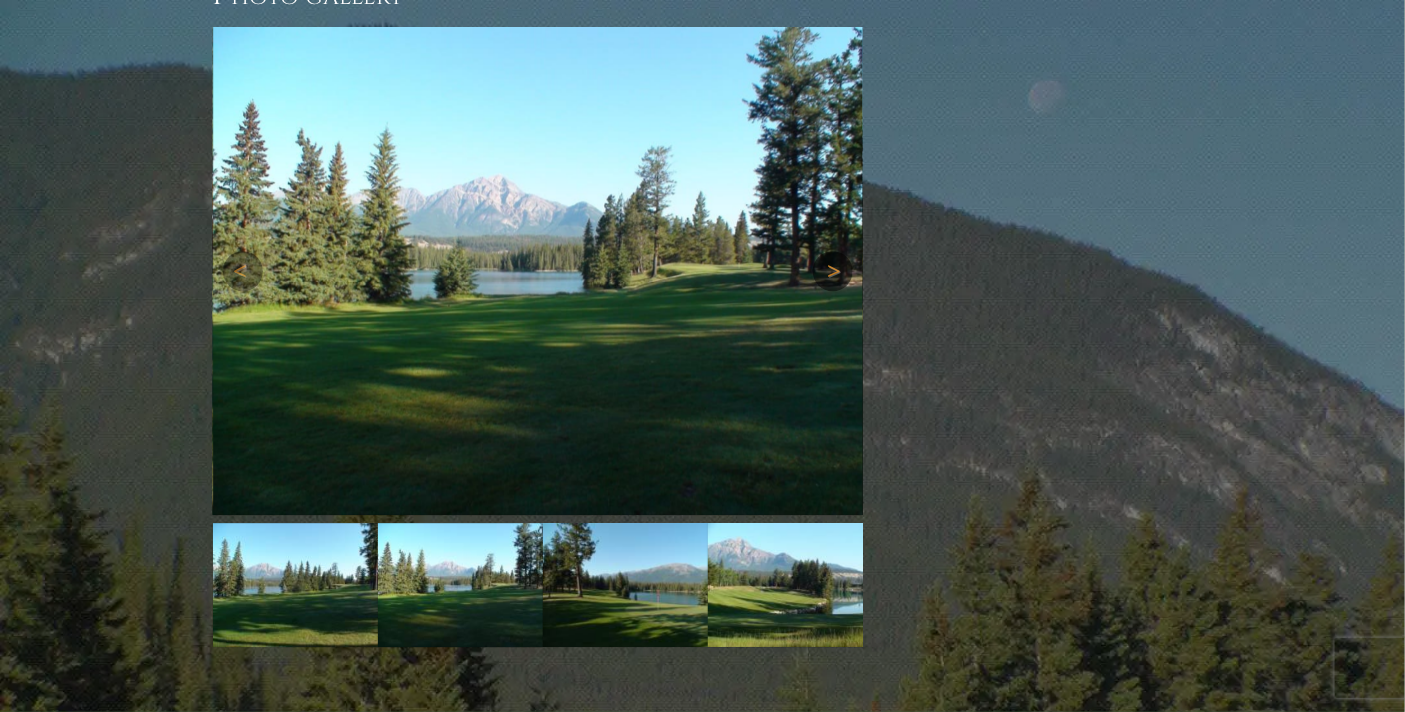 click on "Next" at bounding box center (833, 271) 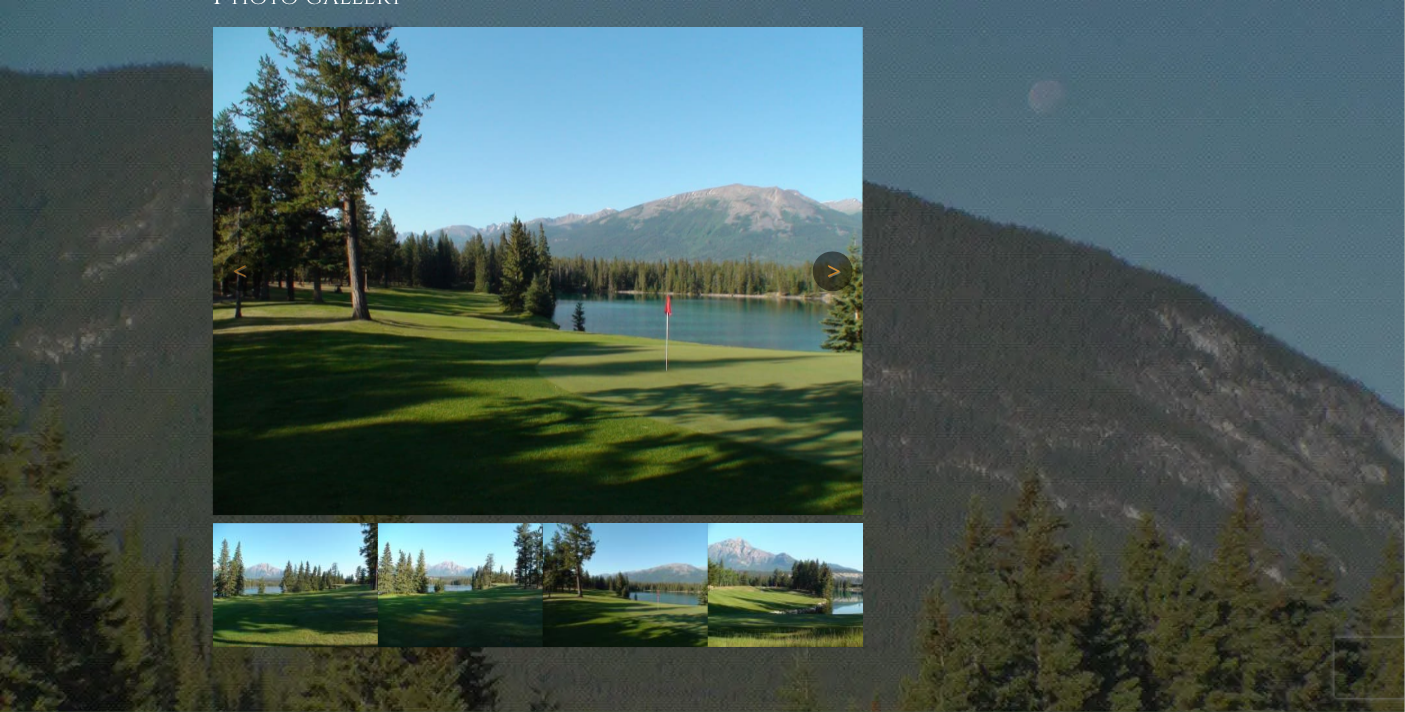 click on "Next" at bounding box center (833, 271) 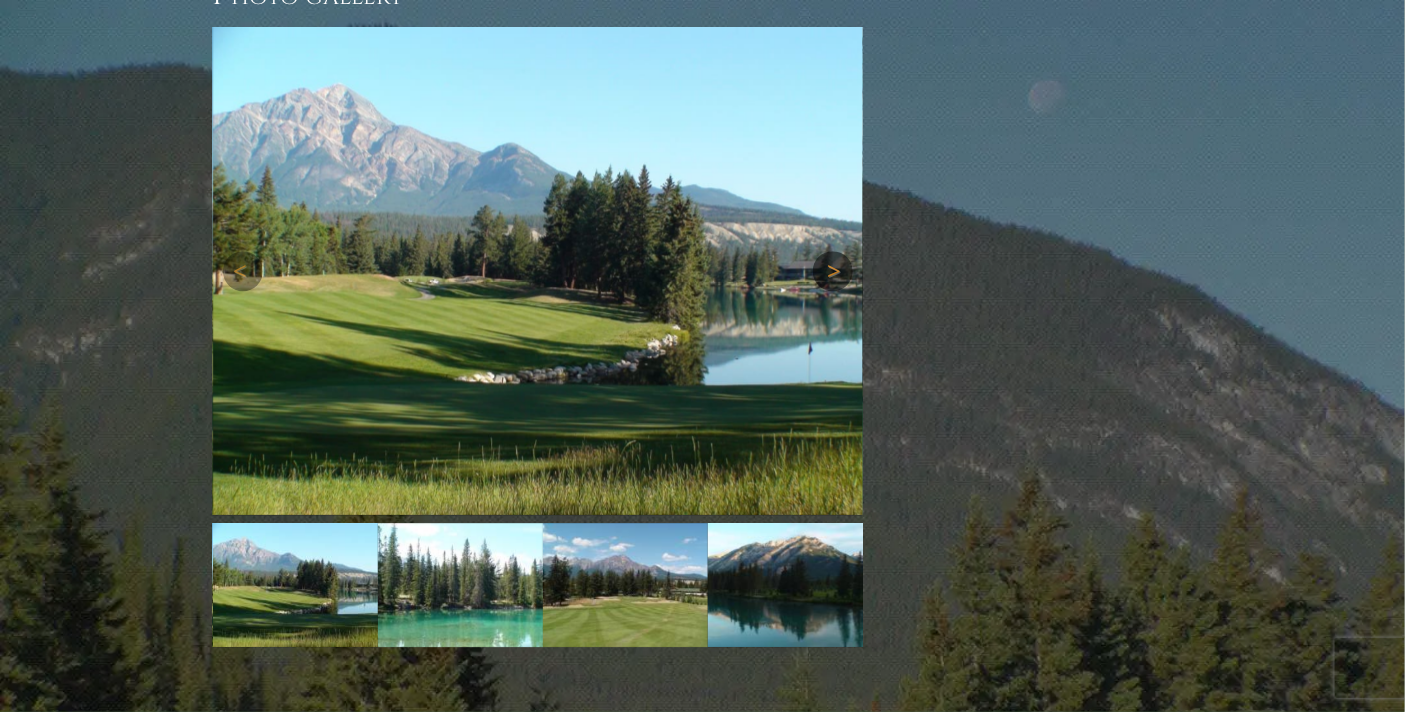 click on "Next" at bounding box center (833, 271) 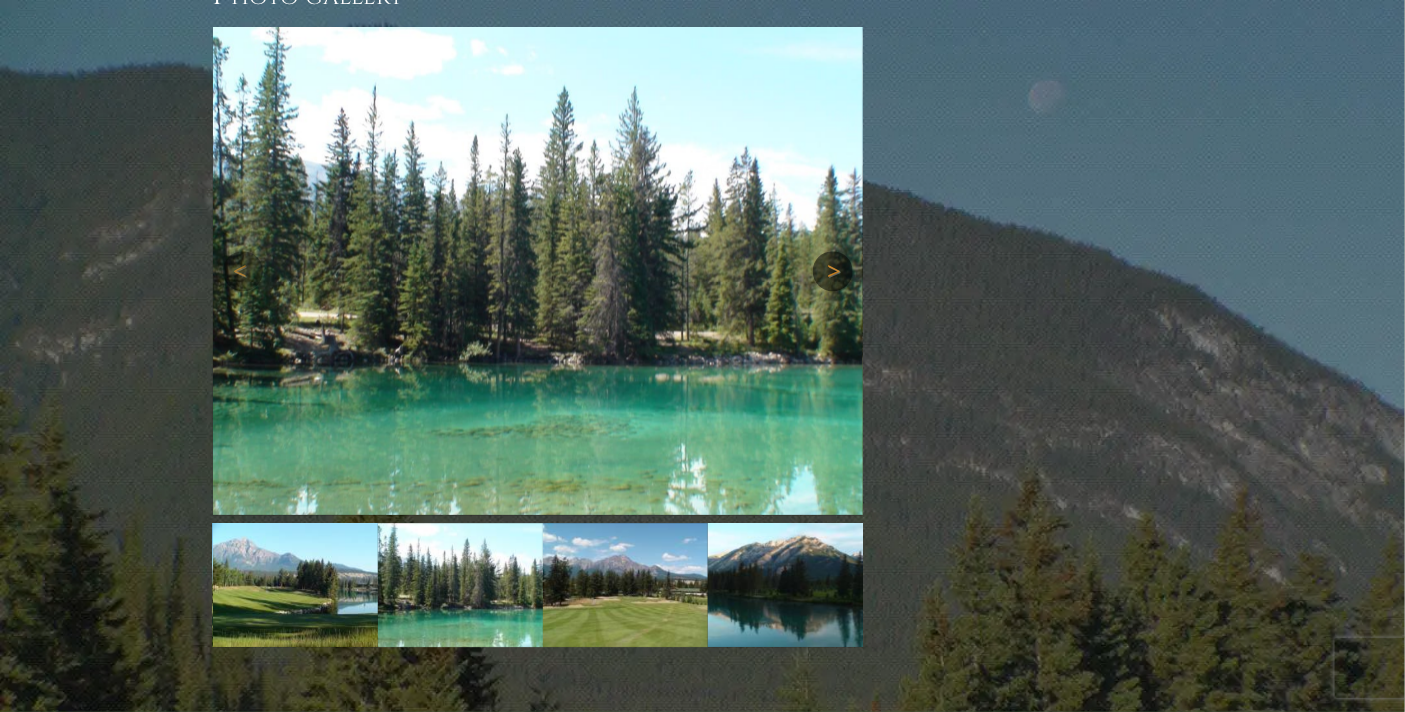 click on "Next" at bounding box center (833, 271) 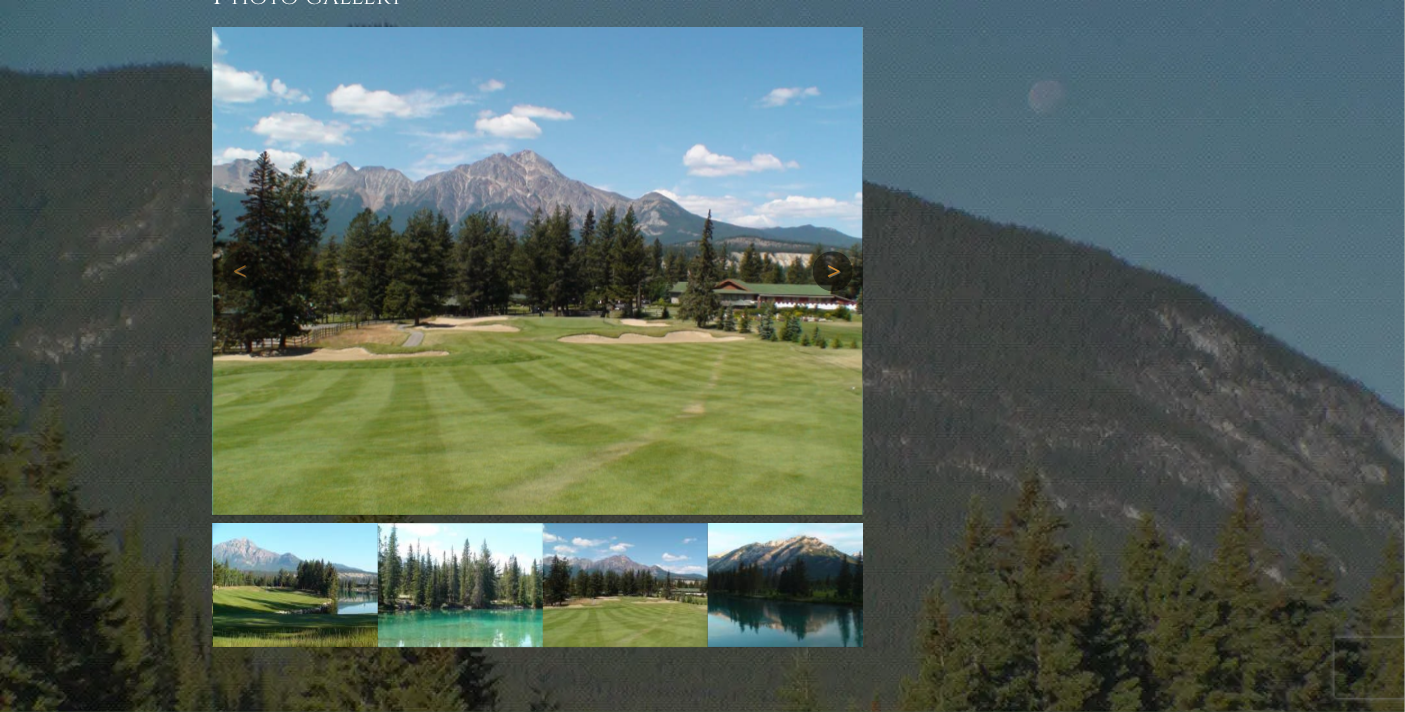 click on "Next" at bounding box center [833, 271] 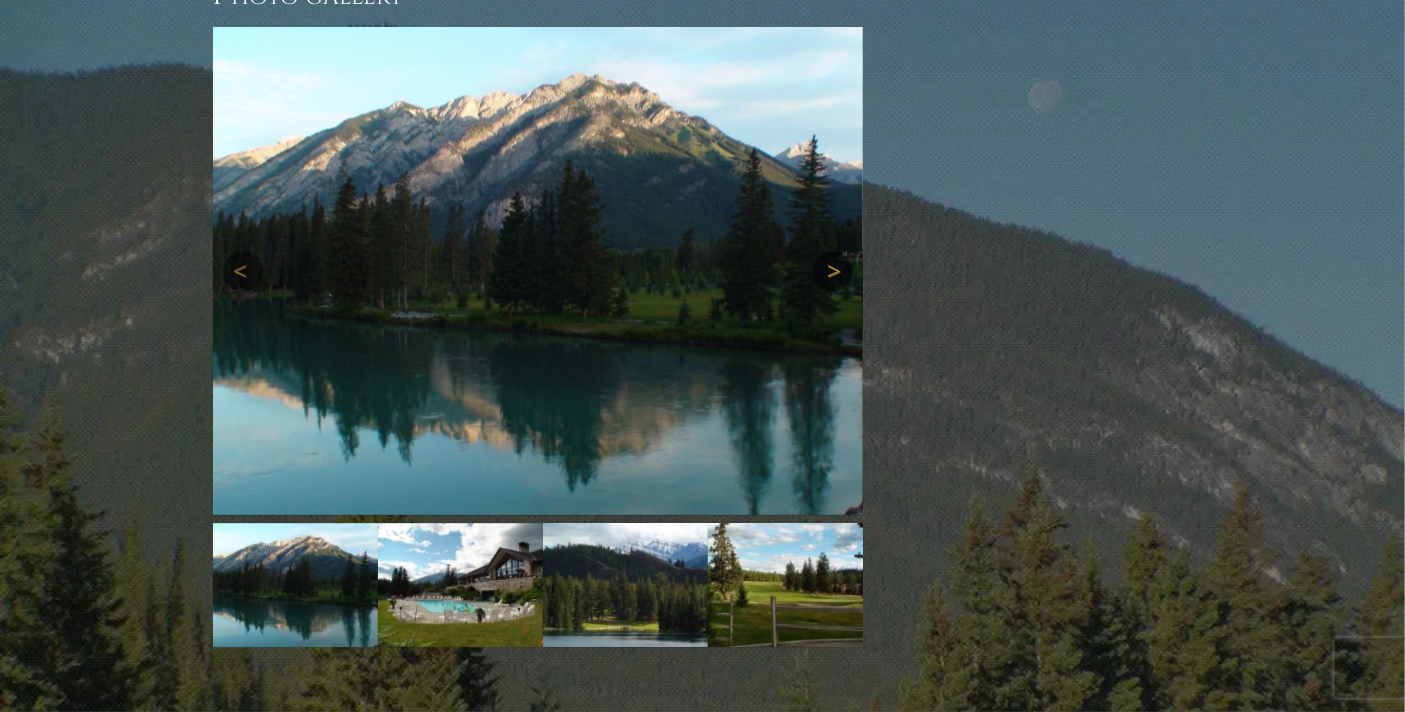 click on "Next" at bounding box center (833, 271) 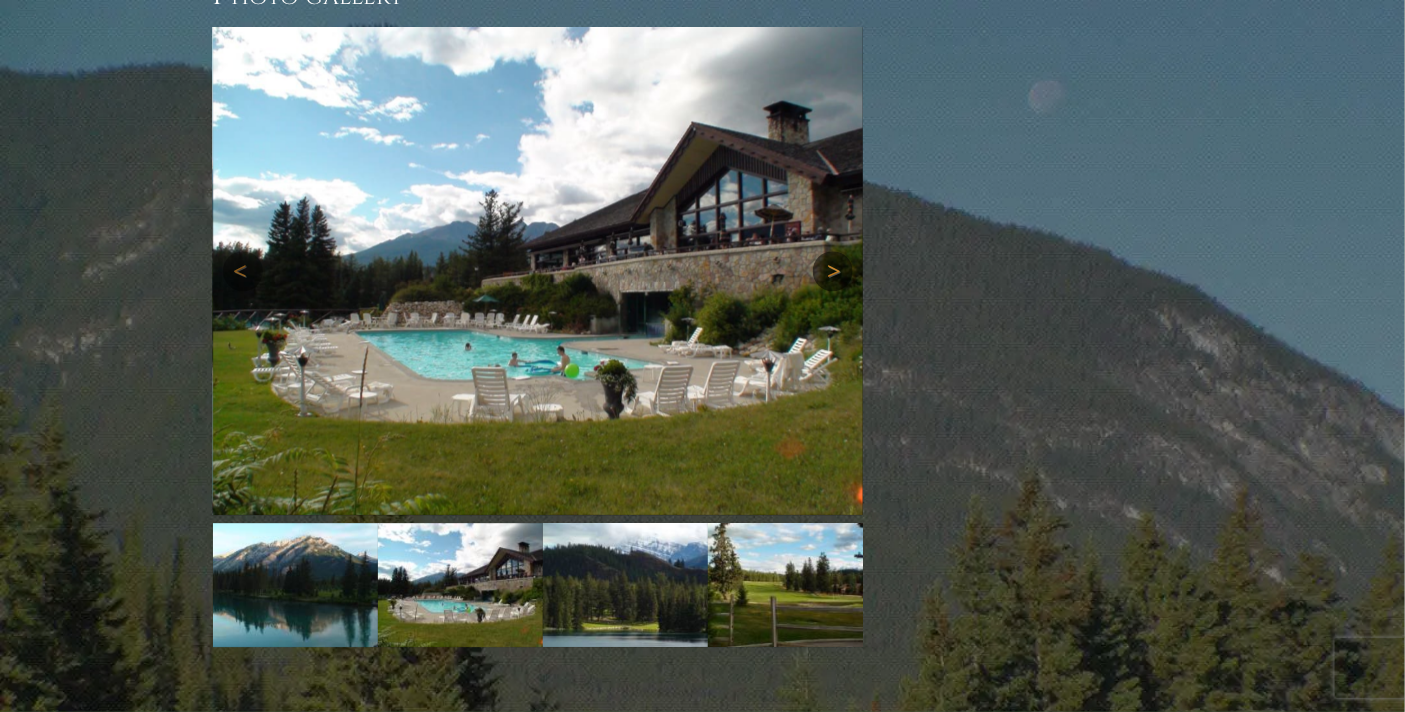 click on "Next" at bounding box center [833, 271] 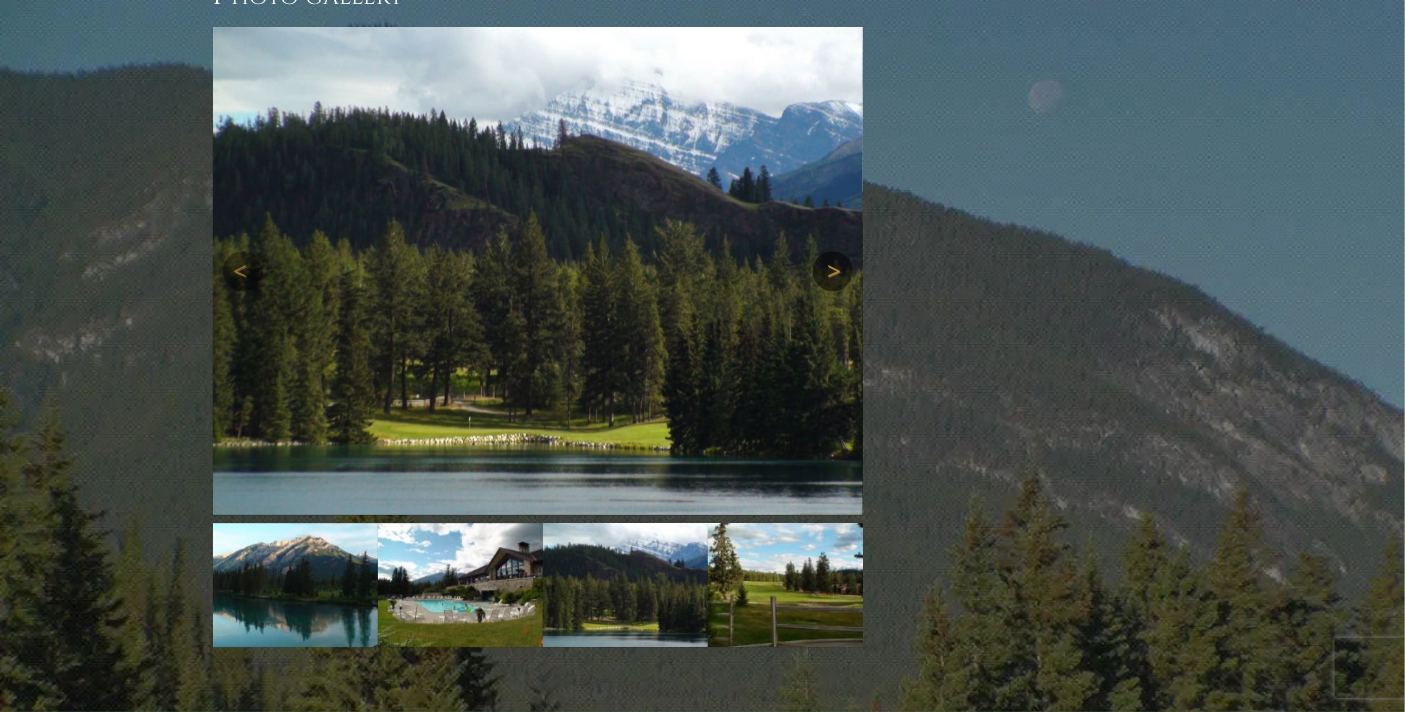 click on "Next" at bounding box center (833, 271) 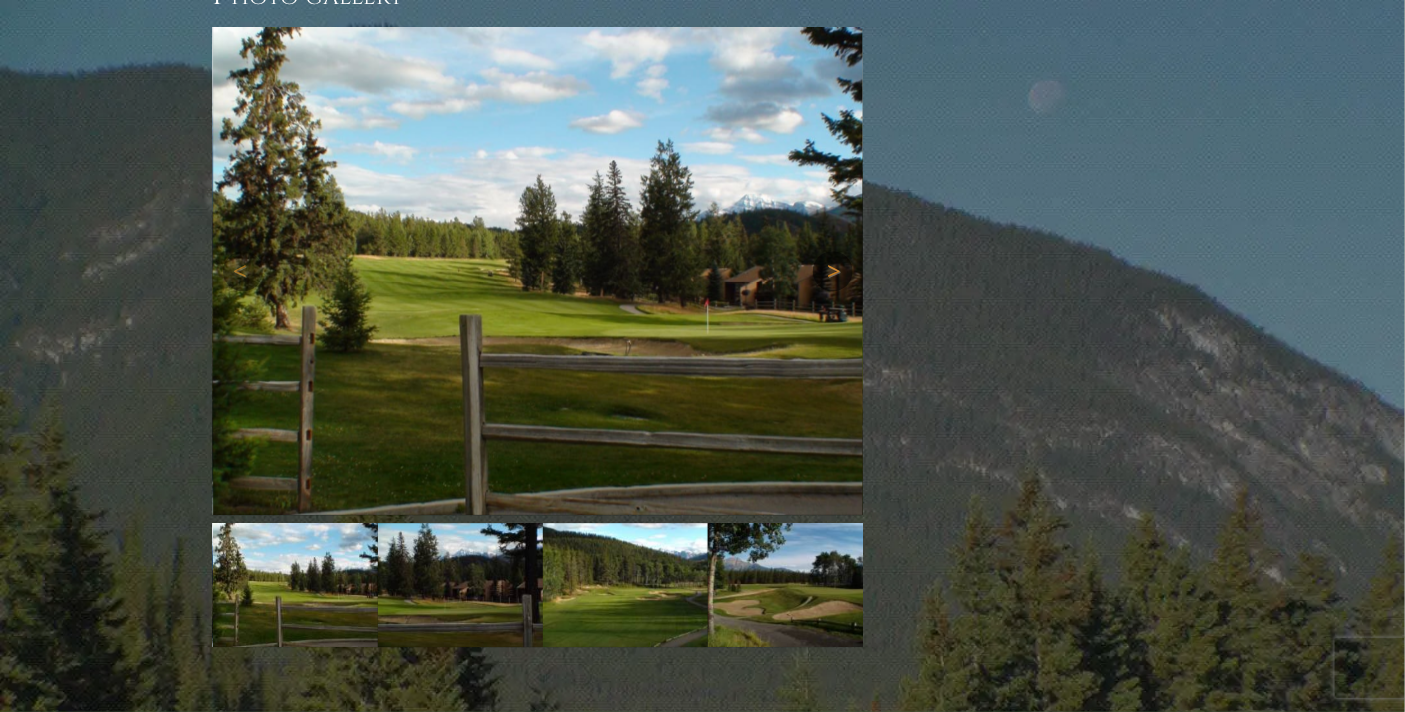 click on "Next" at bounding box center (833, 271) 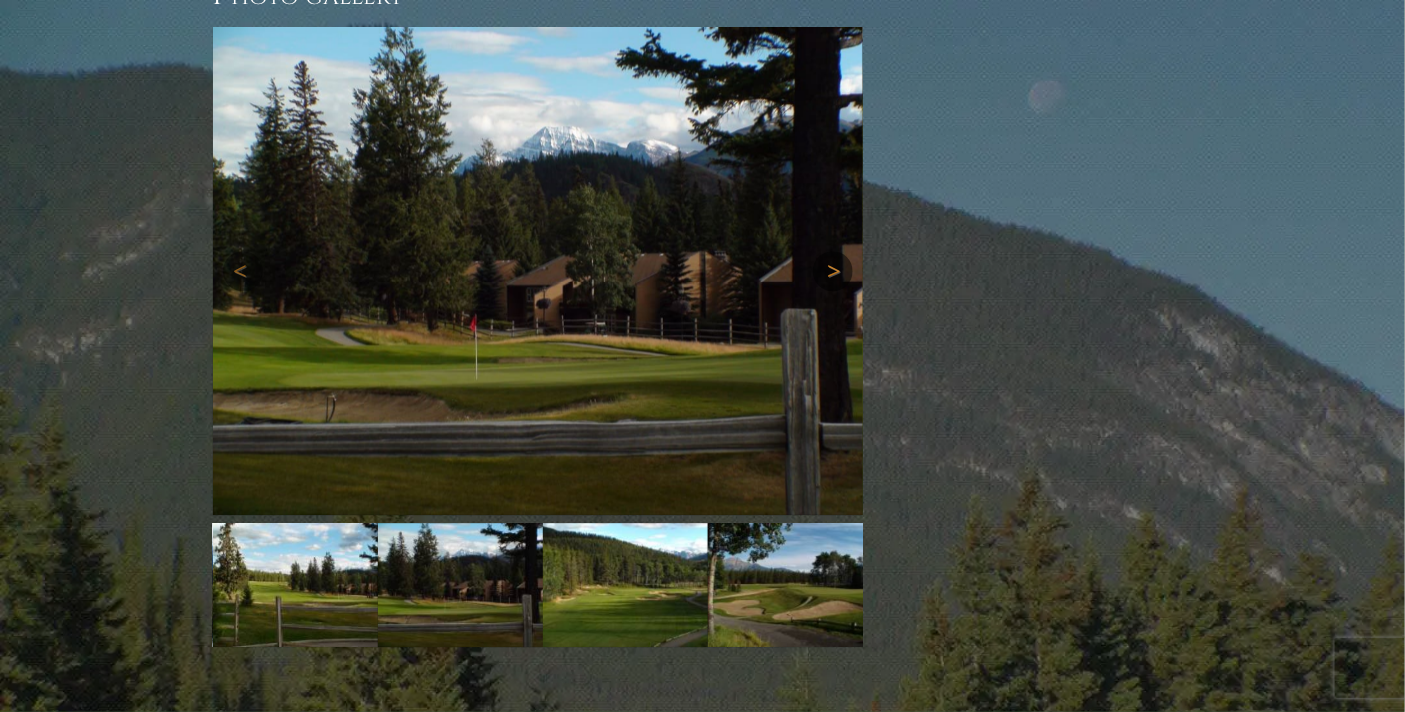 click on "Next" at bounding box center (833, 271) 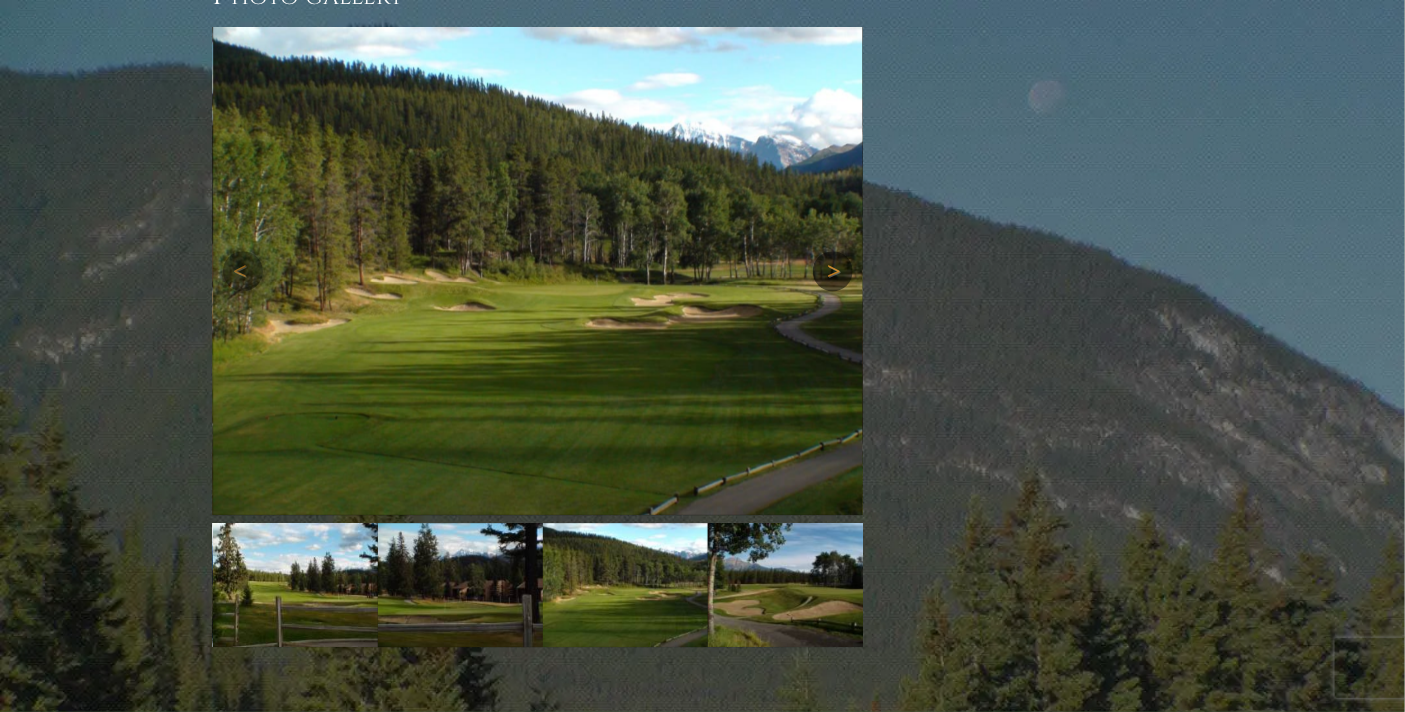 click on "Next" at bounding box center (833, 271) 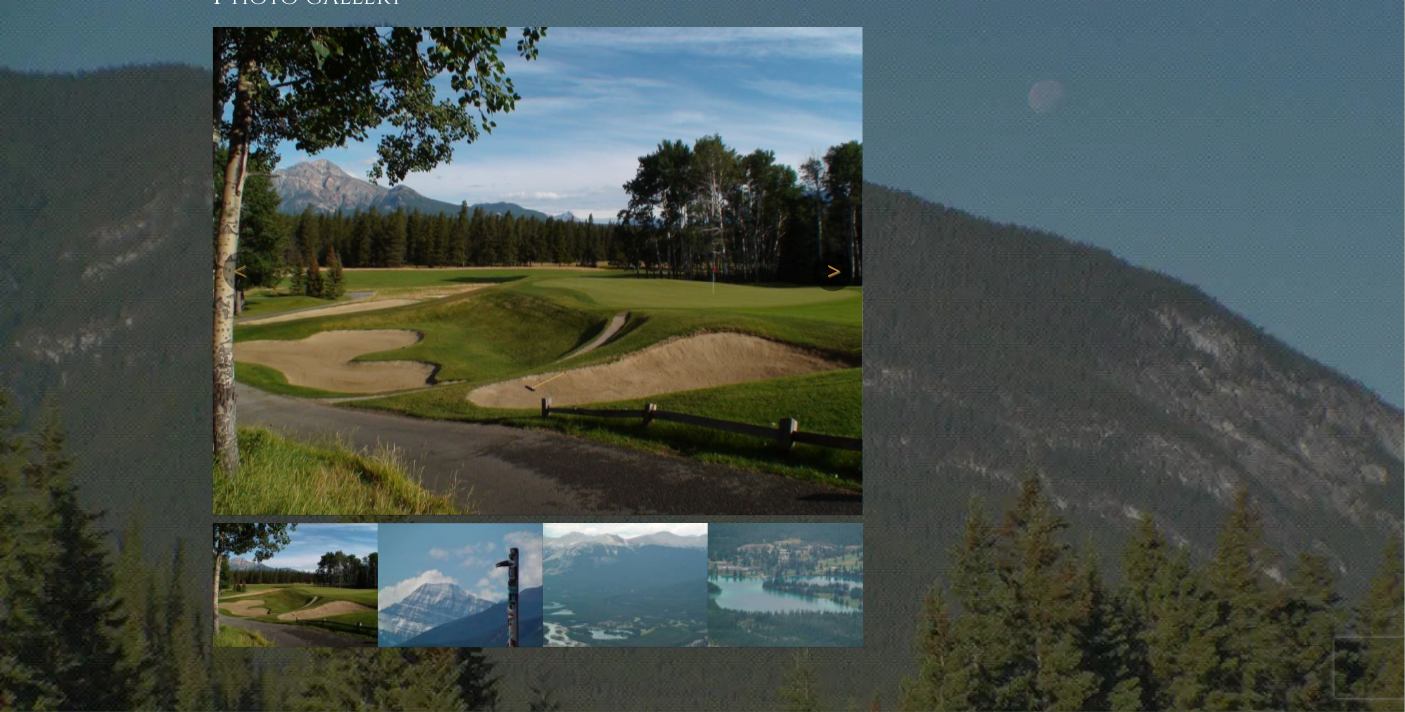 click on "Next" at bounding box center (833, 271) 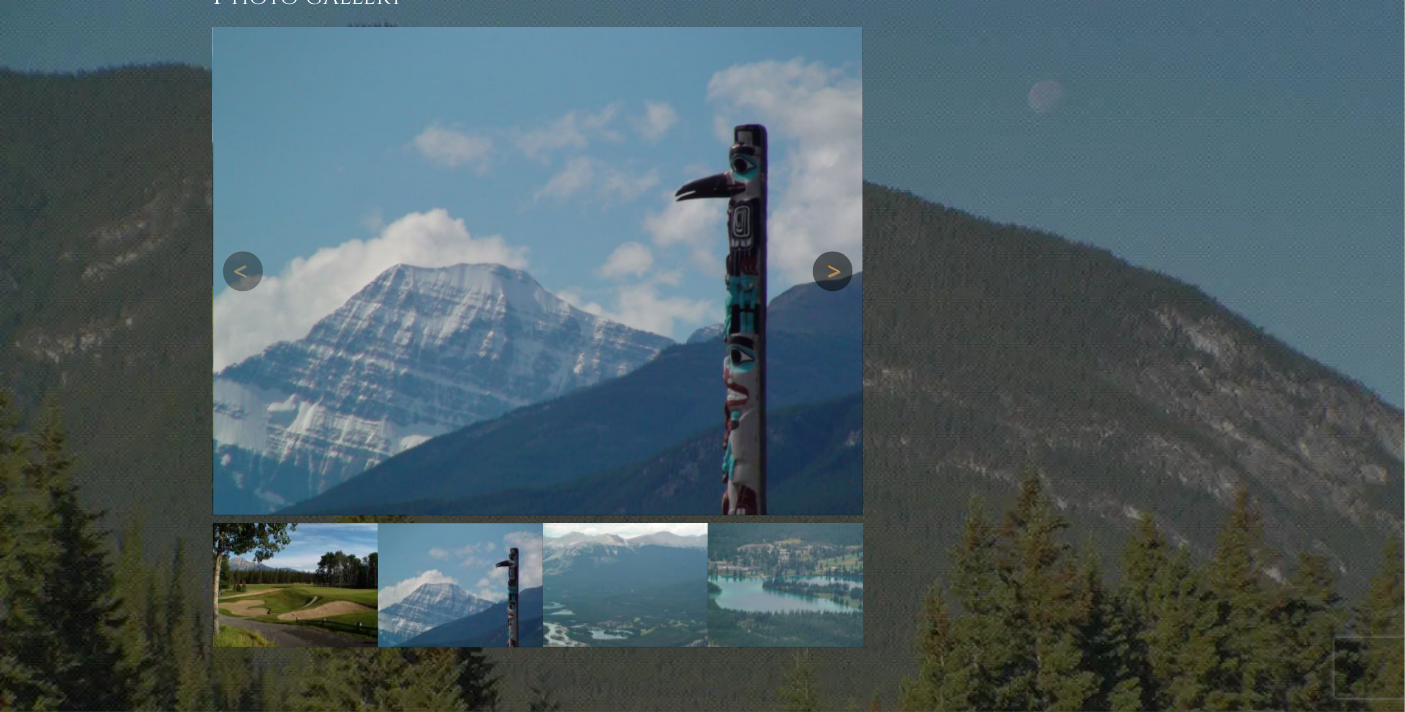 click on "Next" at bounding box center (833, 271) 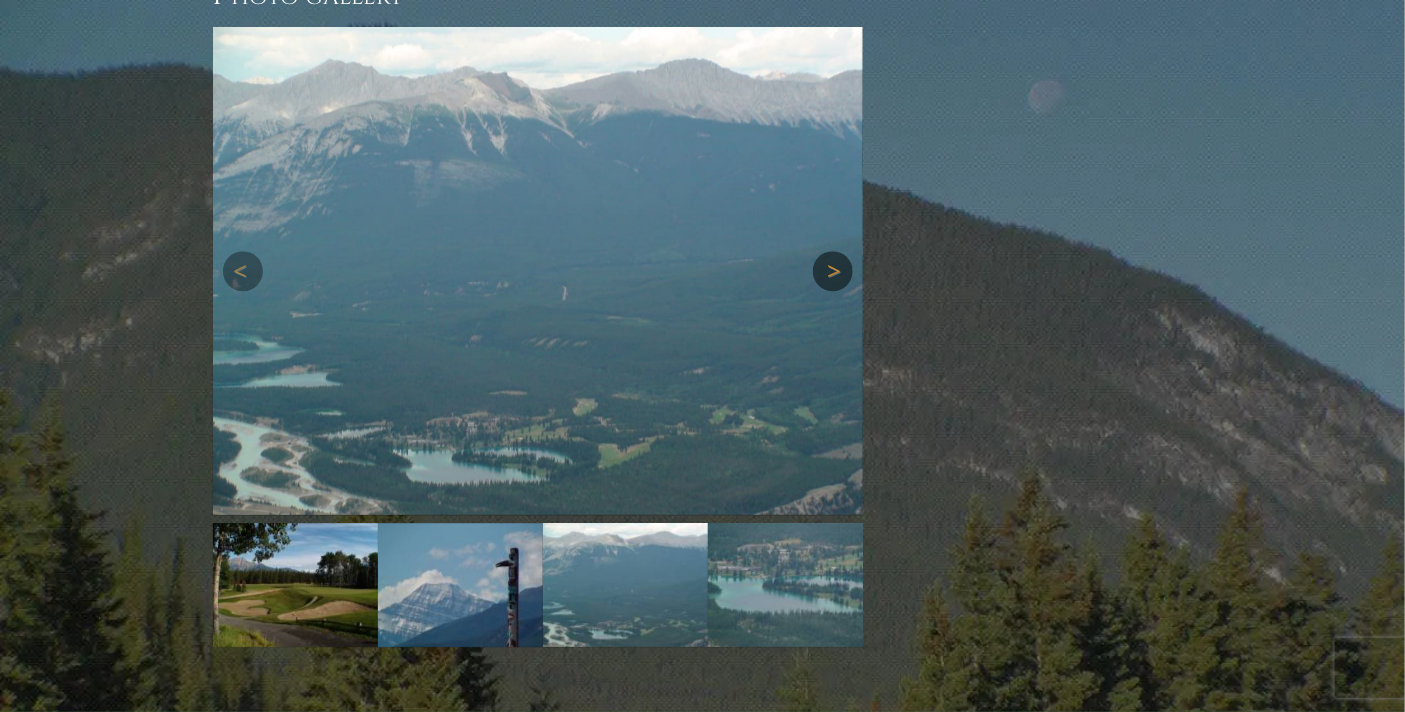 click on "Next" at bounding box center (833, 271) 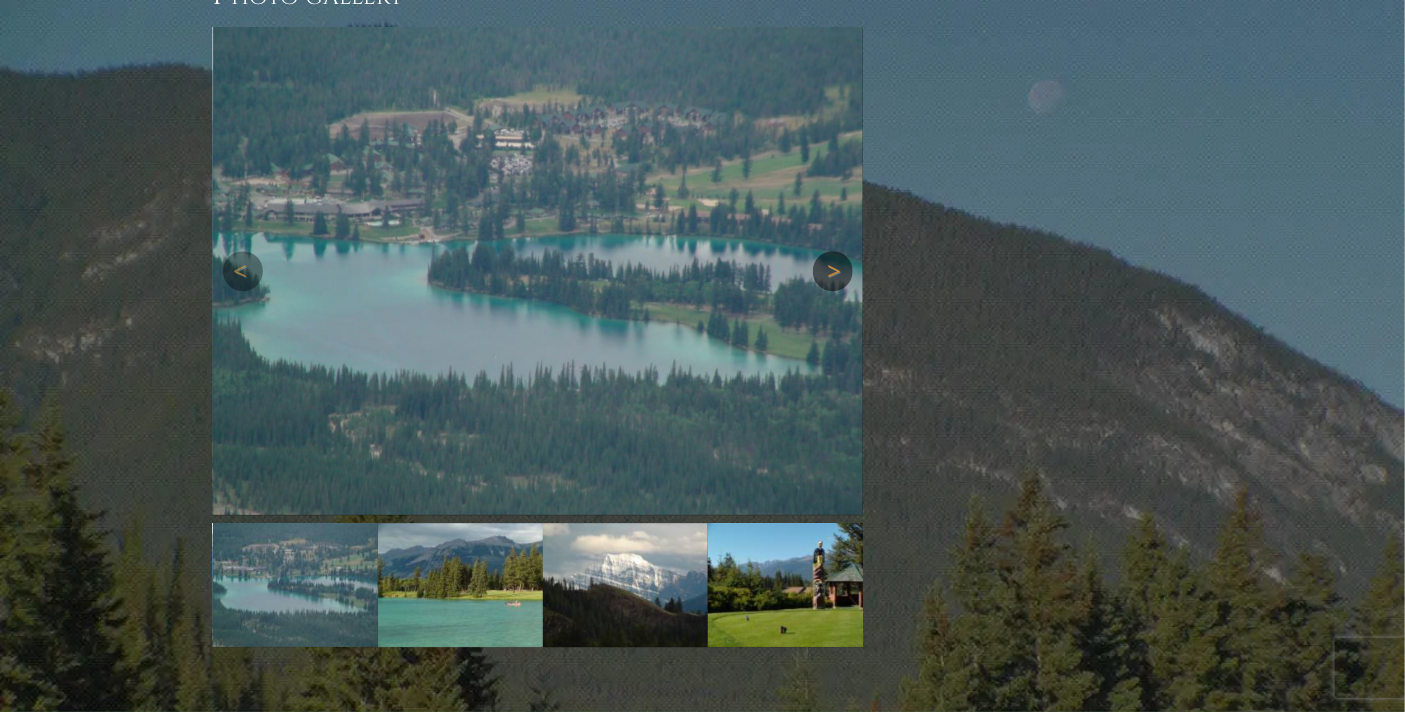 click on "Next" at bounding box center [833, 271] 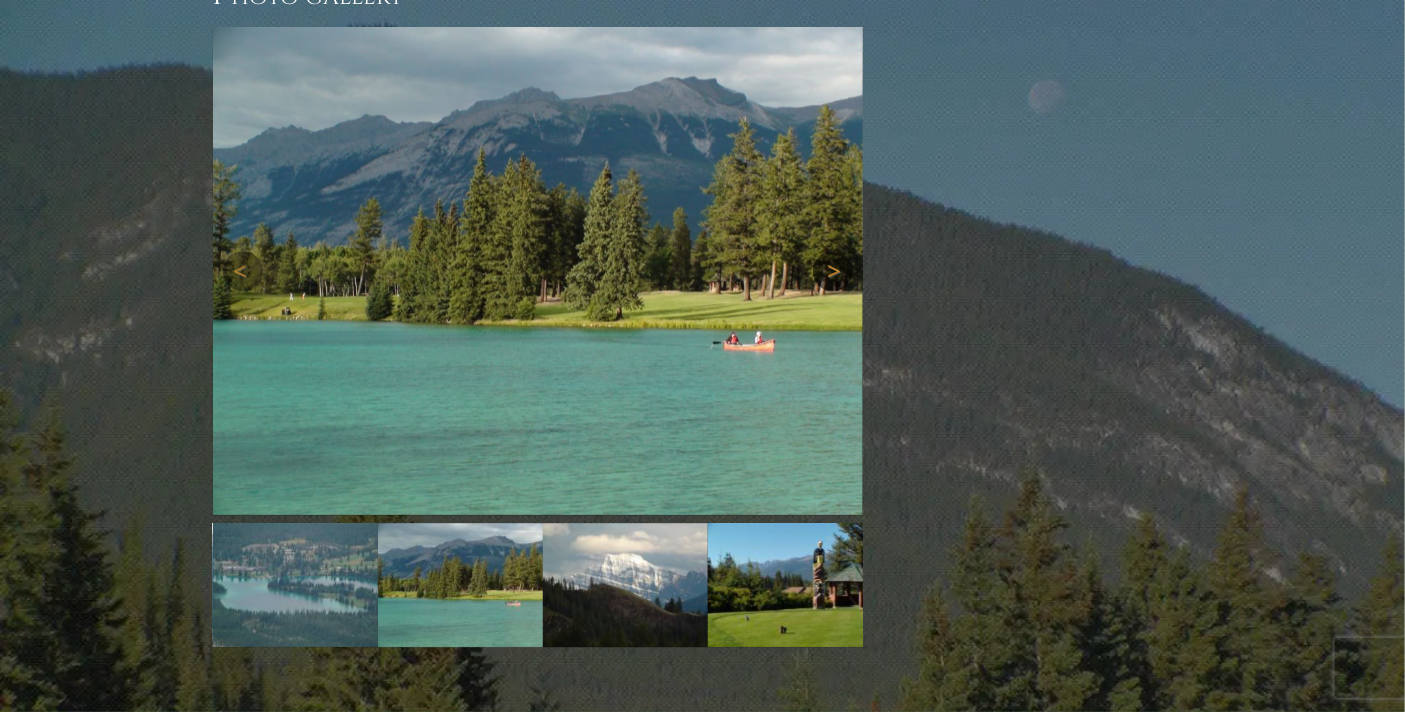 click on "Next" at bounding box center [833, 271] 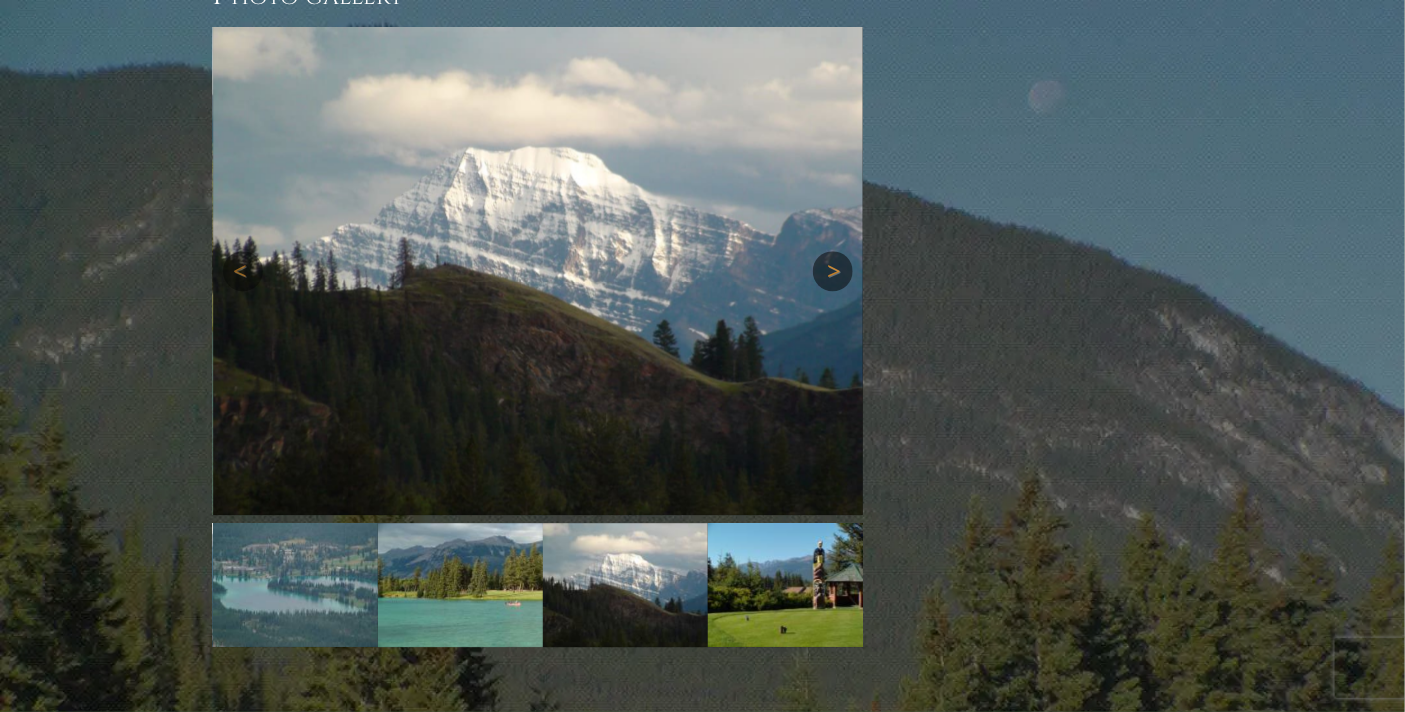click on "Next" at bounding box center [833, 271] 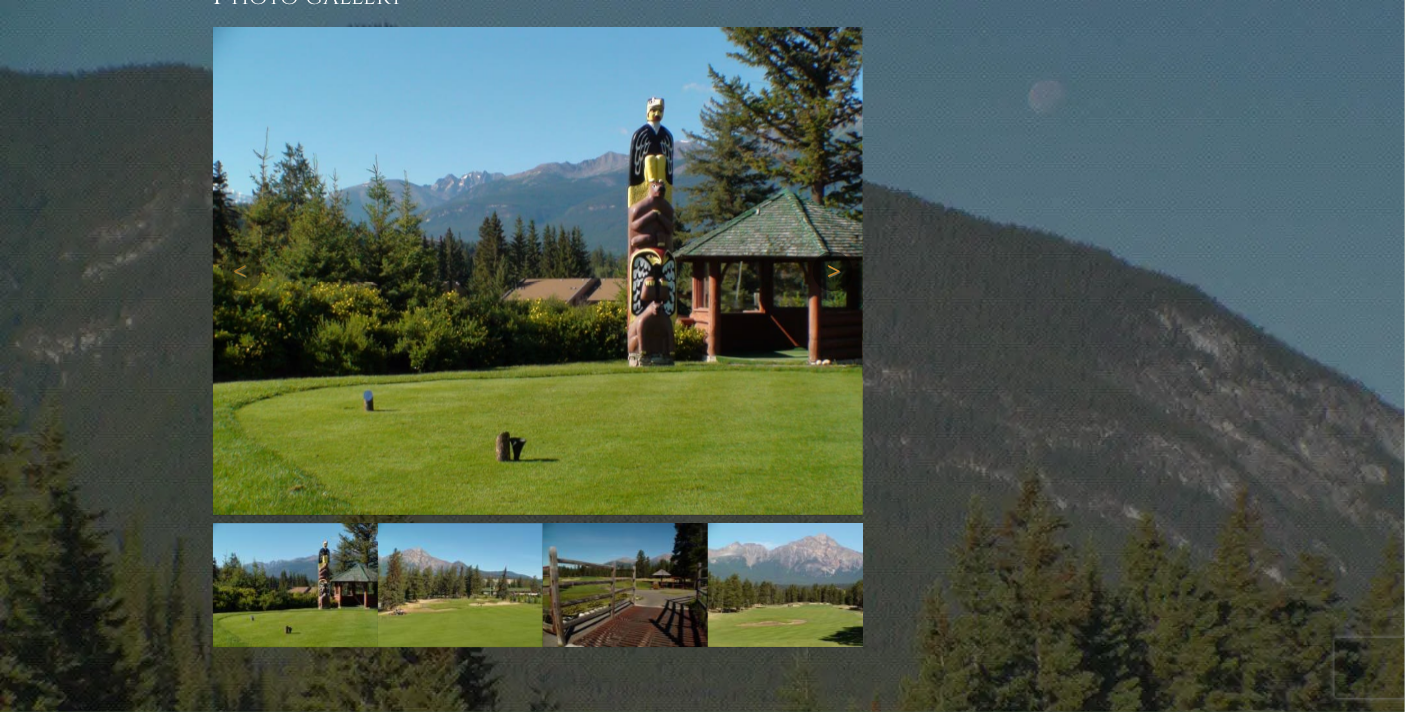 click on "Next" at bounding box center [833, 271] 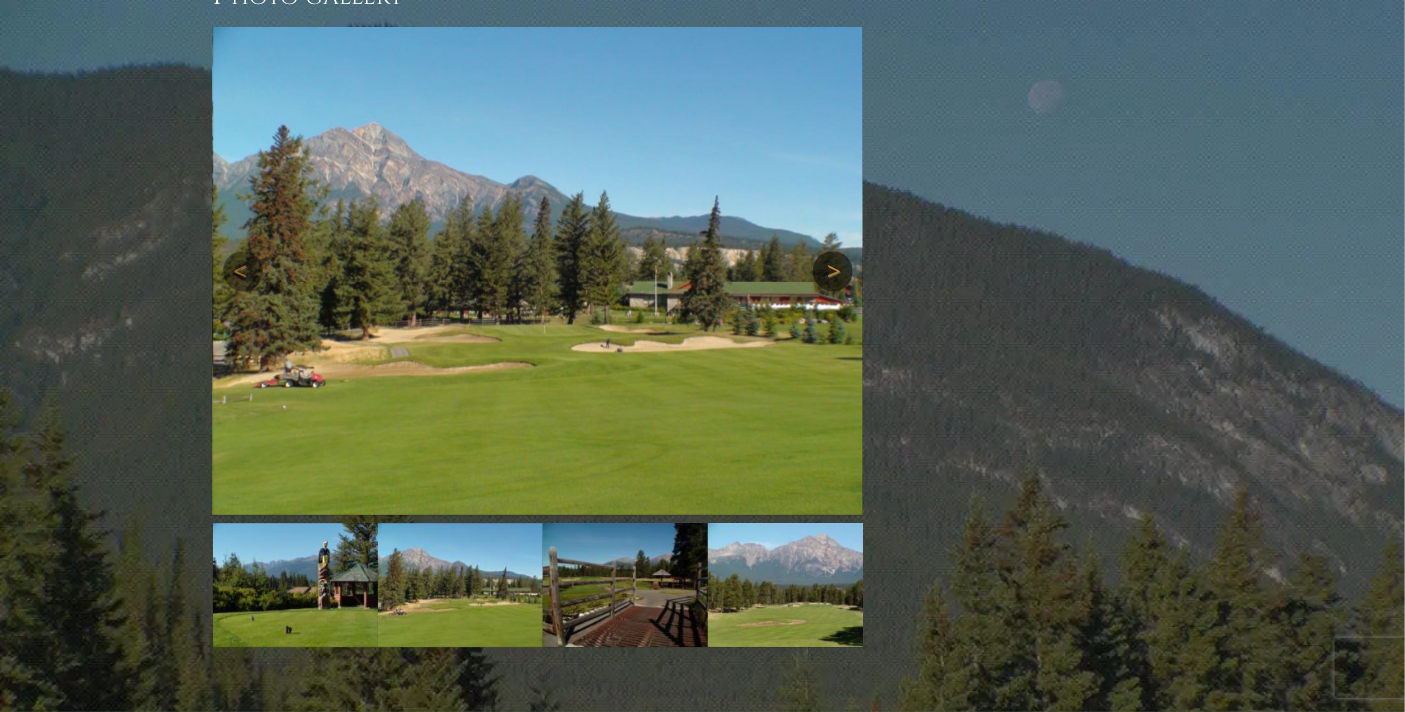 click on "Next" at bounding box center (833, 271) 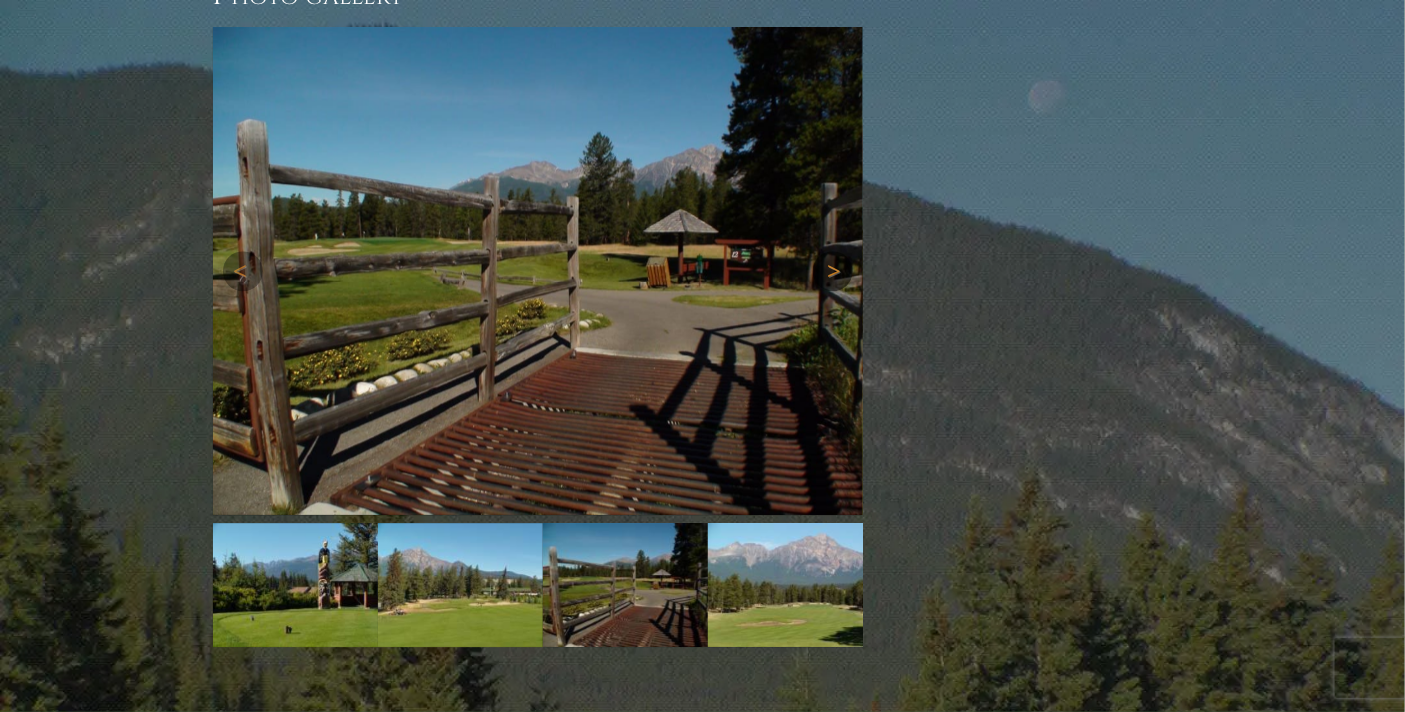 click on "Next" at bounding box center [833, 271] 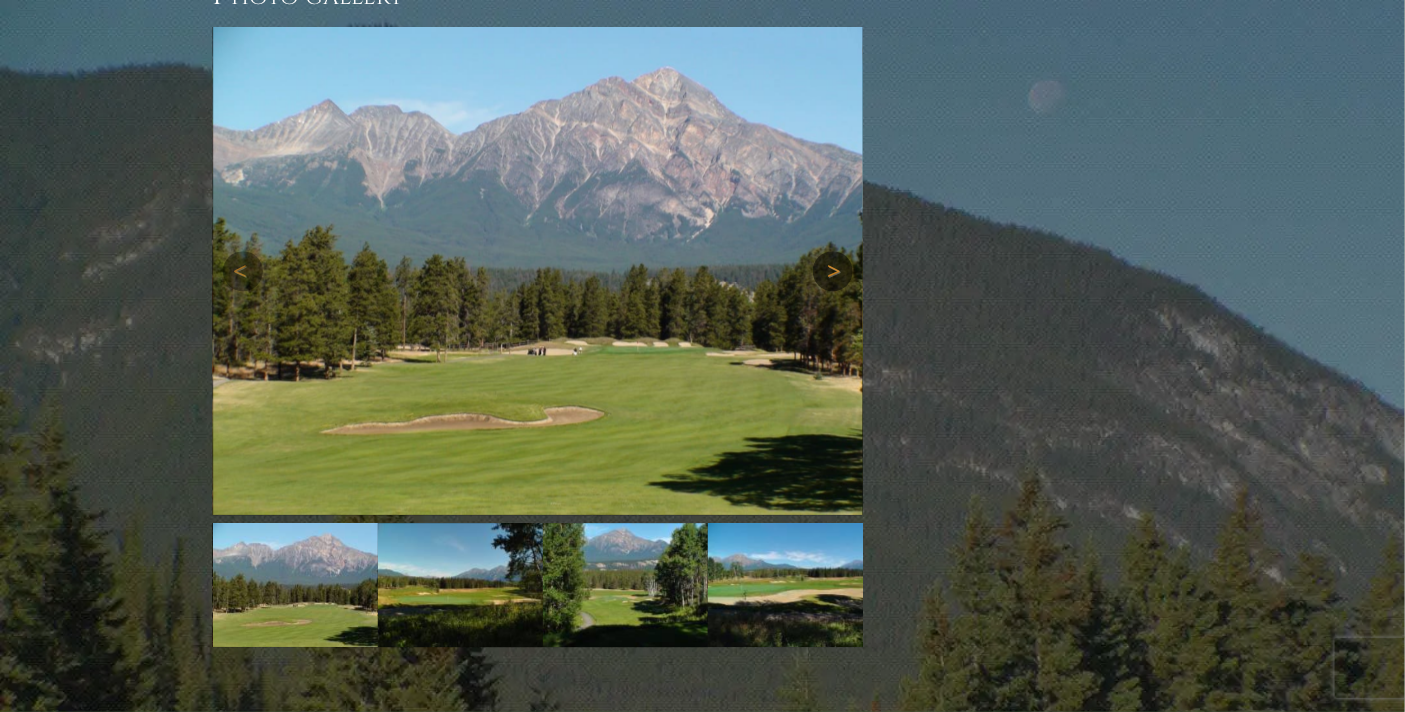 click on "Next" at bounding box center (833, 271) 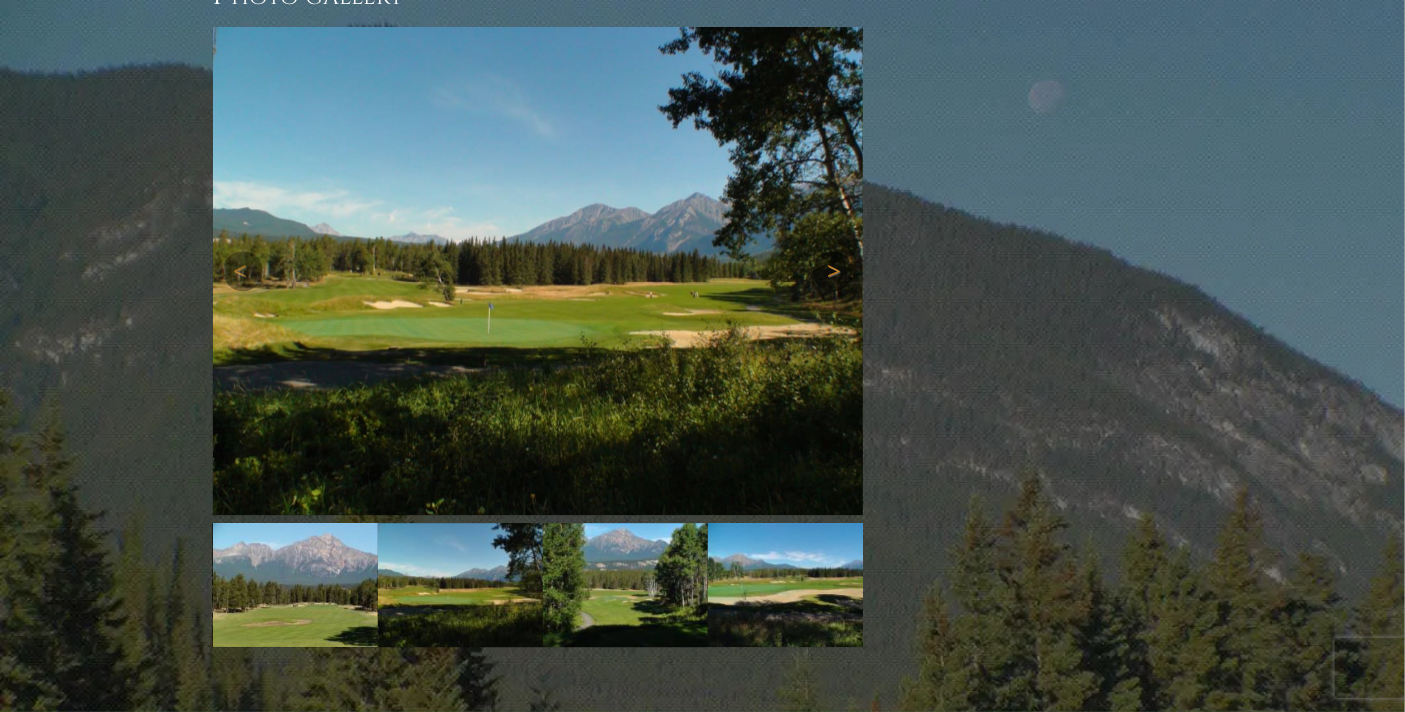 click on "Next" at bounding box center [833, 271] 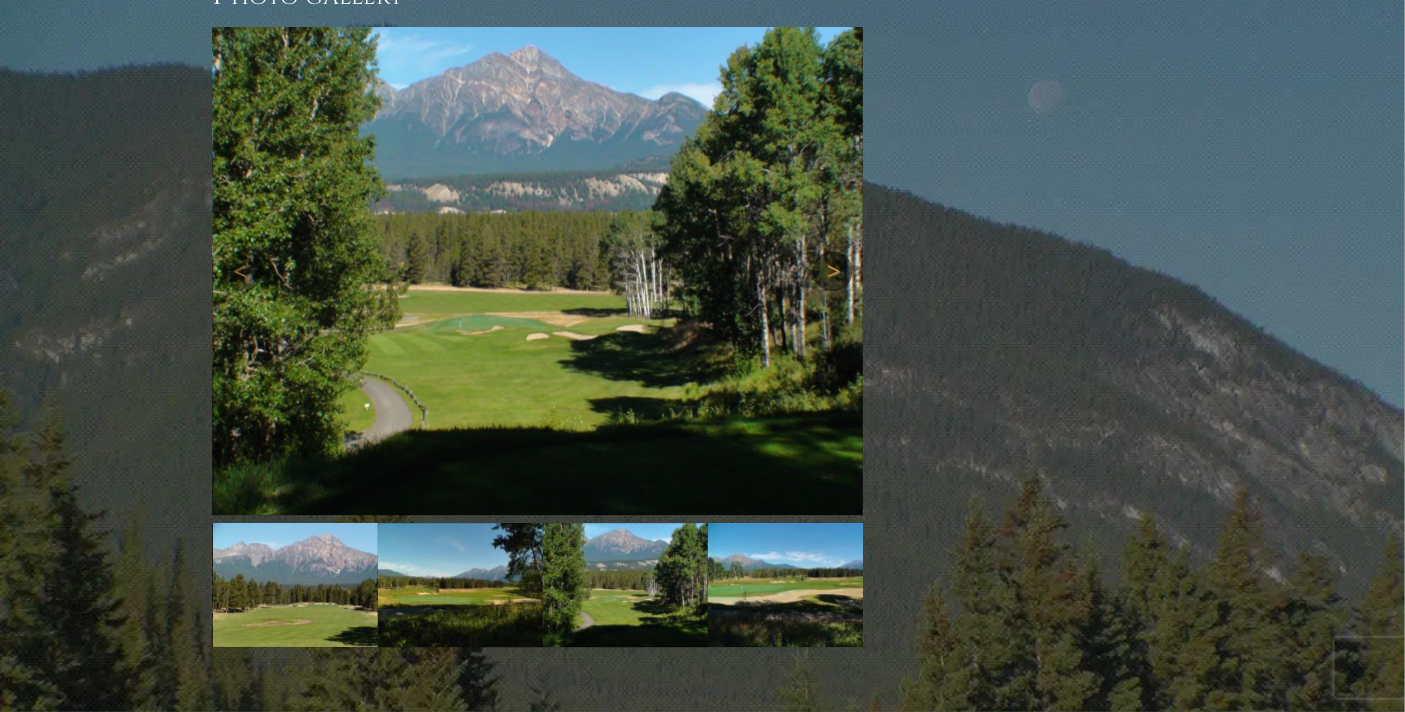 click on "Next" at bounding box center [833, 271] 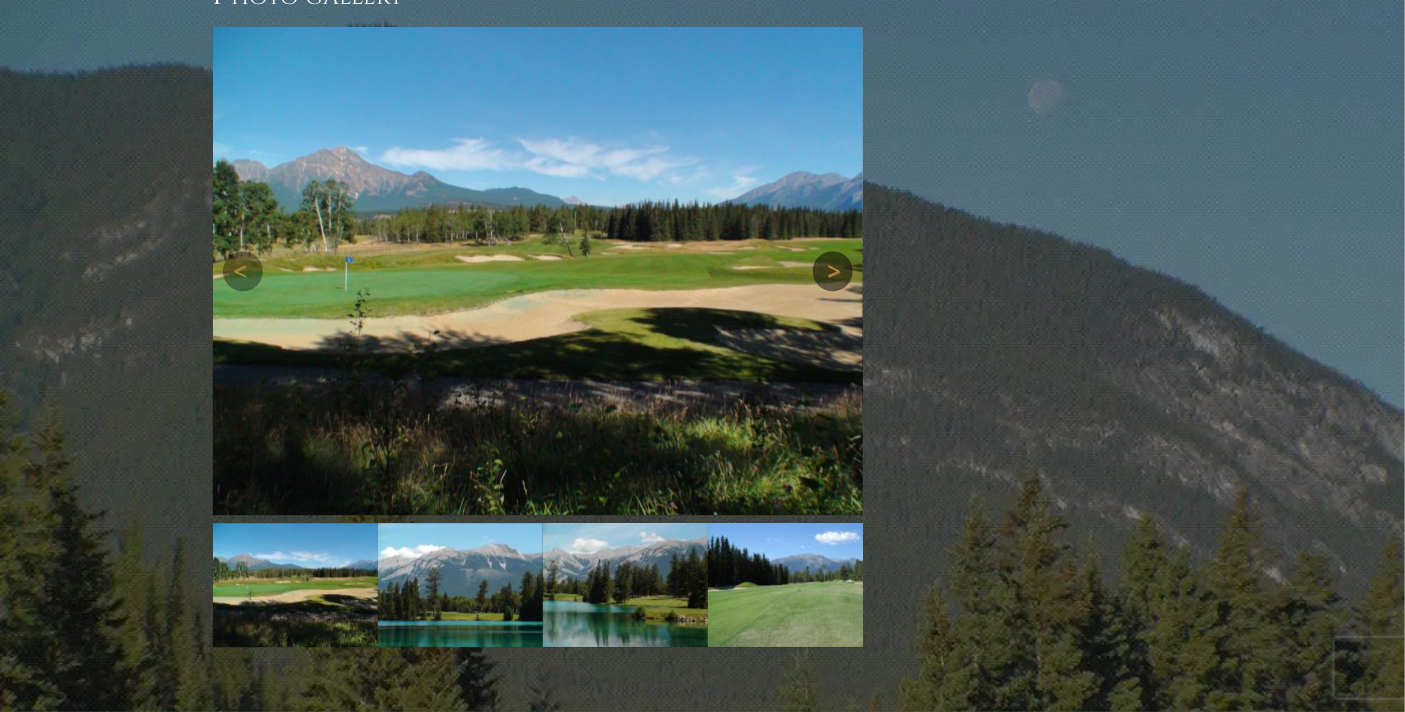 click on "Next" at bounding box center [833, 271] 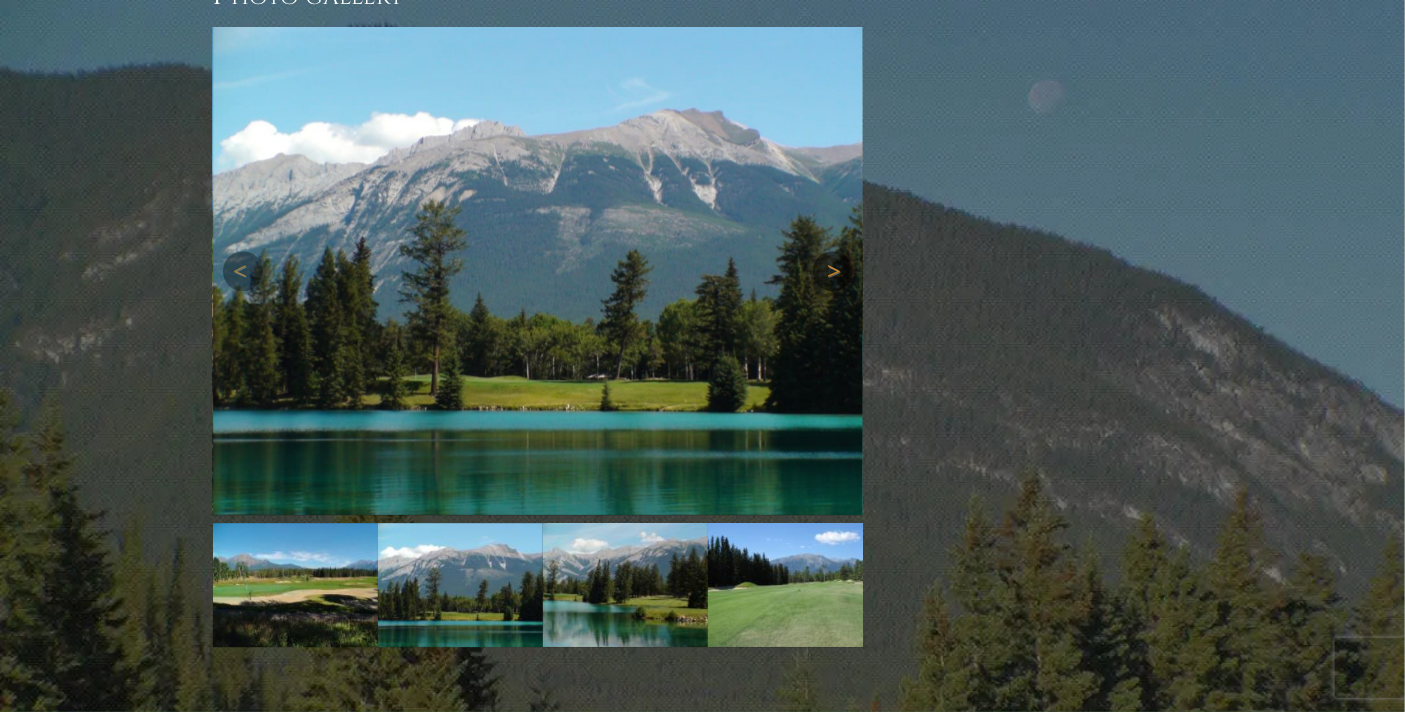 click on "Next" at bounding box center (833, 271) 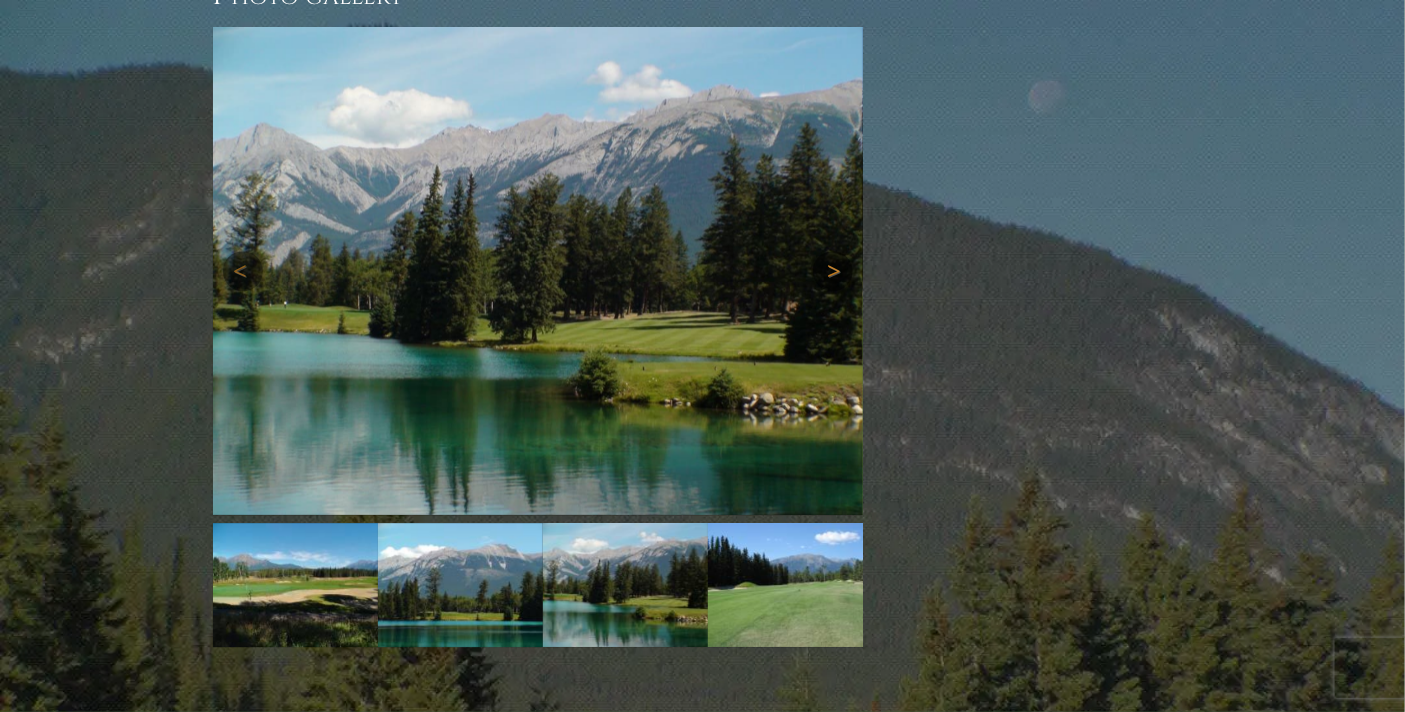 click on "Next" at bounding box center (833, 271) 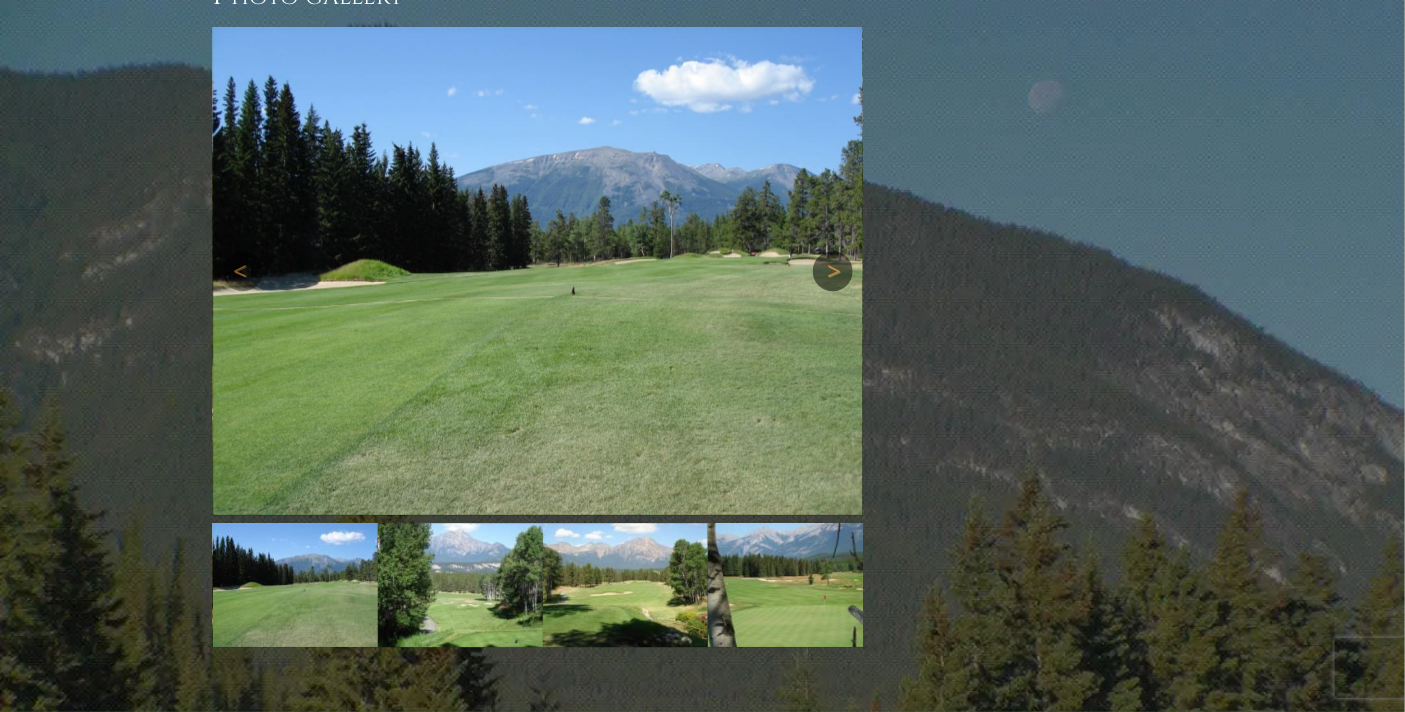 click on "Next" at bounding box center (833, 271) 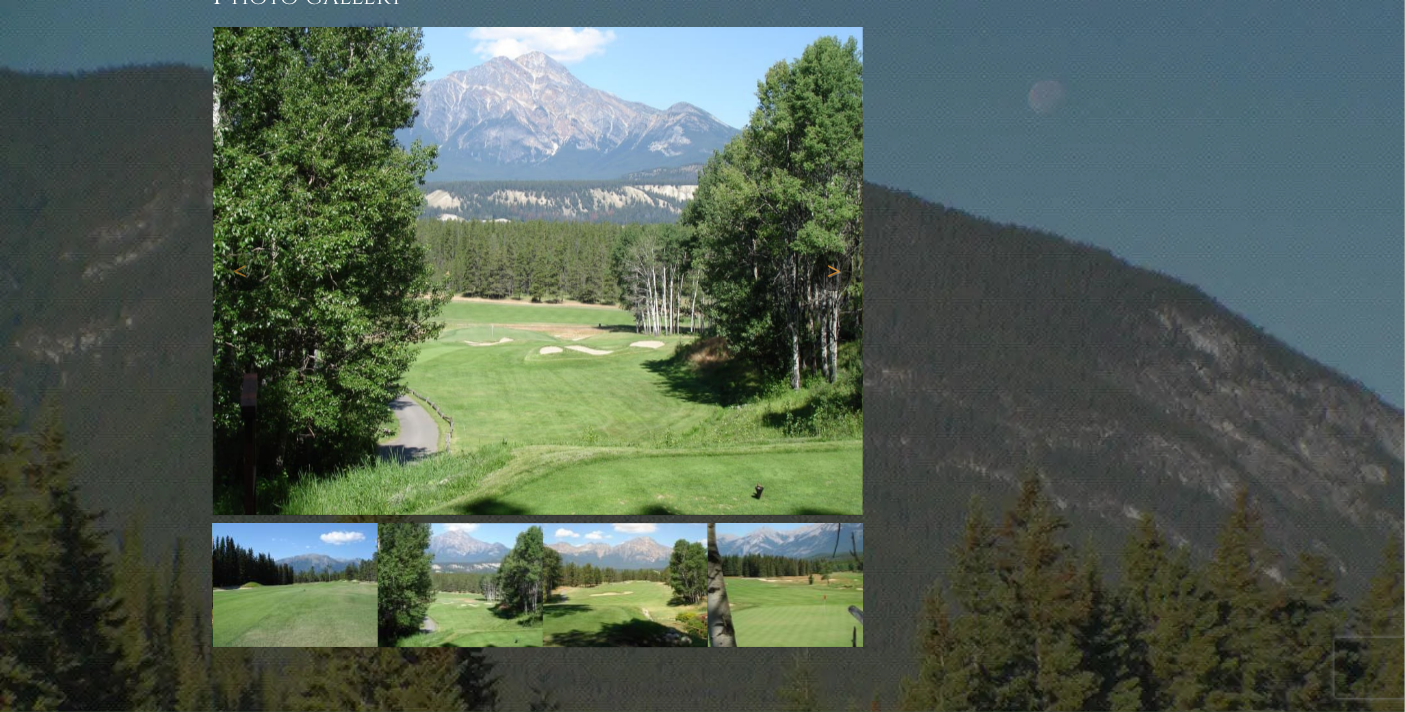 click on "Next" at bounding box center (833, 271) 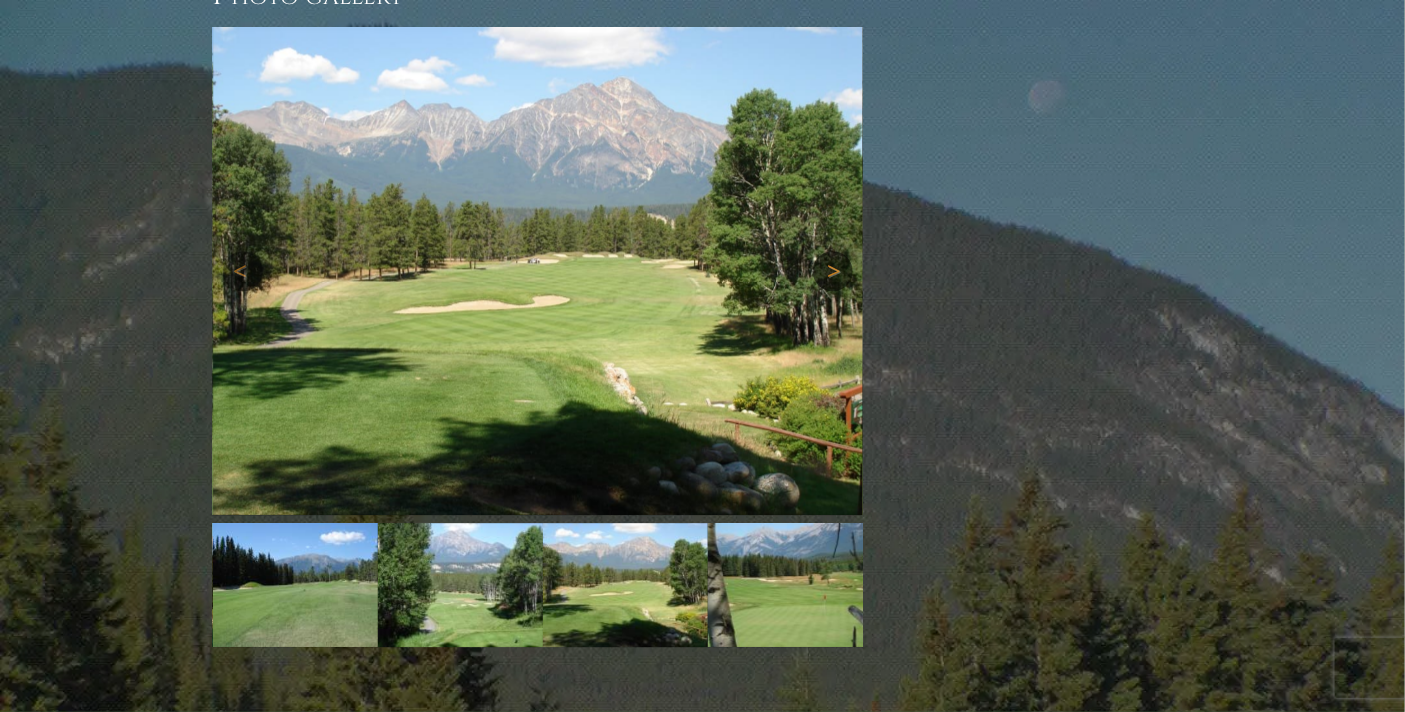 click on "Next" at bounding box center (833, 271) 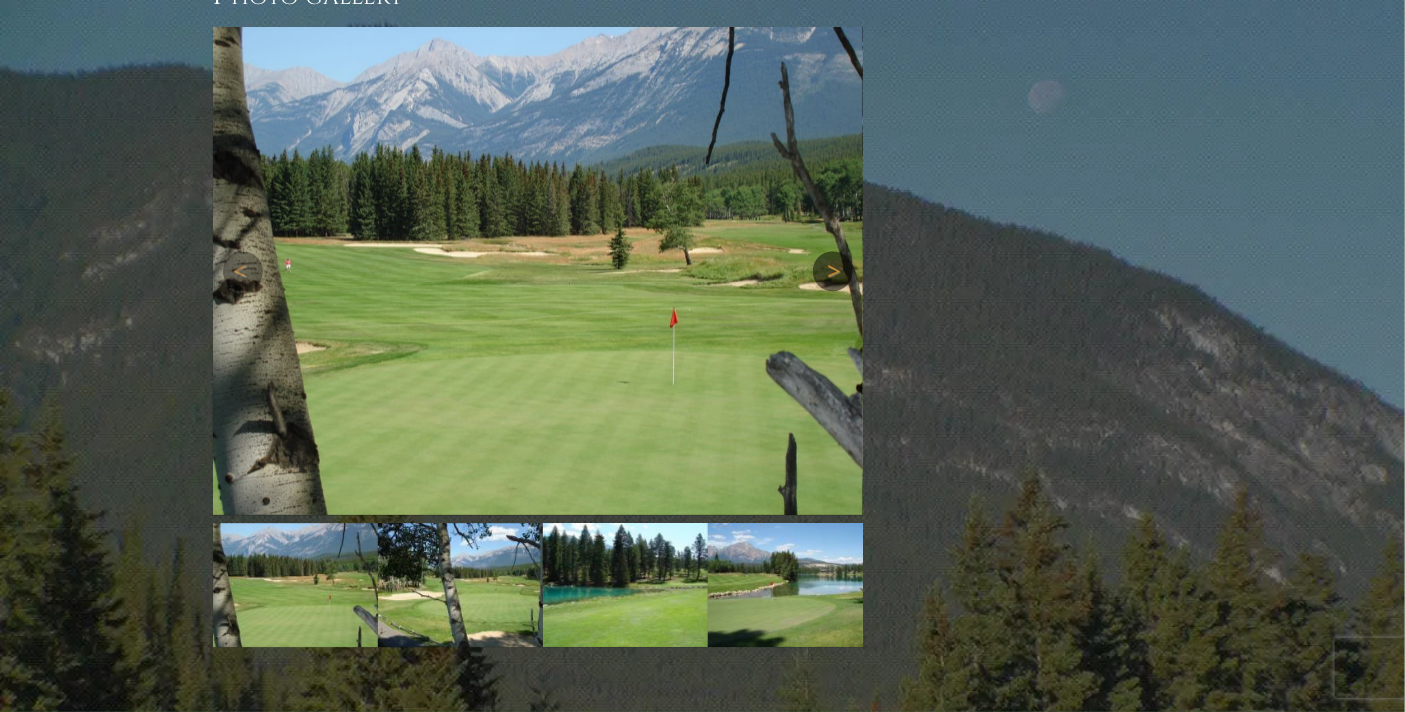 click on "Next" at bounding box center (833, 271) 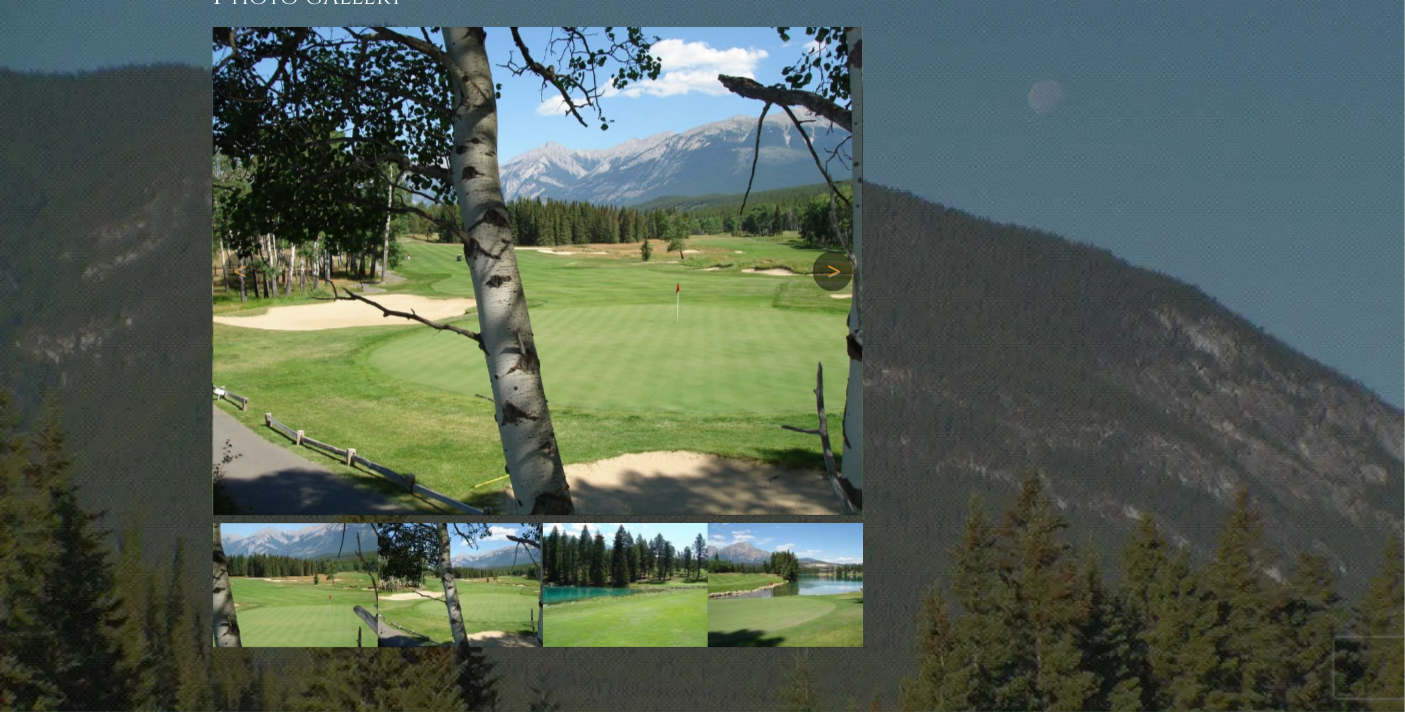 click on "Next" at bounding box center (833, 271) 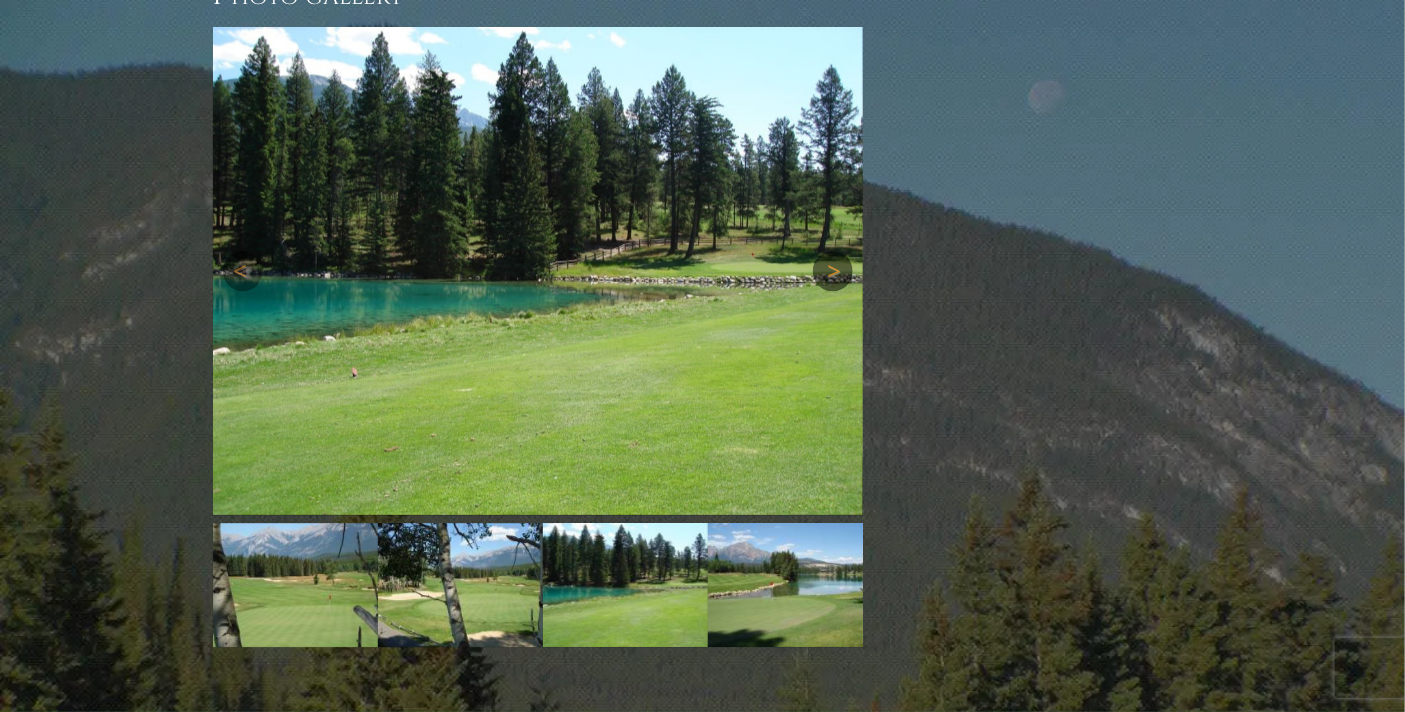 click on "Next" at bounding box center [833, 271] 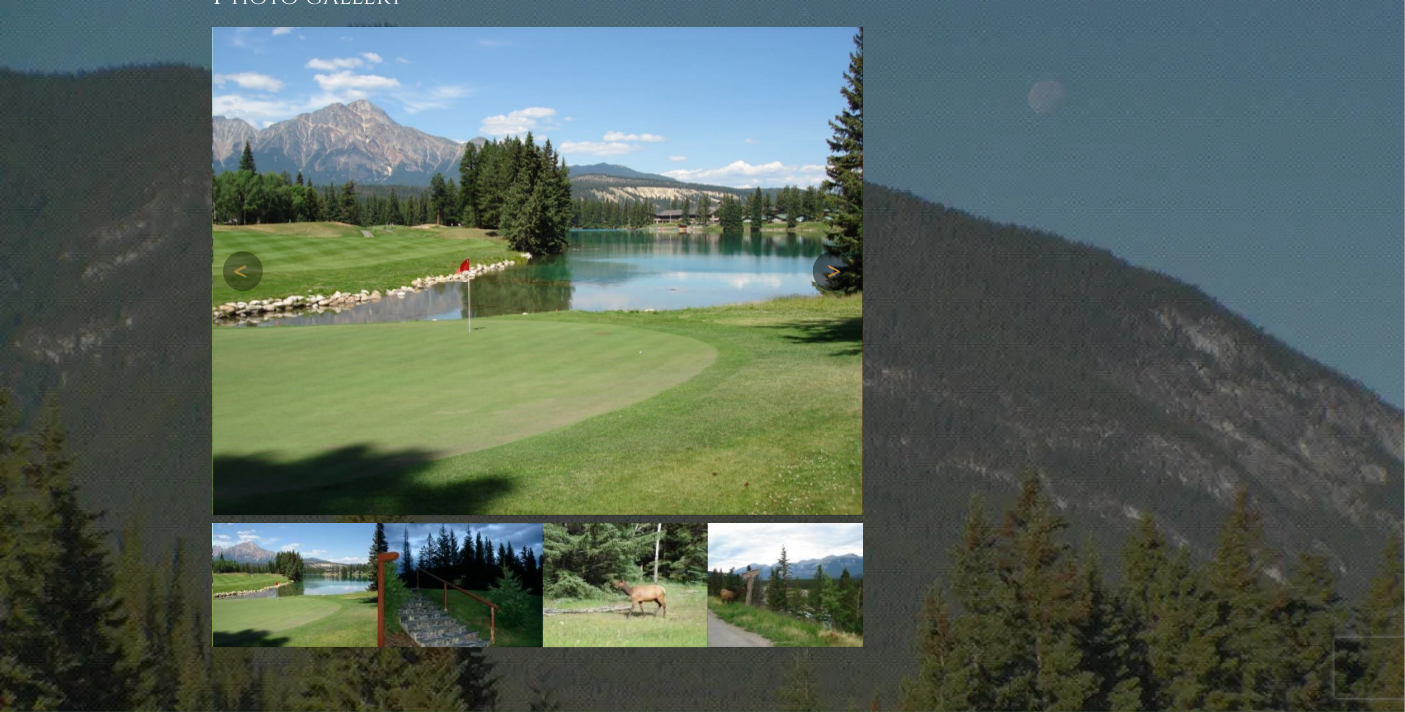 click on "Next" at bounding box center (833, 271) 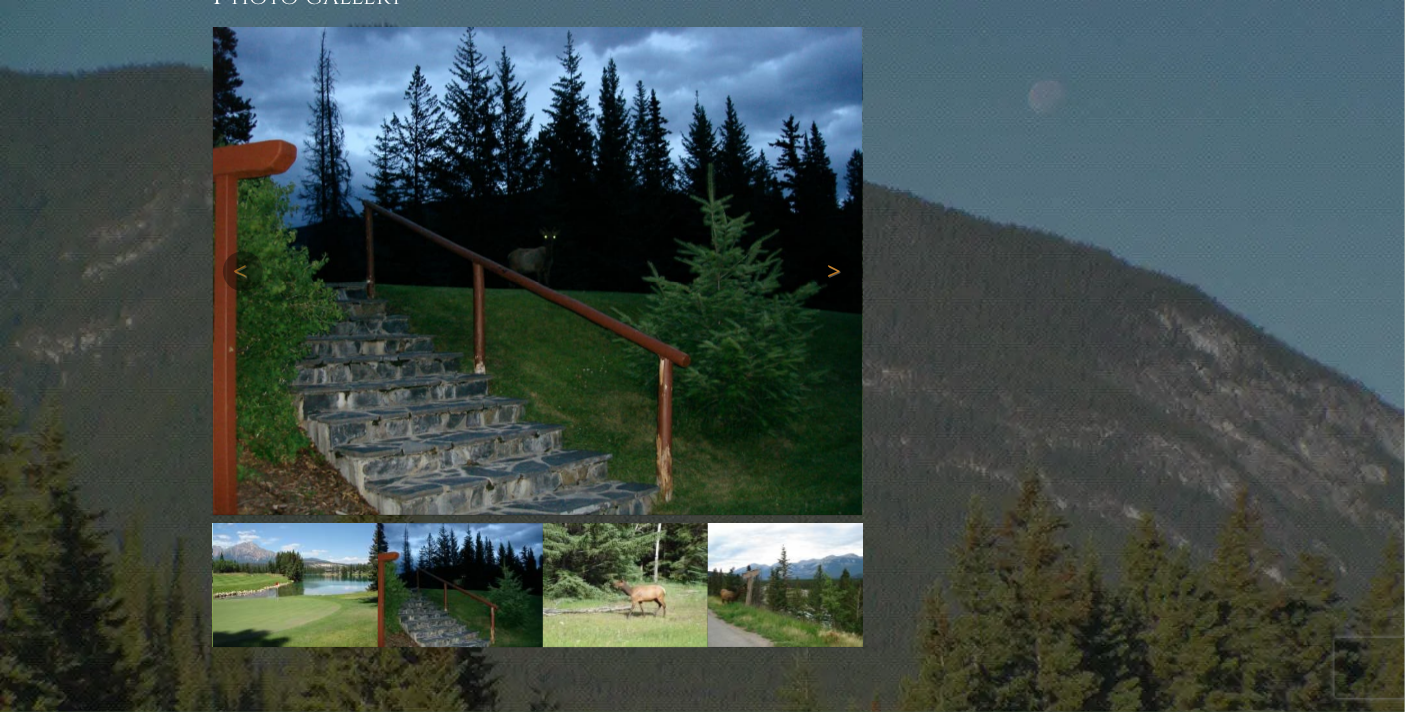 click on "Next" at bounding box center (833, 271) 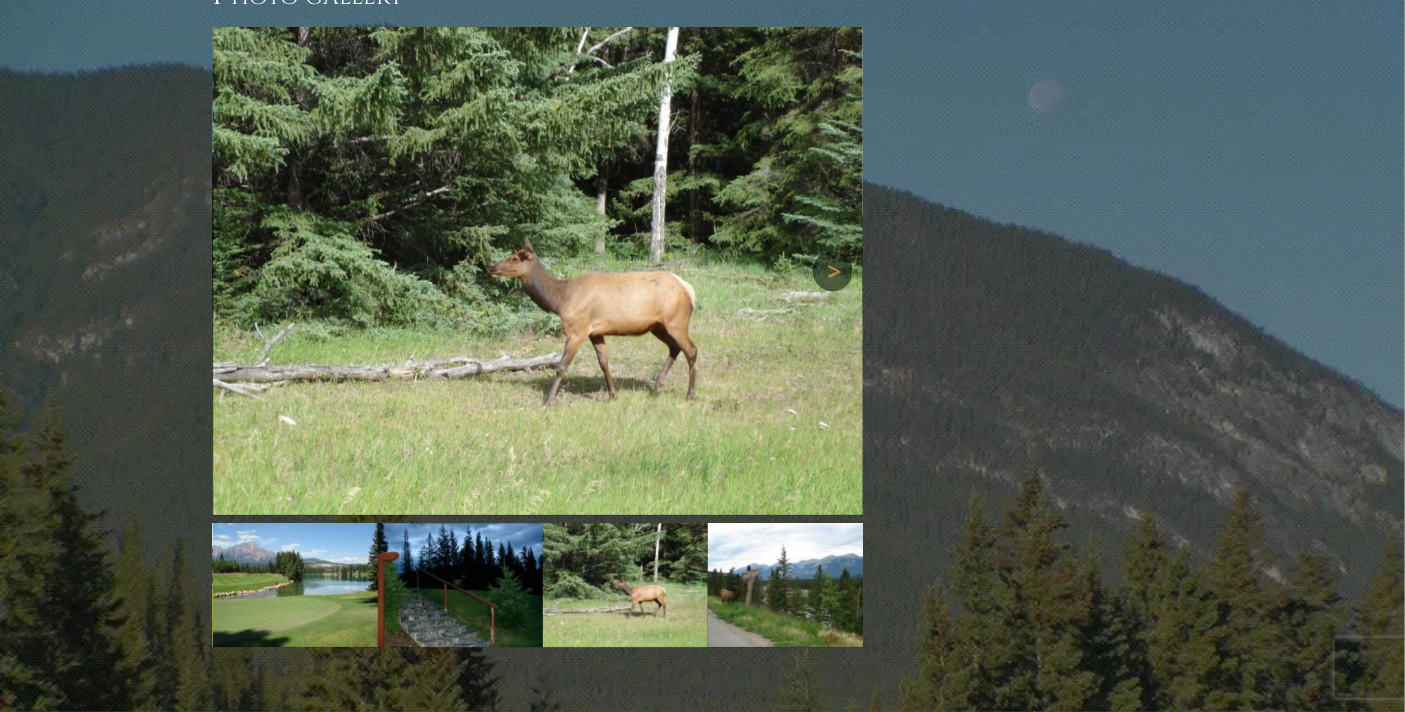 click on "Next" at bounding box center [833, 271] 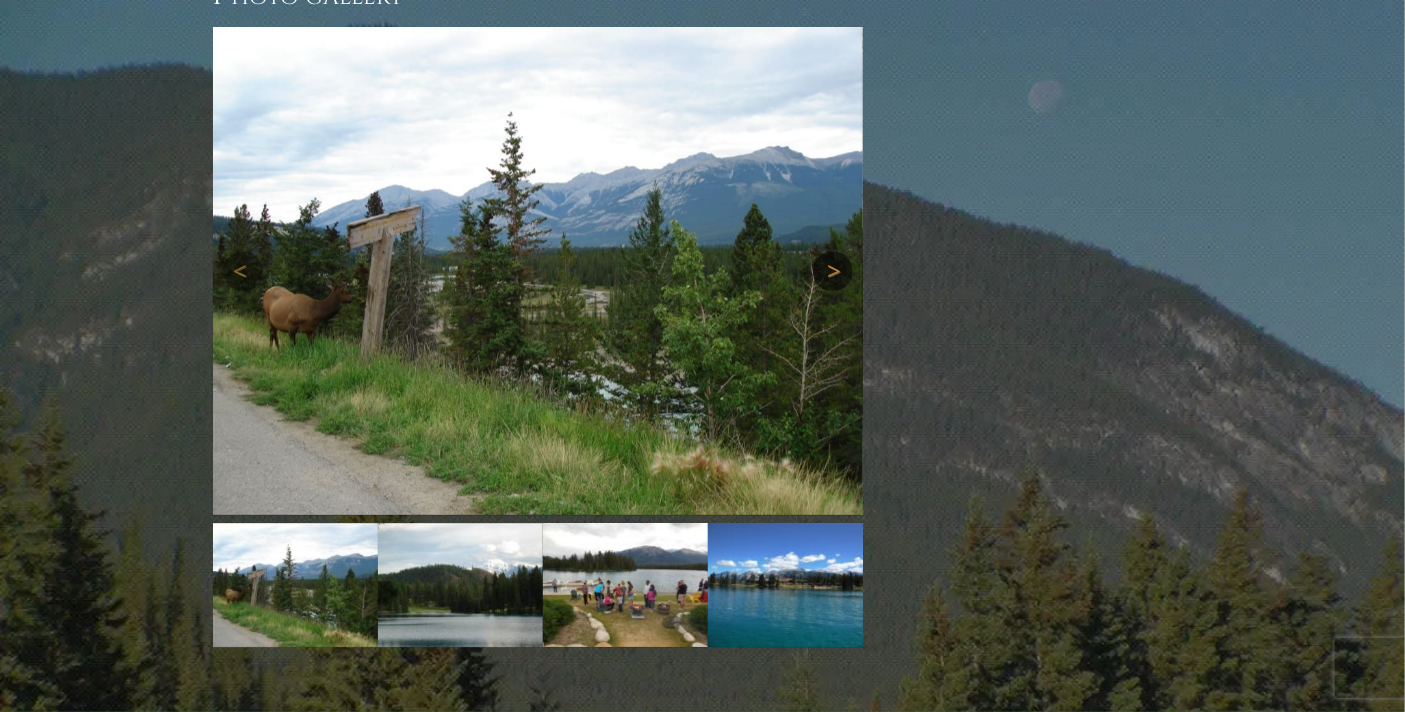 click on "Next" at bounding box center [833, 271] 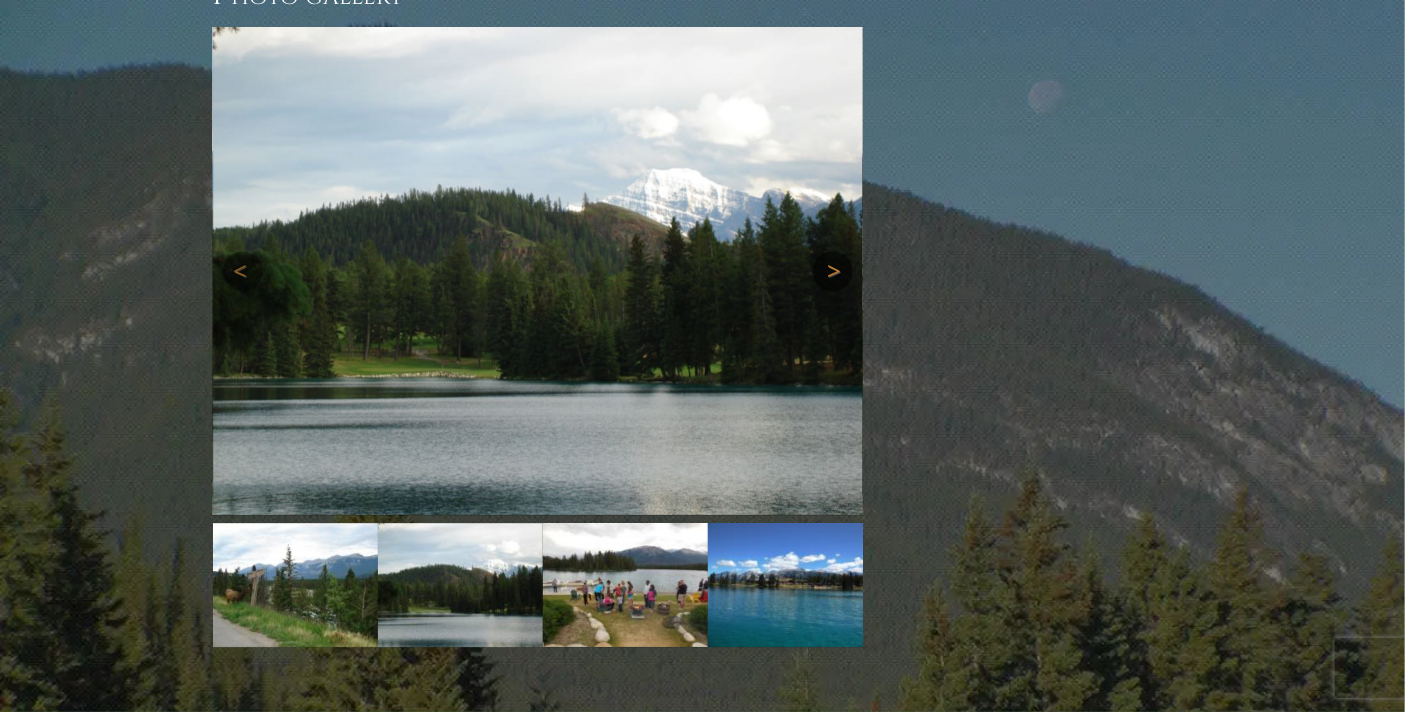 click on "Next" at bounding box center [833, 271] 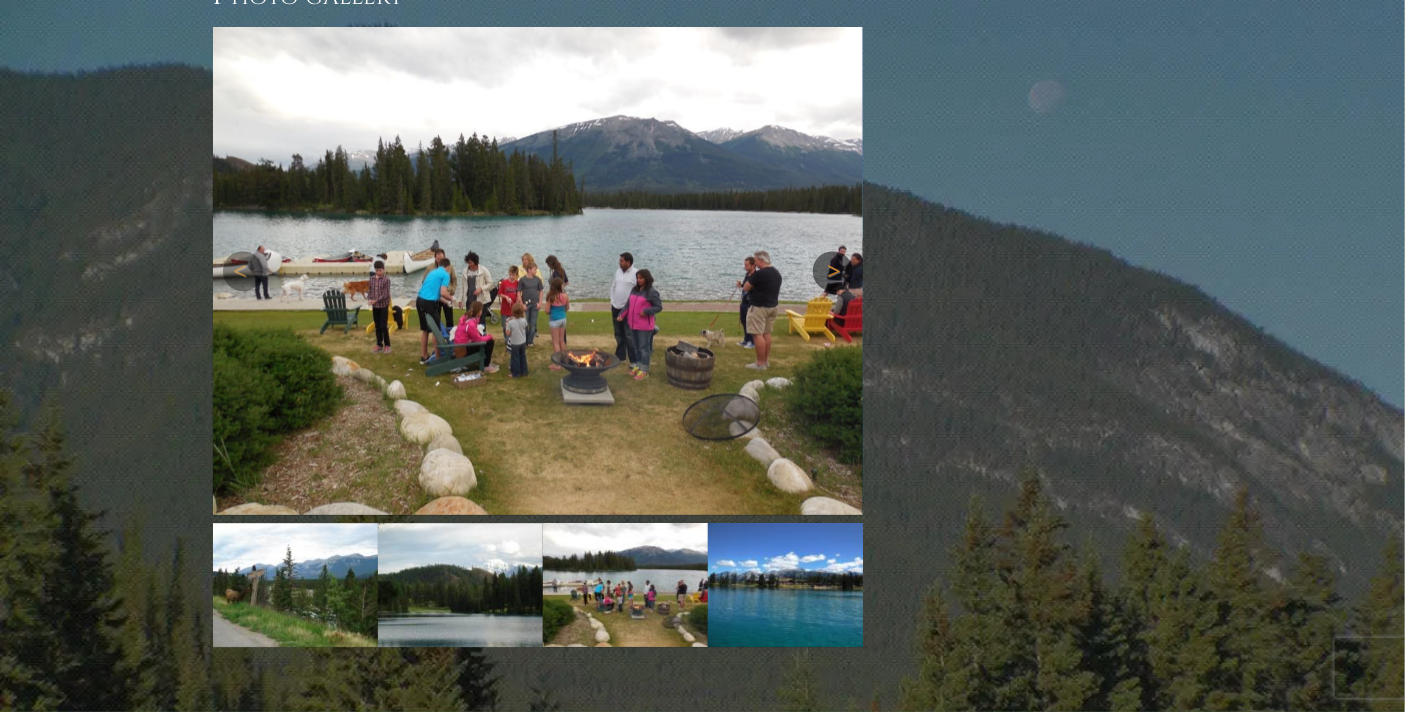 click on "Next" at bounding box center (833, 271) 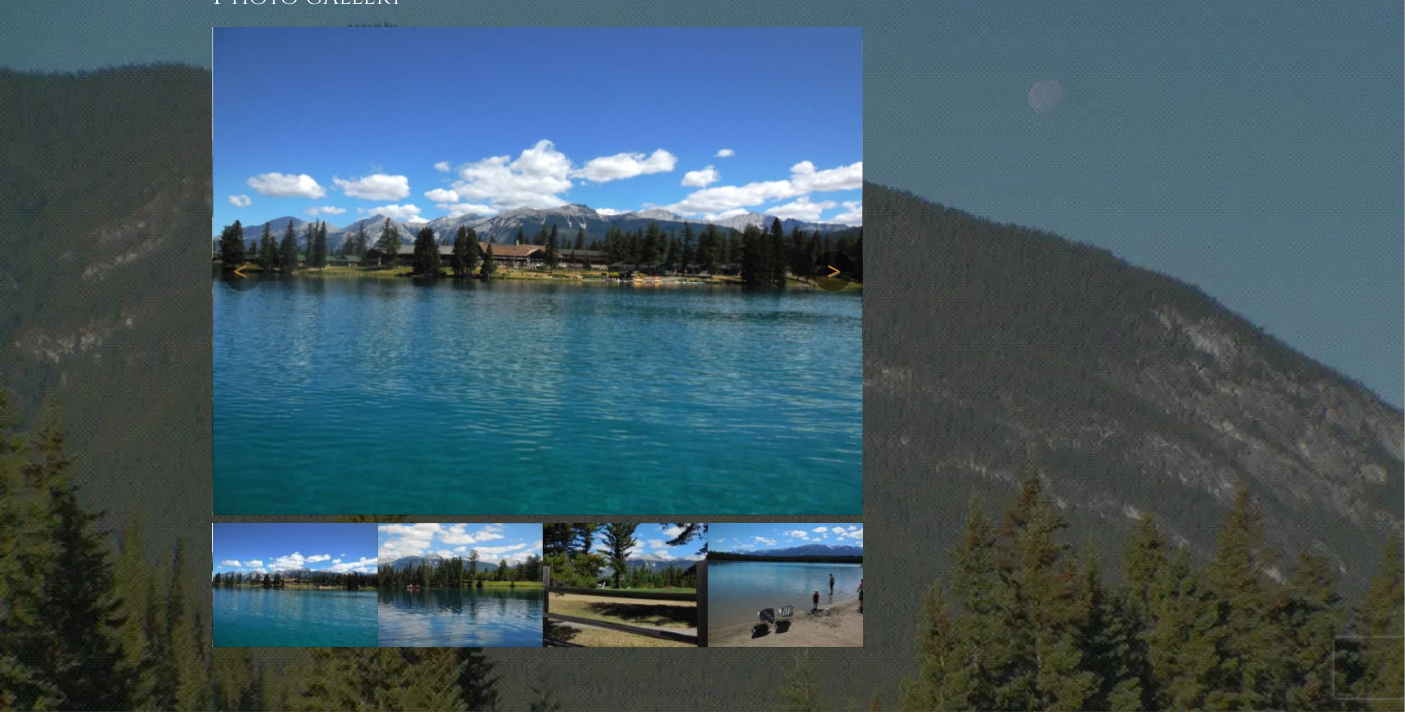 click on "Next" at bounding box center [833, 271] 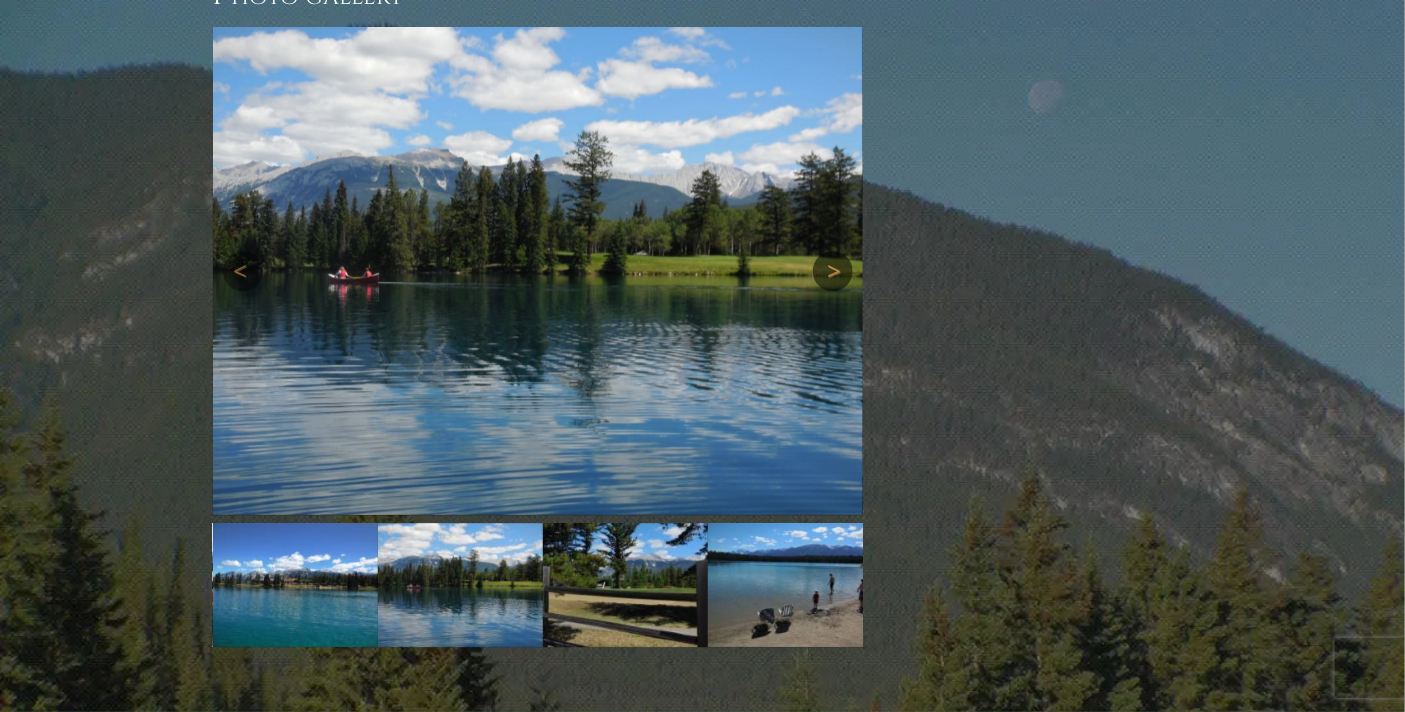 click on "Next" at bounding box center (833, 271) 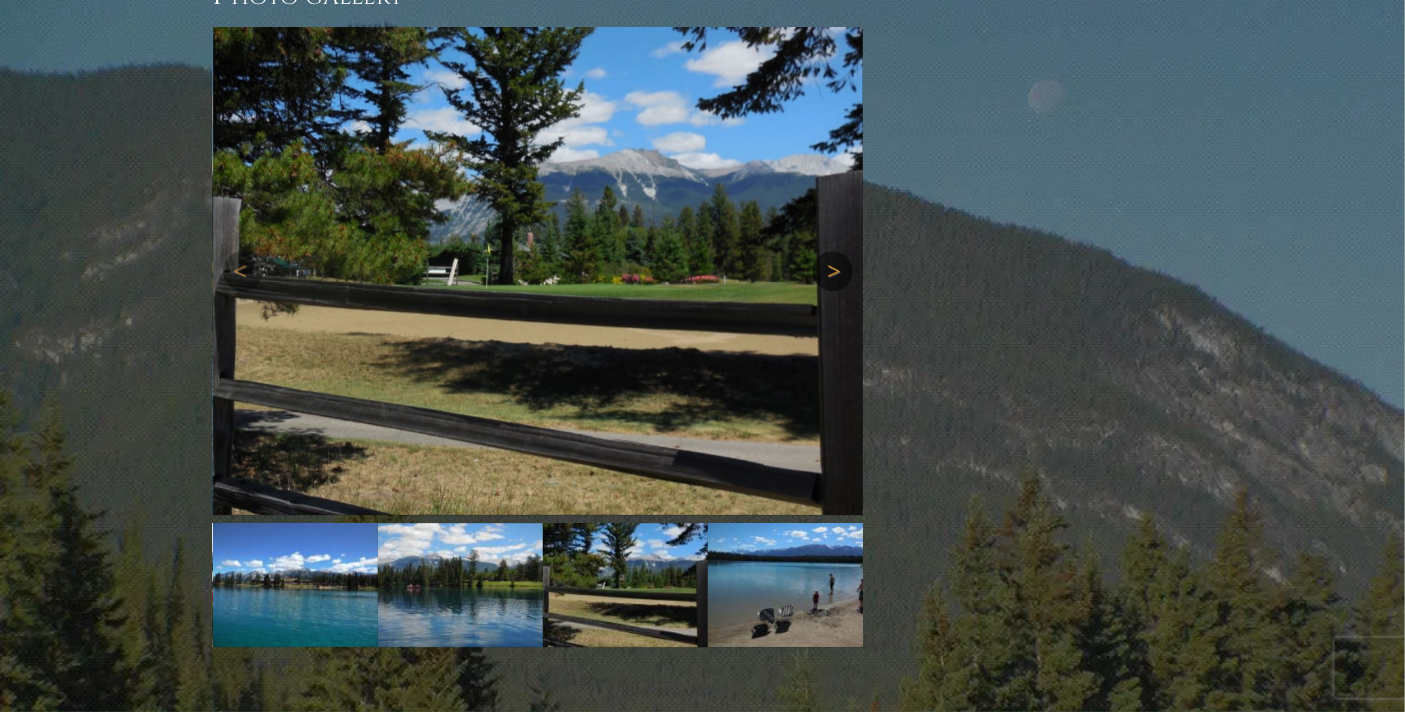 click on "Next" at bounding box center [833, 271] 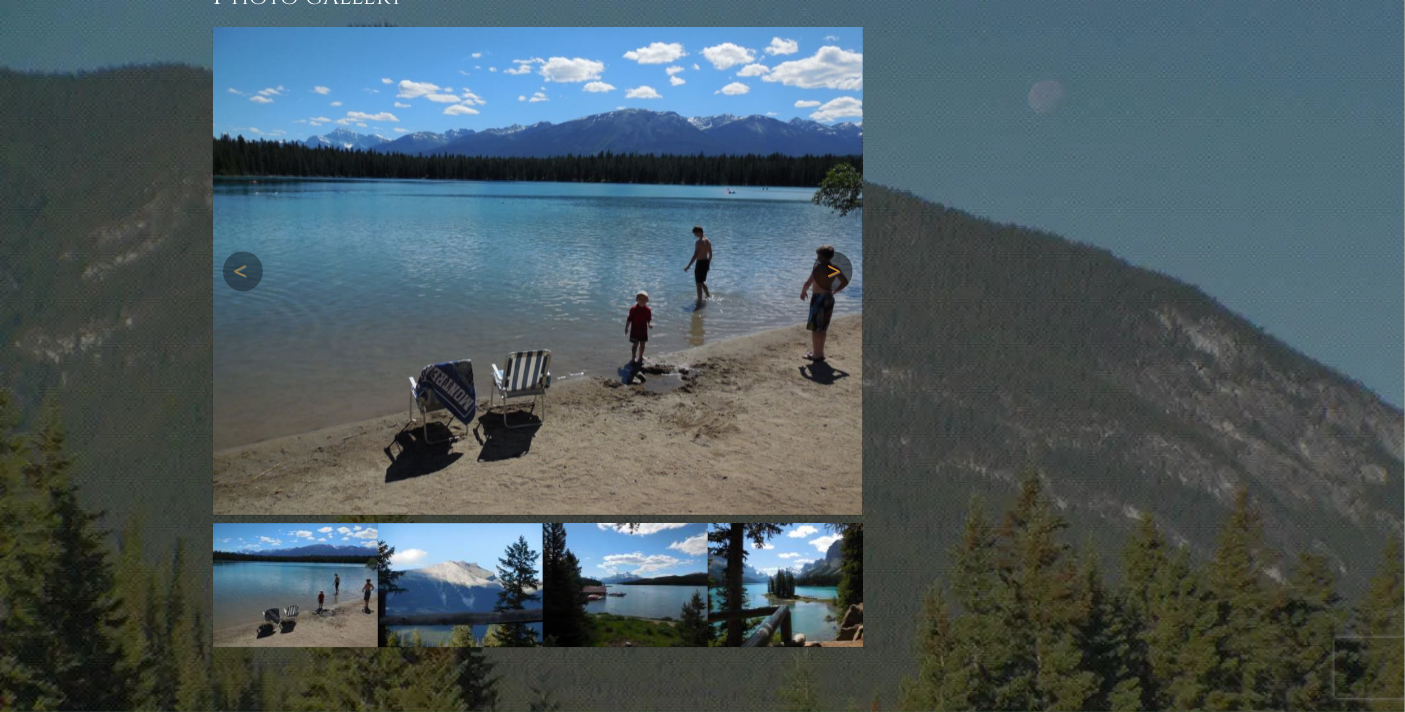 click on "Next" at bounding box center [833, 271] 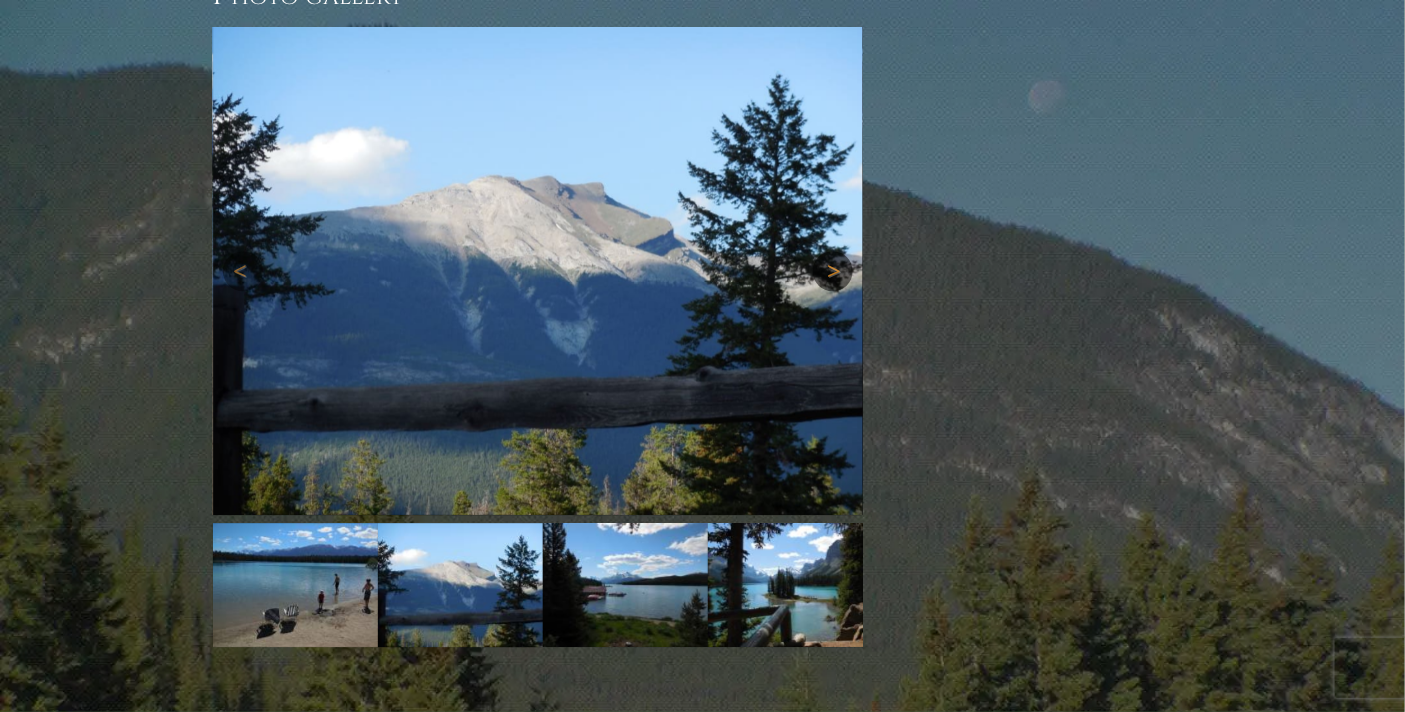 click on "Next" at bounding box center [833, 271] 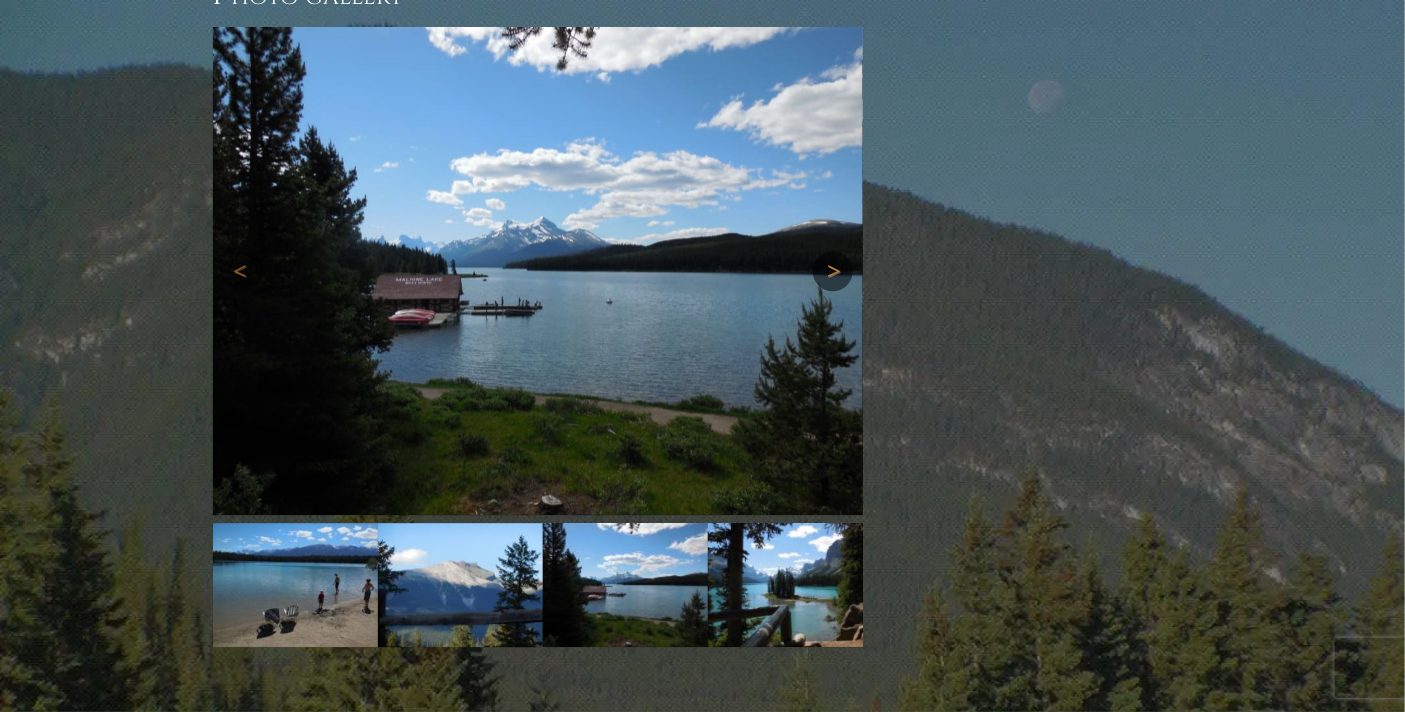 click on "Next" at bounding box center (833, 271) 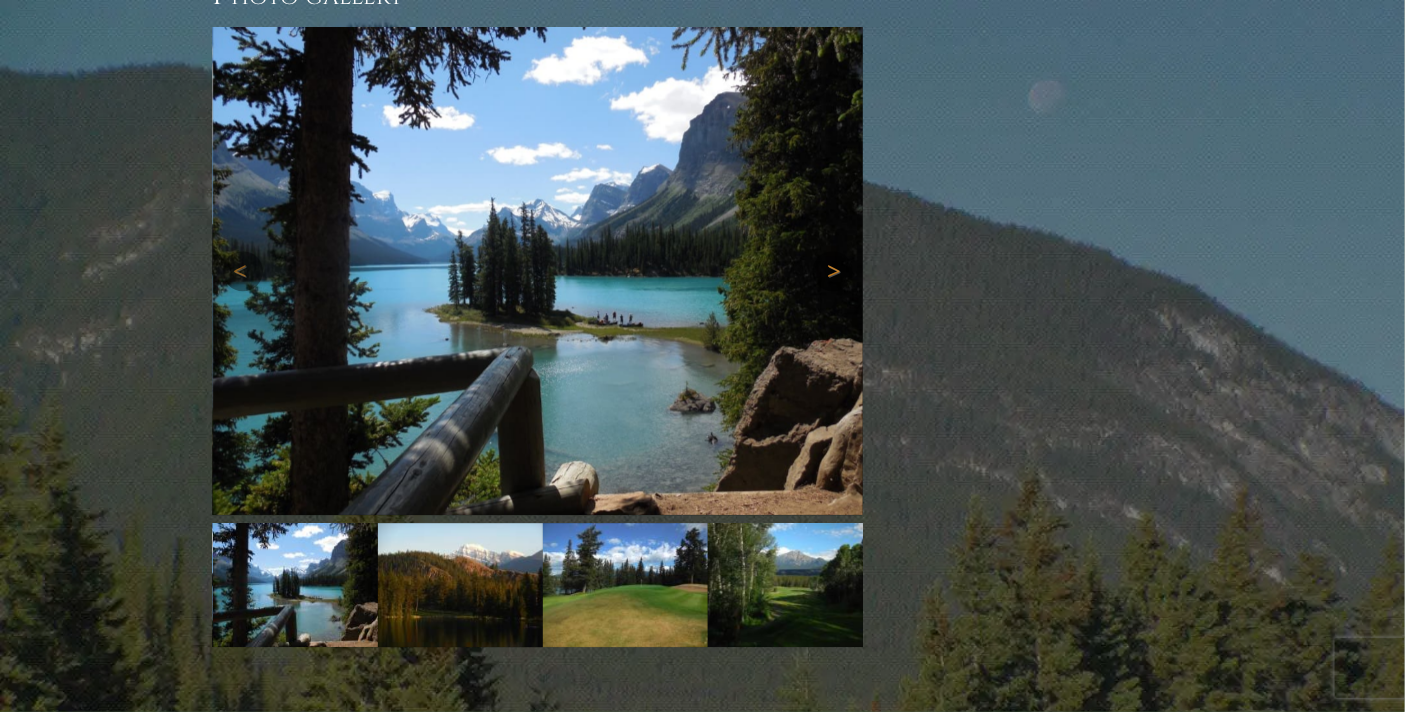 click on "Next" at bounding box center [833, 271] 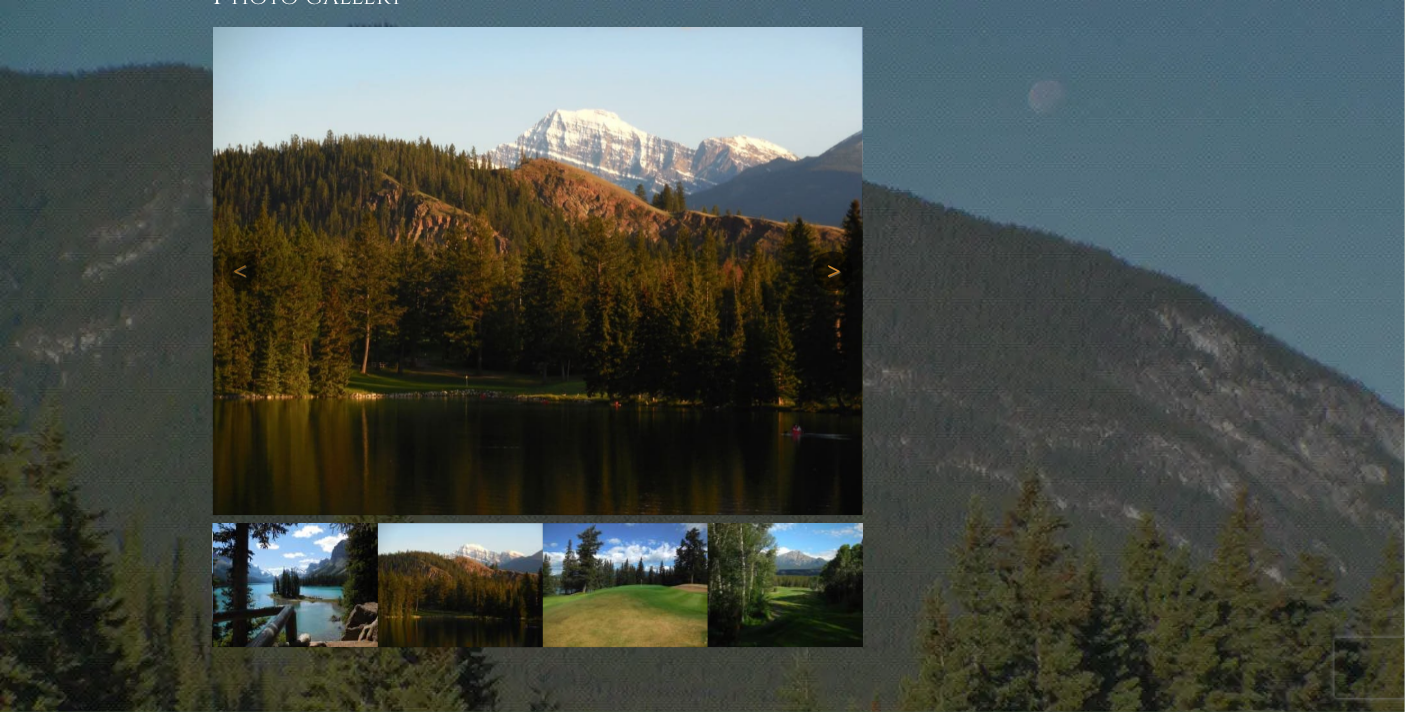 click on "Next" at bounding box center (833, 271) 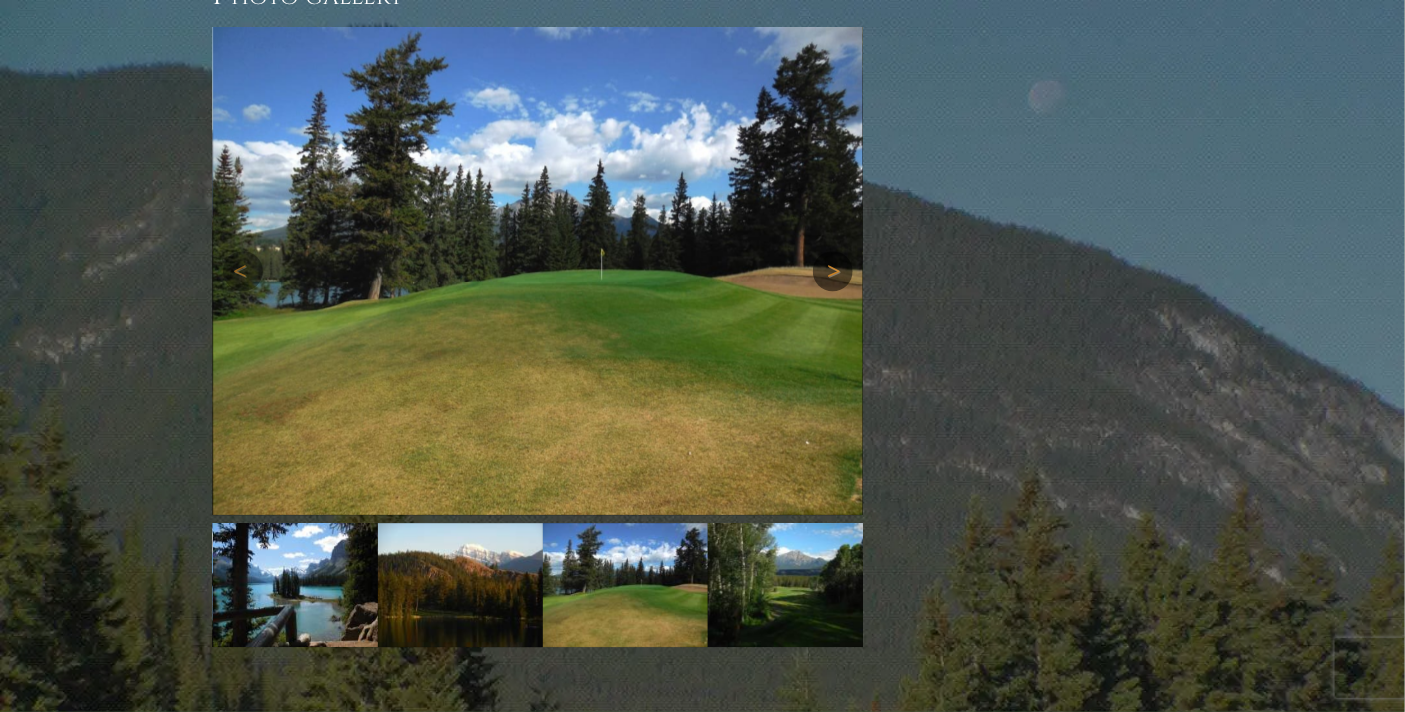 click on "Next" at bounding box center (833, 271) 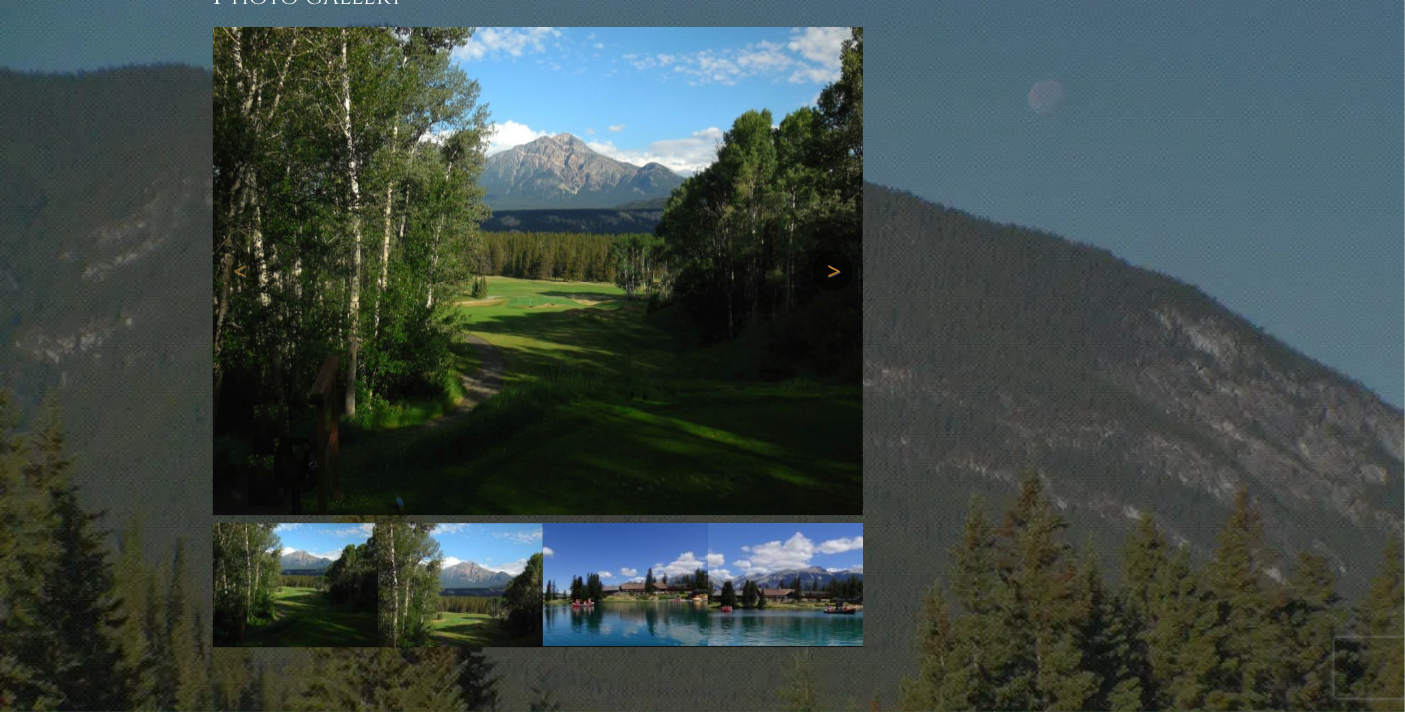 click on "Next" at bounding box center (833, 271) 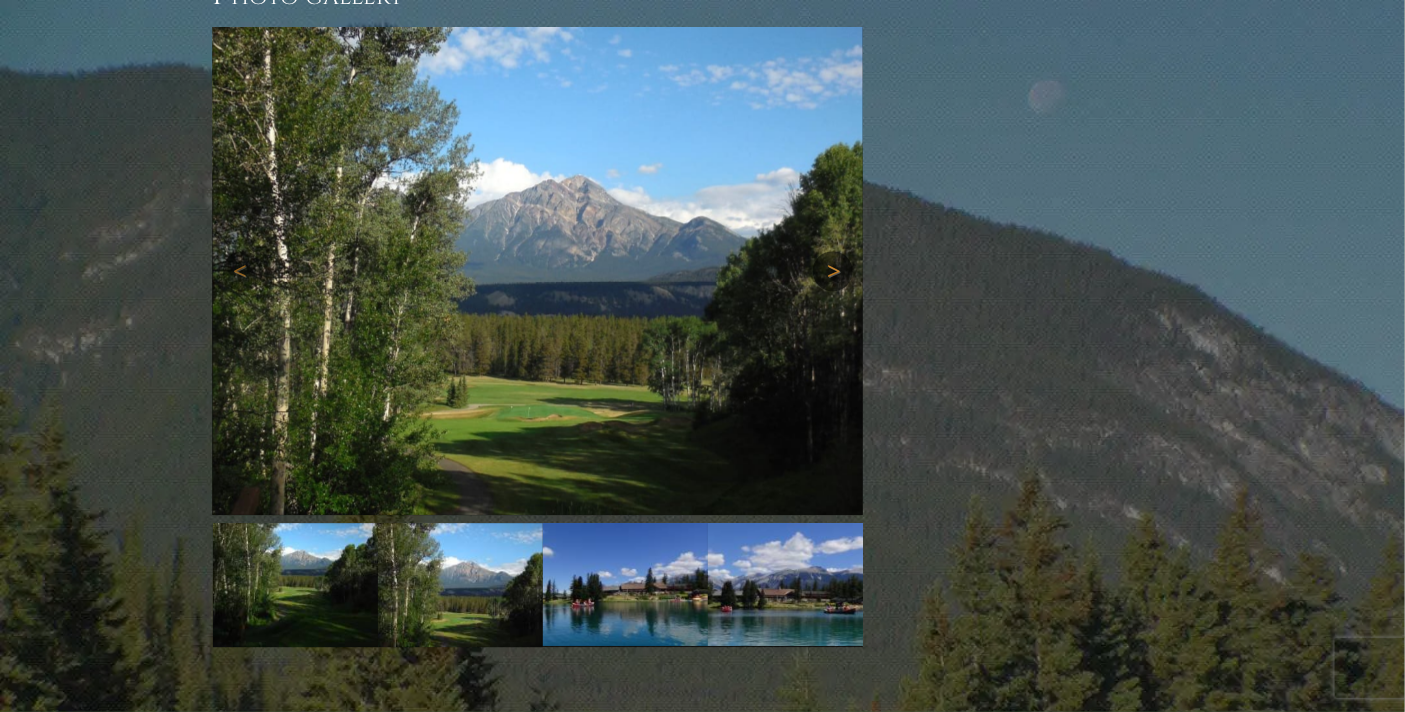 click on "Next" at bounding box center [833, 271] 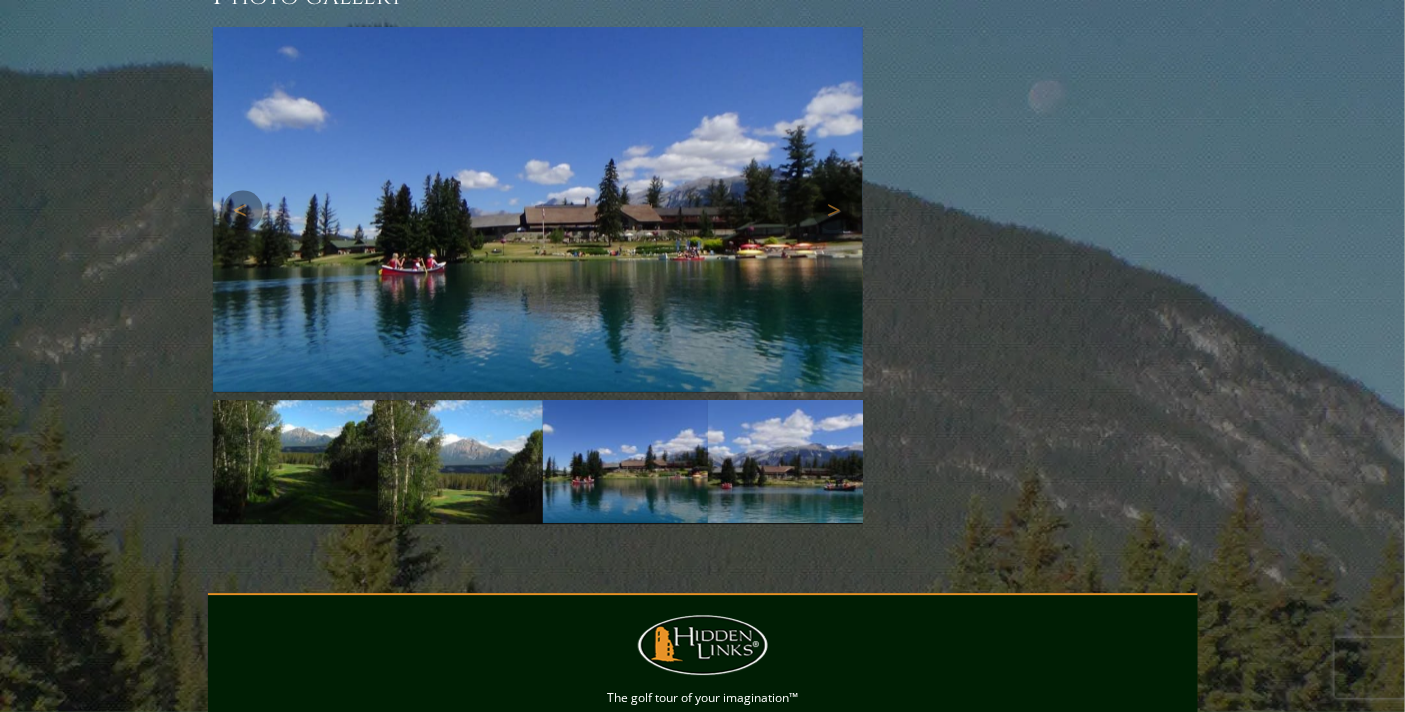 click at bounding box center [538, 209] 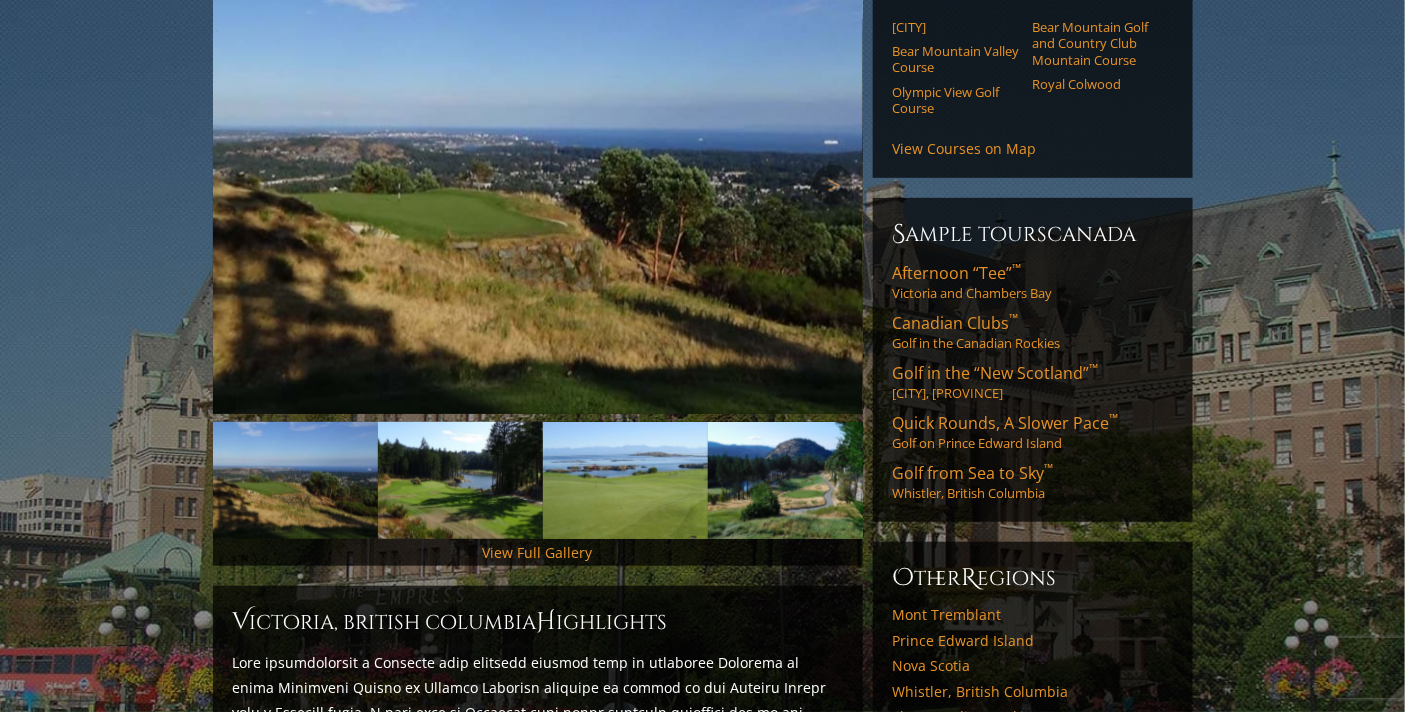 scroll, scrollTop: 222, scrollLeft: 0, axis: vertical 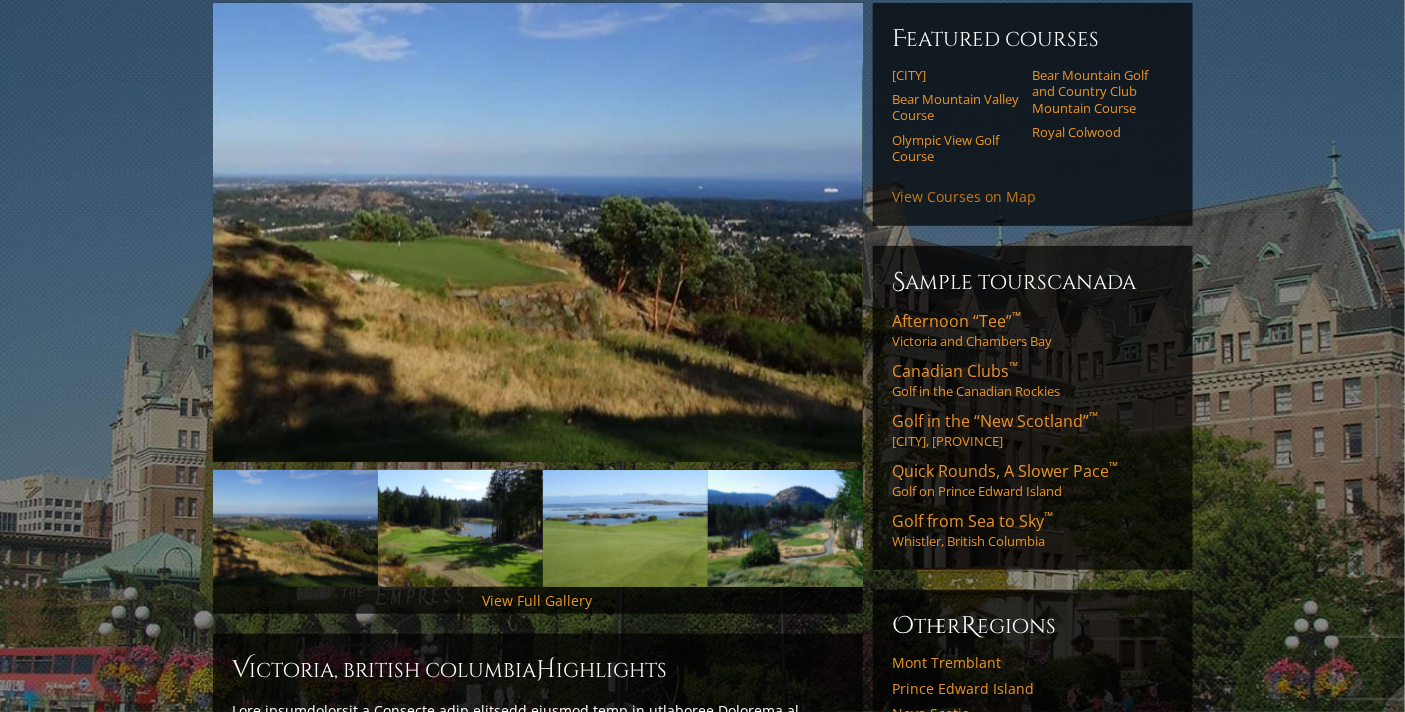 click on "View Courses on Map" at bounding box center [965, 196] 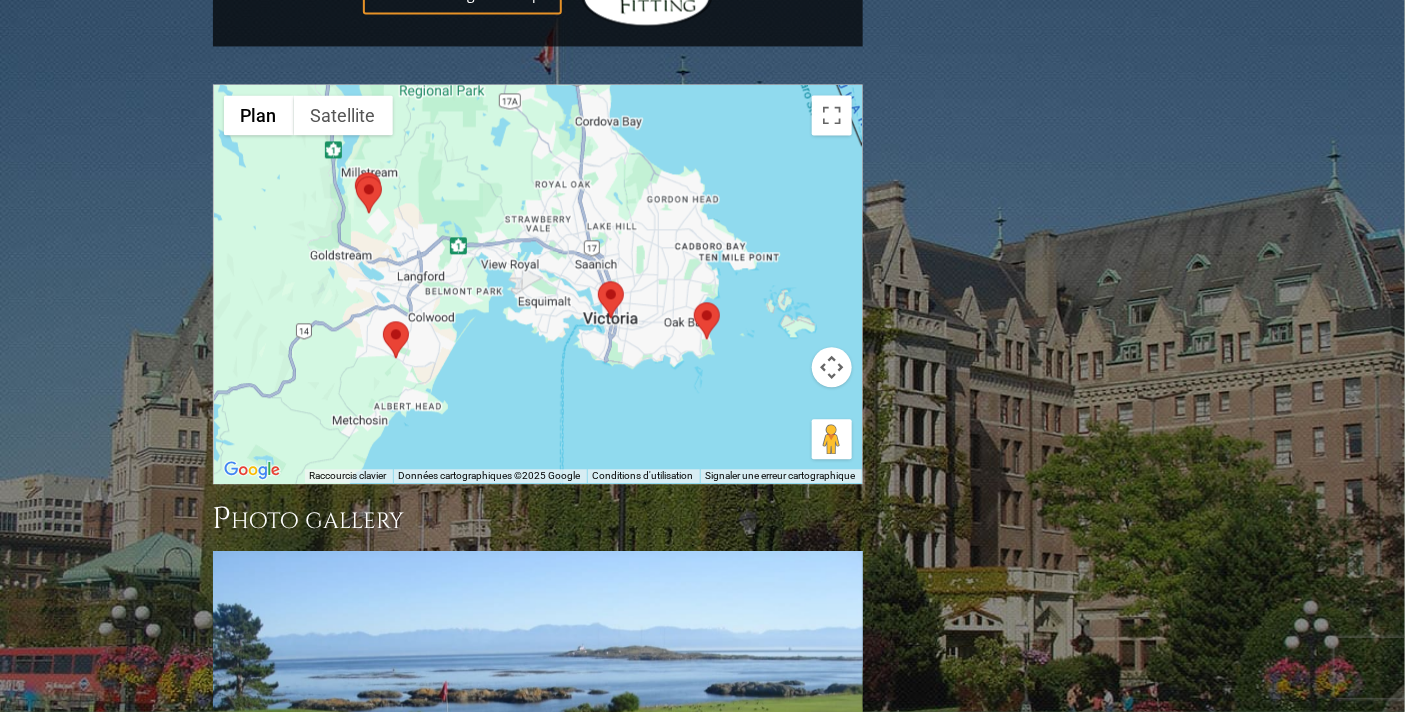 scroll, scrollTop: 1476, scrollLeft: 0, axis: vertical 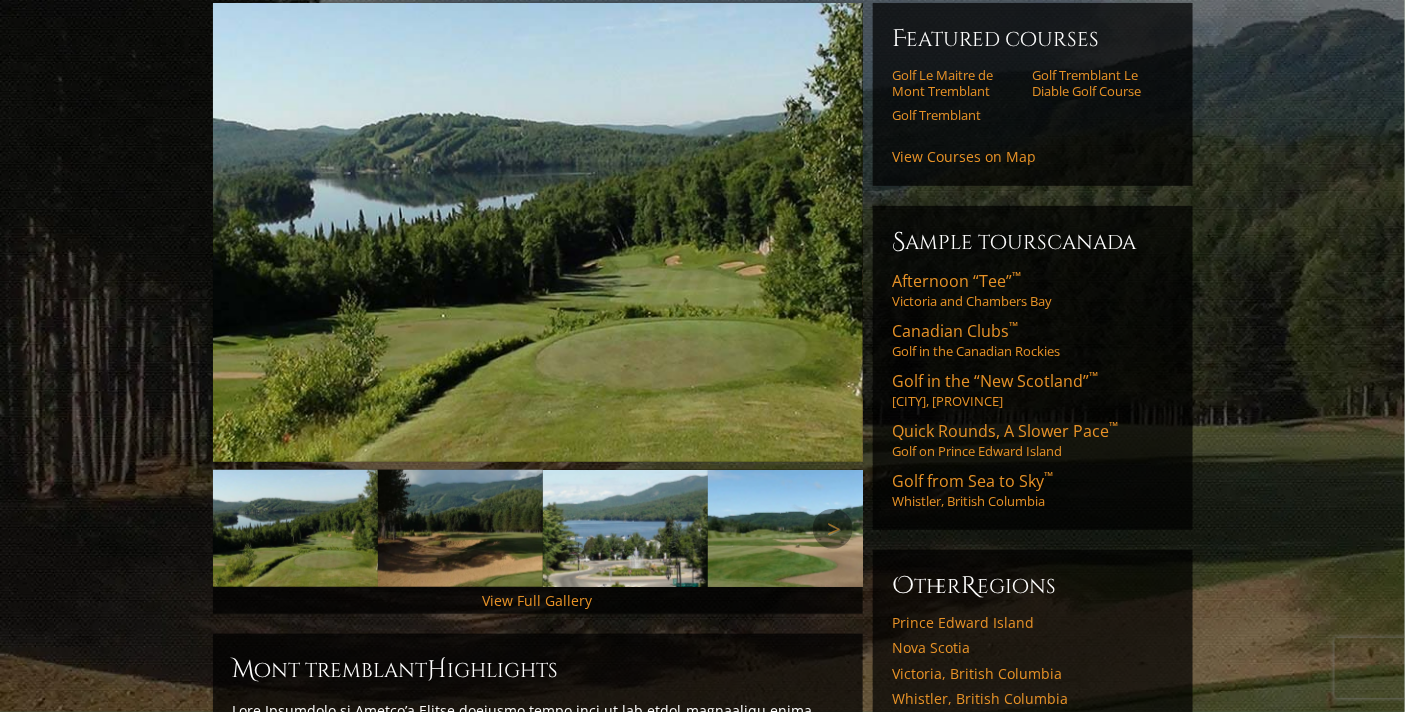 click at bounding box center (460, 528) 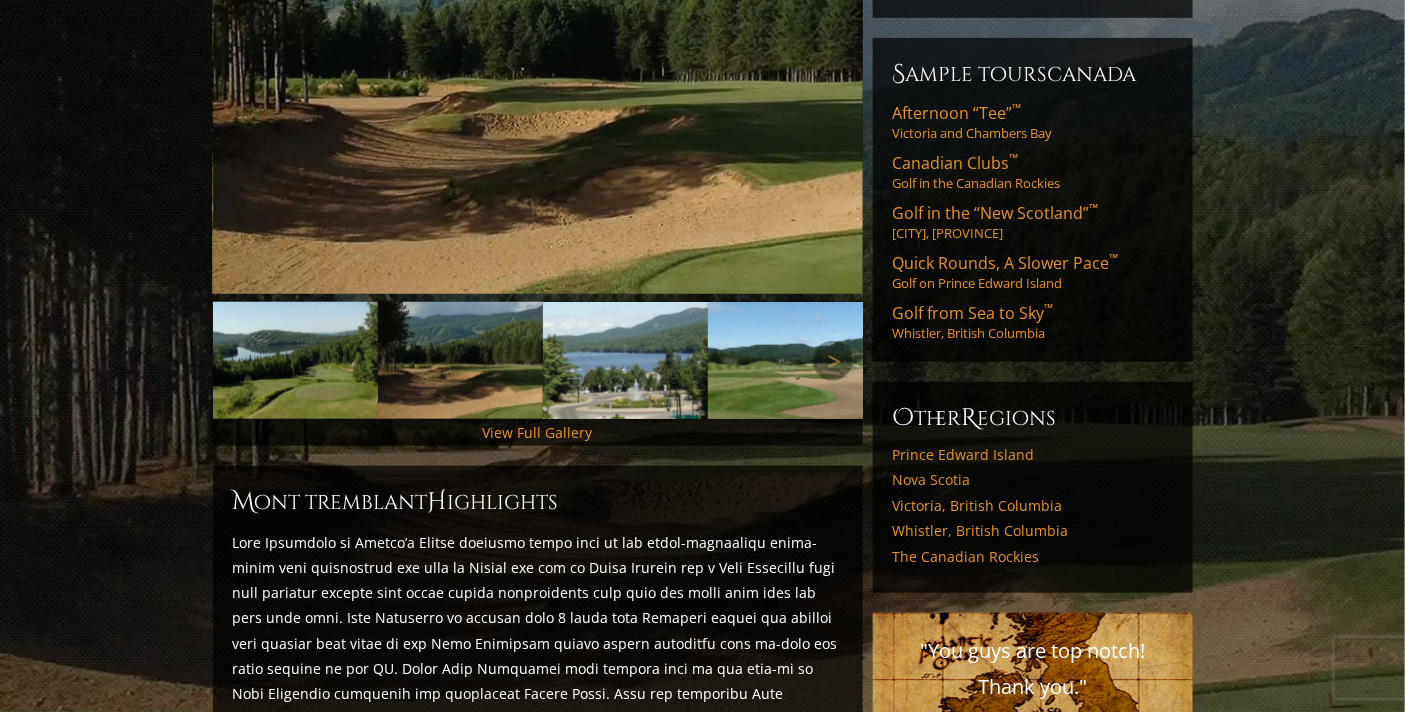 scroll, scrollTop: 444, scrollLeft: 0, axis: vertical 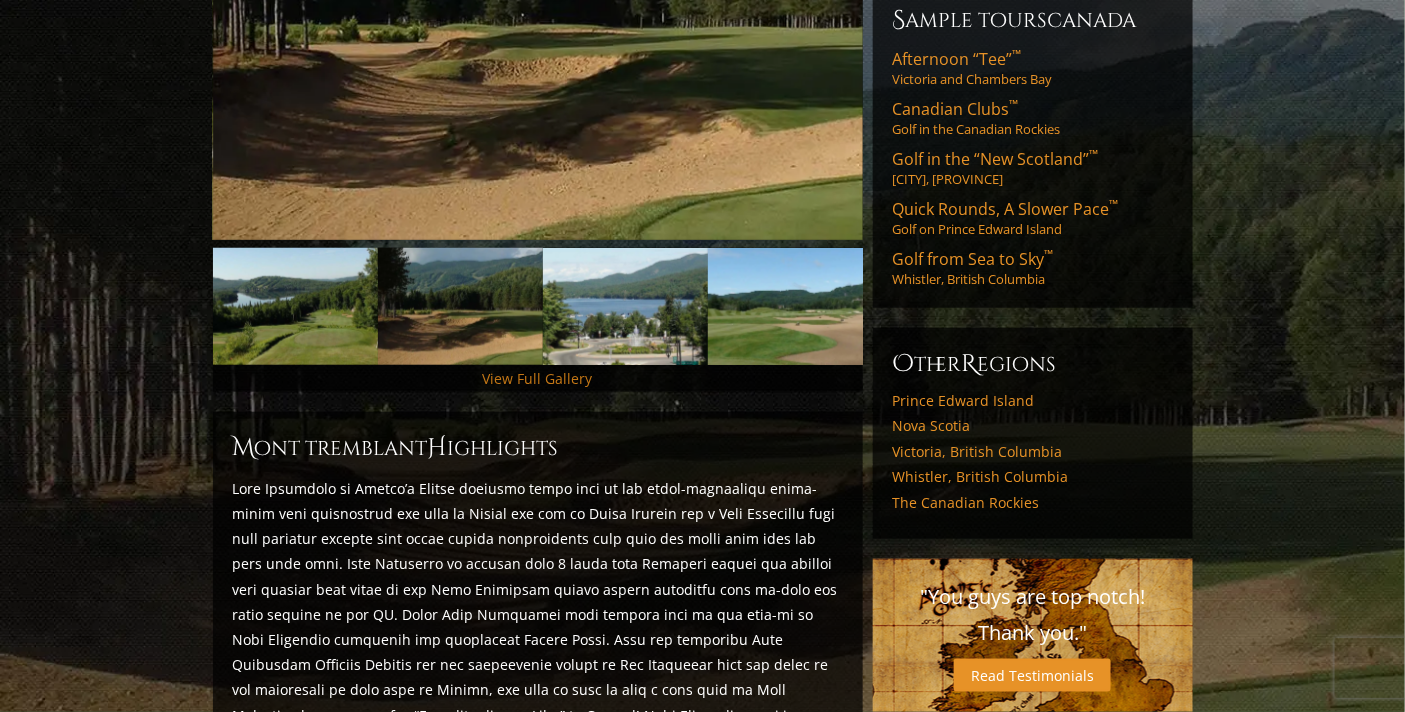 click on "View Full Gallery" at bounding box center (538, 378) 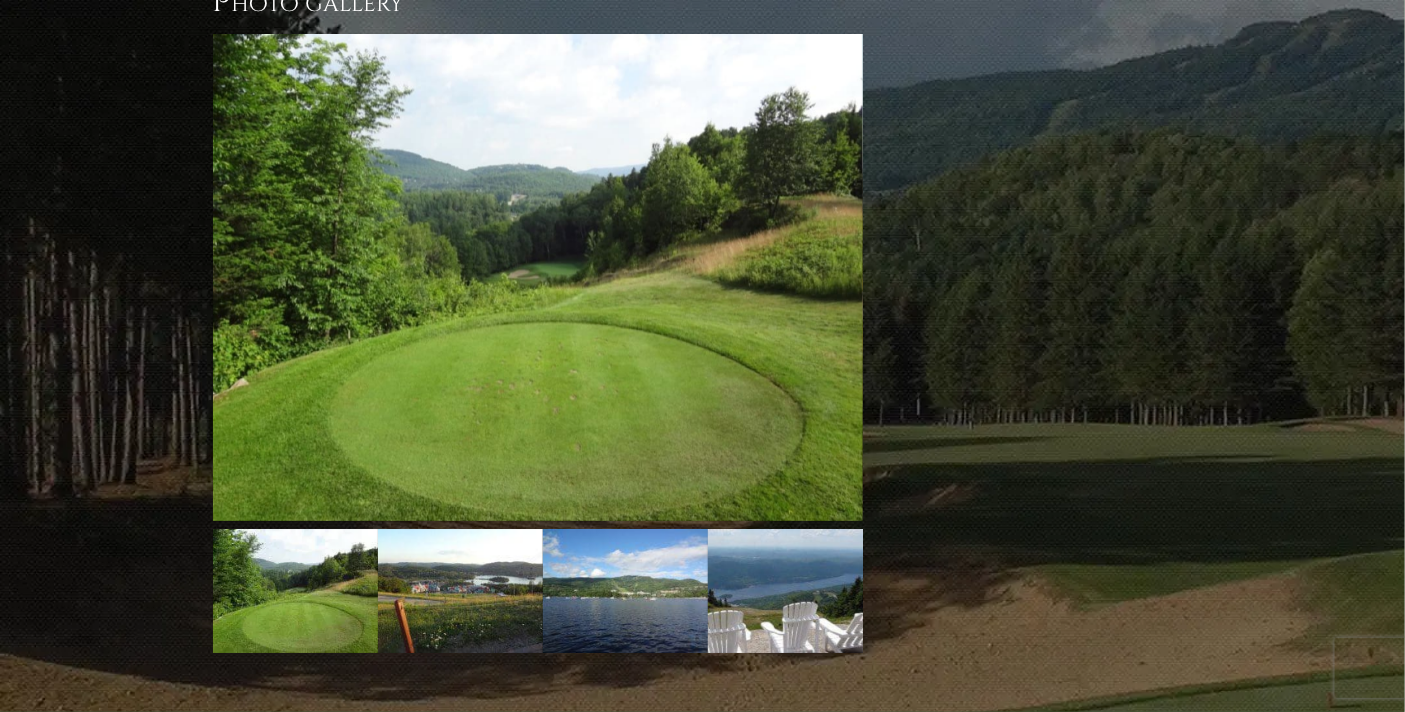 scroll, scrollTop: 1918, scrollLeft: 0, axis: vertical 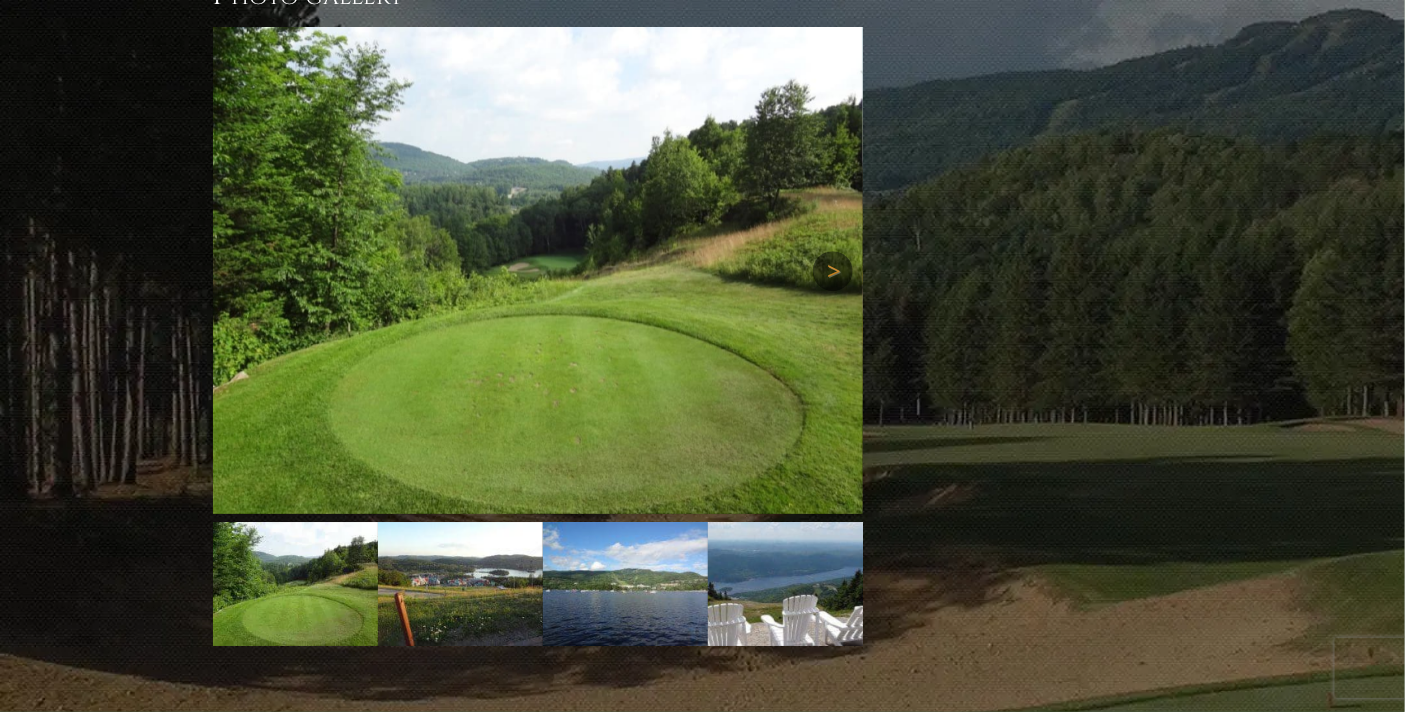 click on "Next" at bounding box center (833, 271) 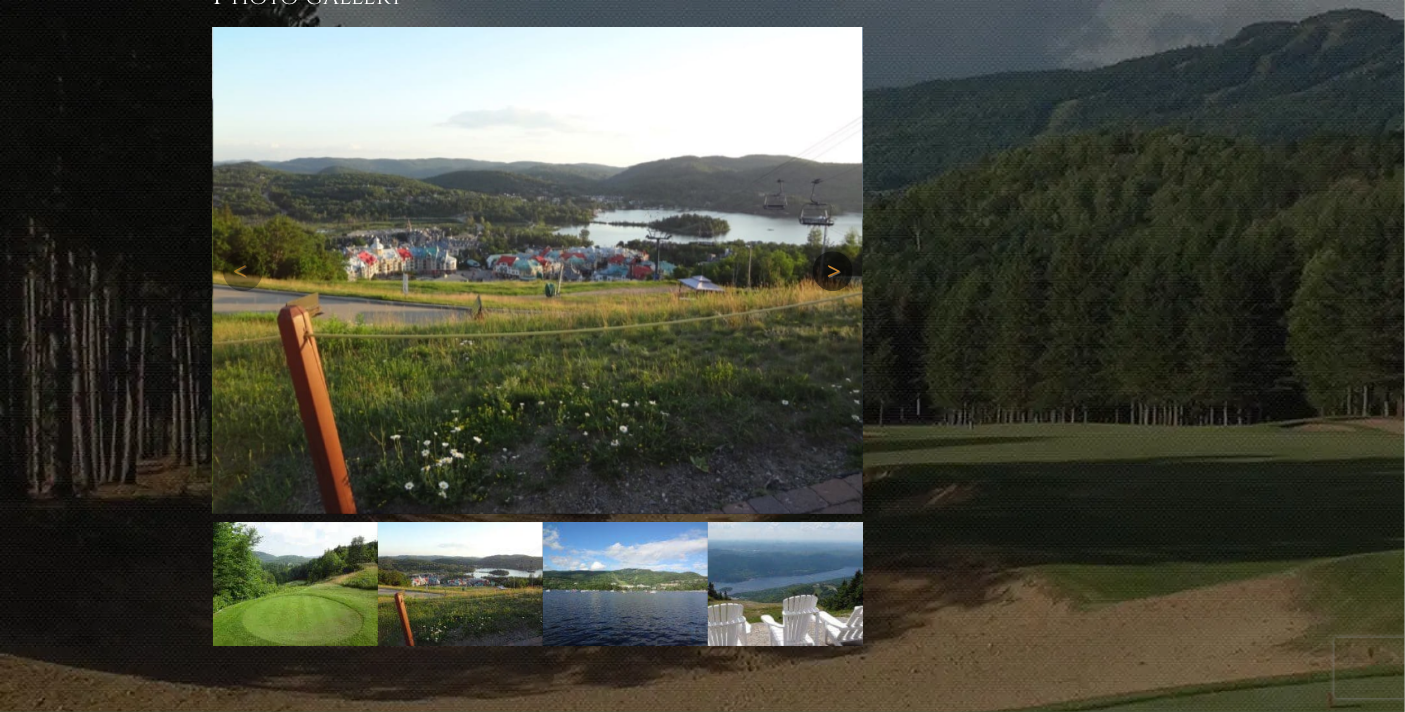 scroll, scrollTop: 2030, scrollLeft: 0, axis: vertical 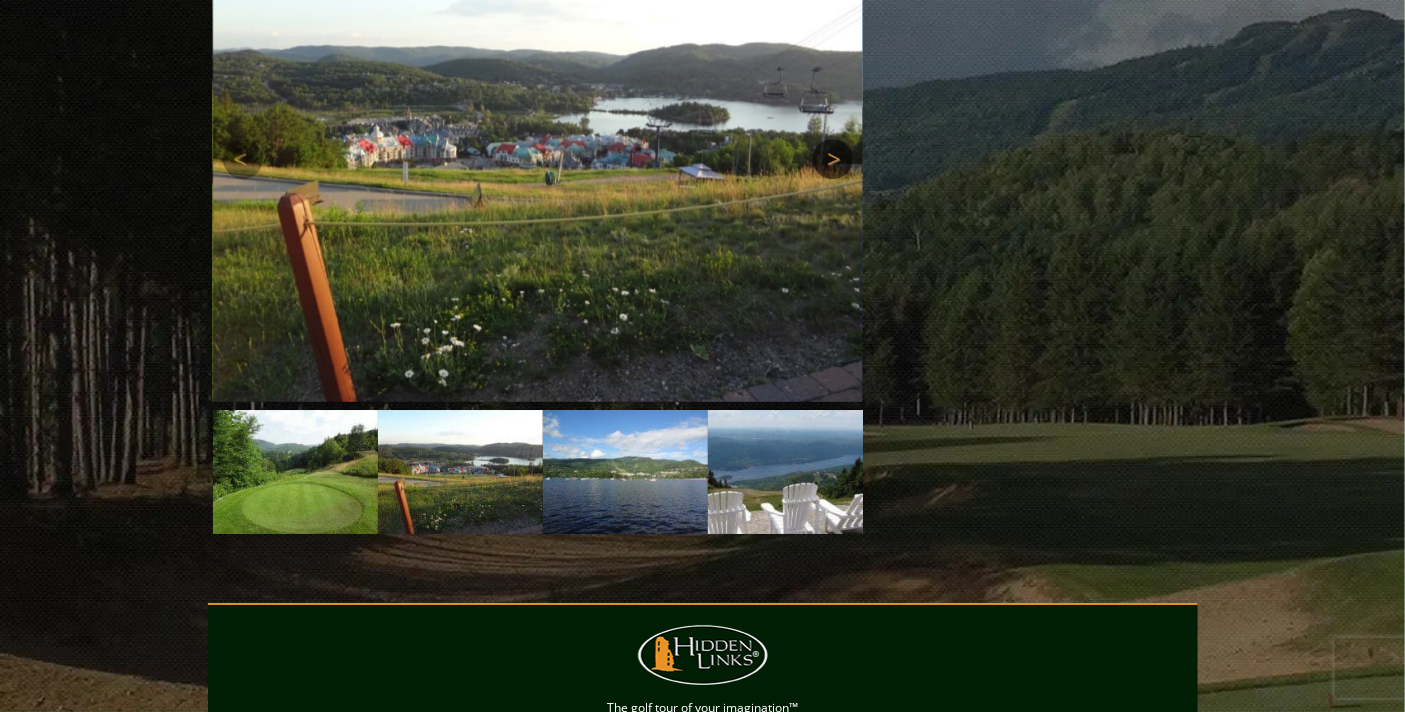 click at bounding box center [538, 158] 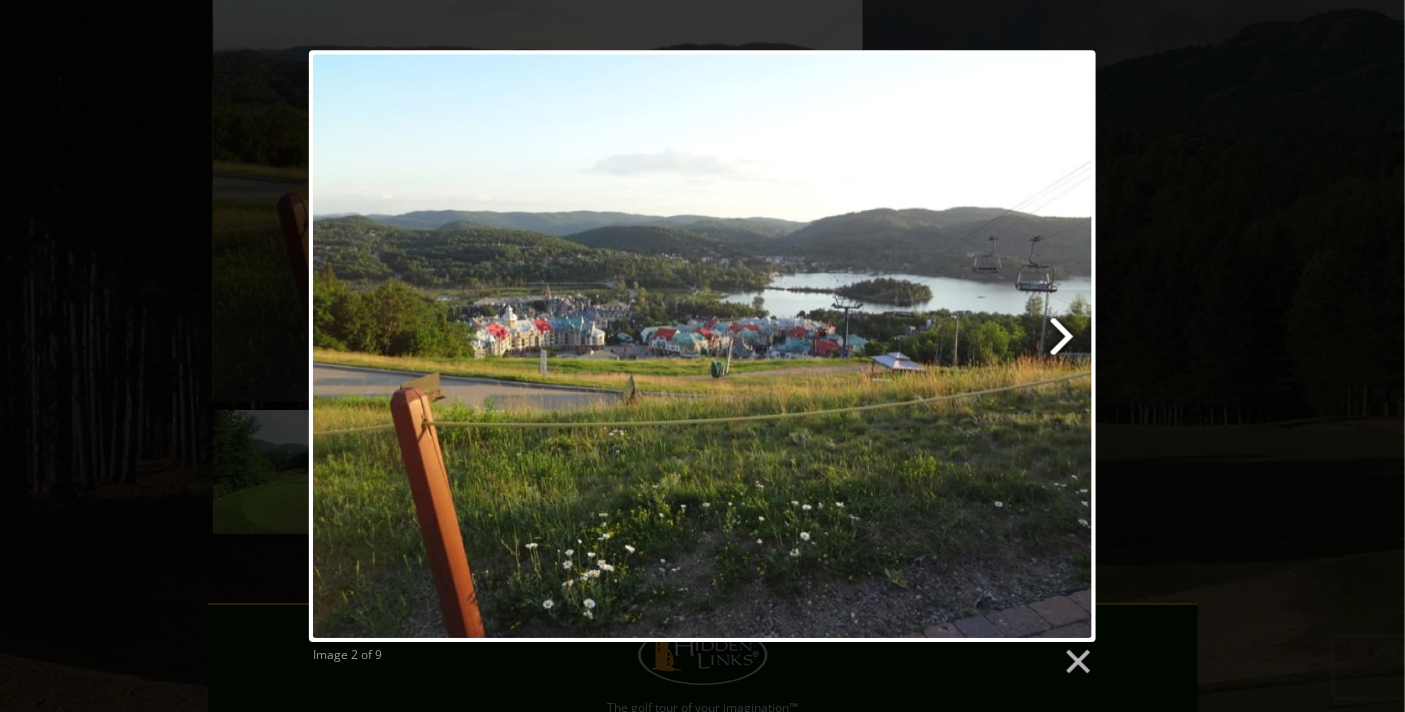 click at bounding box center (844, 346) 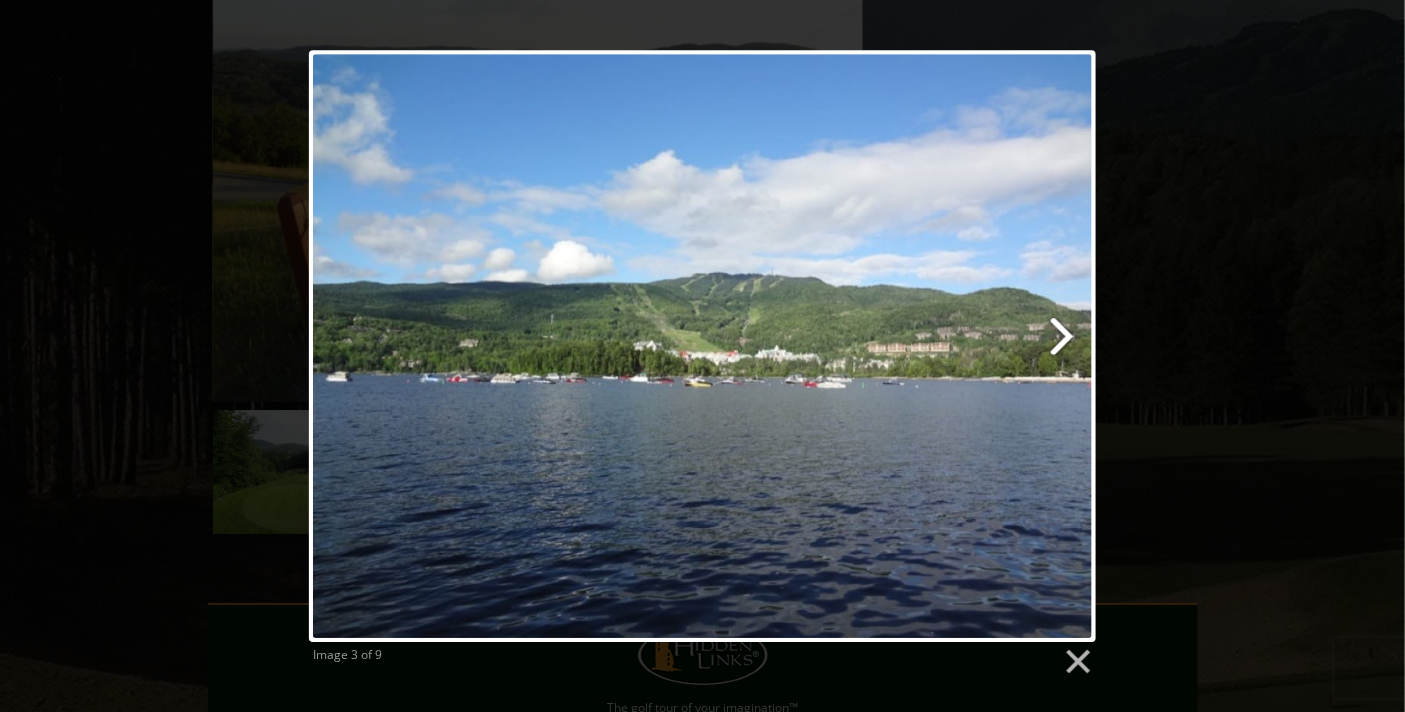 click at bounding box center (844, 346) 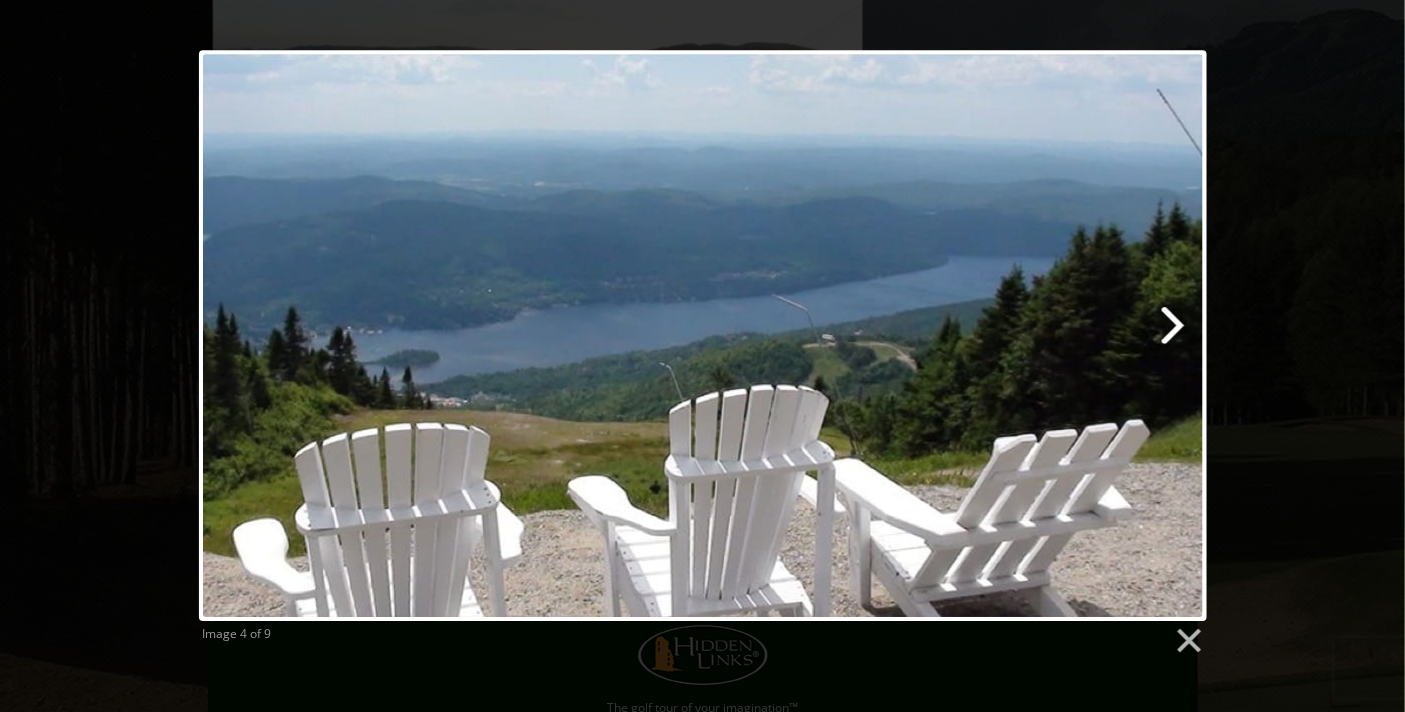 click at bounding box center [883, 335] 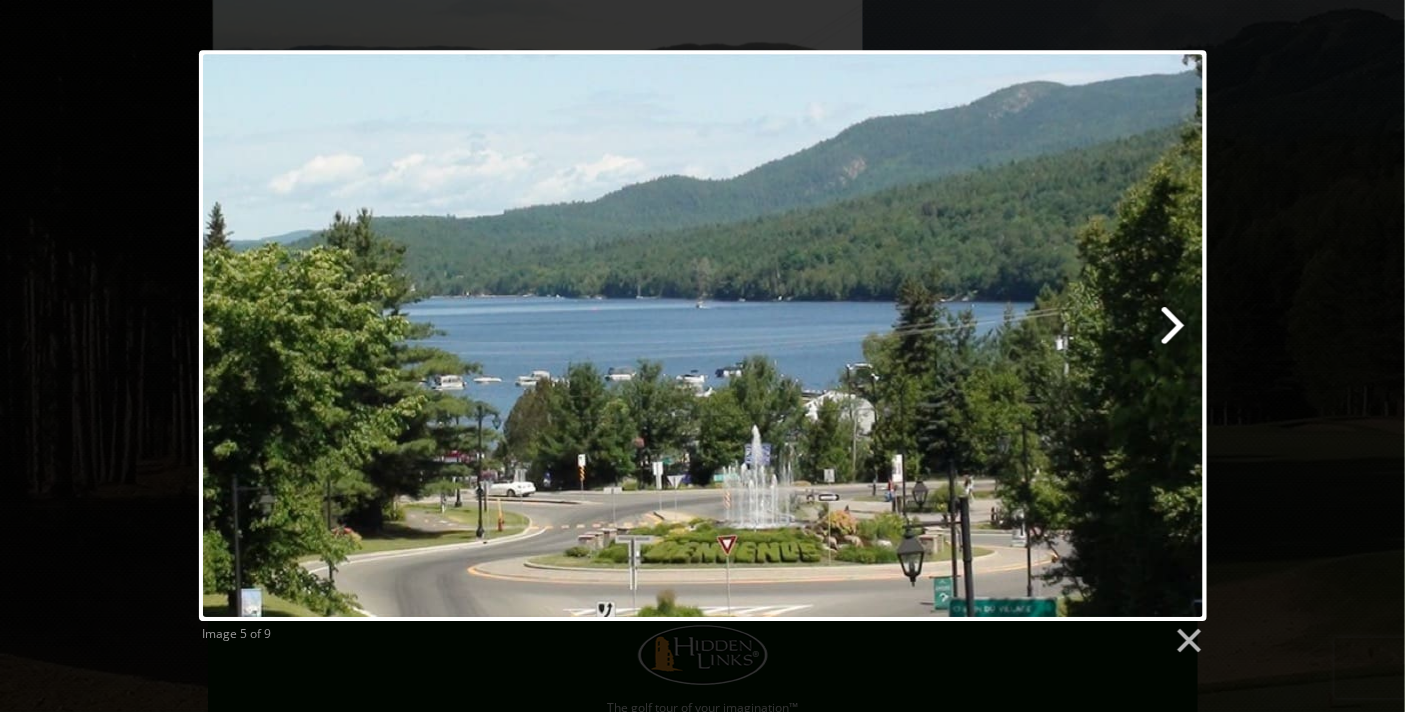click at bounding box center (883, 335) 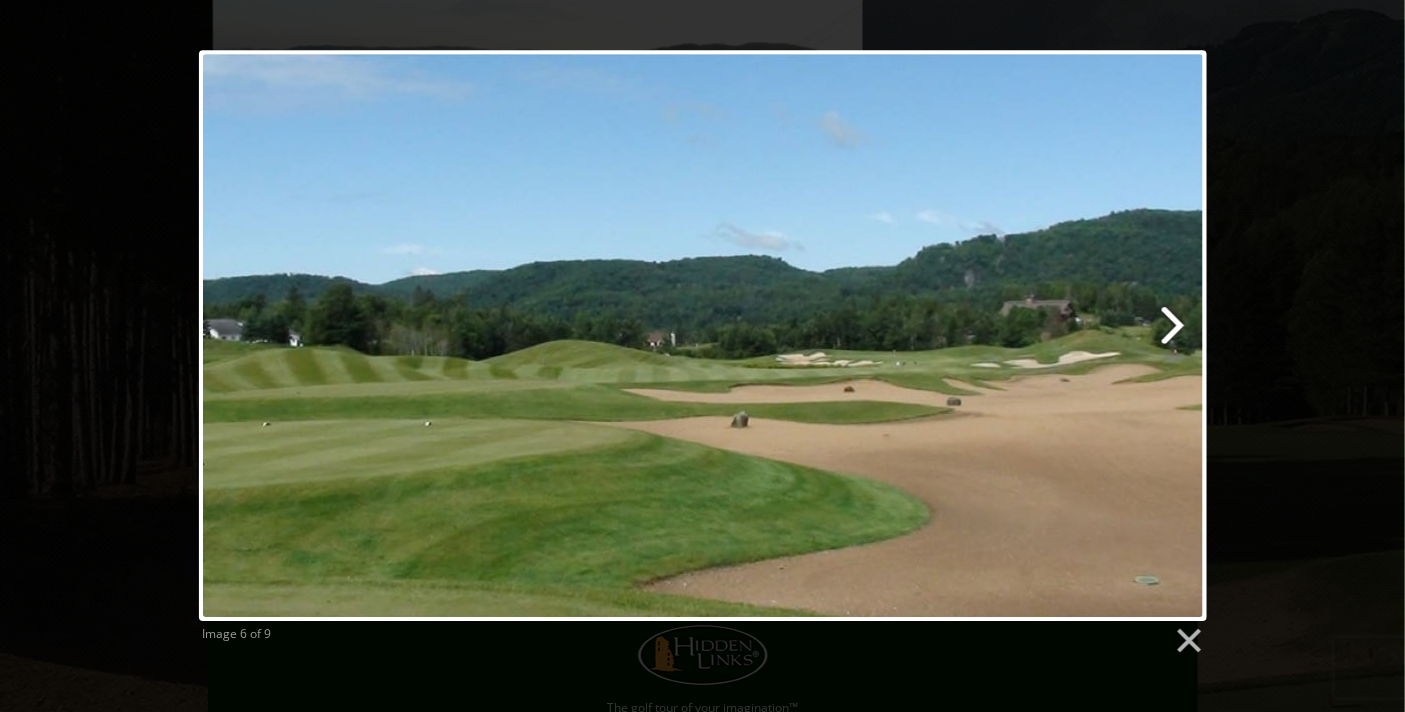 click at bounding box center (883, 335) 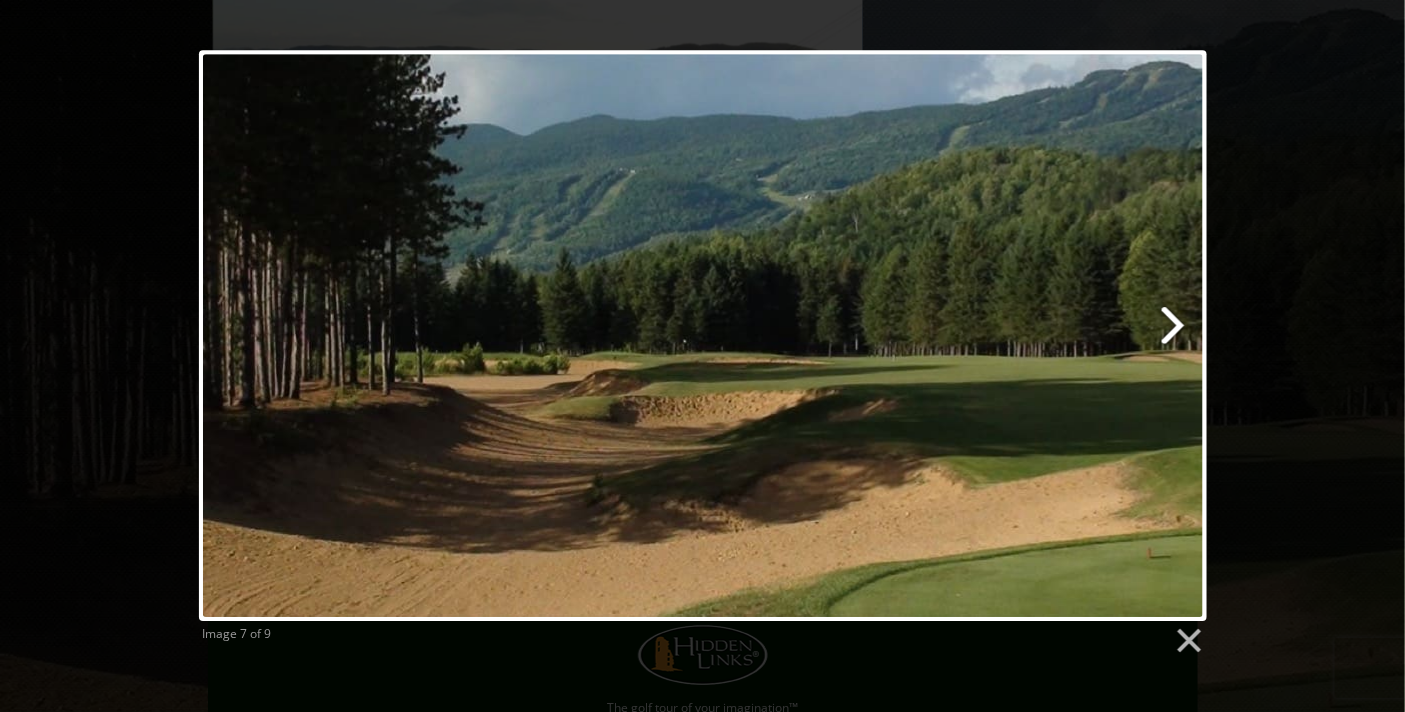 click at bounding box center (883, 335) 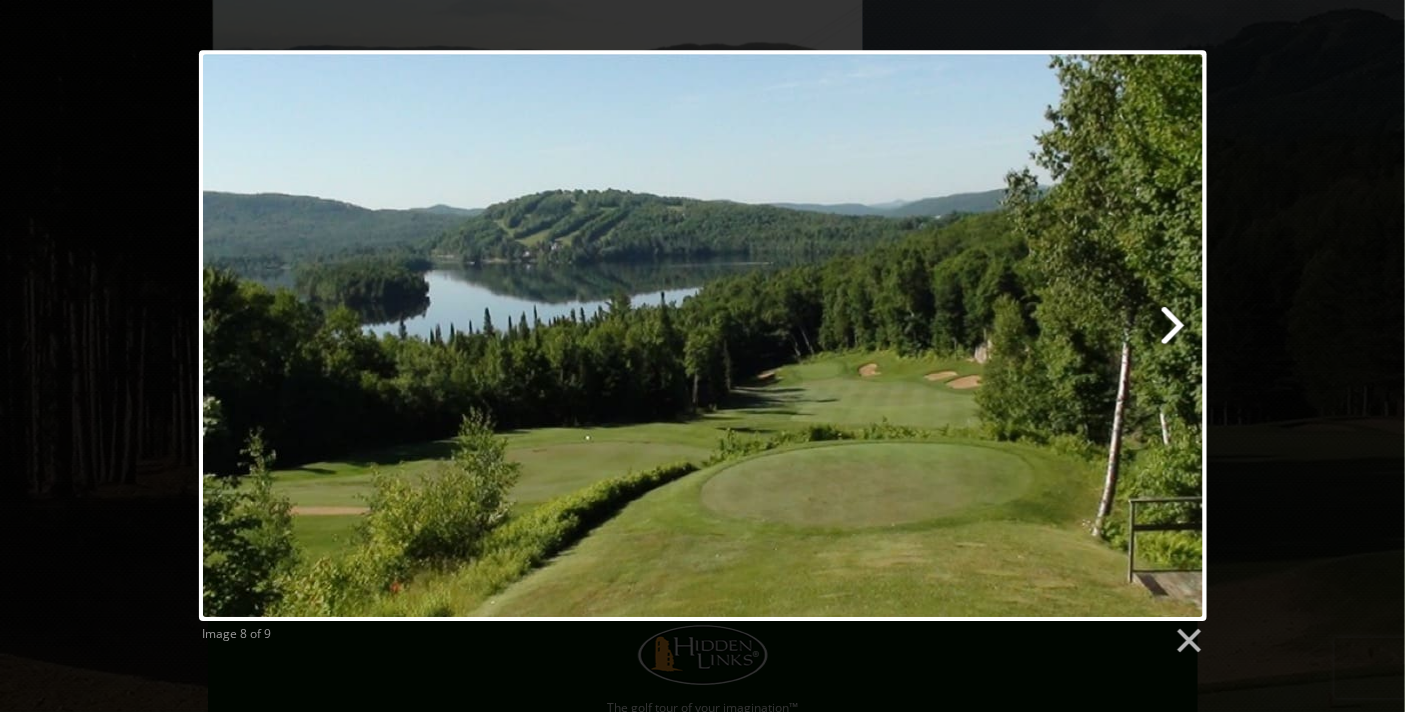 click at bounding box center (883, 335) 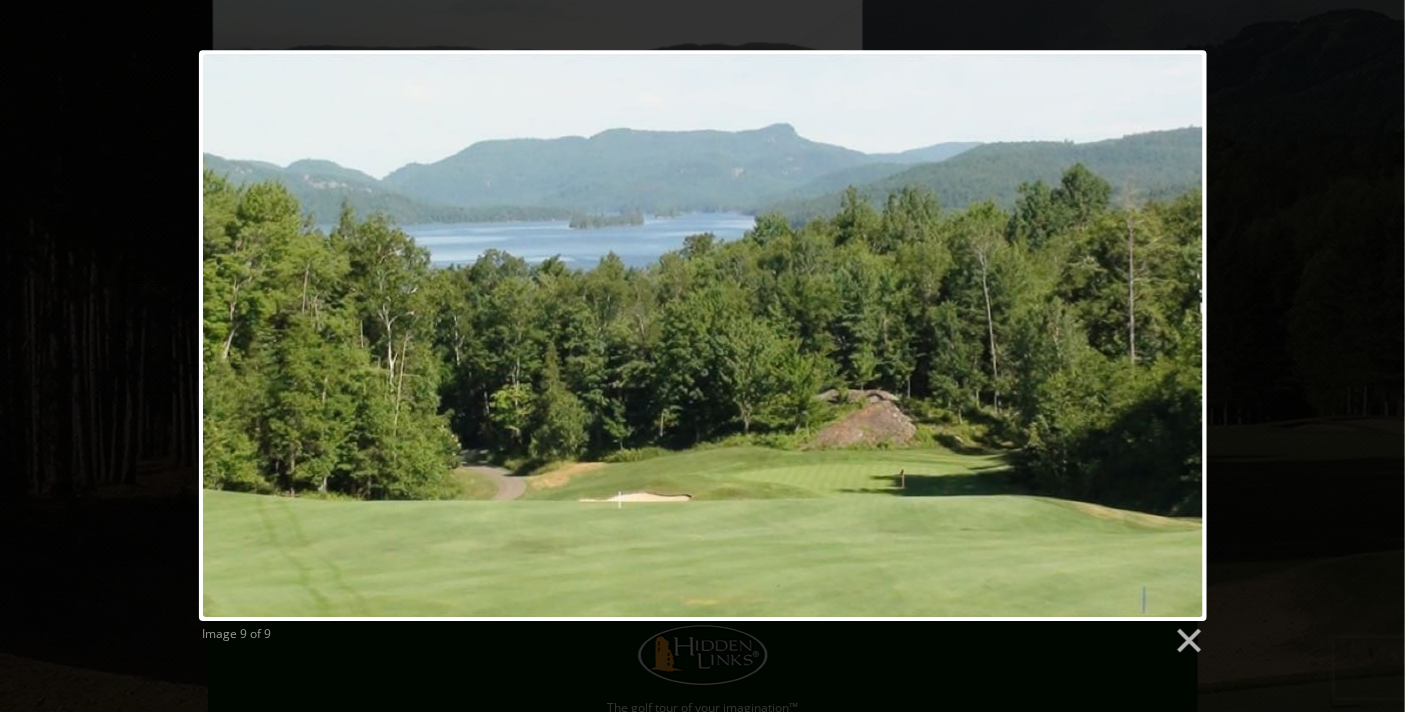 click at bounding box center (703, 335) 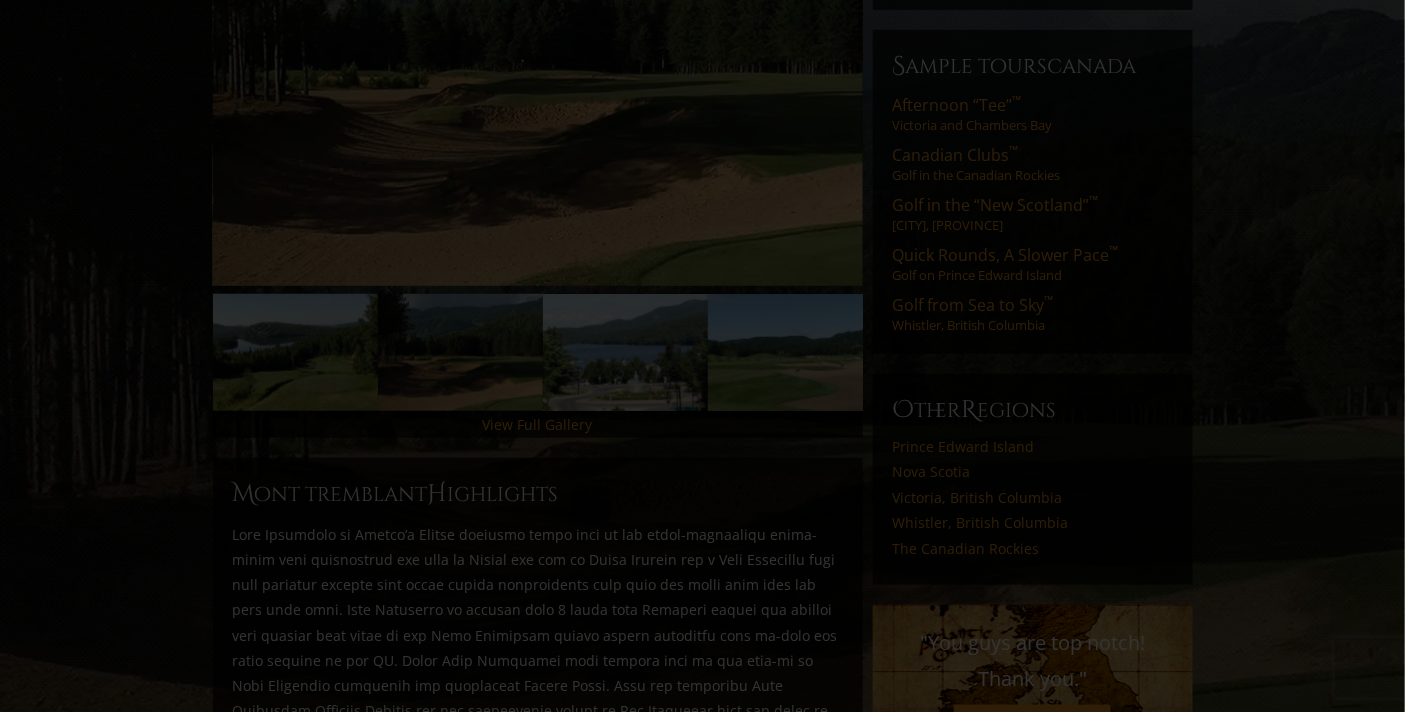 scroll, scrollTop: 363, scrollLeft: 0, axis: vertical 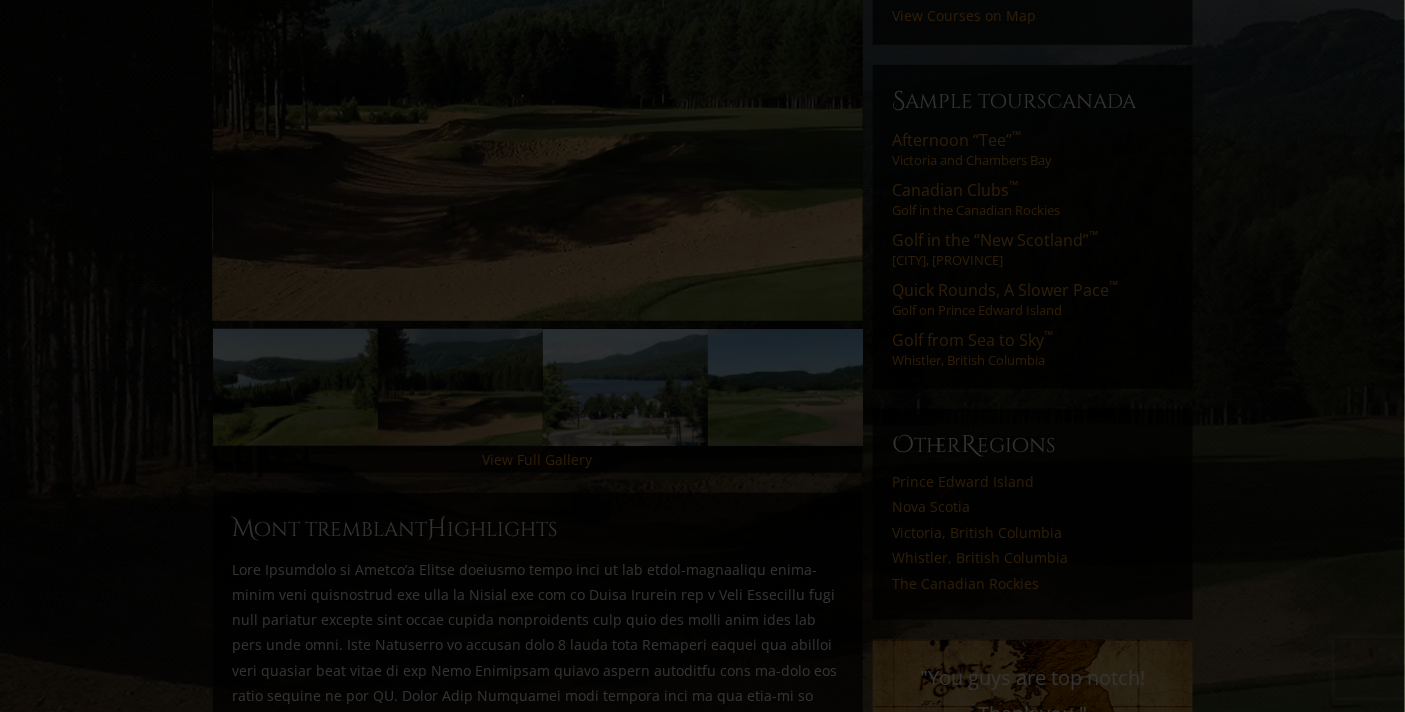 click at bounding box center (702, 1155) 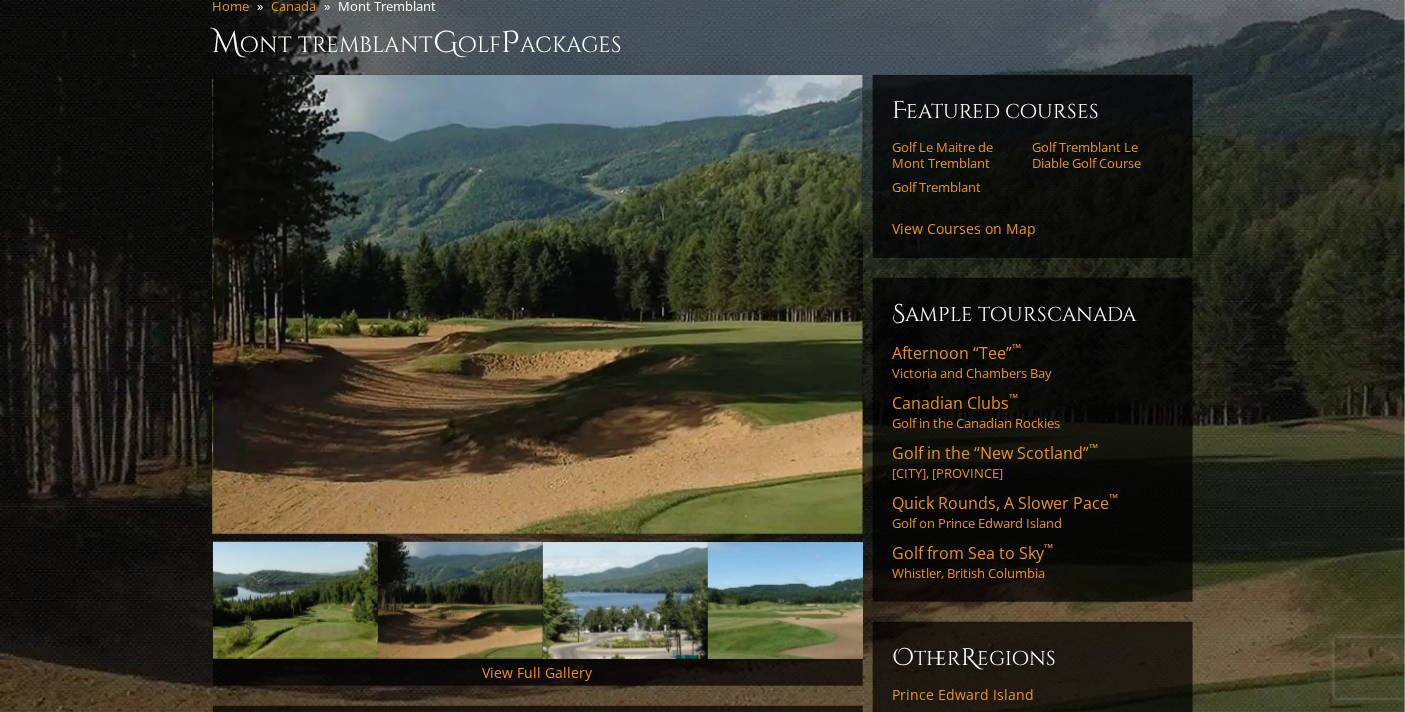 scroll, scrollTop: 141, scrollLeft: 0, axis: vertical 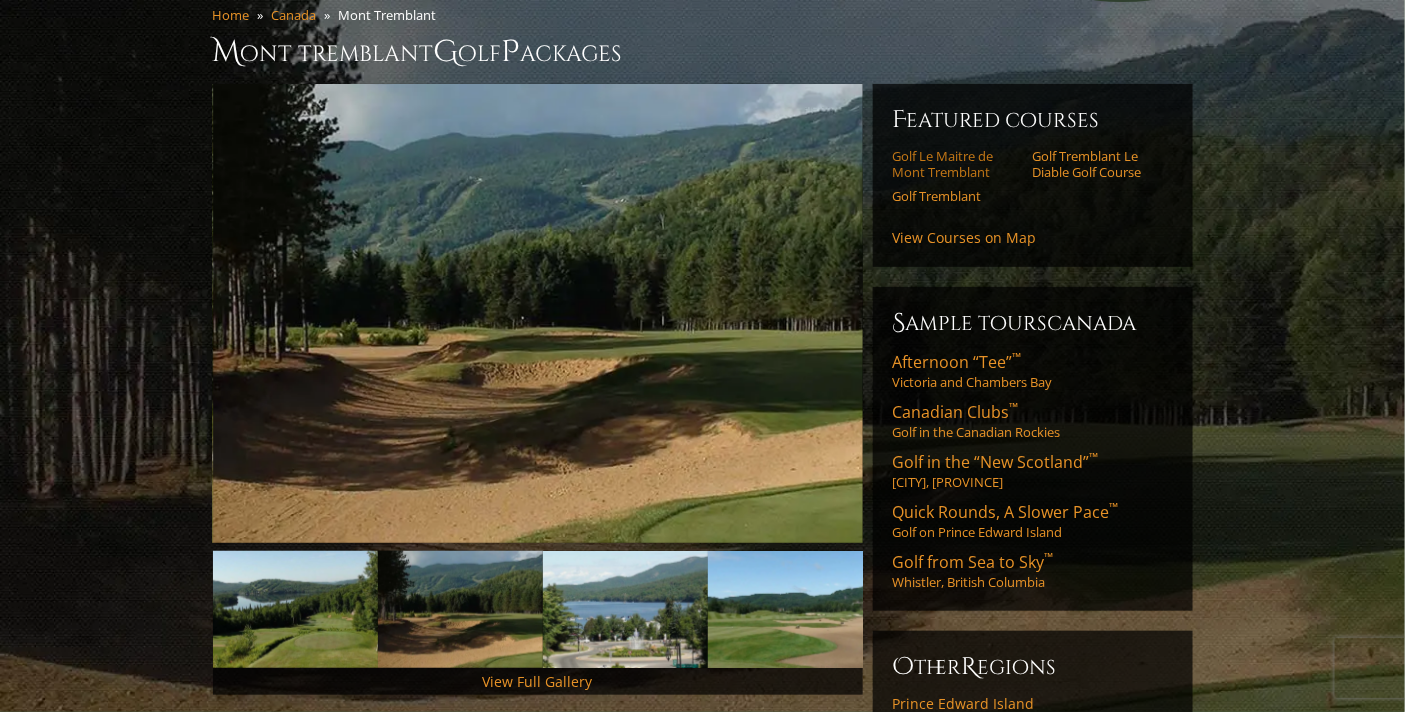 click on "Golf Le Maitre de Mont Tremblant" at bounding box center (956, 164) 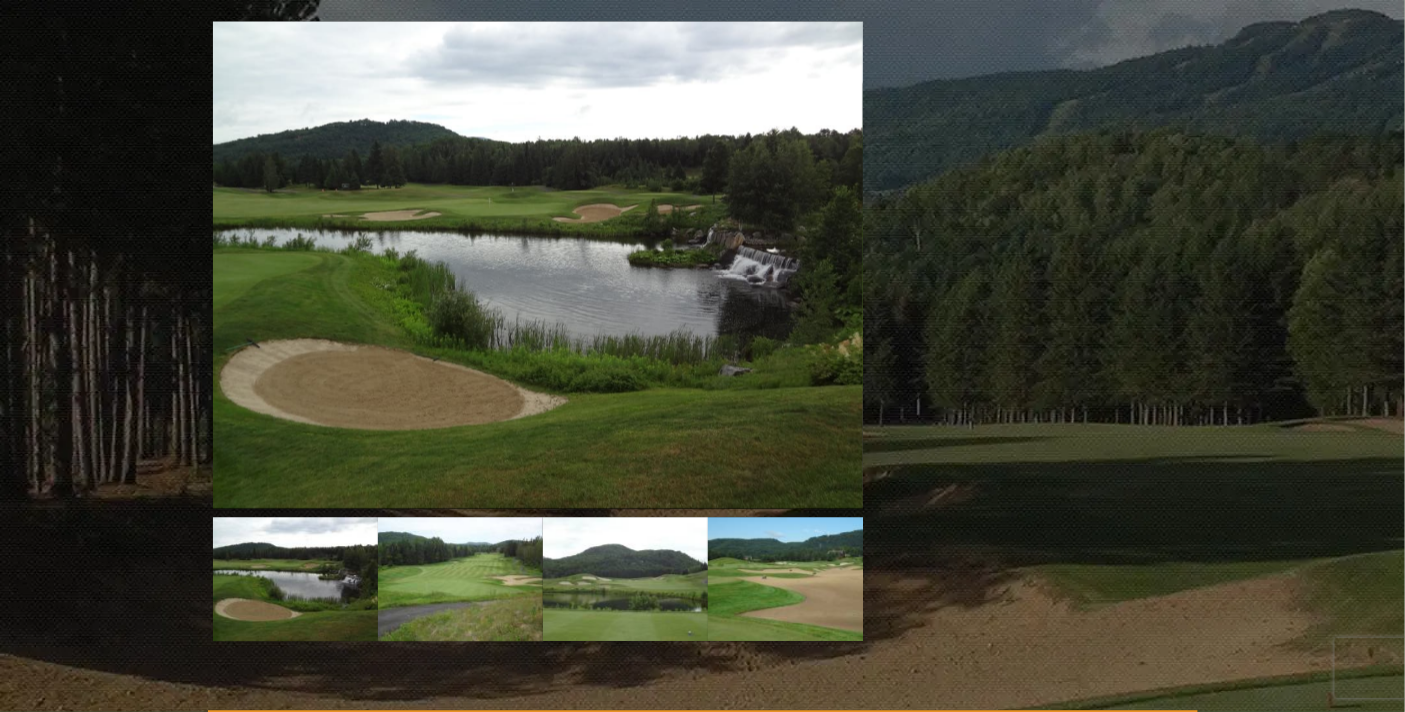 scroll, scrollTop: 1452, scrollLeft: 0, axis: vertical 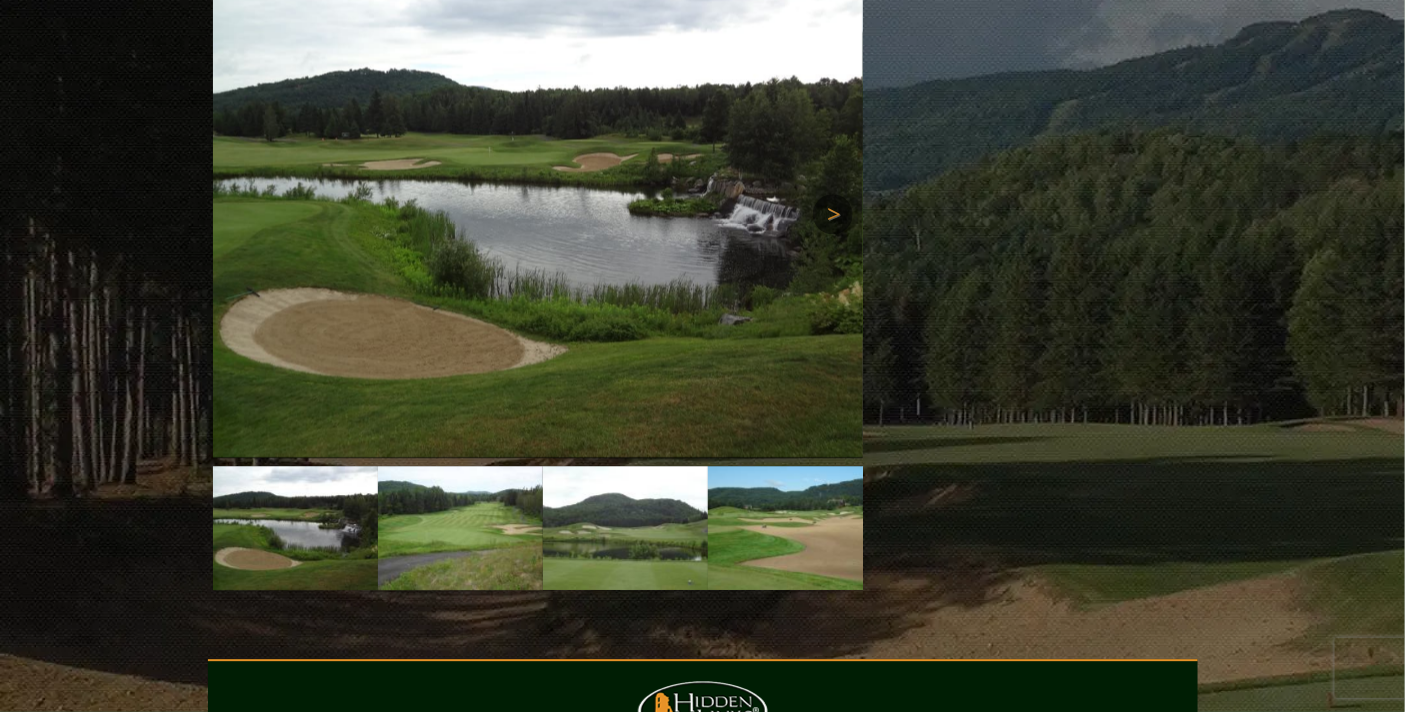click on "Next" at bounding box center (833, 214) 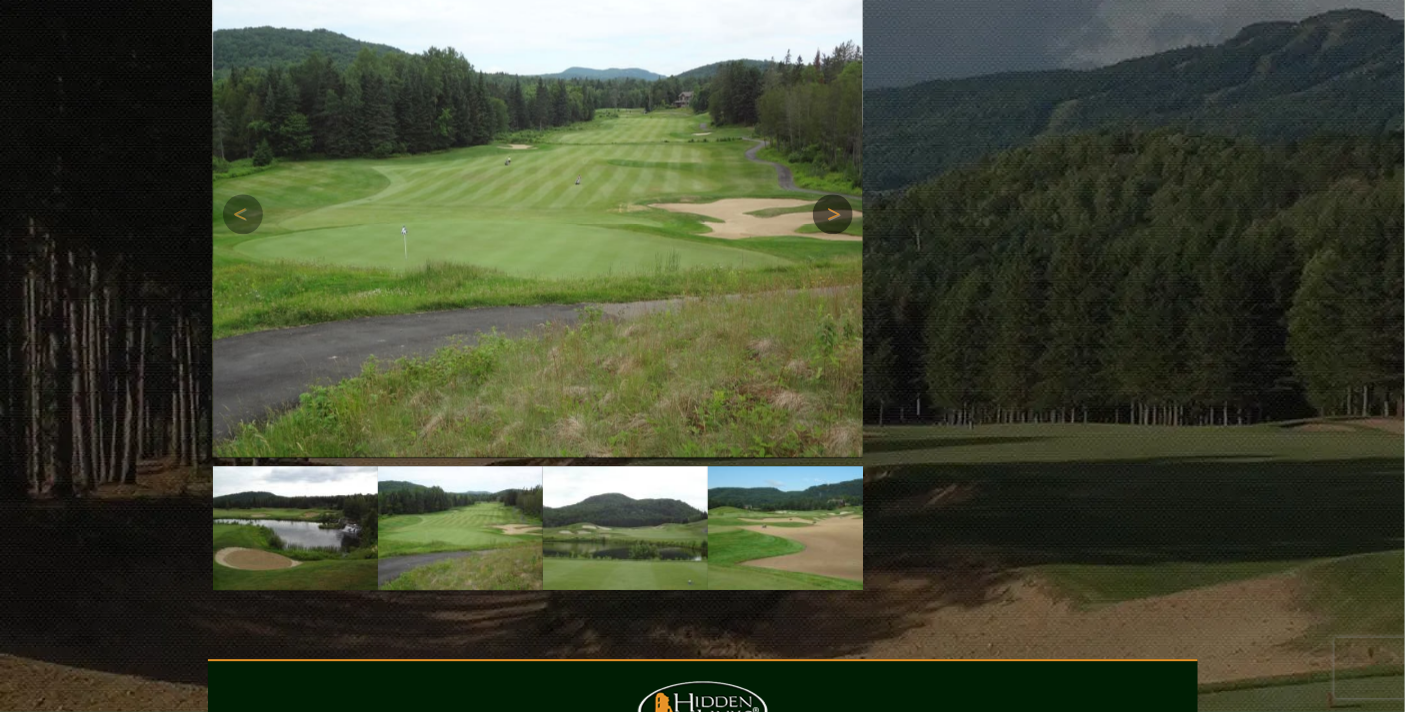 click on "Next" at bounding box center [833, 214] 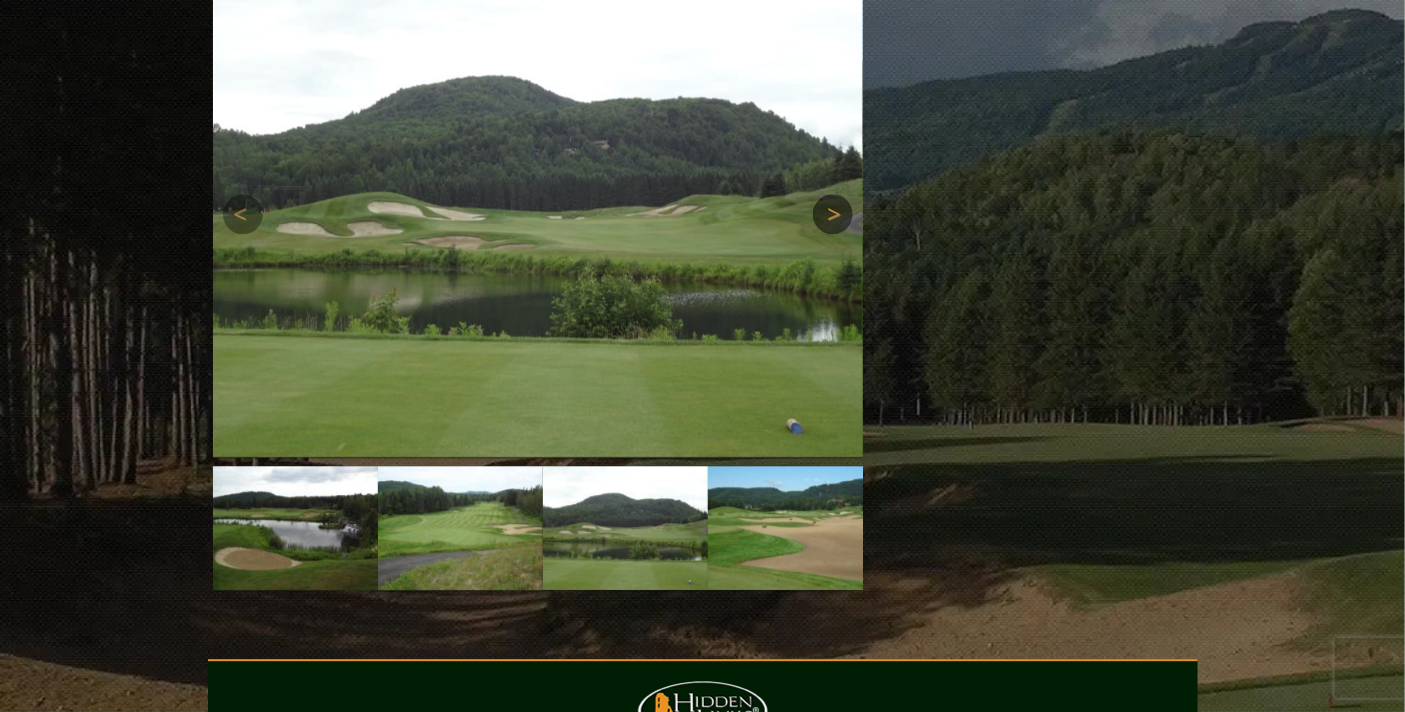 click on "Next" at bounding box center [833, 214] 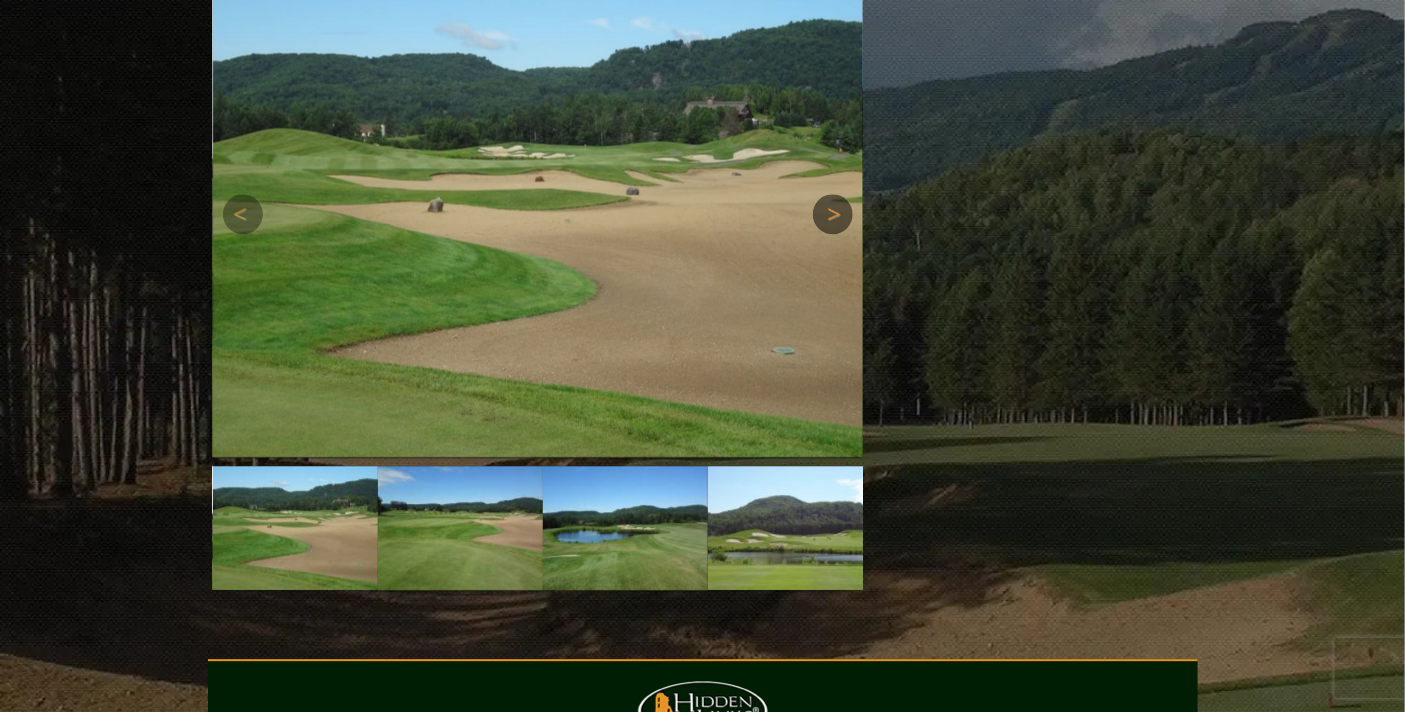 click on "Next" at bounding box center (833, 214) 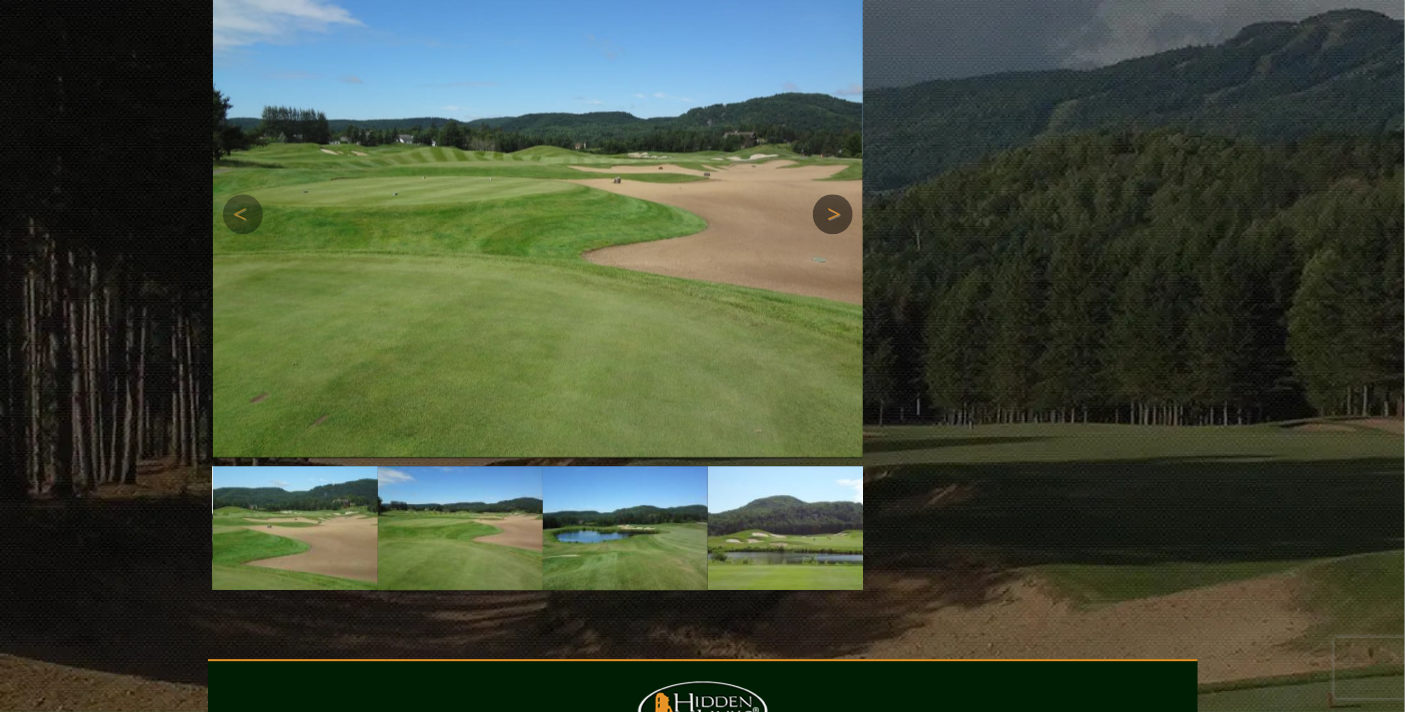 click on "Next" at bounding box center (833, 214) 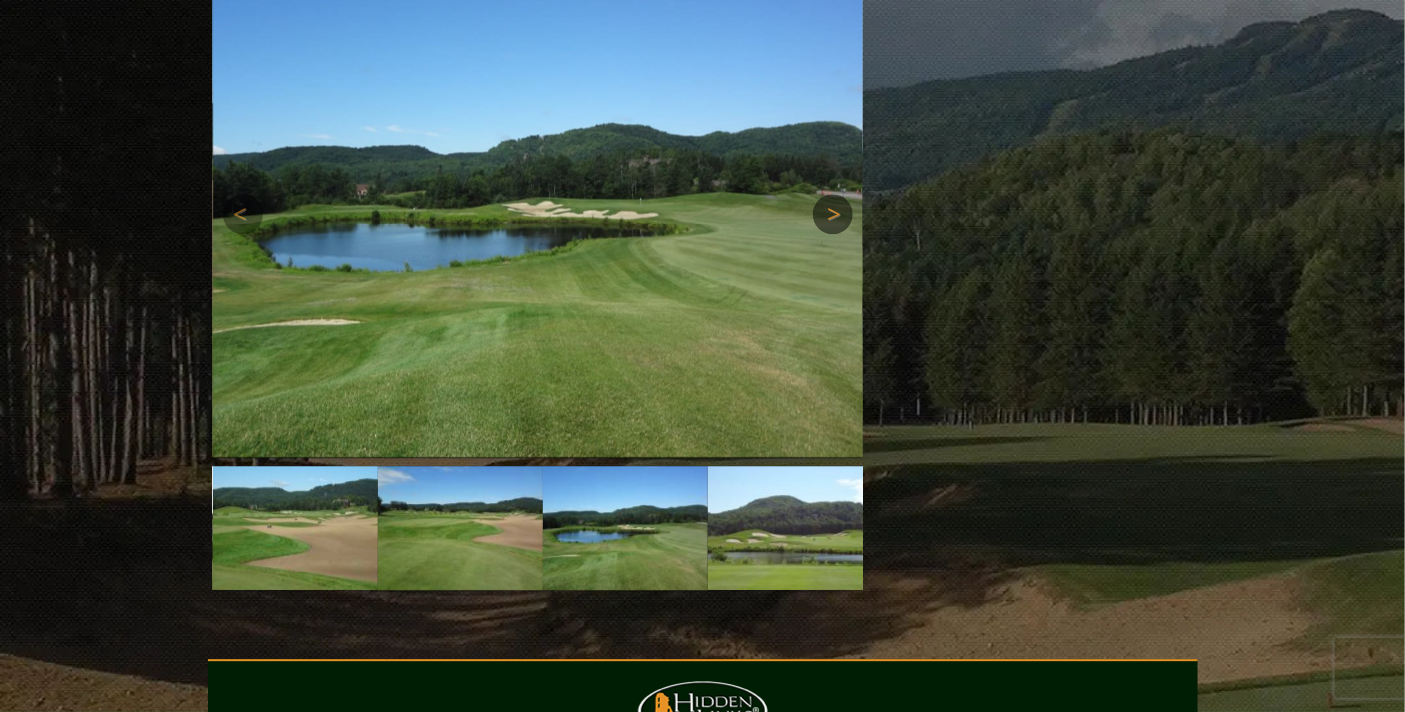 click on "Next" at bounding box center [833, 214] 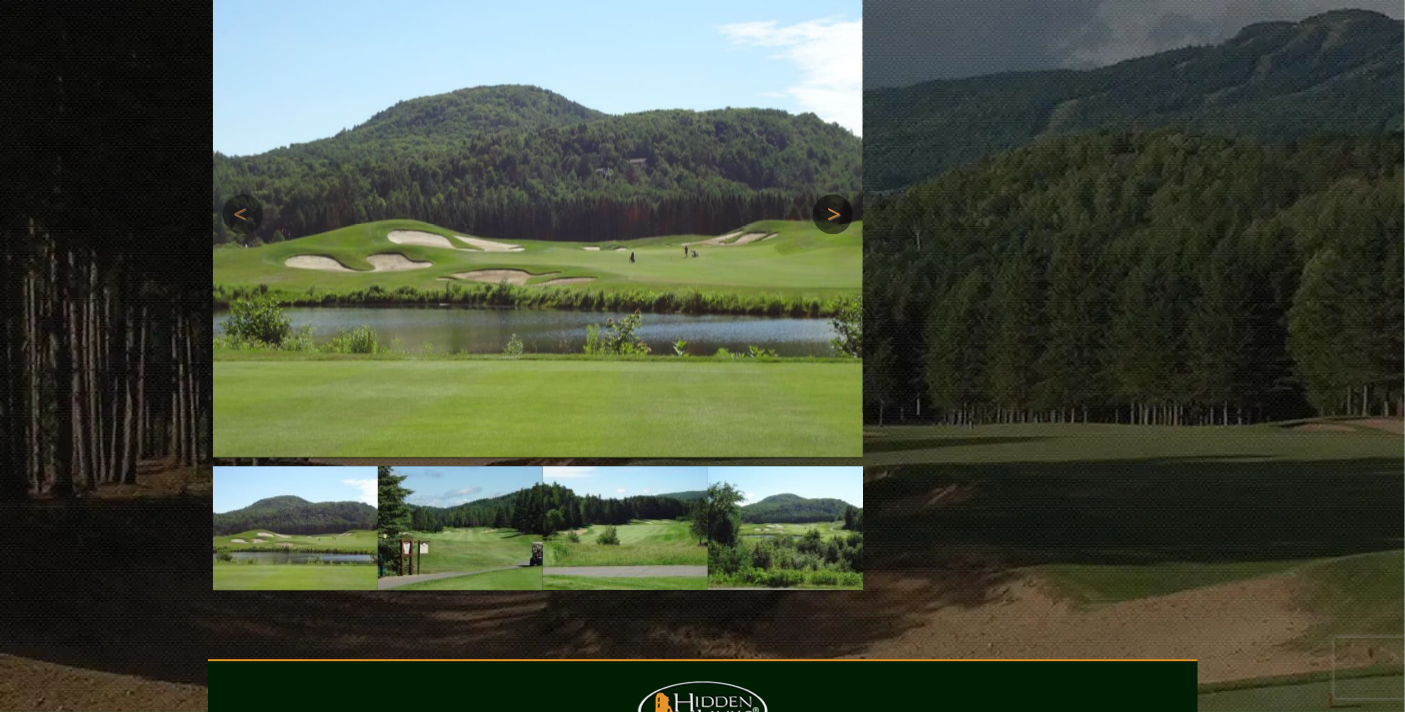 click on "Next" at bounding box center [833, 214] 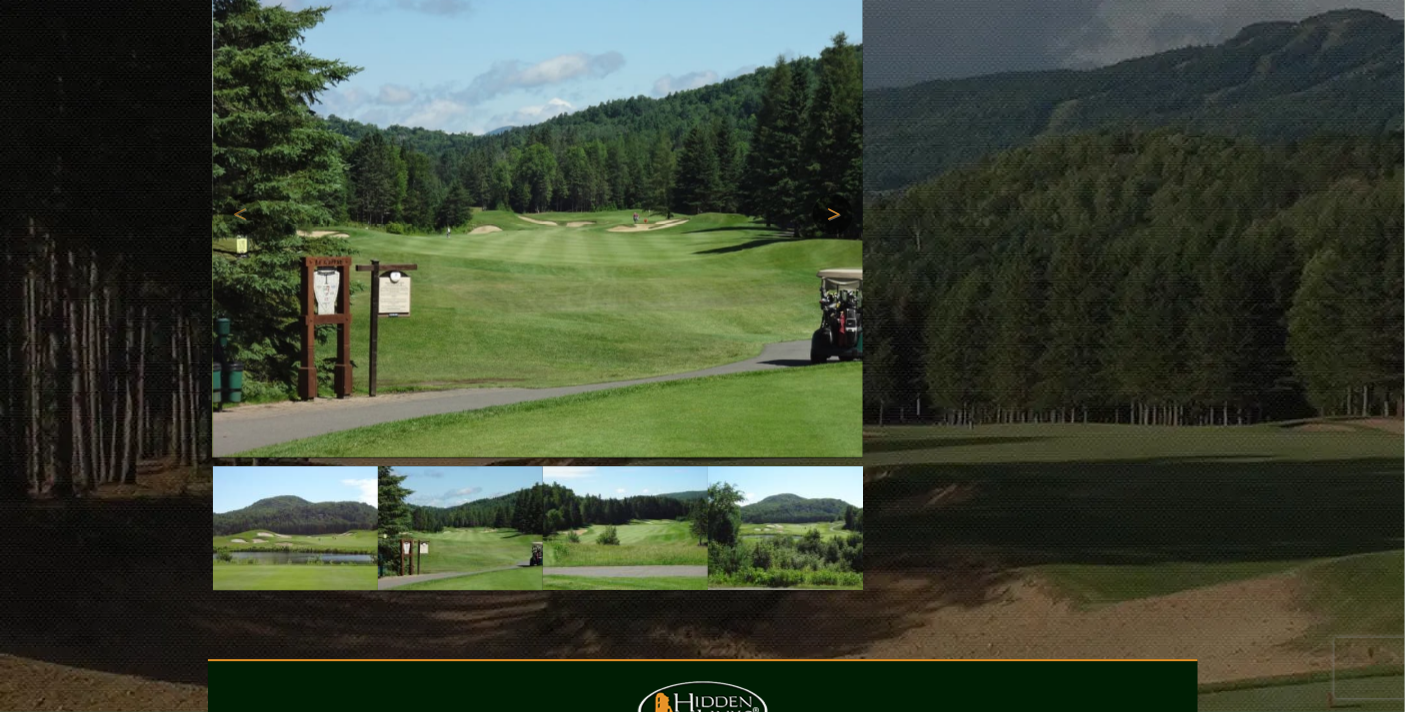 click on "Next" at bounding box center [833, 214] 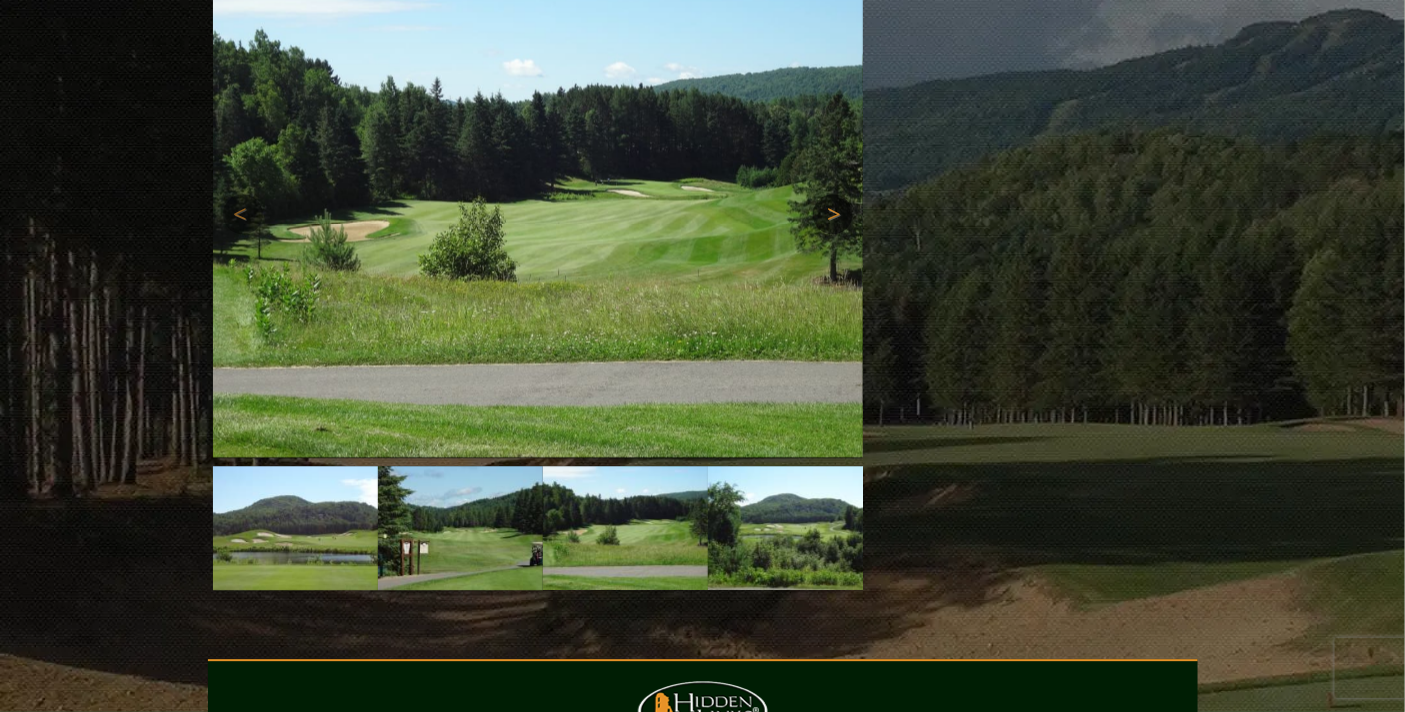 click on "Next" at bounding box center [833, 214] 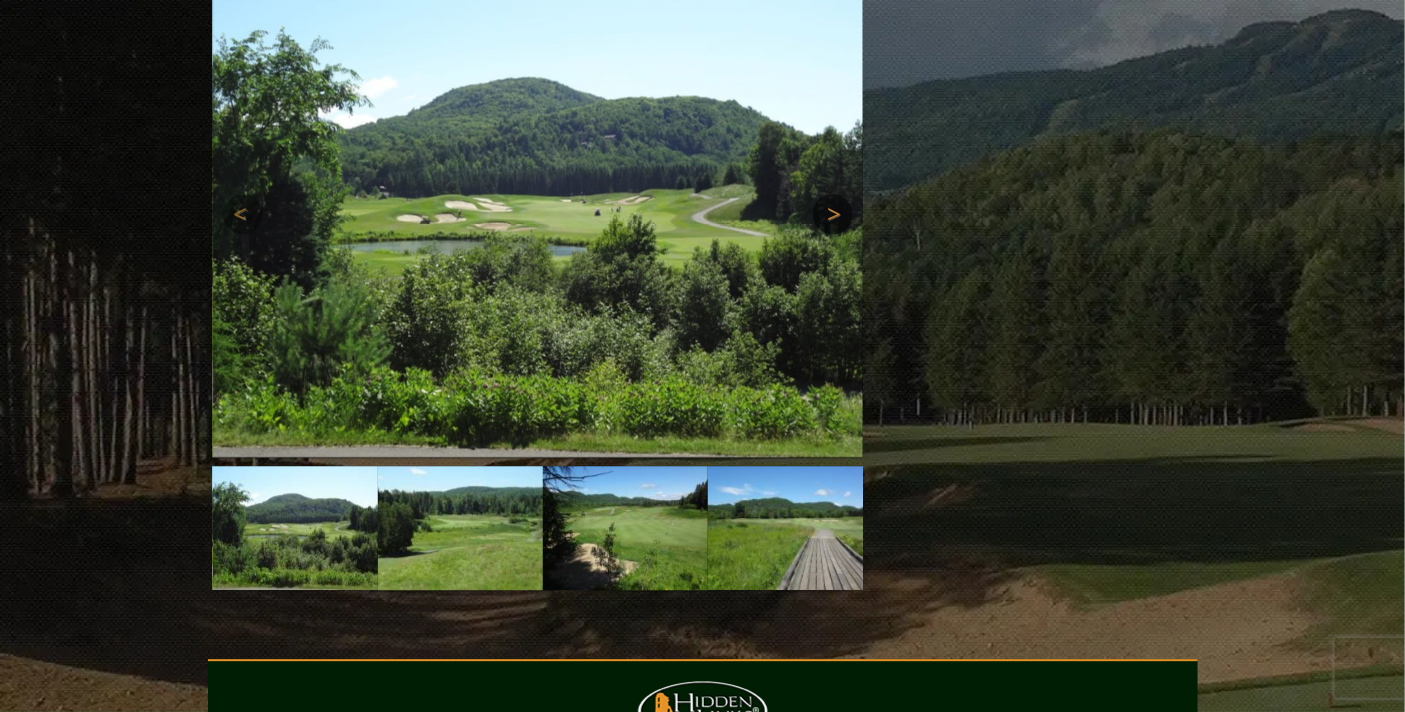 click on "Next" at bounding box center (833, 214) 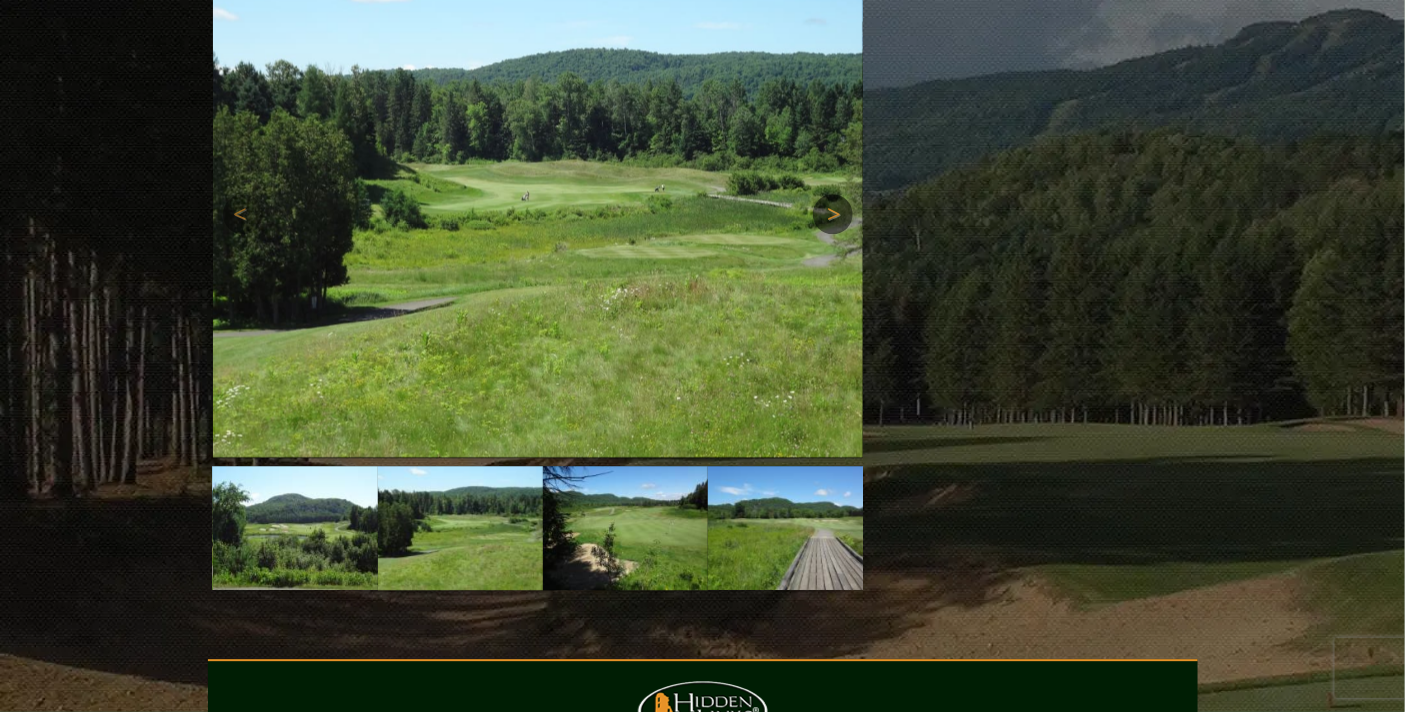 click on "Next" at bounding box center (833, 214) 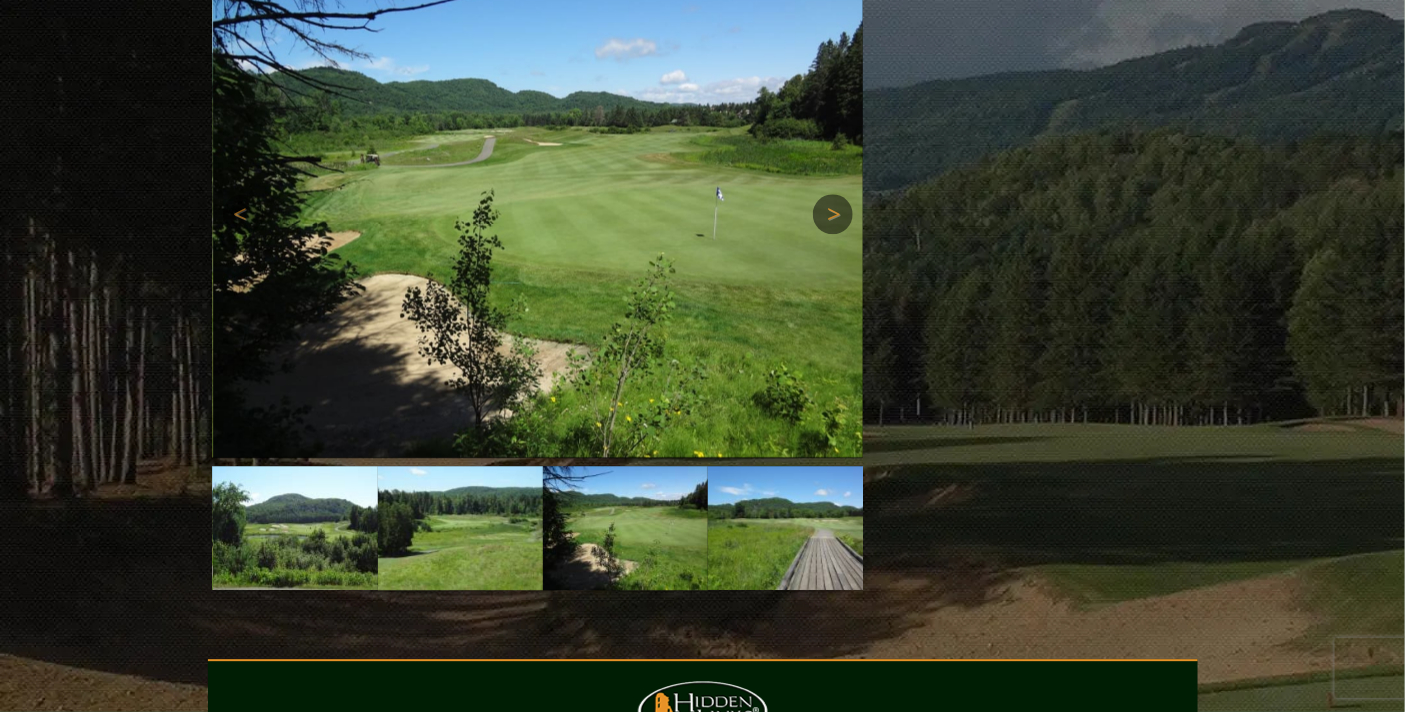 click on "Next" at bounding box center (833, 214) 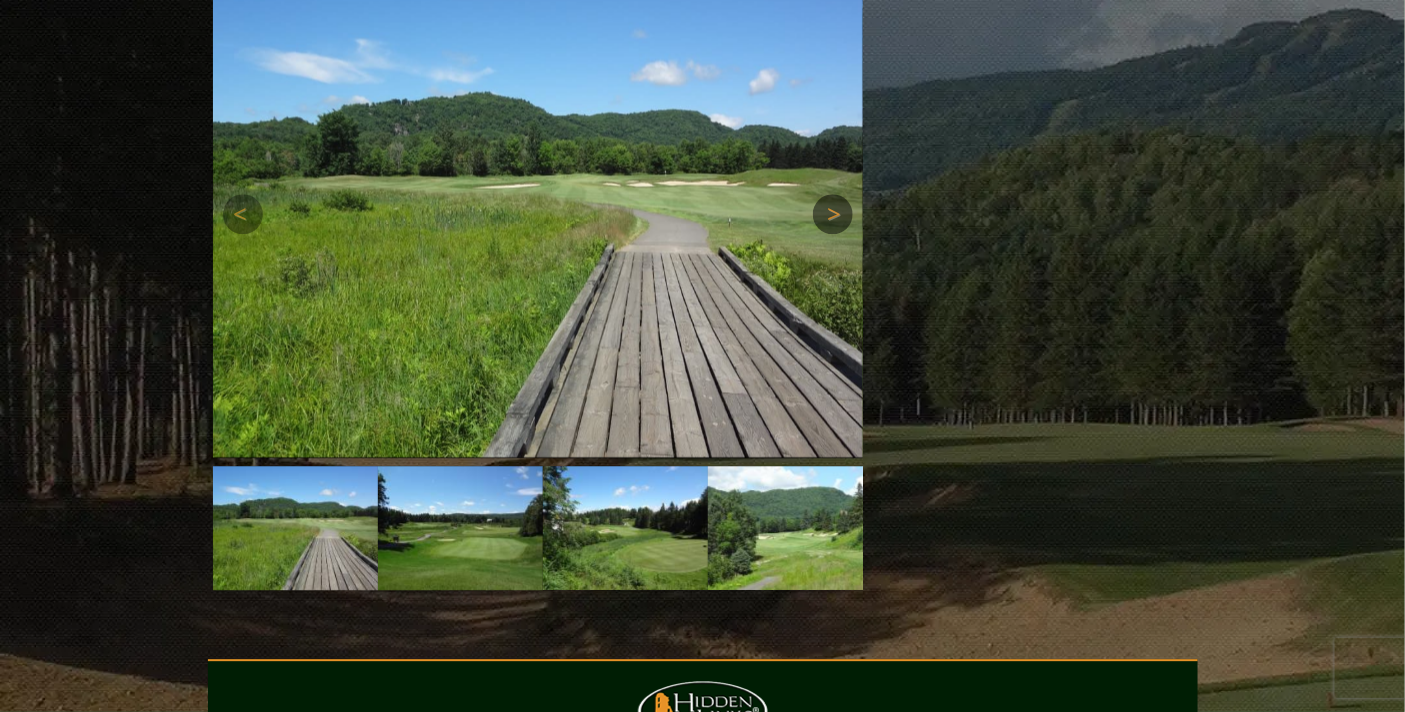 click on "Next" at bounding box center [833, 214] 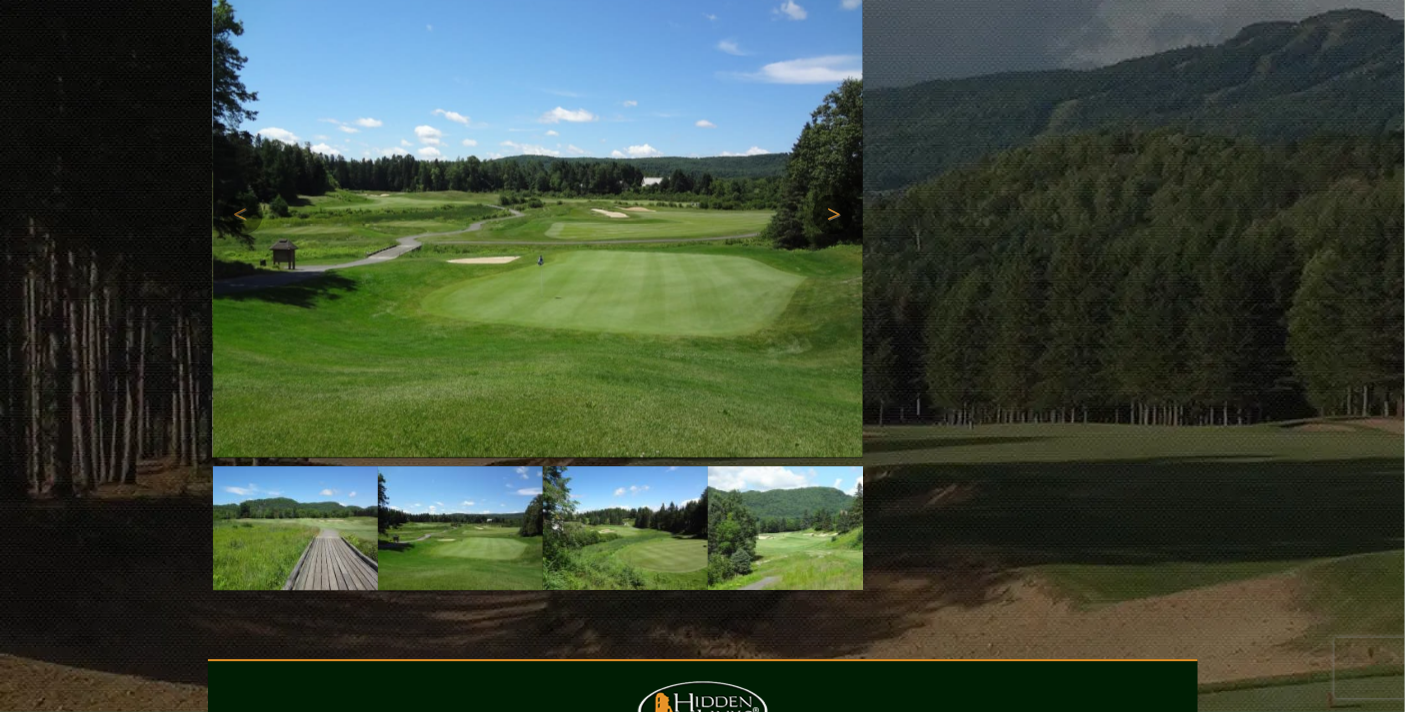 click on "Next" at bounding box center [833, 214] 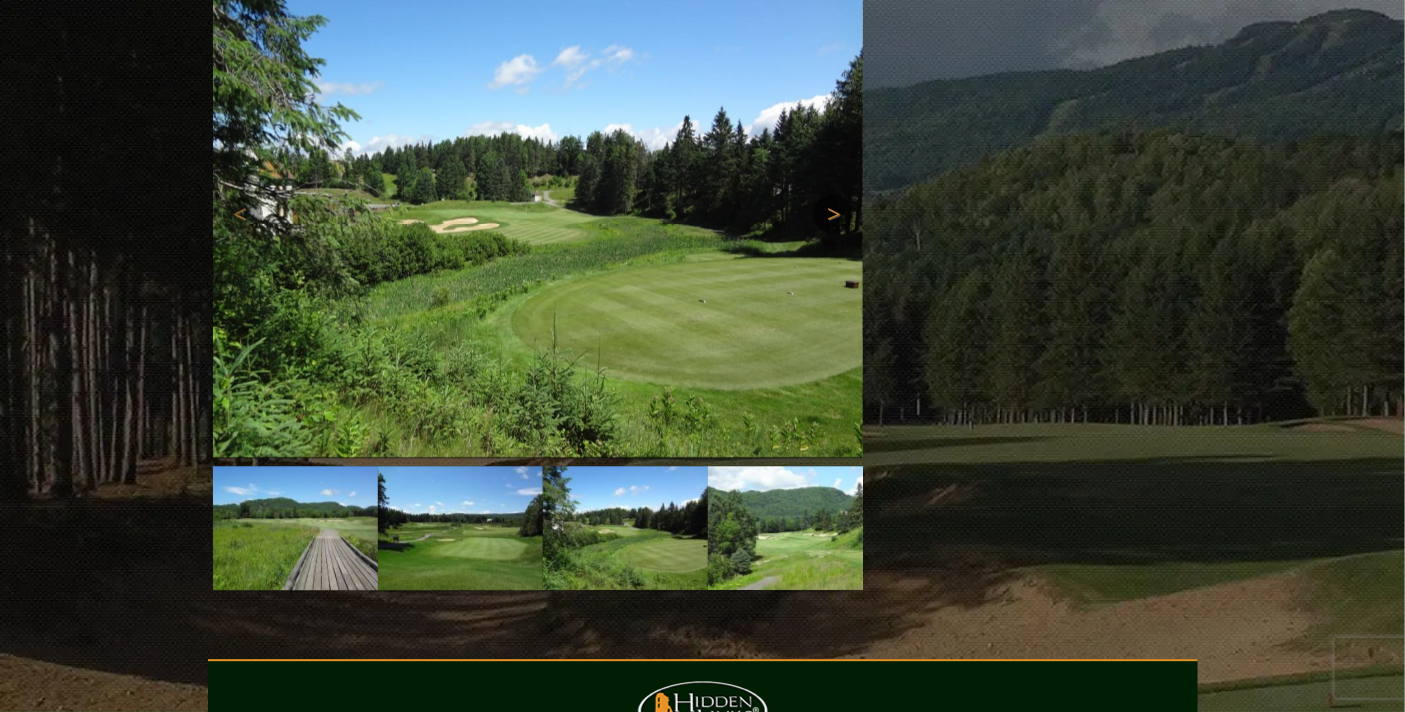 click on "Next" at bounding box center (833, 214) 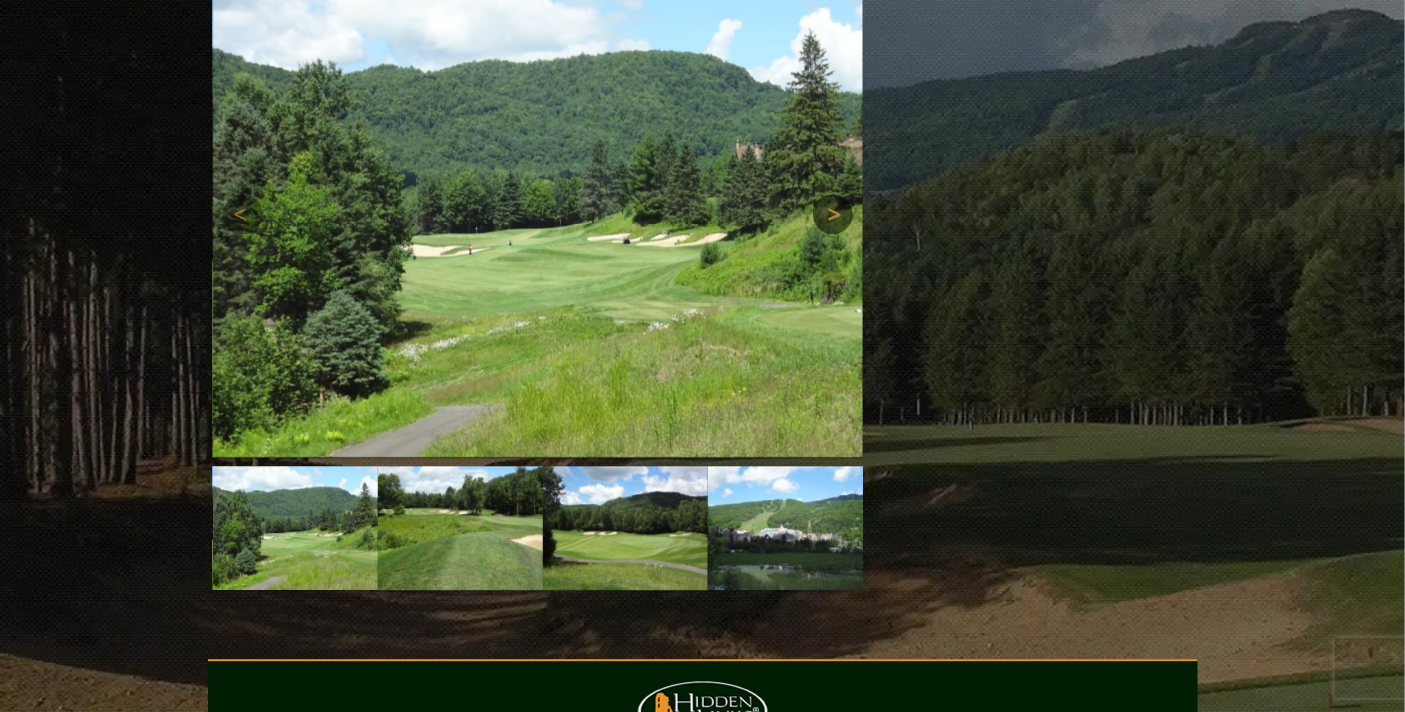 click on "Next" at bounding box center [833, 214] 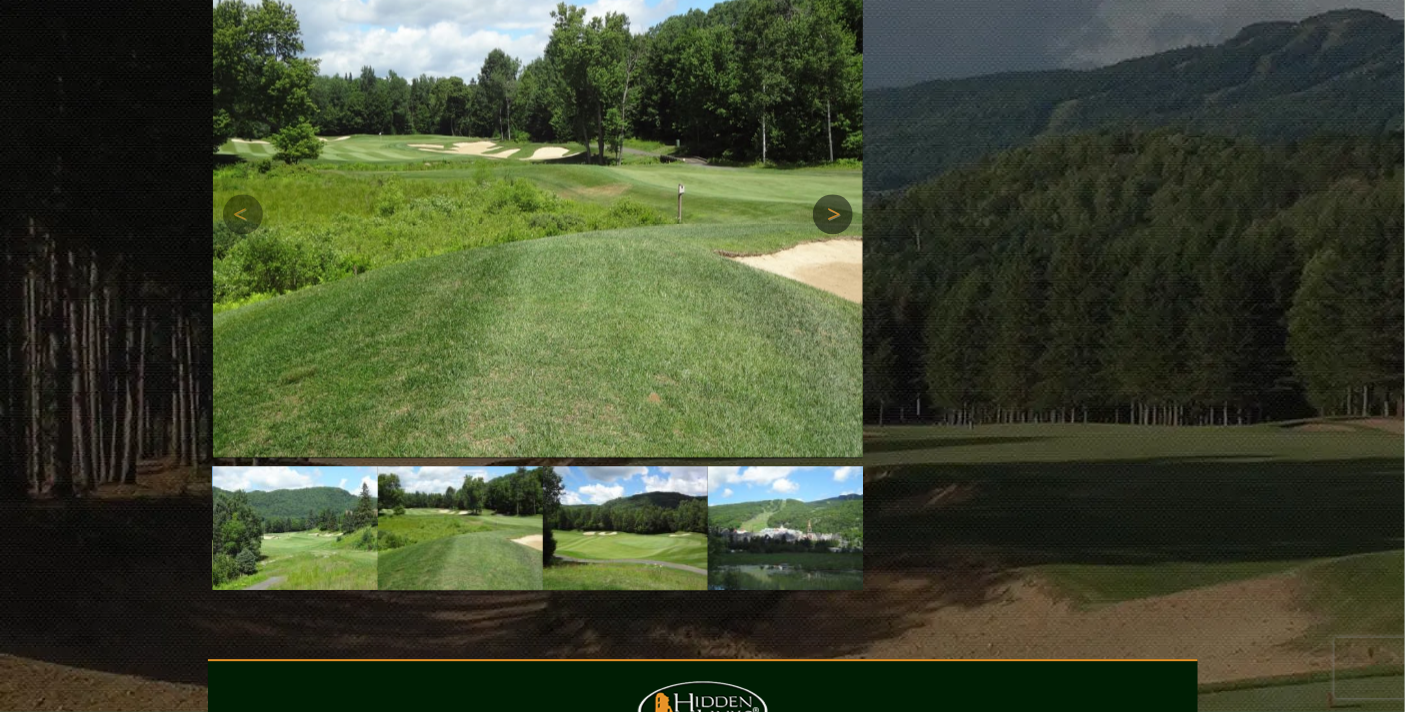 click on "Next" at bounding box center (833, 214) 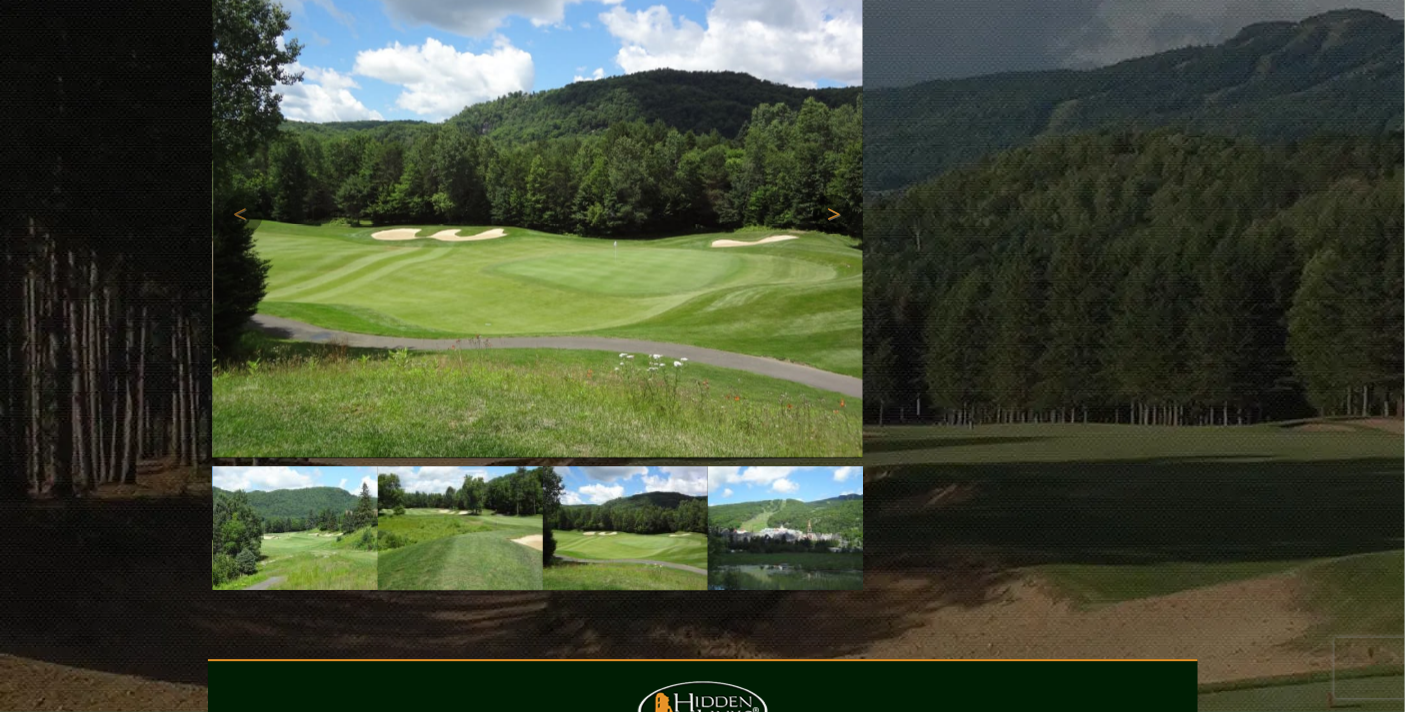 click on "Next" at bounding box center (833, 214) 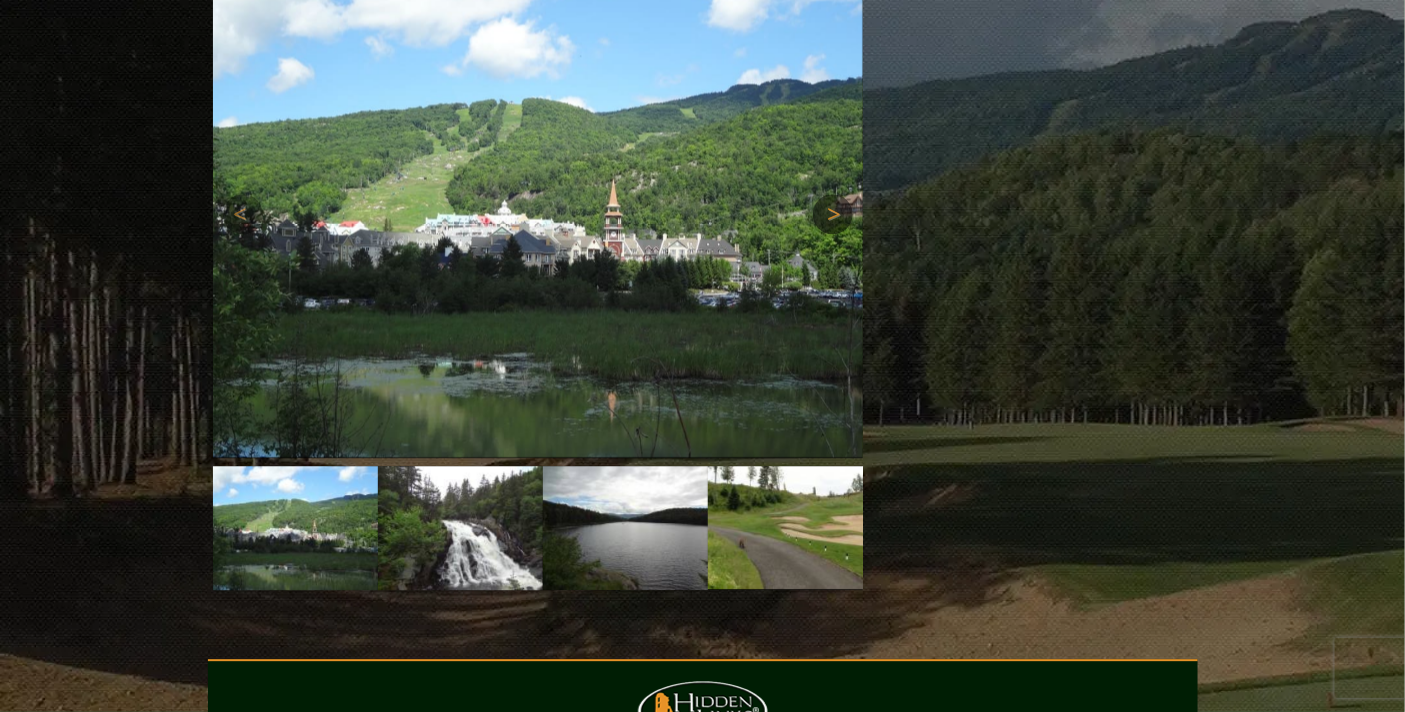 click on "Next" at bounding box center [833, 214] 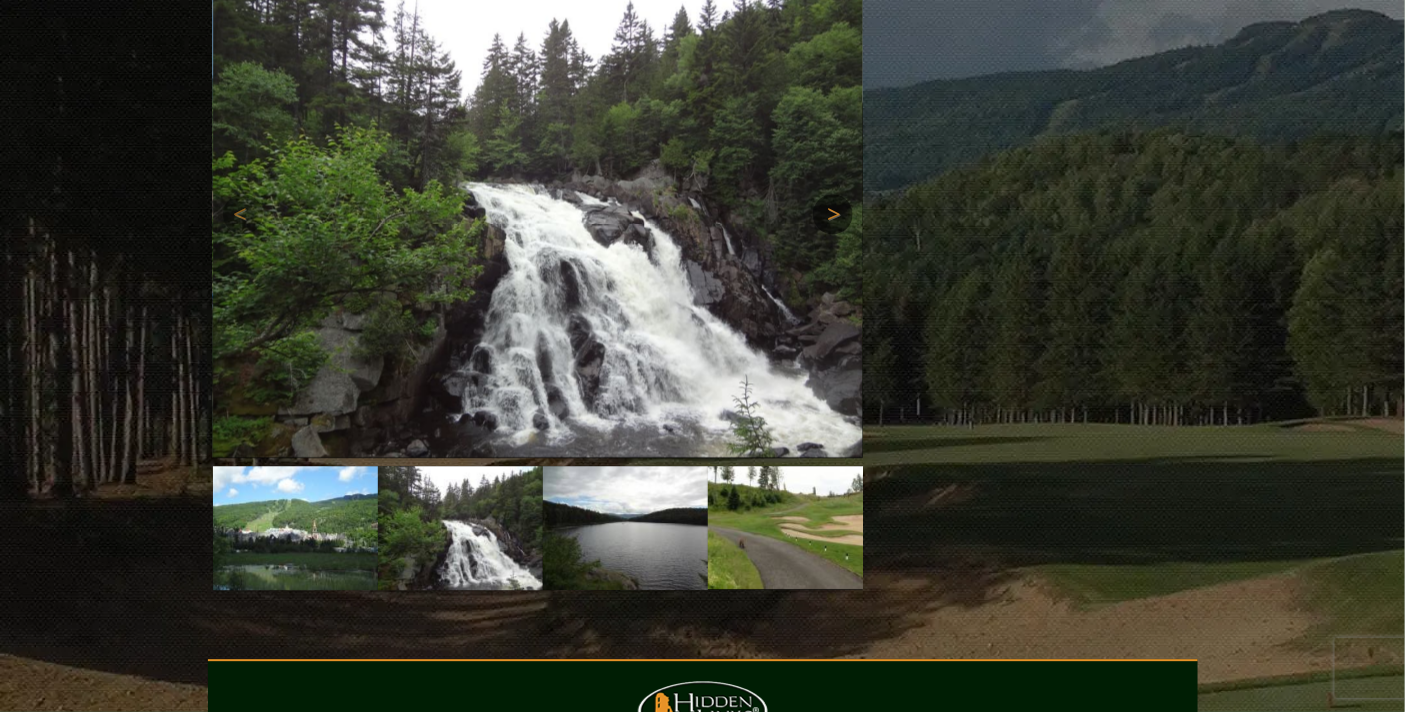 click on "Next" at bounding box center [833, 214] 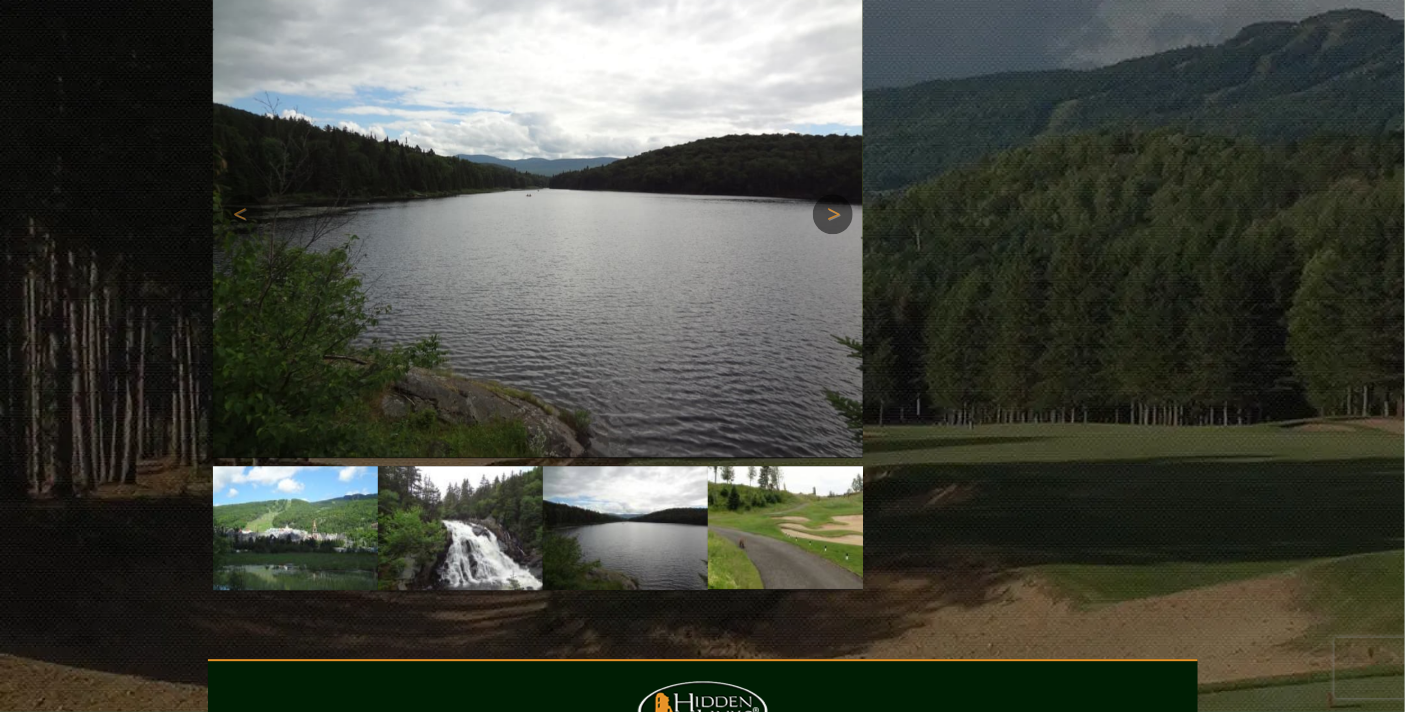 click on "Next" at bounding box center [833, 214] 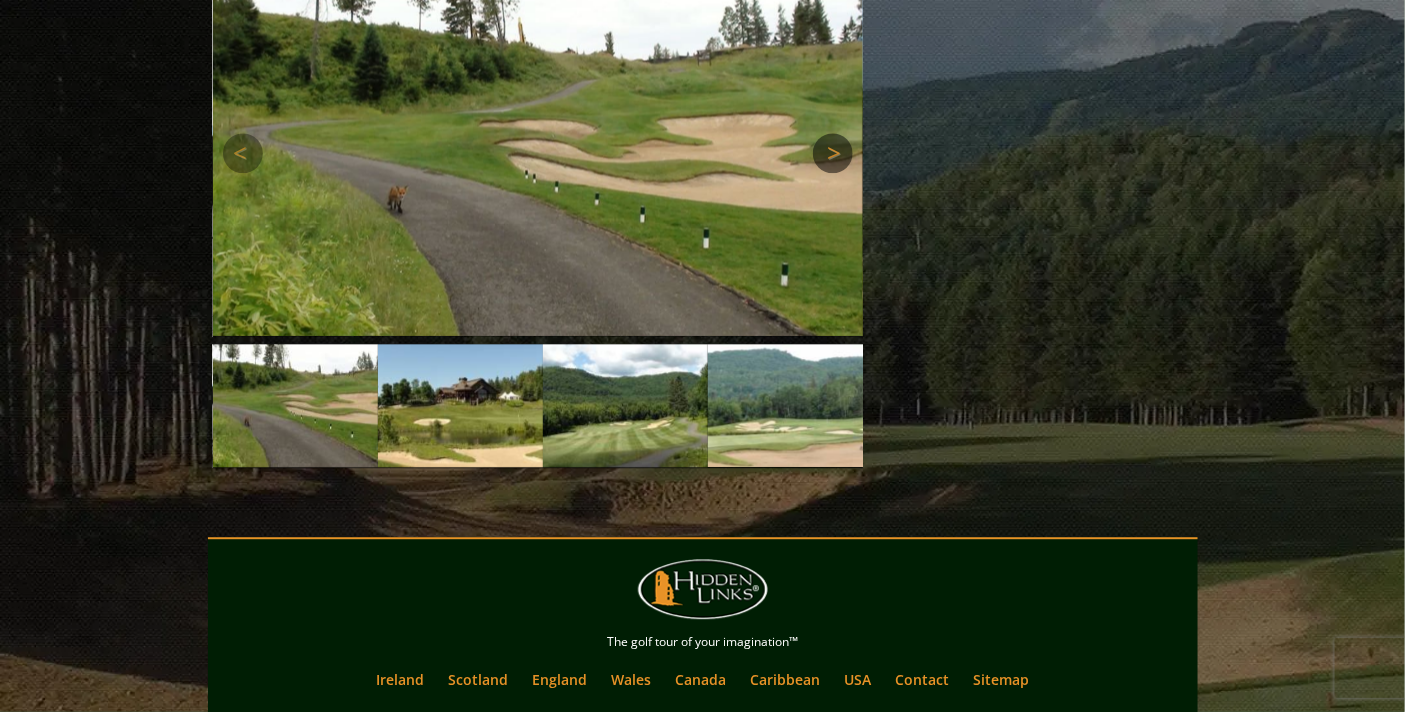 click on "Next" at bounding box center [833, 153] 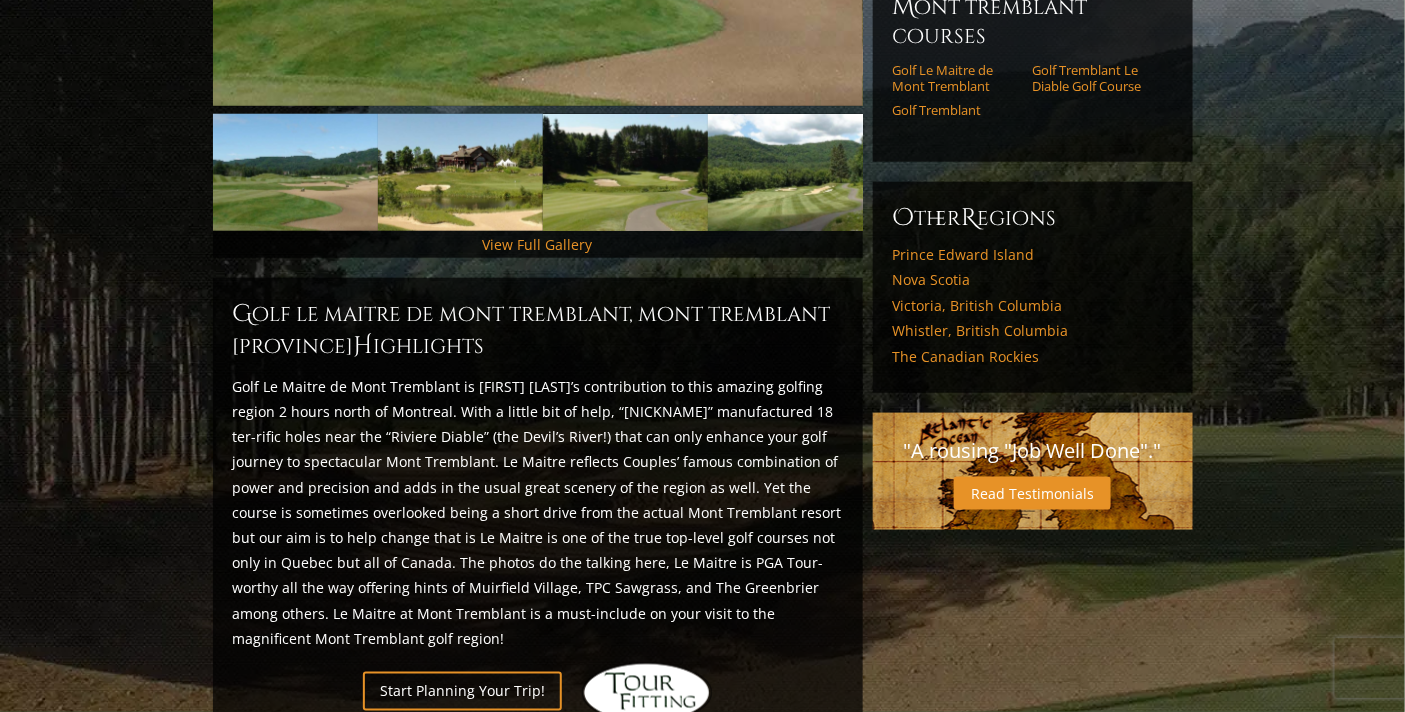 scroll, scrollTop: 452, scrollLeft: 0, axis: vertical 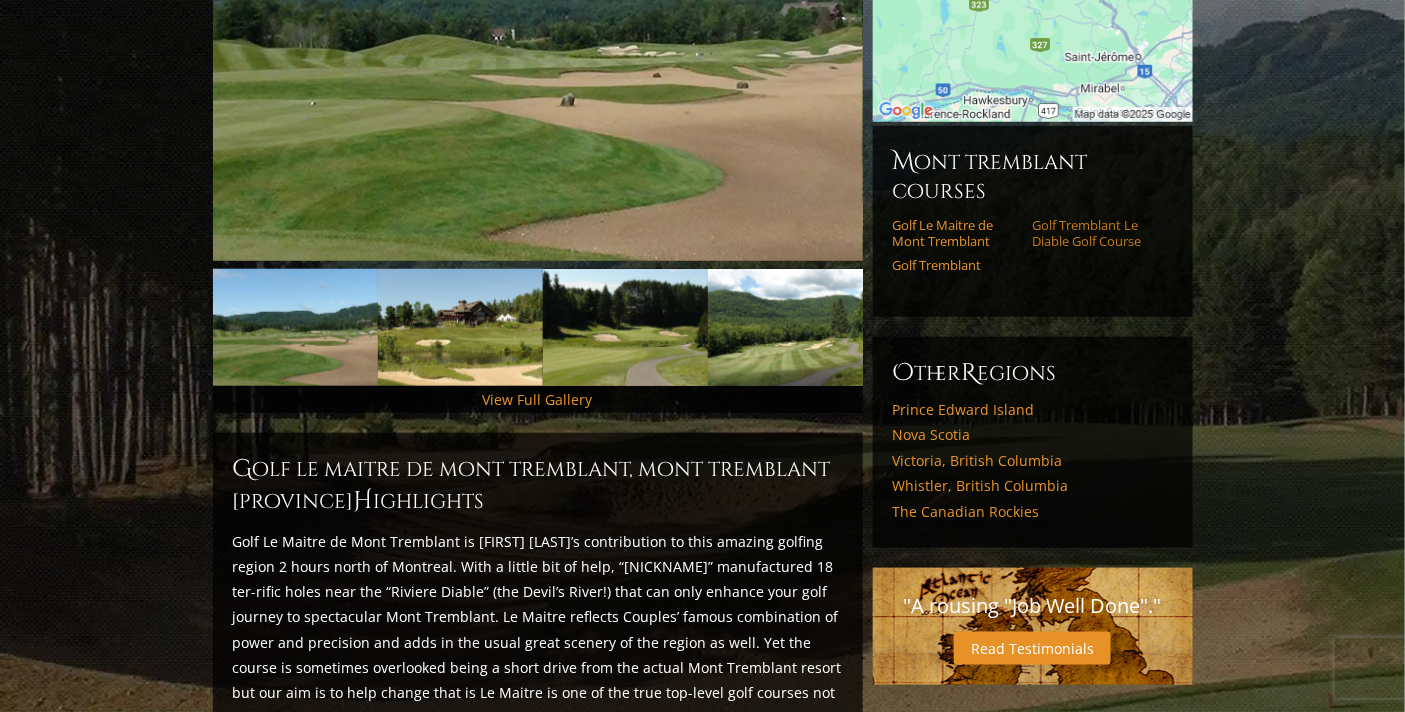 click on "Golf Tremblant Le Diable Golf Course" at bounding box center [1095, 233] 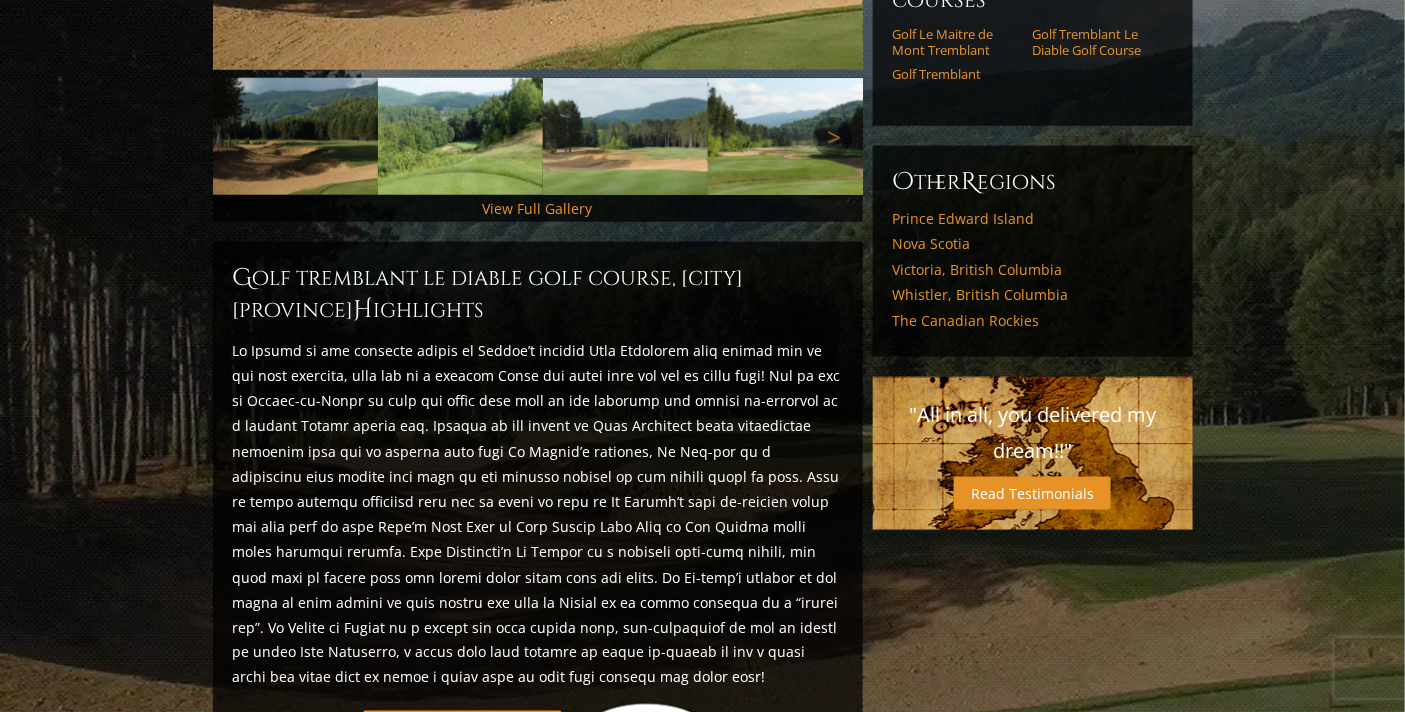 scroll, scrollTop: 563, scrollLeft: 0, axis: vertical 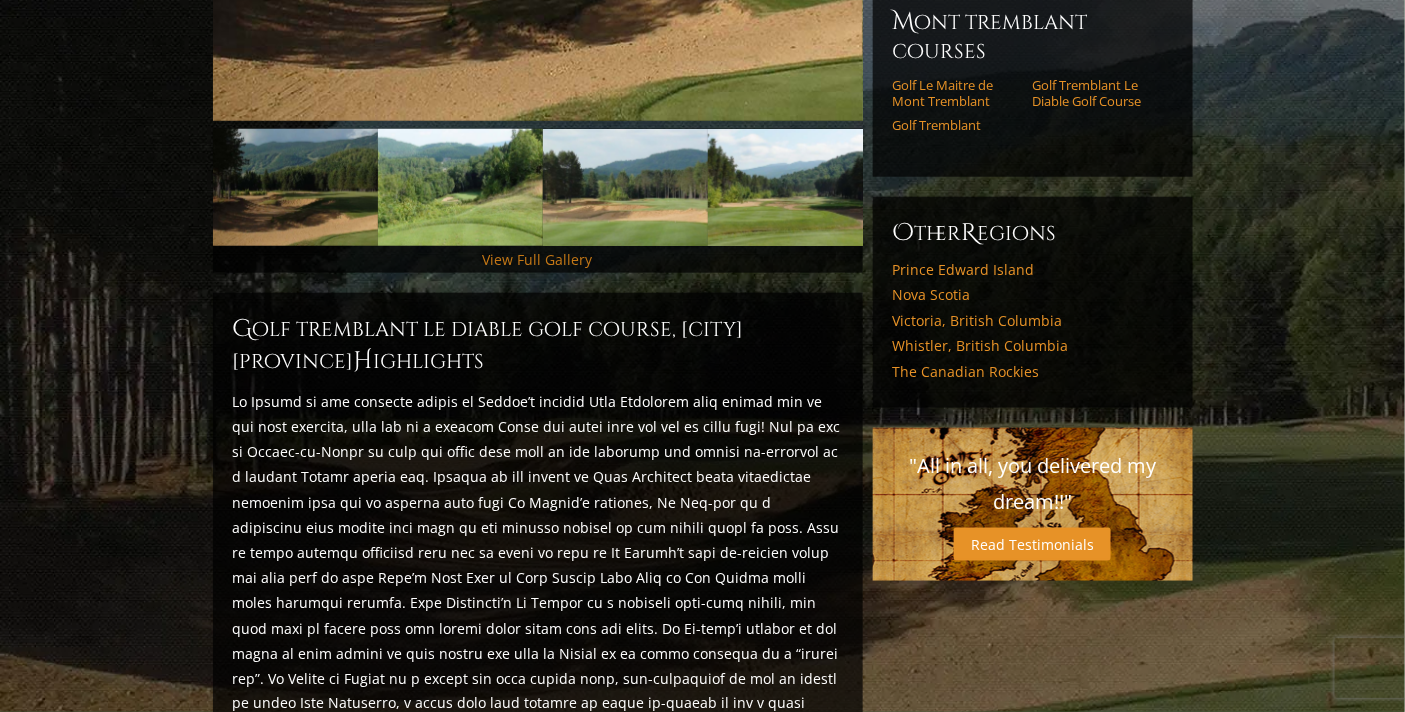 click on "View Full Gallery" at bounding box center [538, 259] 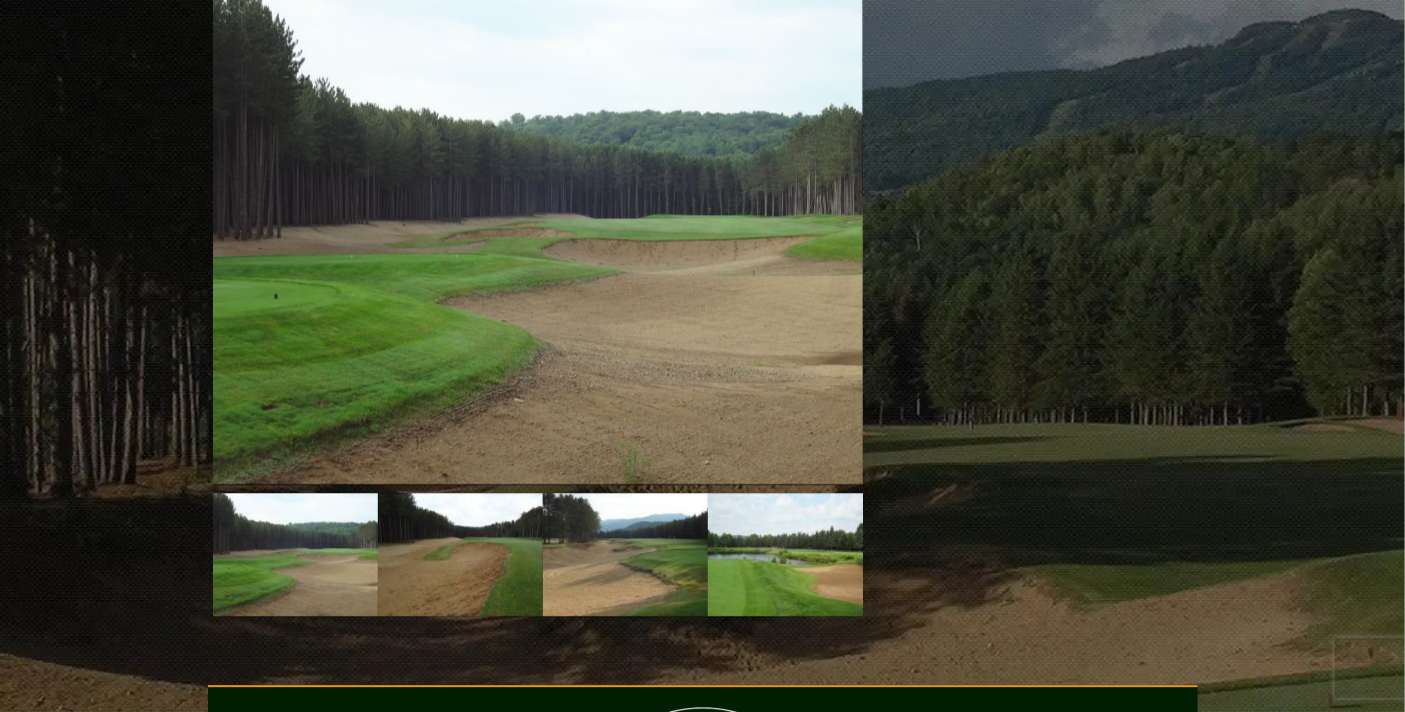 scroll, scrollTop: 1496, scrollLeft: 0, axis: vertical 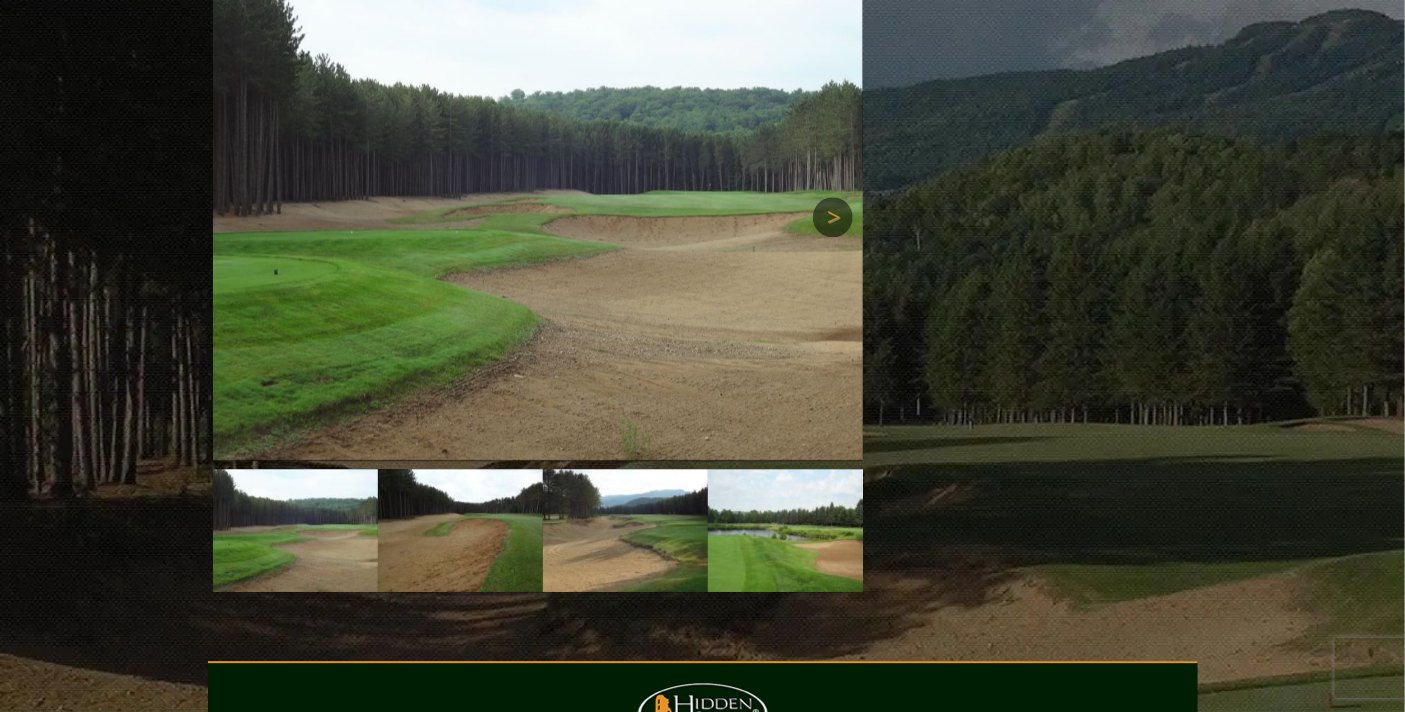 click on "Next" at bounding box center (833, 217) 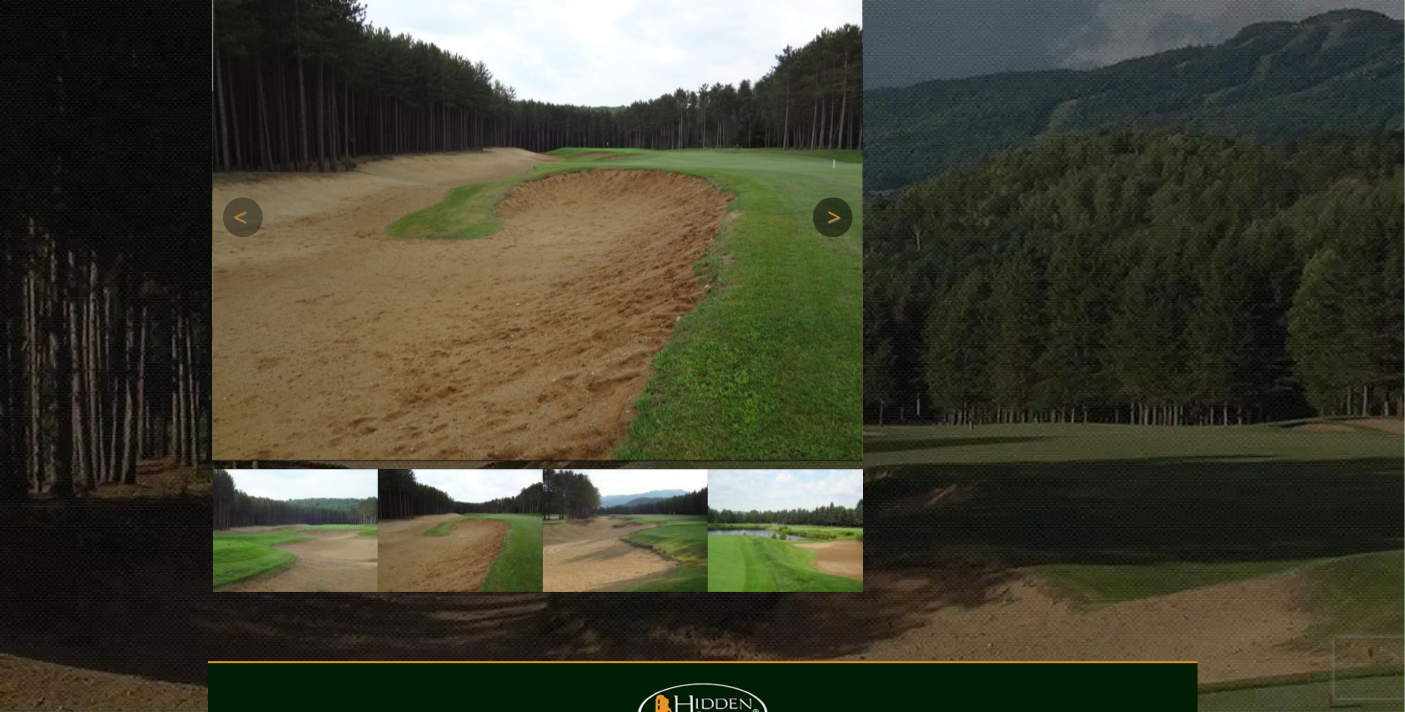 click on "Next" at bounding box center (833, 217) 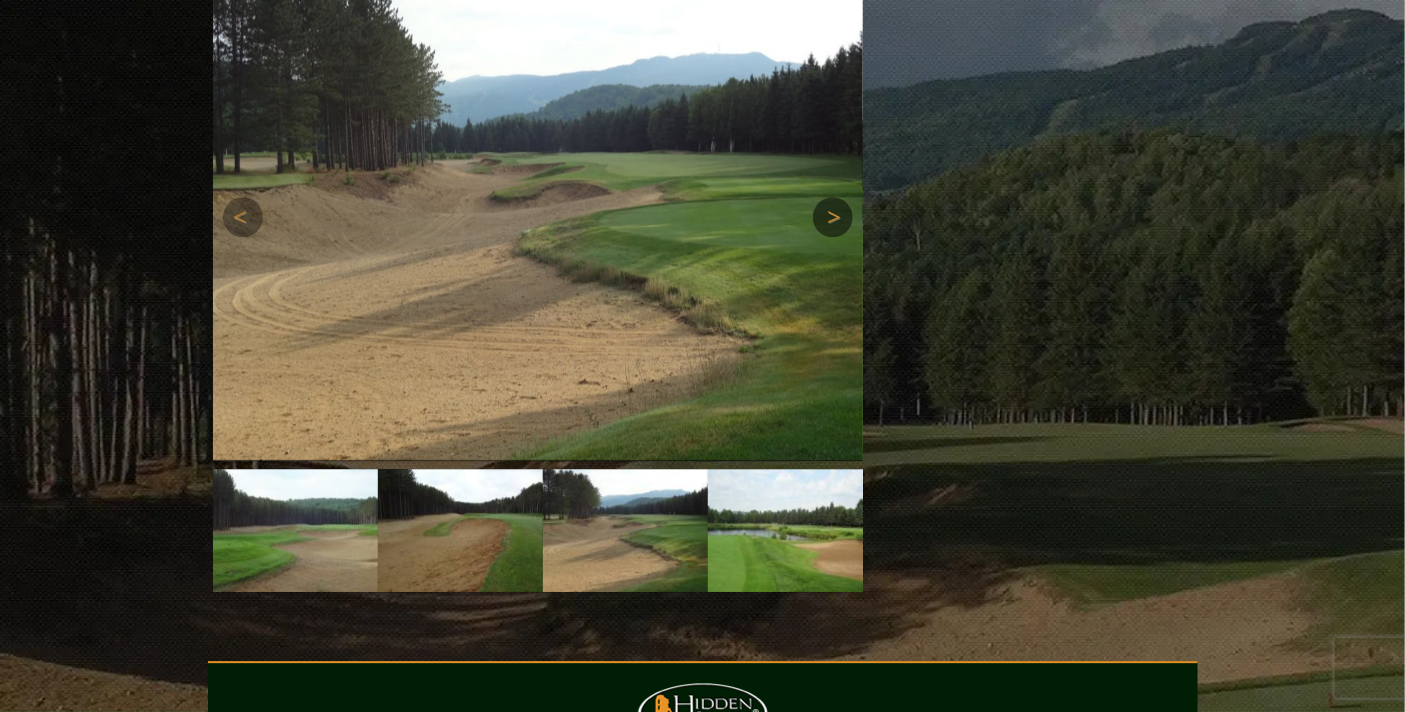 click on "Next" at bounding box center (833, 217) 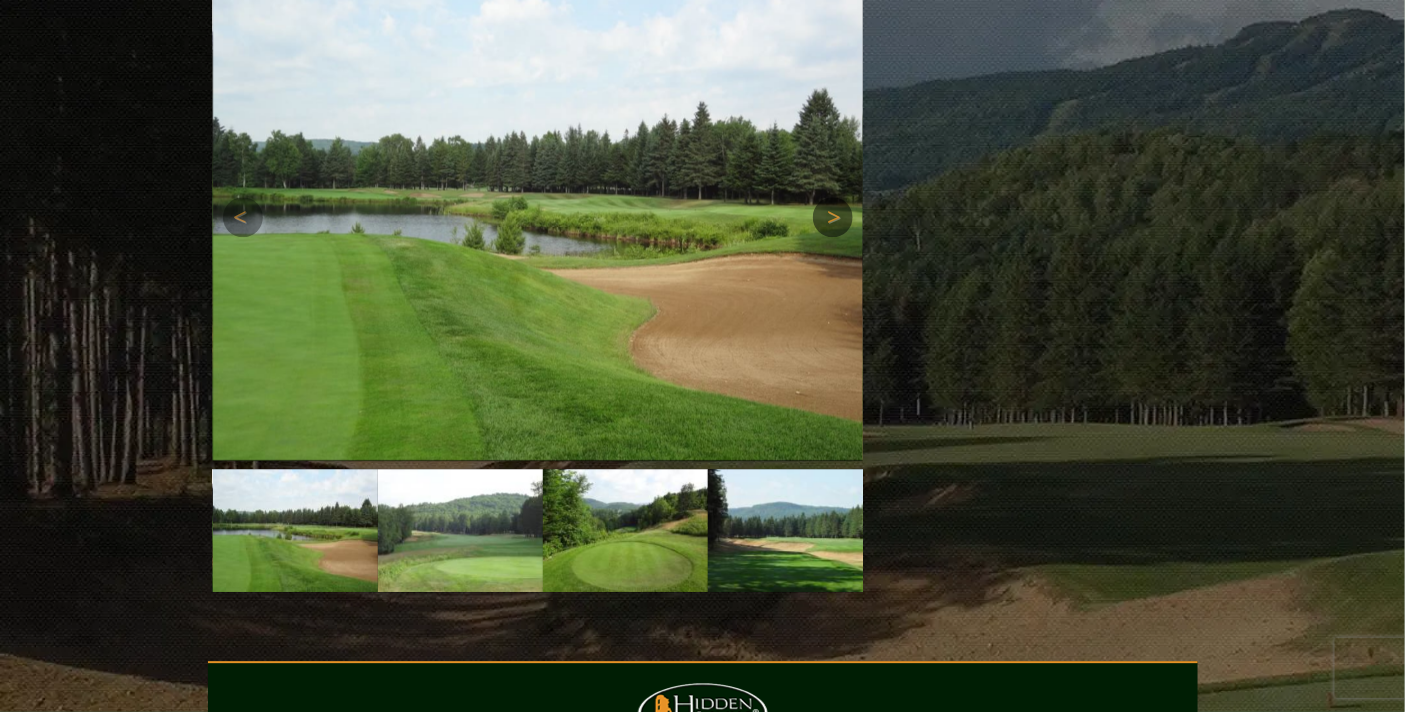 click on "Next" at bounding box center (833, 217) 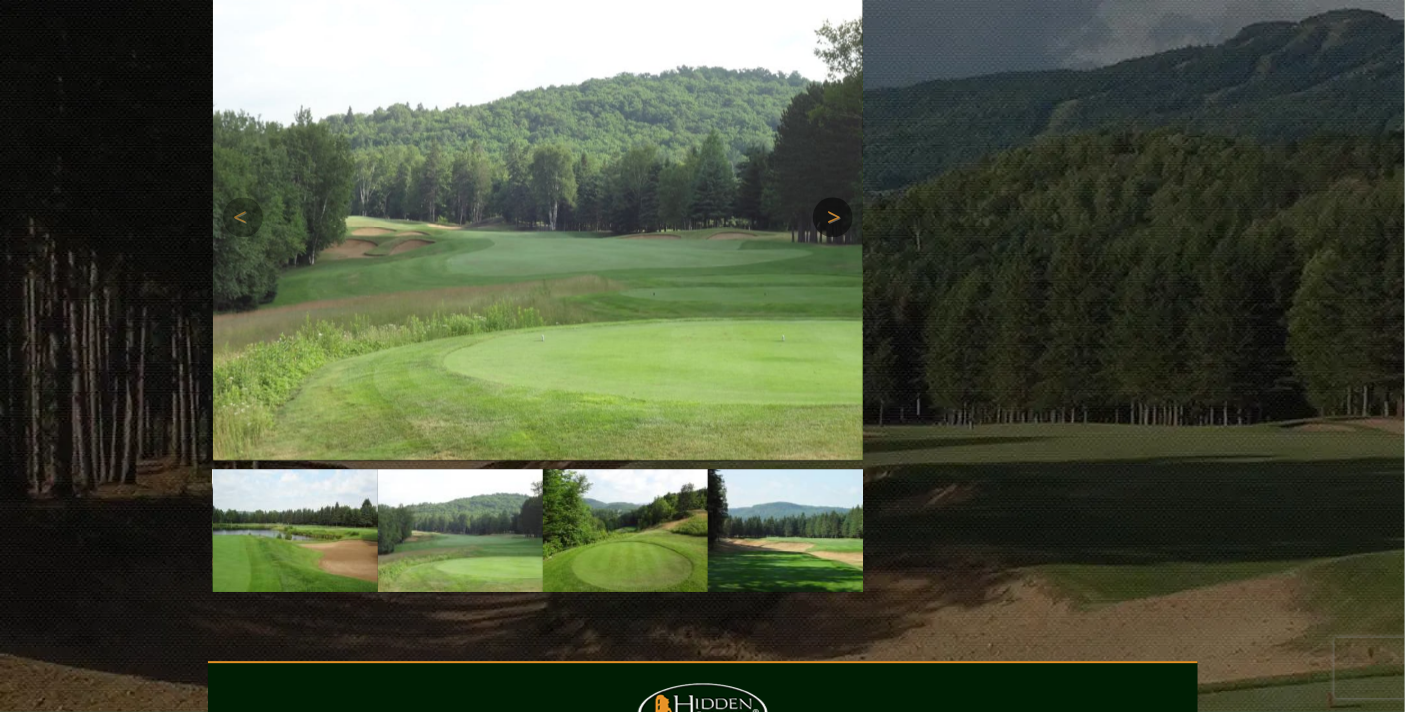 click on "Next" at bounding box center [833, 217] 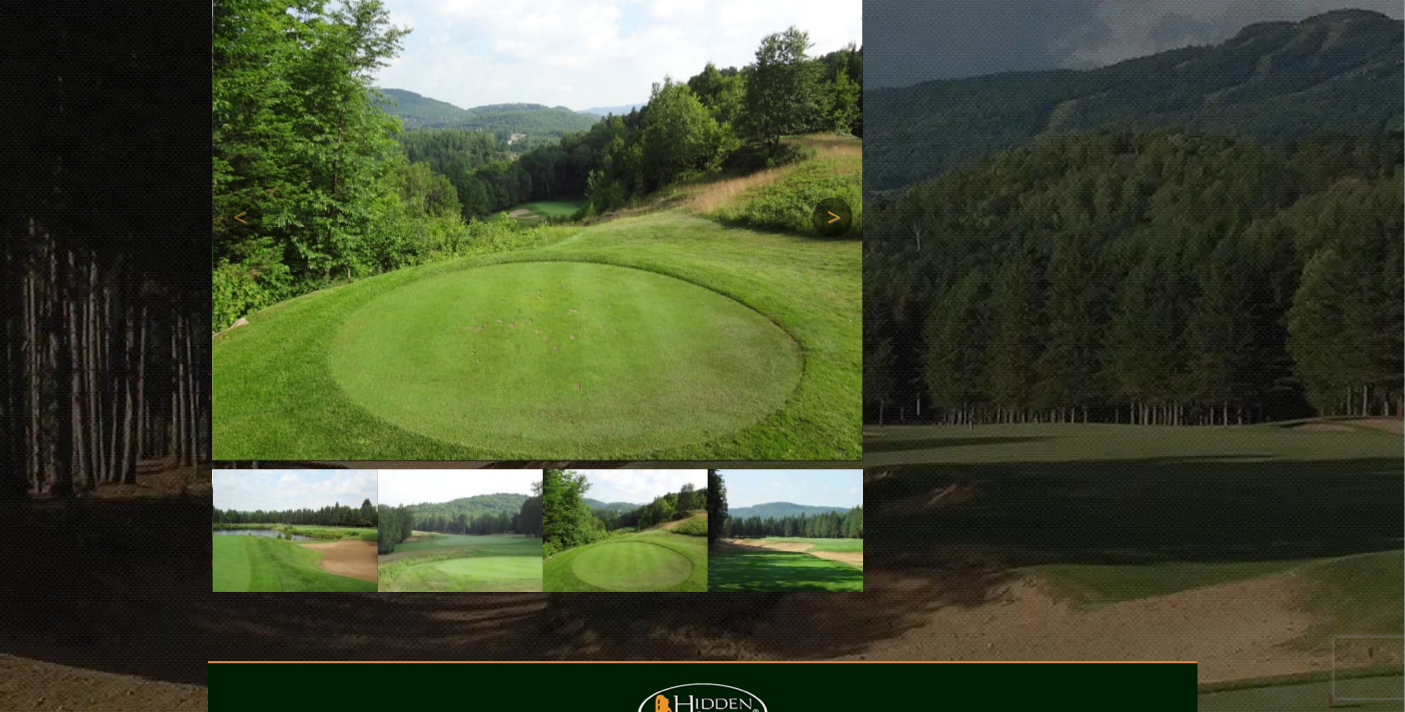 click on "Next" at bounding box center (833, 217) 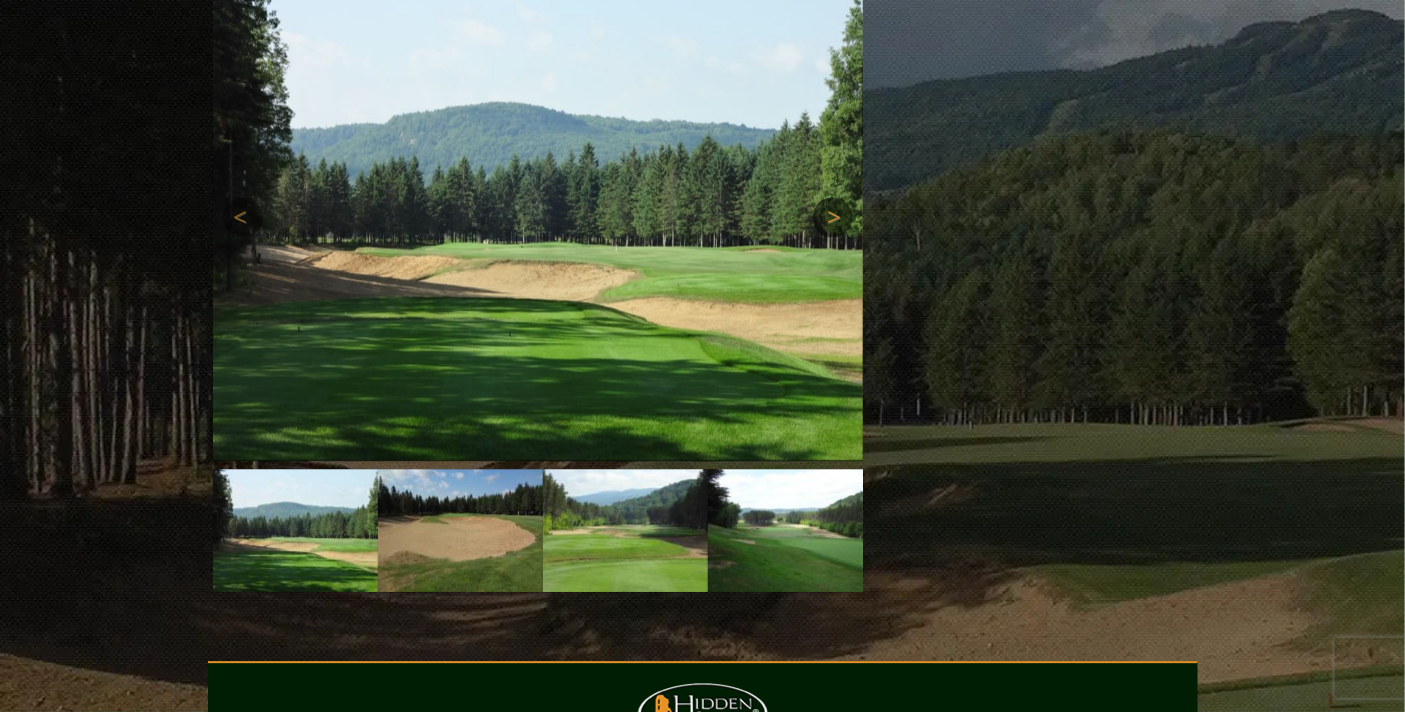 click on "Next" at bounding box center [833, 217] 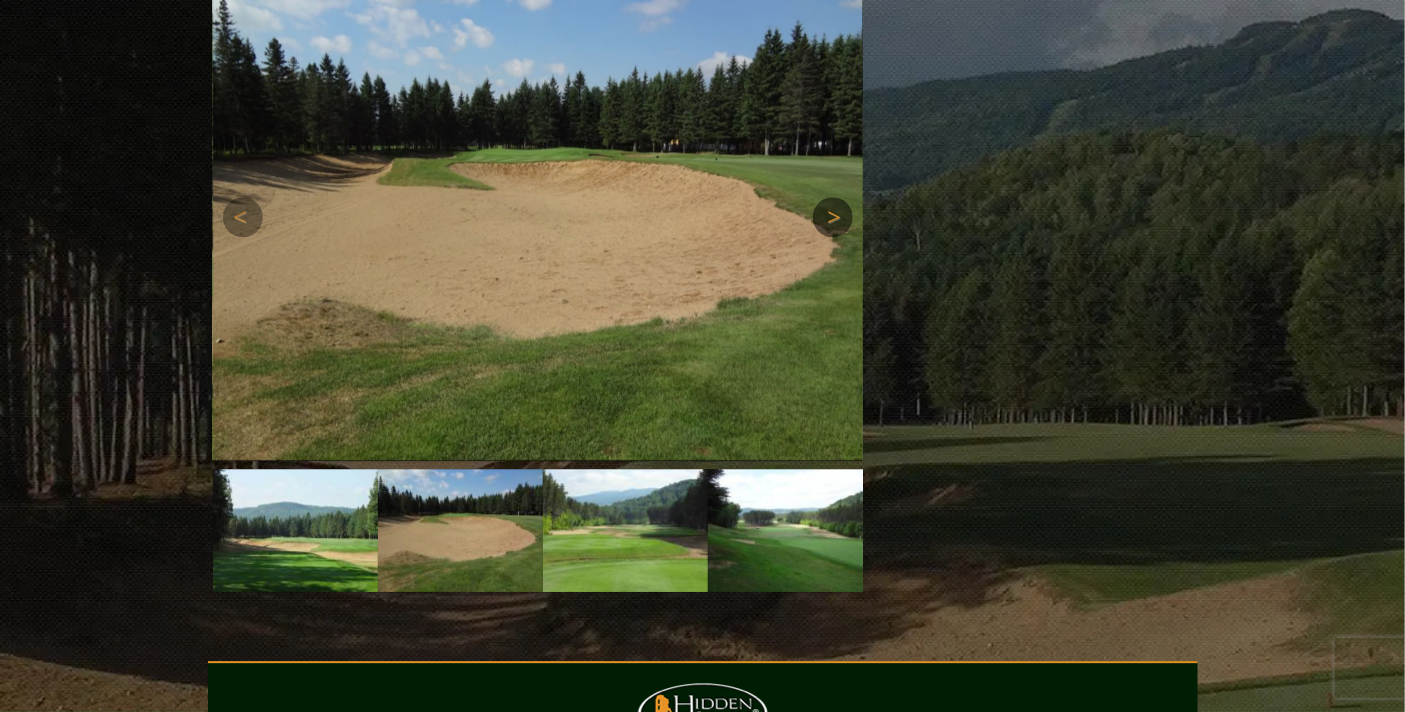 click on "Next" at bounding box center (833, 217) 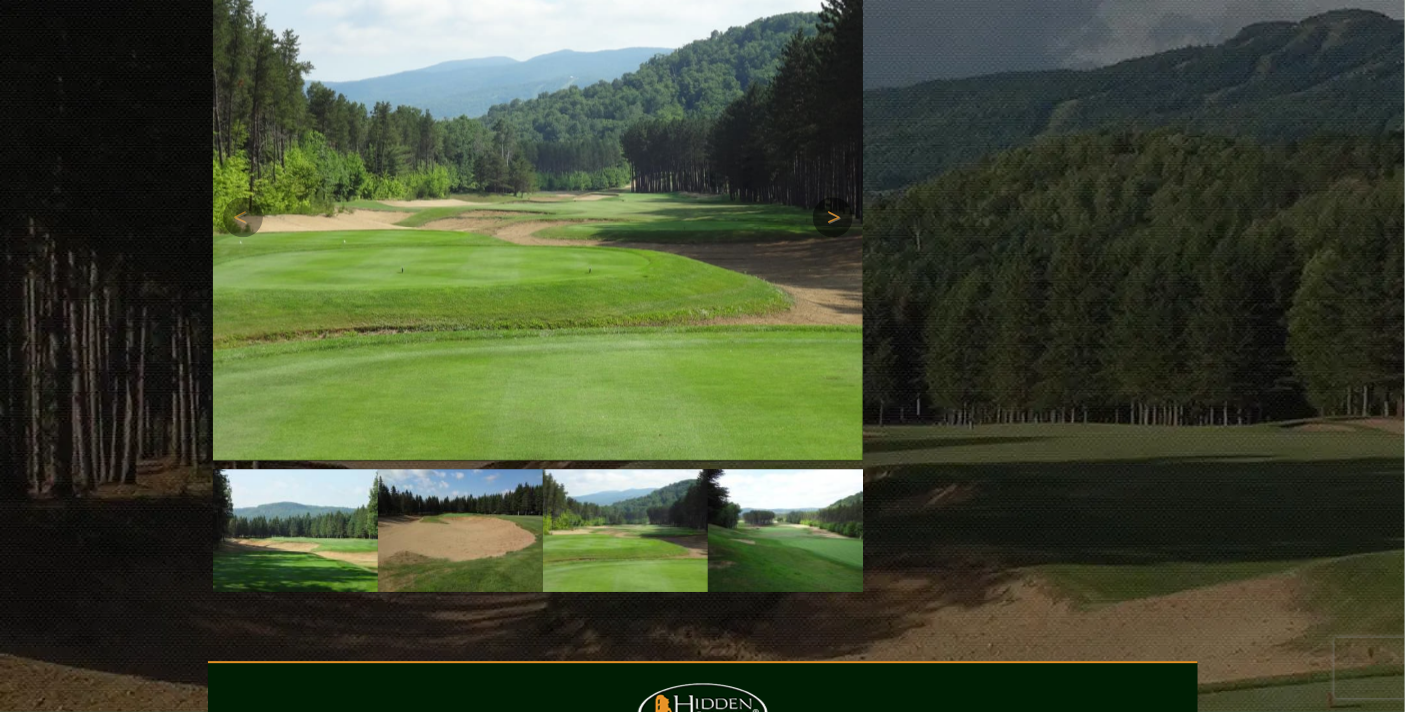 click on "Next" at bounding box center [833, 217] 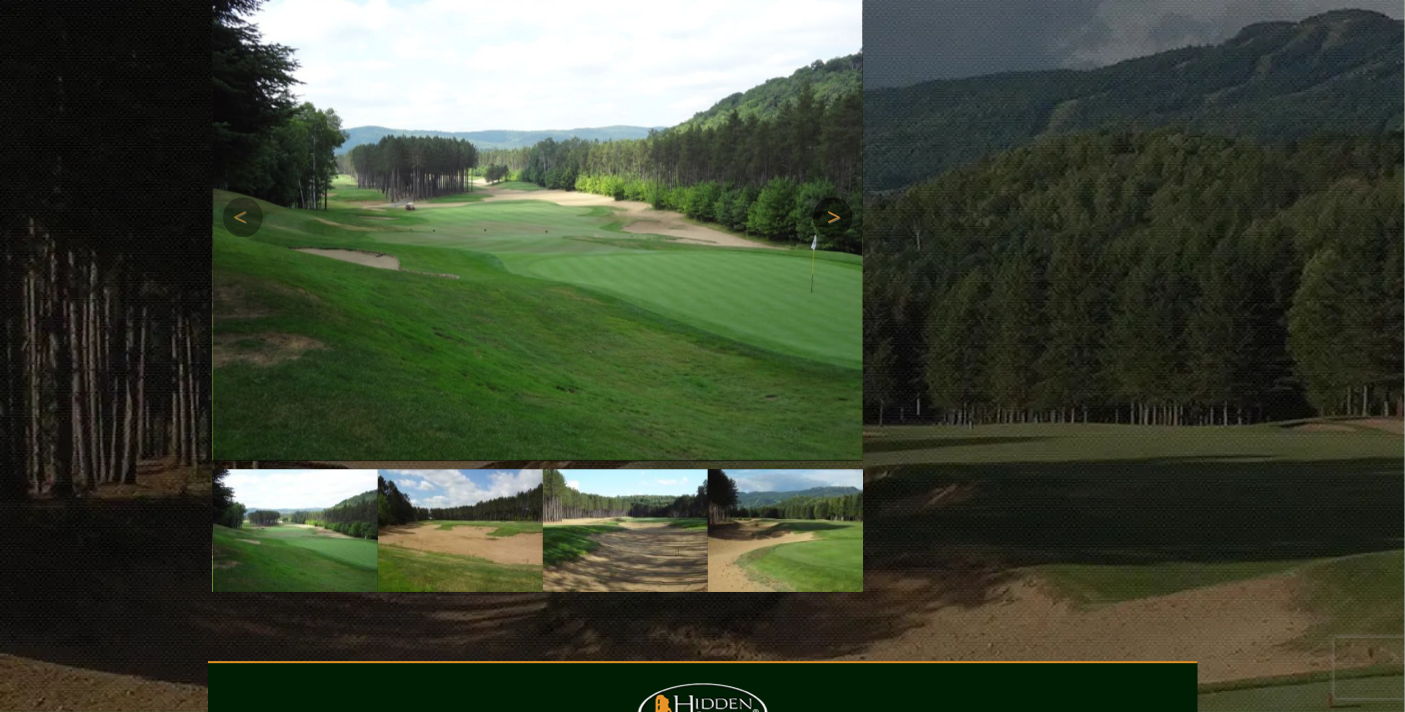 click on "Next" at bounding box center (833, 217) 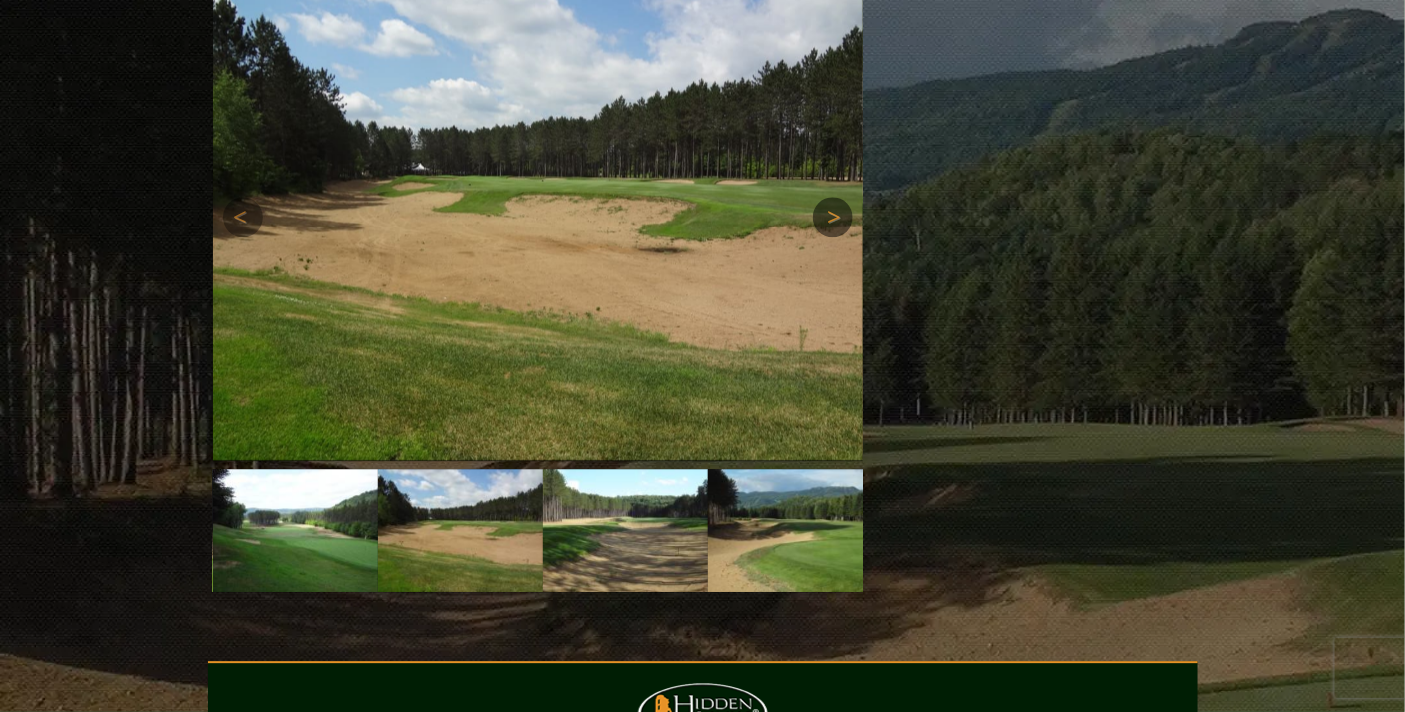 click on "Next" at bounding box center [833, 217] 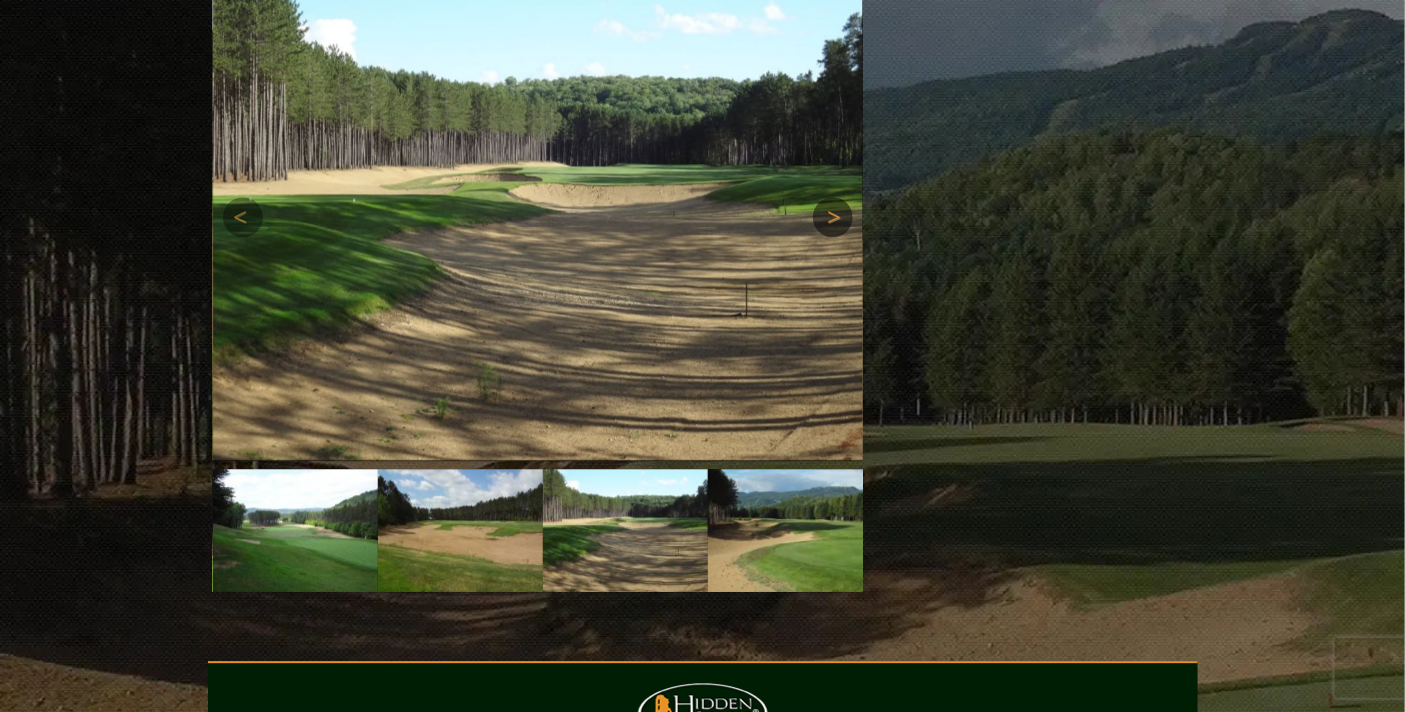 click on "Next" at bounding box center (833, 217) 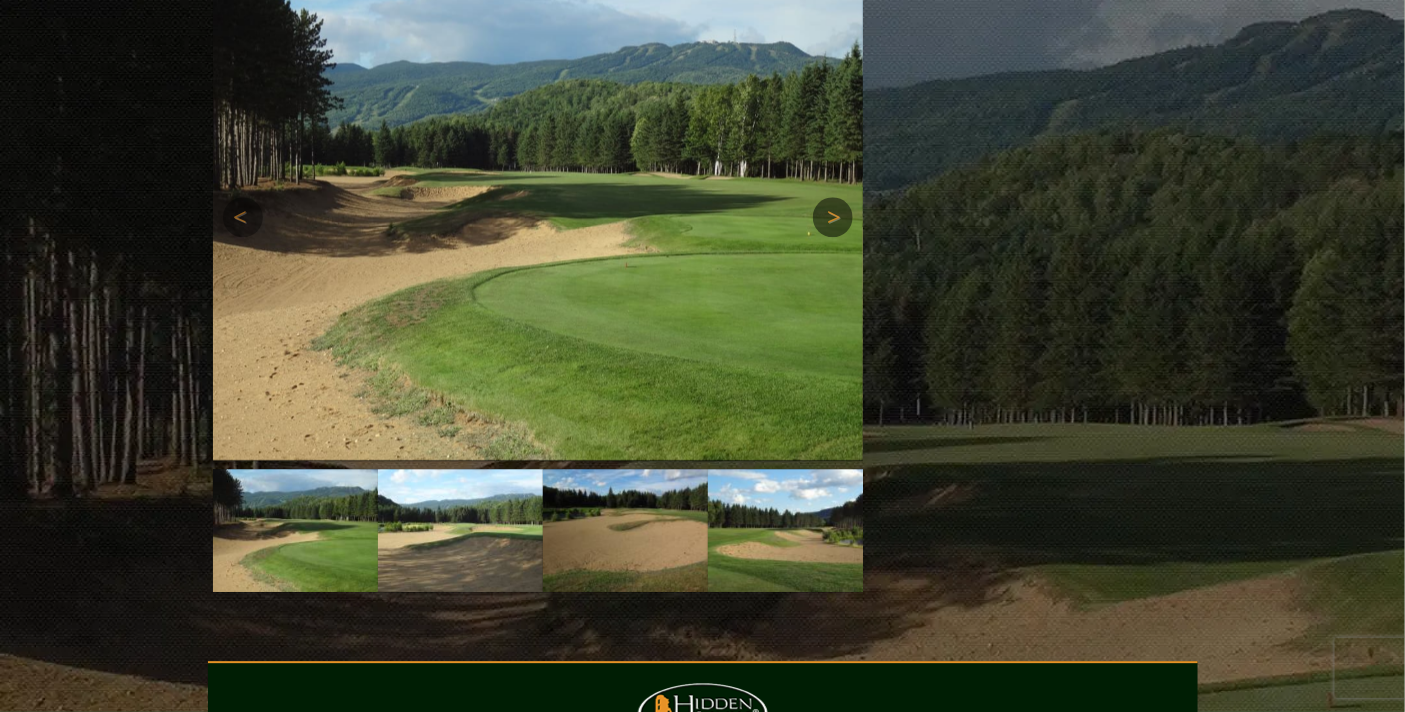 click on "Next" at bounding box center [833, 217] 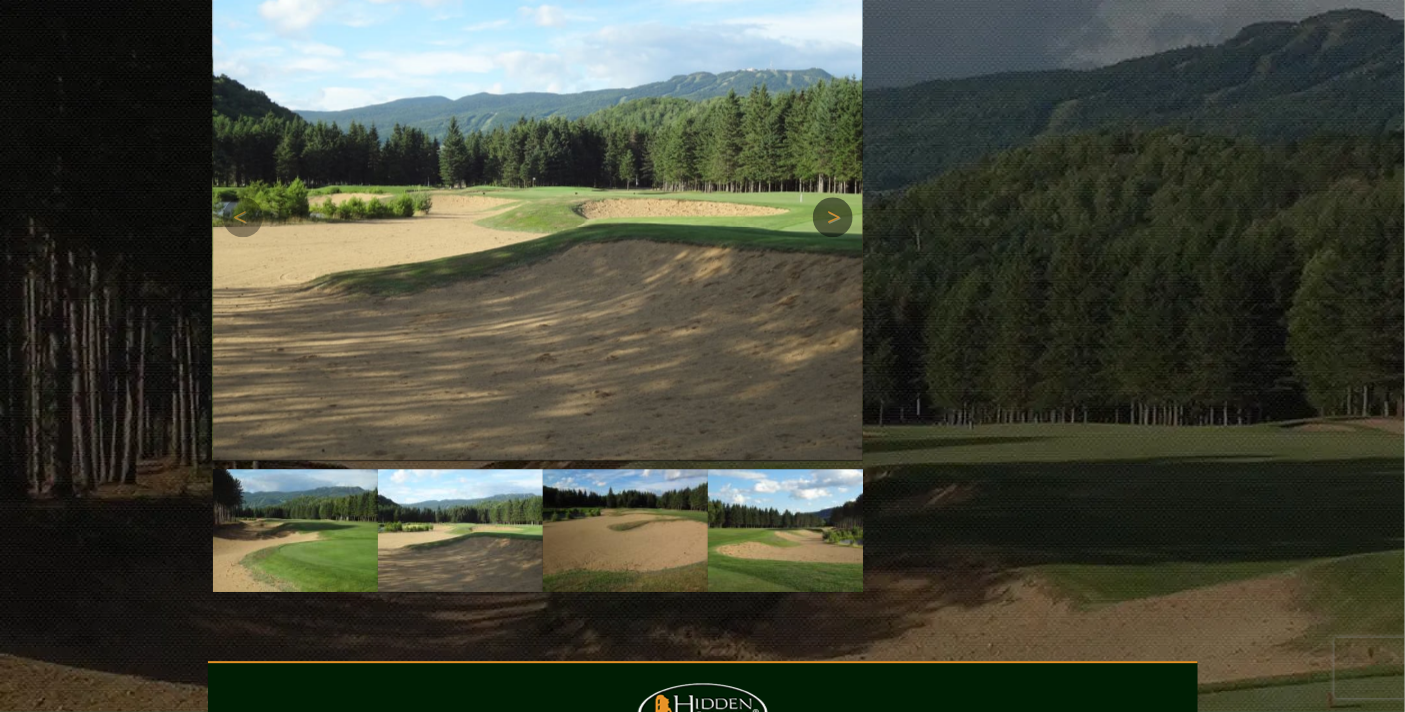 click on "Next" at bounding box center [833, 217] 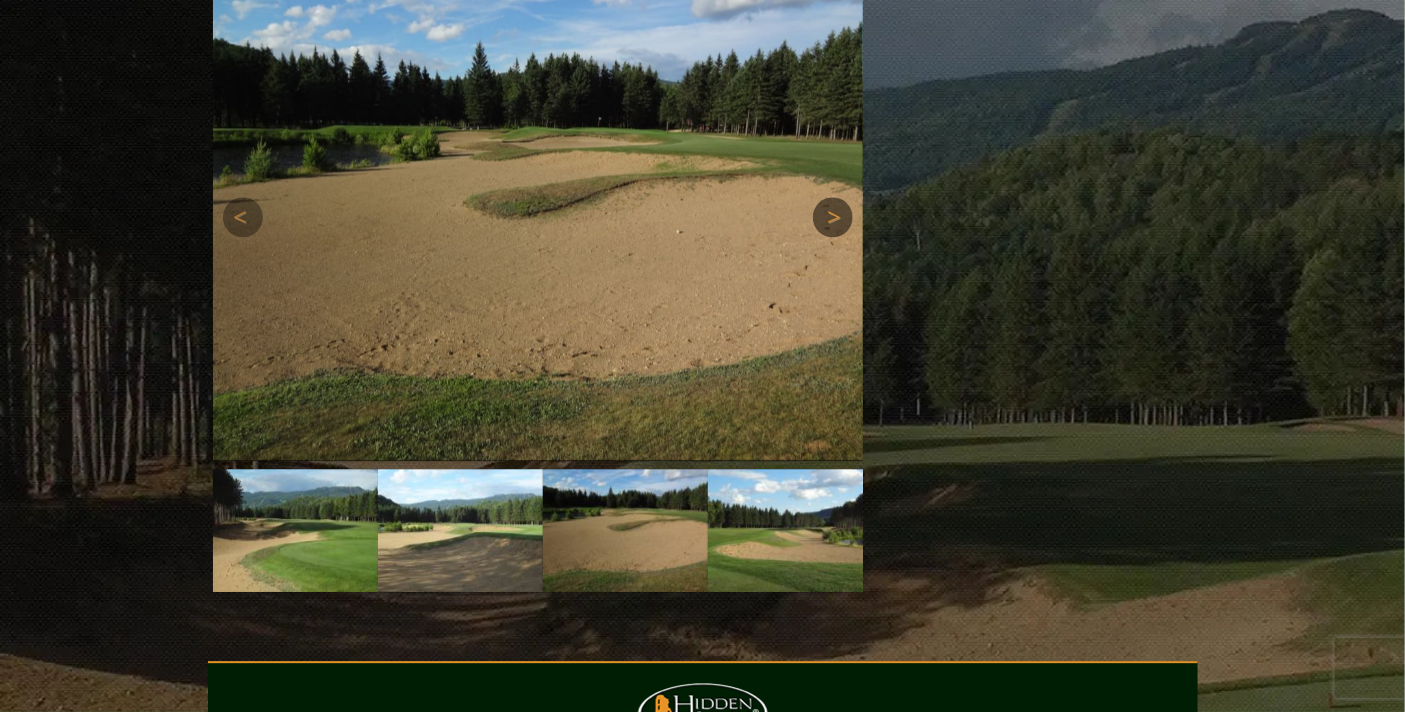 click on "Next" at bounding box center [833, 217] 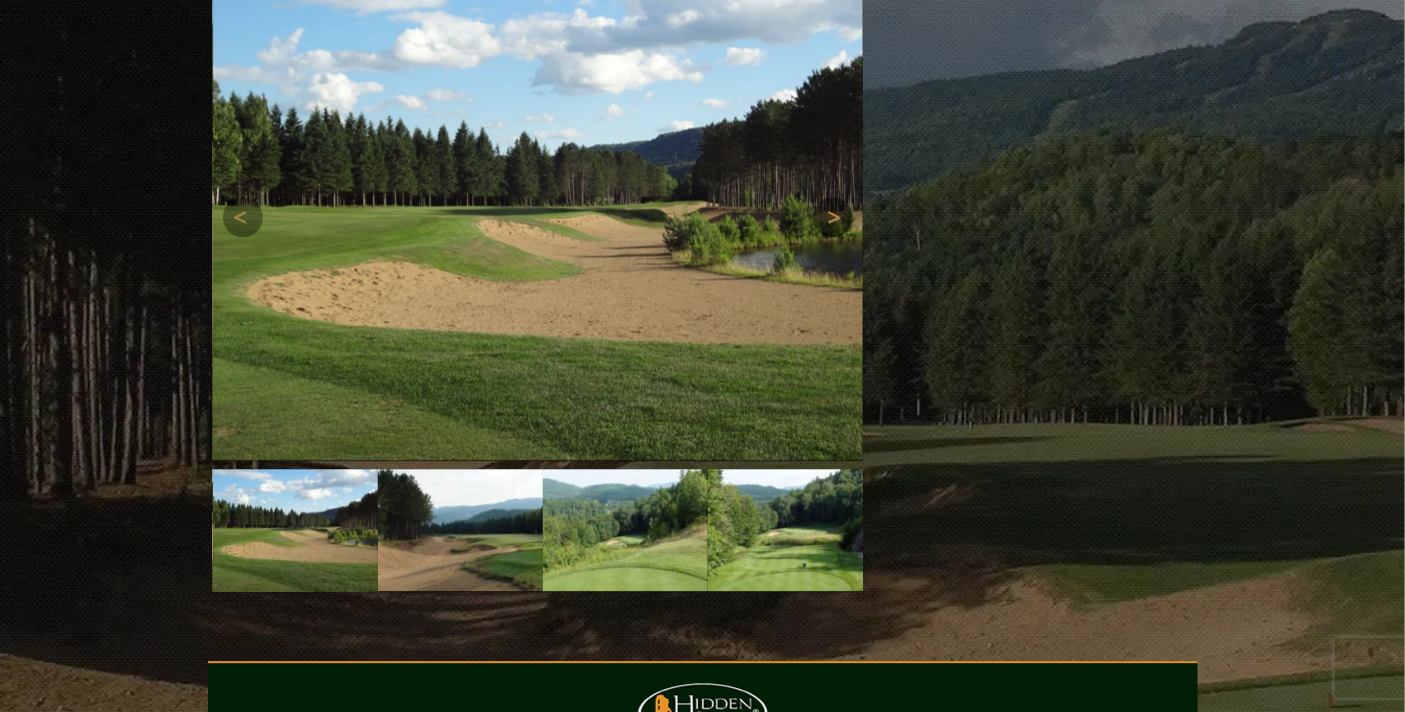 click on "Next" at bounding box center (833, 217) 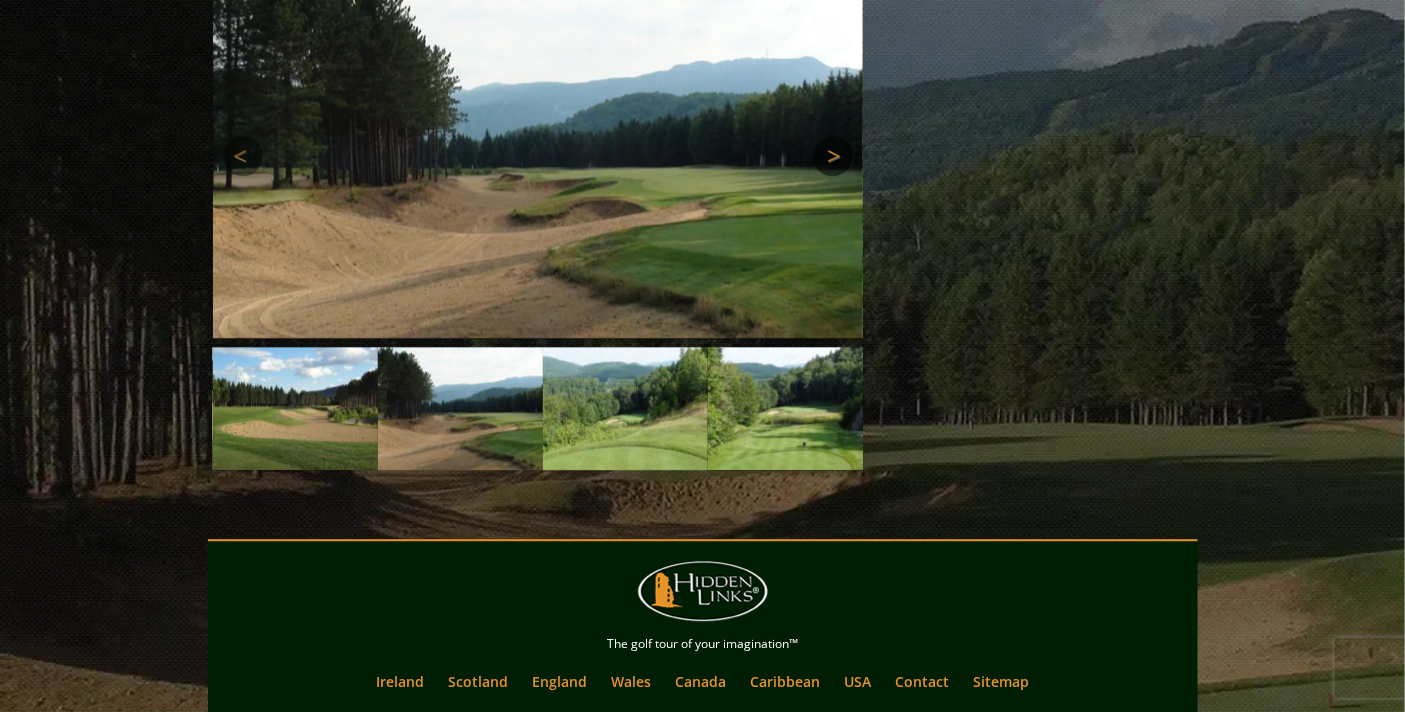 click on "Next" at bounding box center [833, 156] 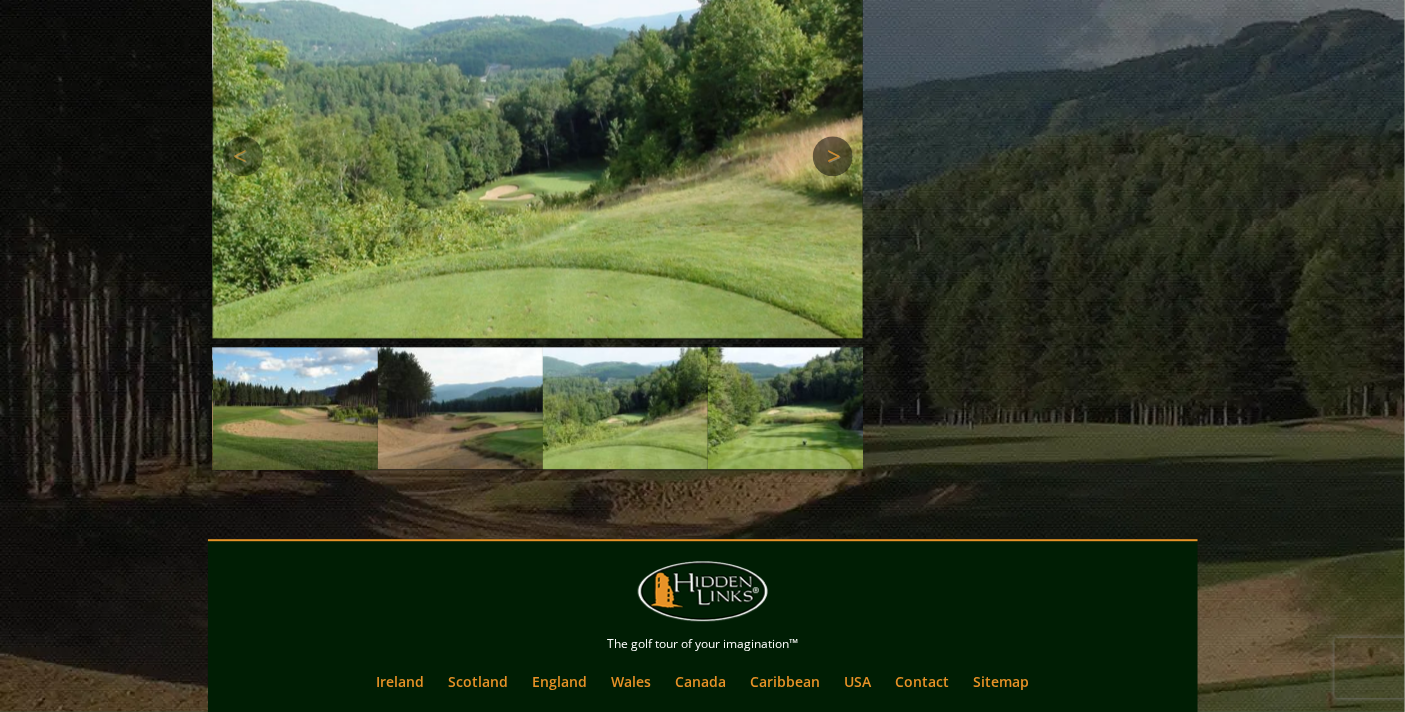 click on "Next" at bounding box center [833, 156] 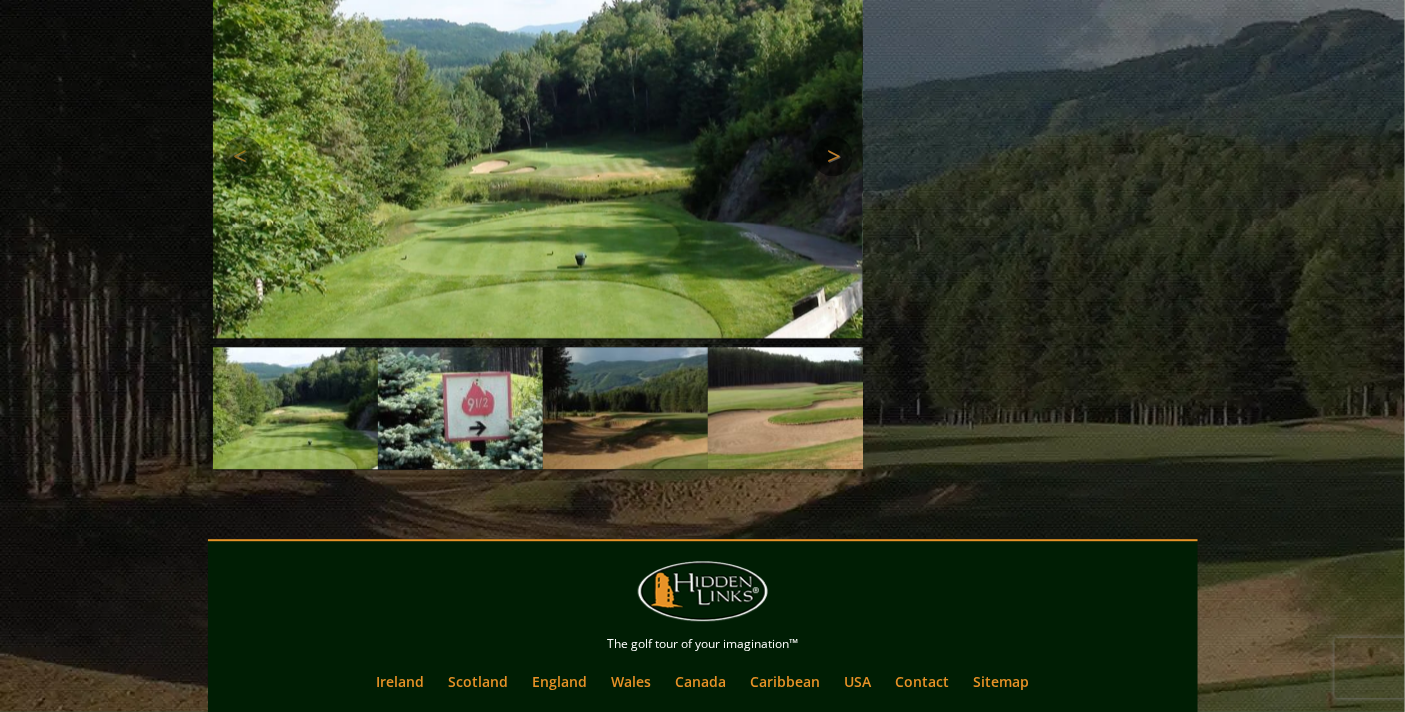 click on "Next" at bounding box center (833, 156) 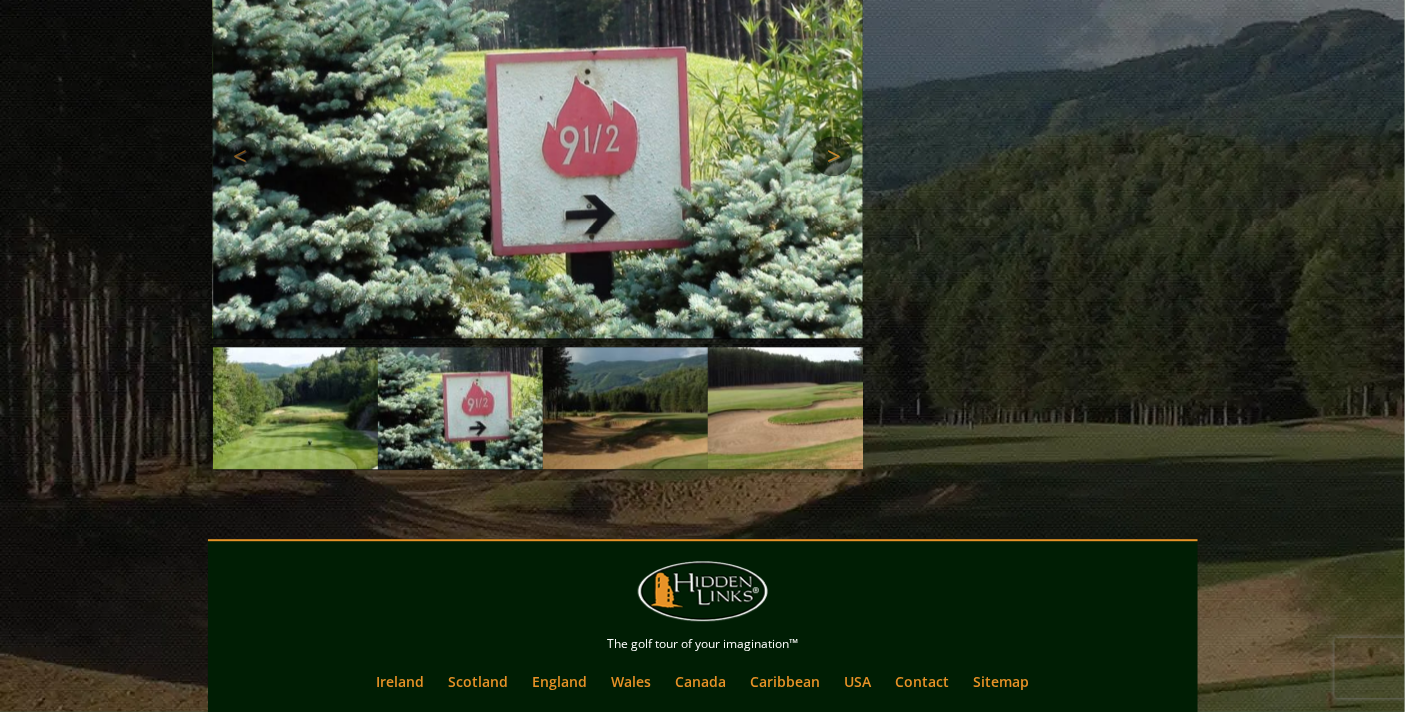 click on "Next" at bounding box center [833, 156] 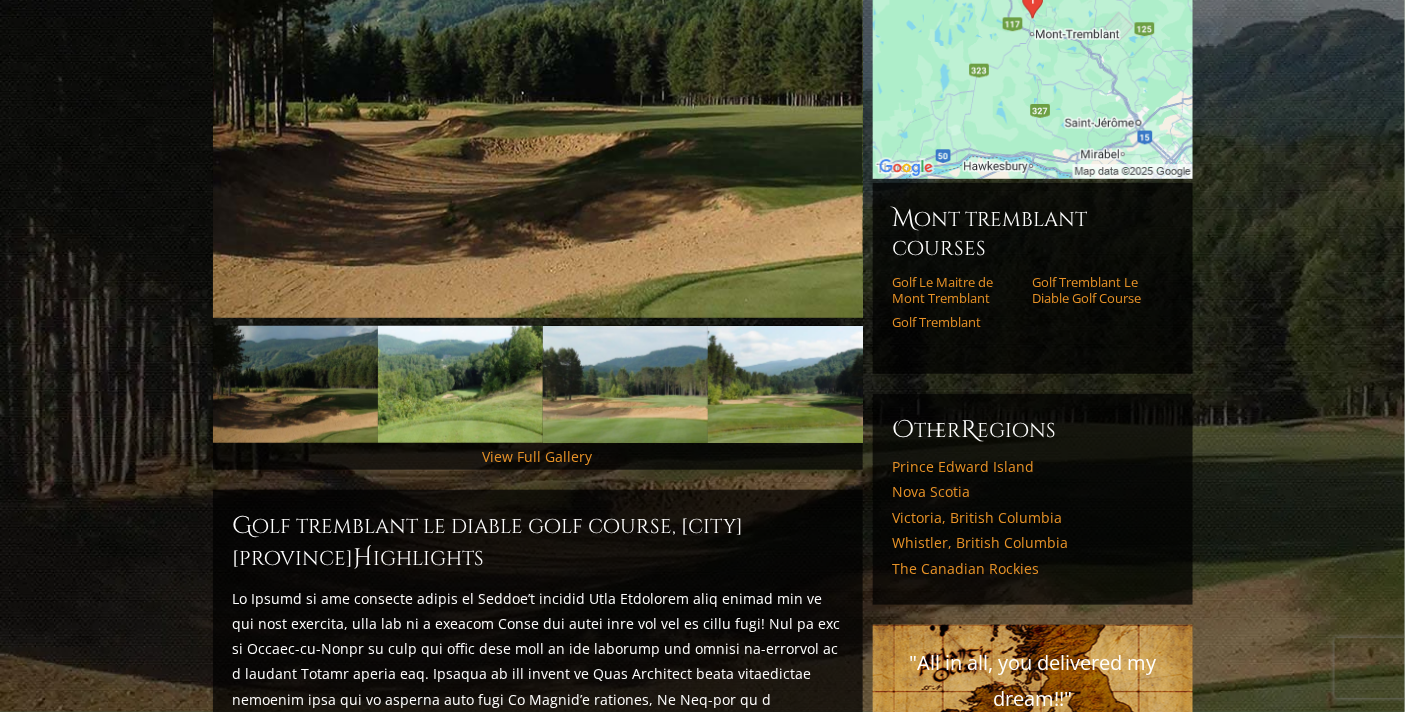 scroll, scrollTop: 335, scrollLeft: 0, axis: vertical 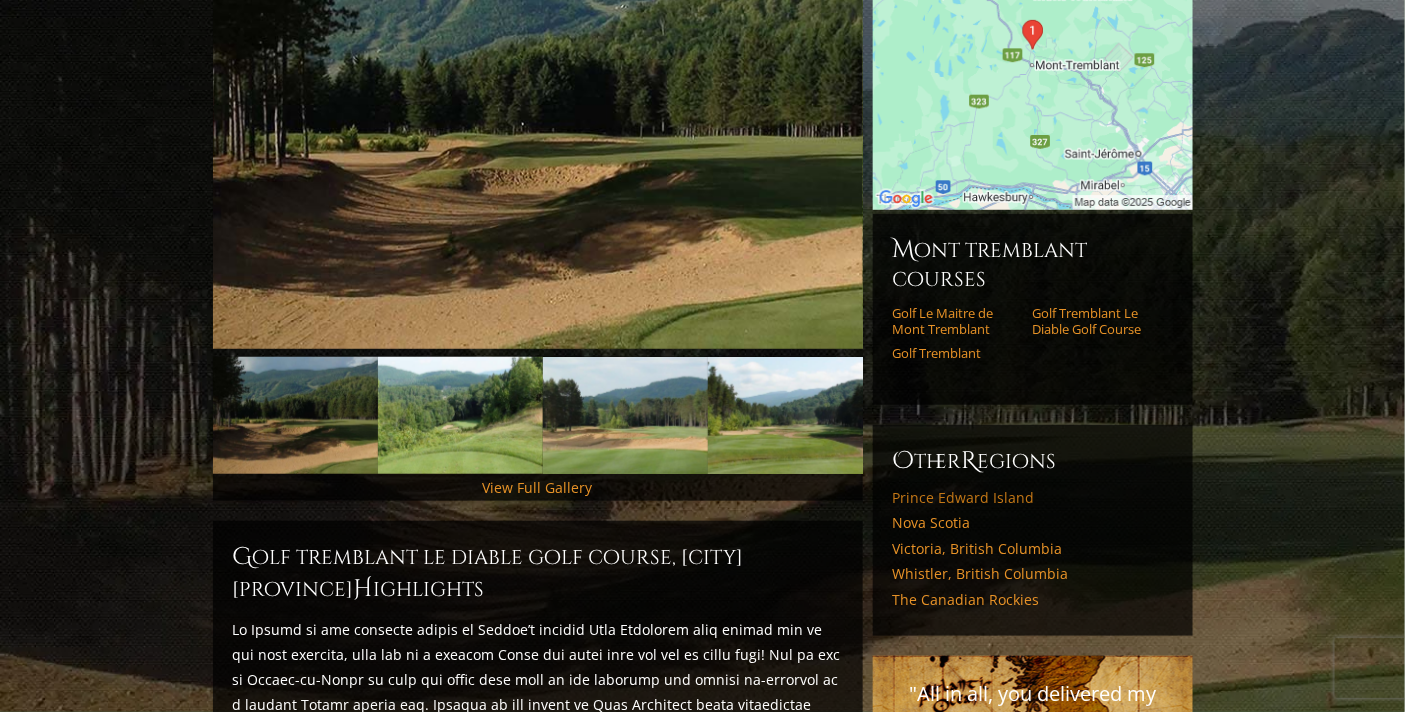 click on "Prince Edward Island" at bounding box center (1033, 498) 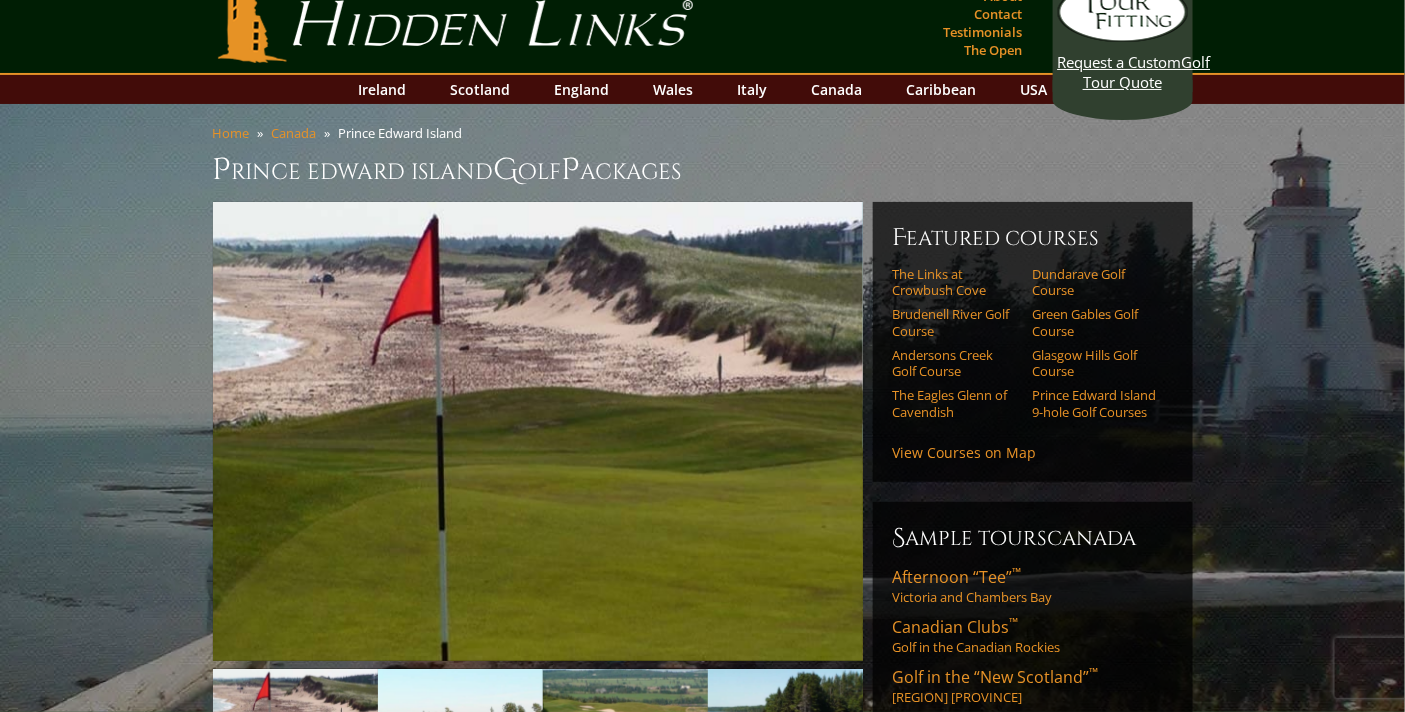 scroll, scrollTop: 0, scrollLeft: 0, axis: both 